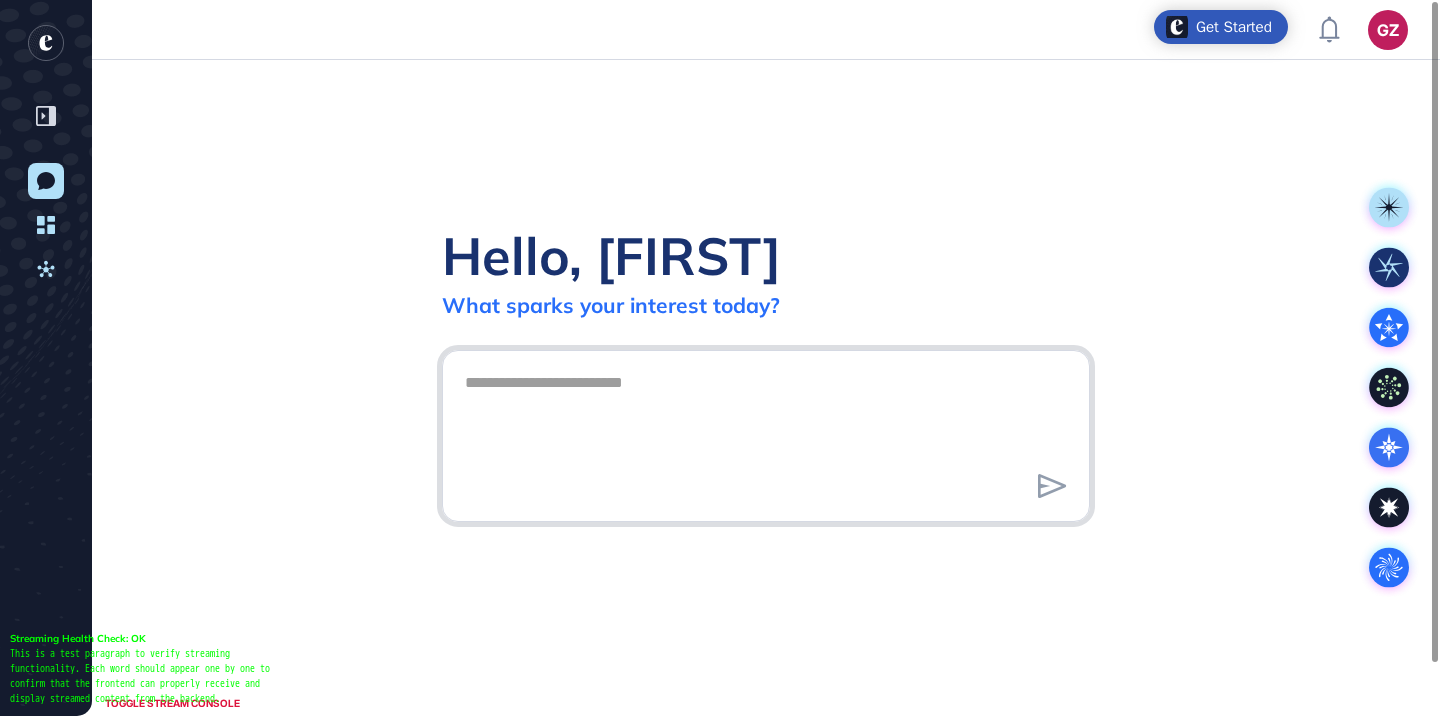 scroll, scrollTop: 0, scrollLeft: 0, axis: both 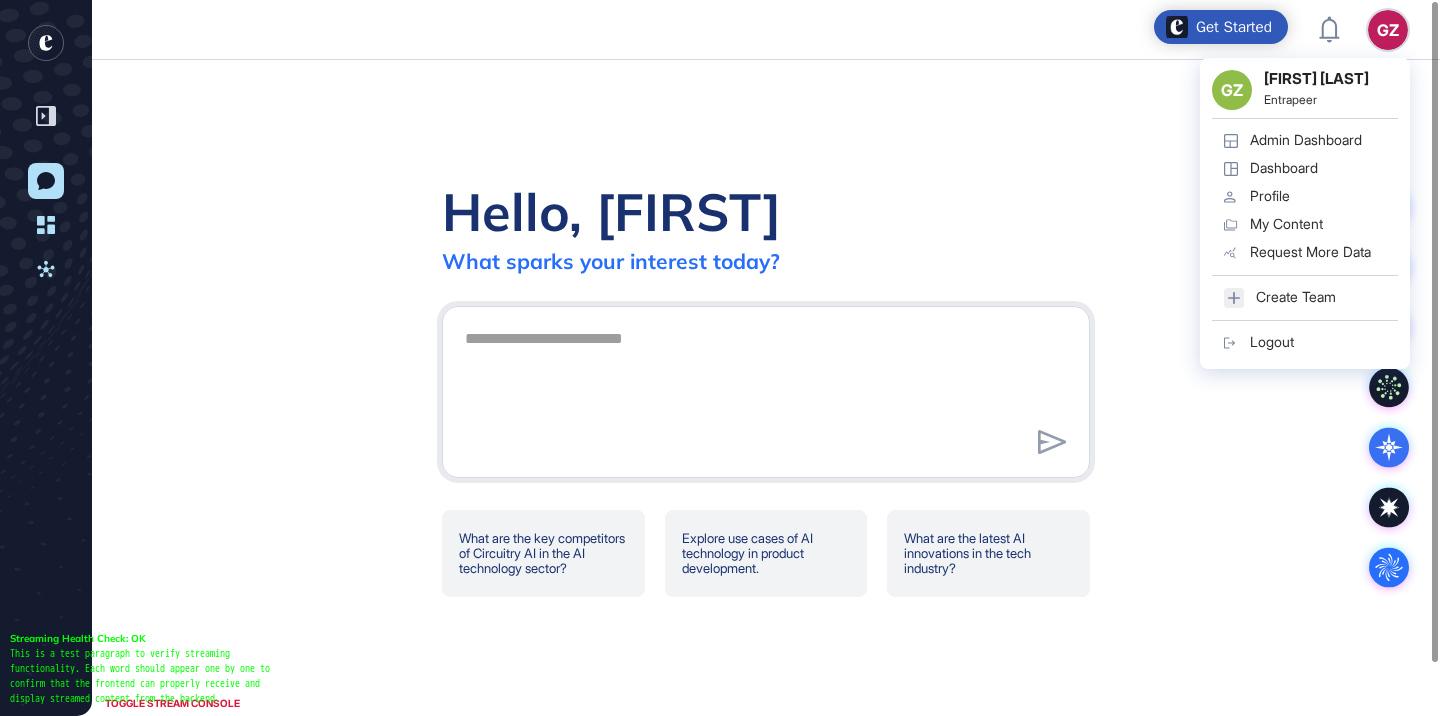 click on "GZ GZ Gizem Zorba Entrapeer Admin Dashboard Dashboard Profile My Content Request More Data Create Team Logout" at bounding box center [1388, 30] 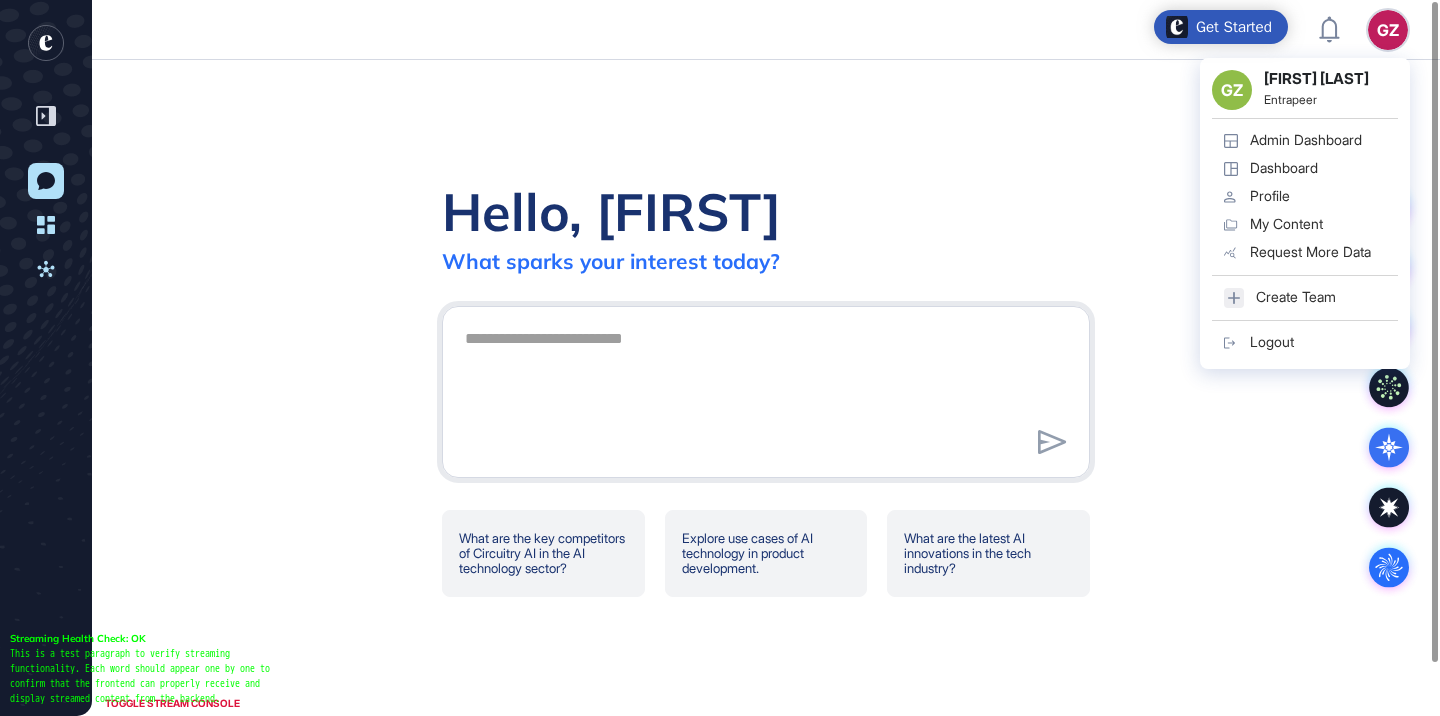 click on "Admin Dashboard" at bounding box center (1306, 140) 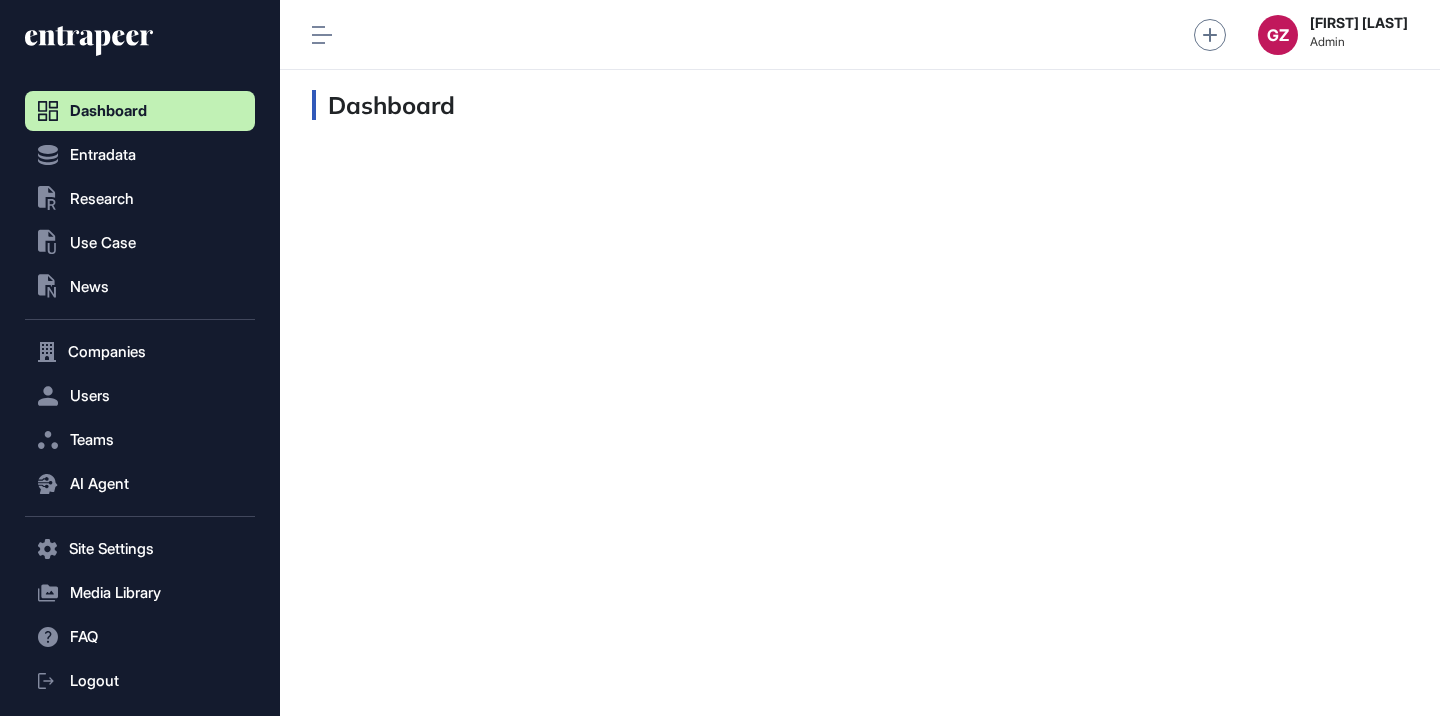 scroll, scrollTop: 676, scrollLeft: 230, axis: both 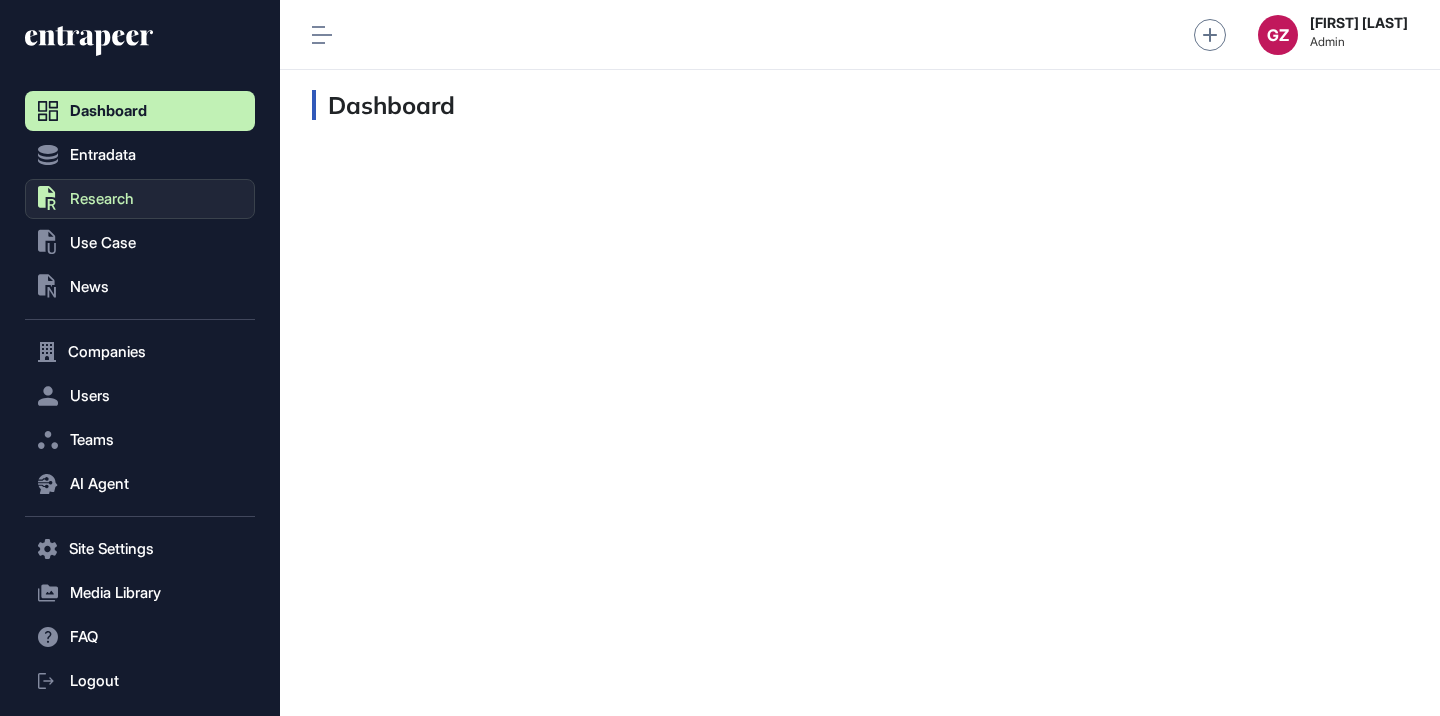 click on ".st0{fill:currentColor} Research" 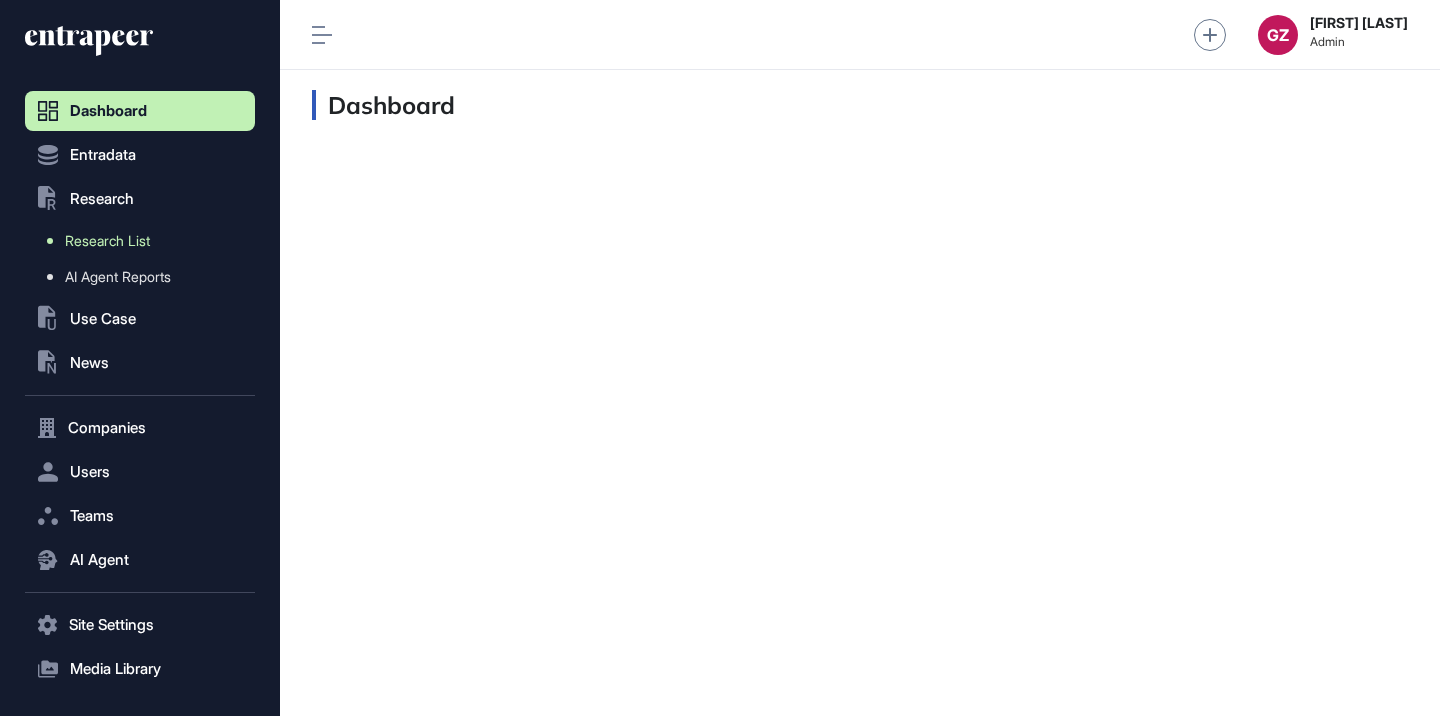 click on "Research List" at bounding box center [107, 241] 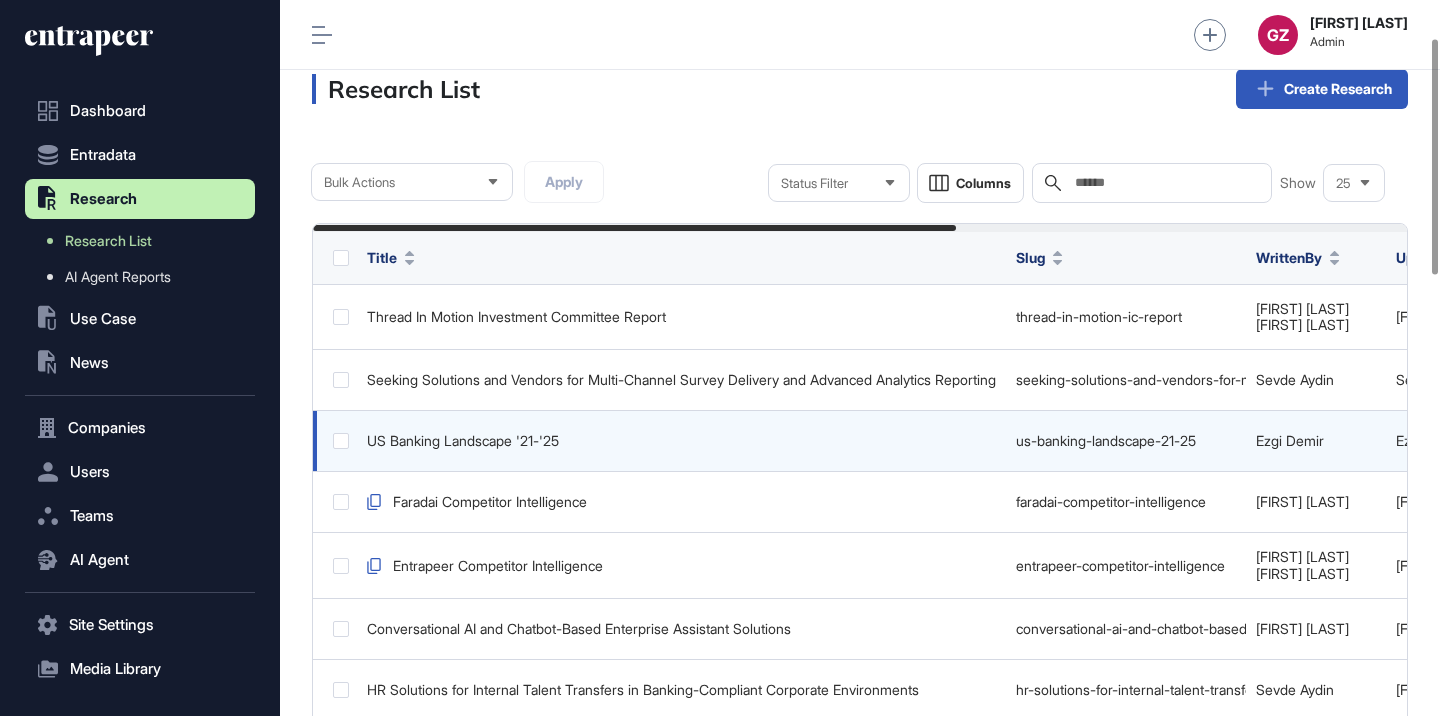 scroll, scrollTop: 0, scrollLeft: 0, axis: both 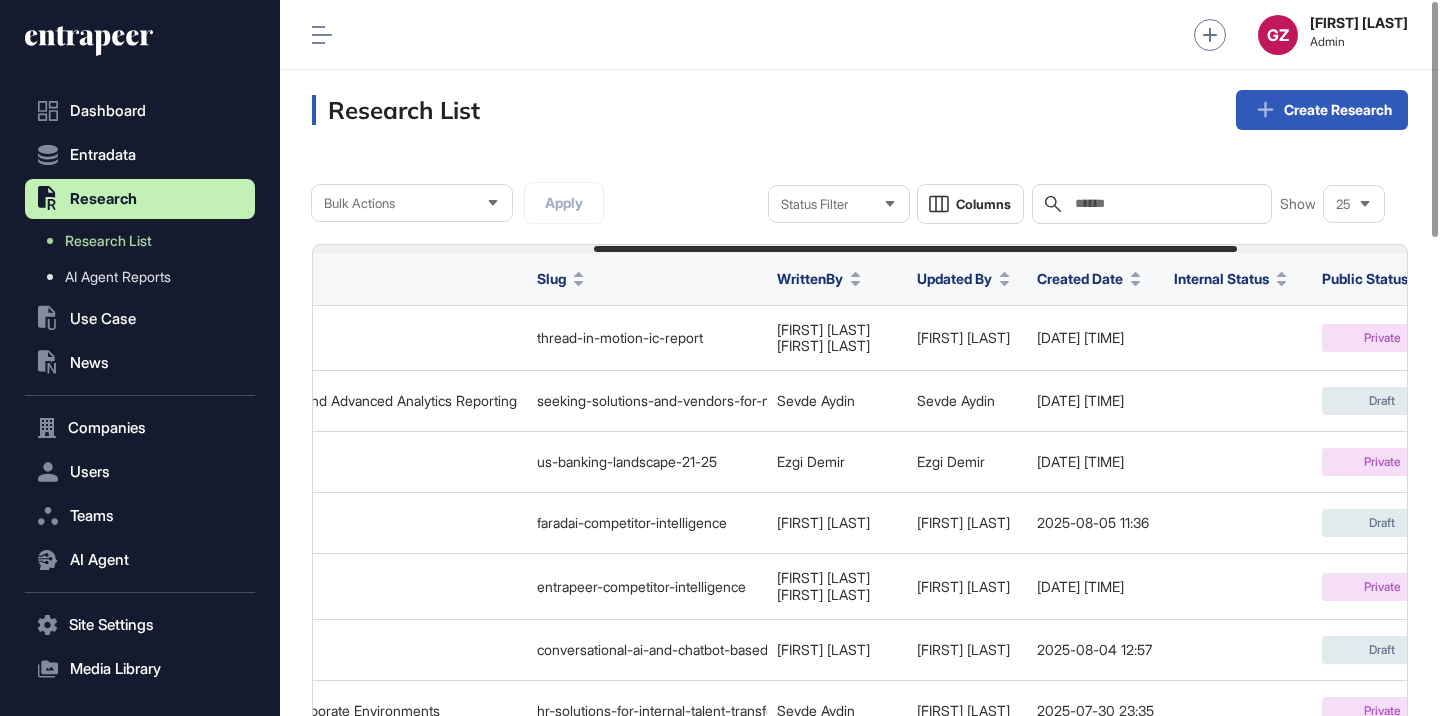 click at bounding box center (1136, 279) 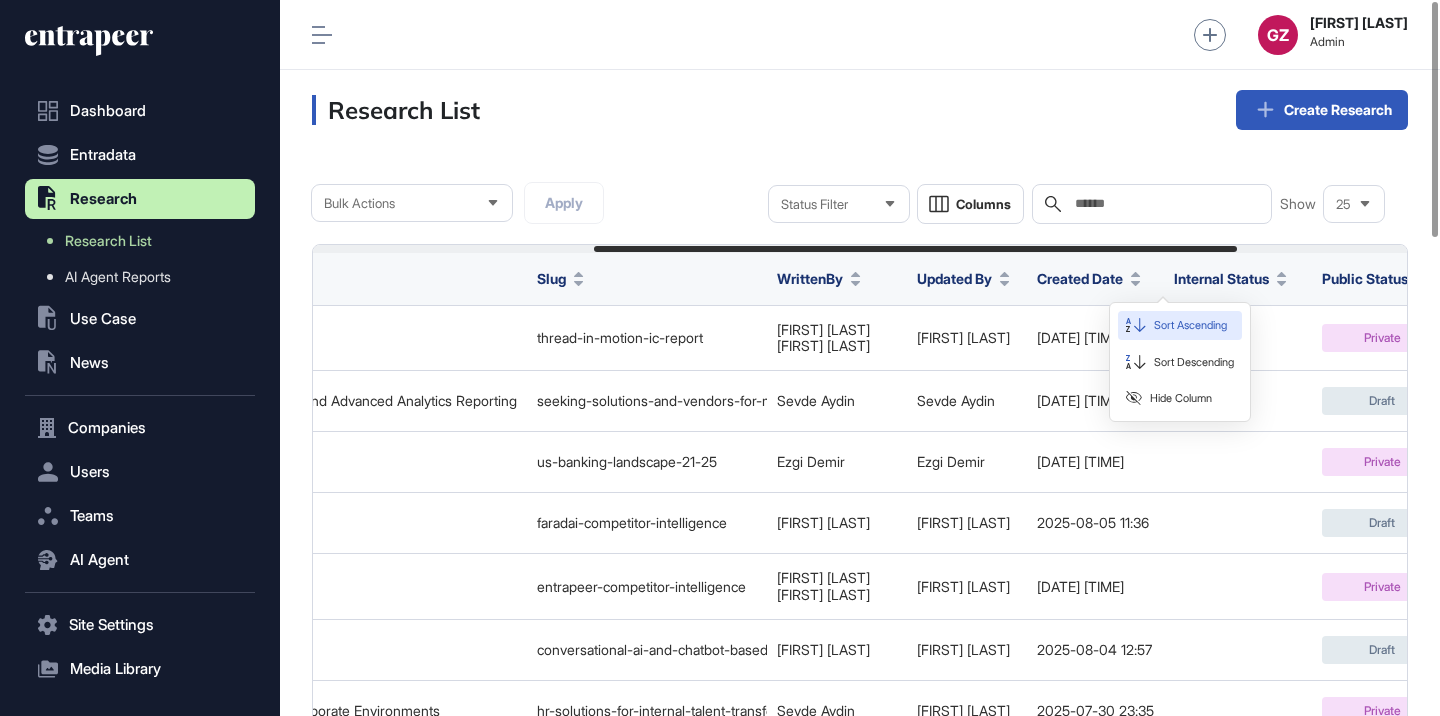 click on "Sort Ascending" at bounding box center [1190, 325] 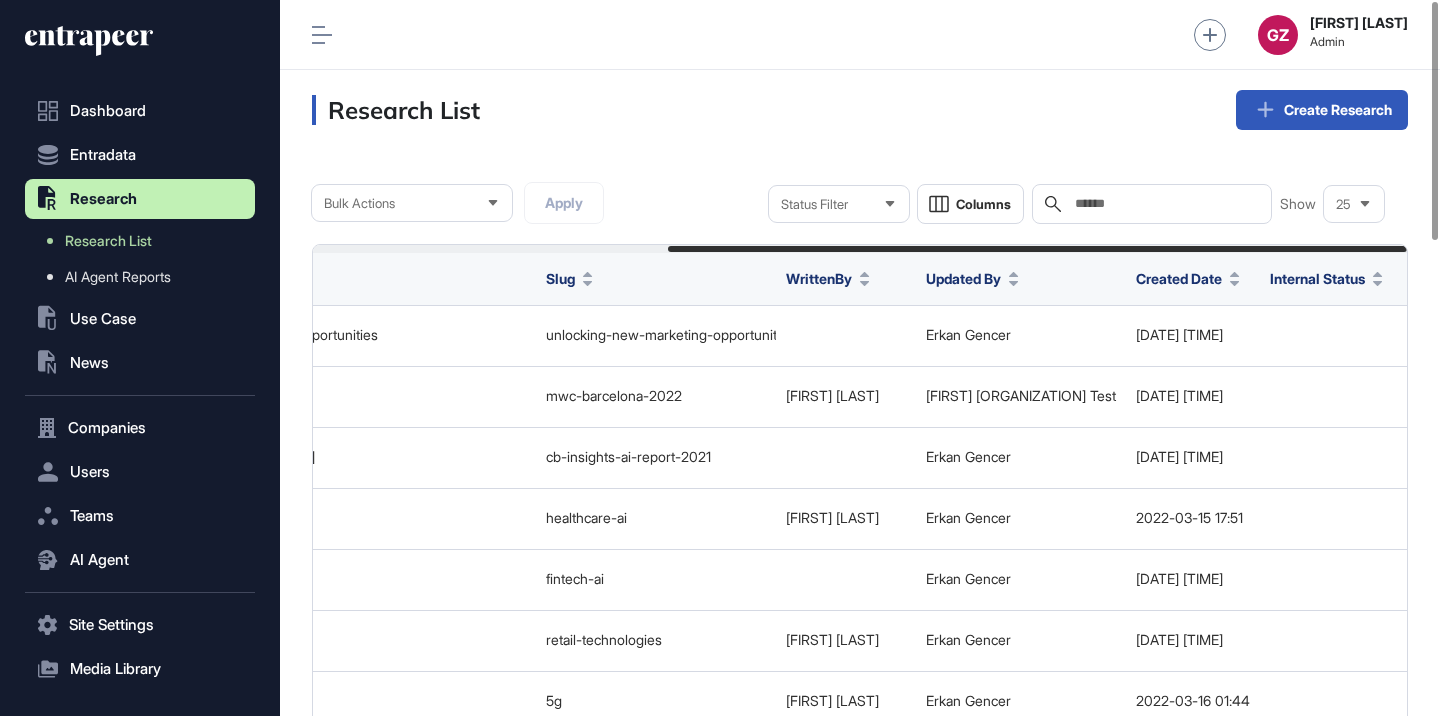 scroll, scrollTop: 0, scrollLeft: 525, axis: horizontal 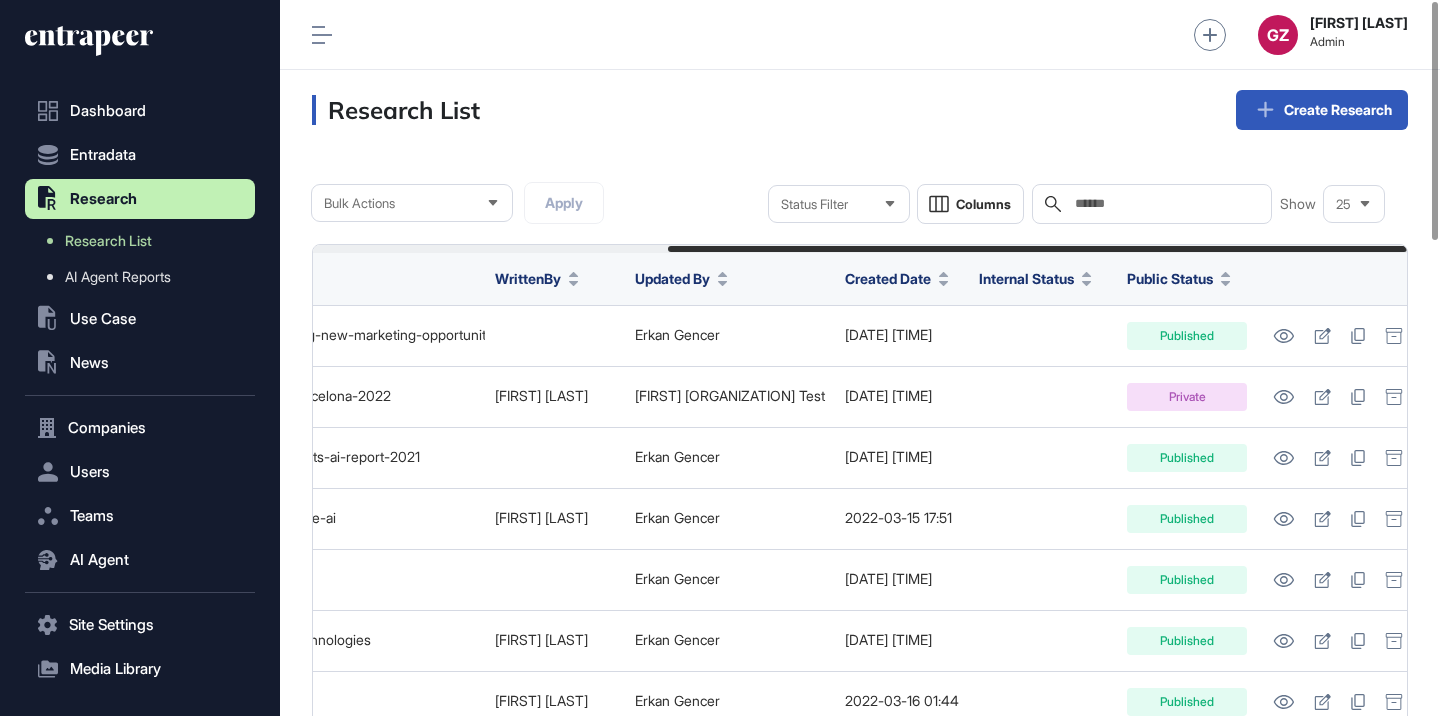 click 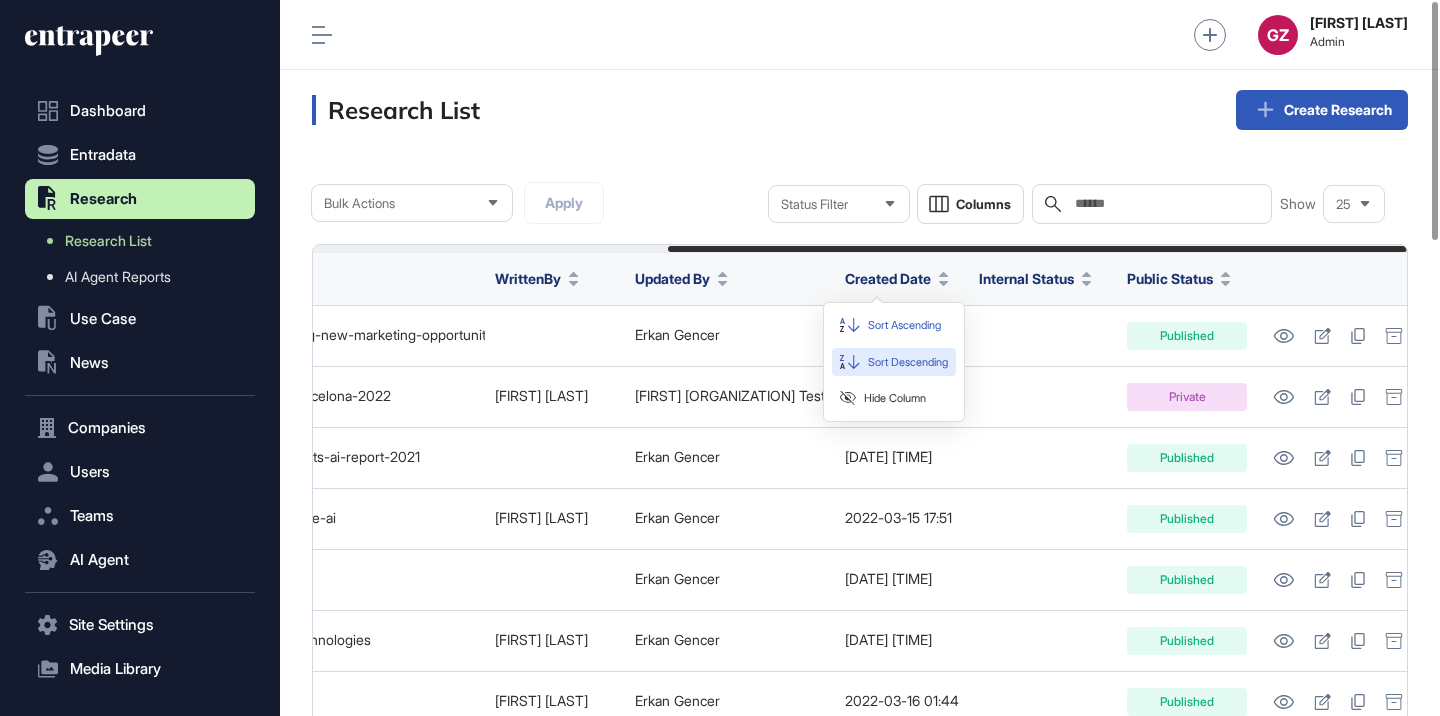click on "Sort Descending" at bounding box center (894, 362) 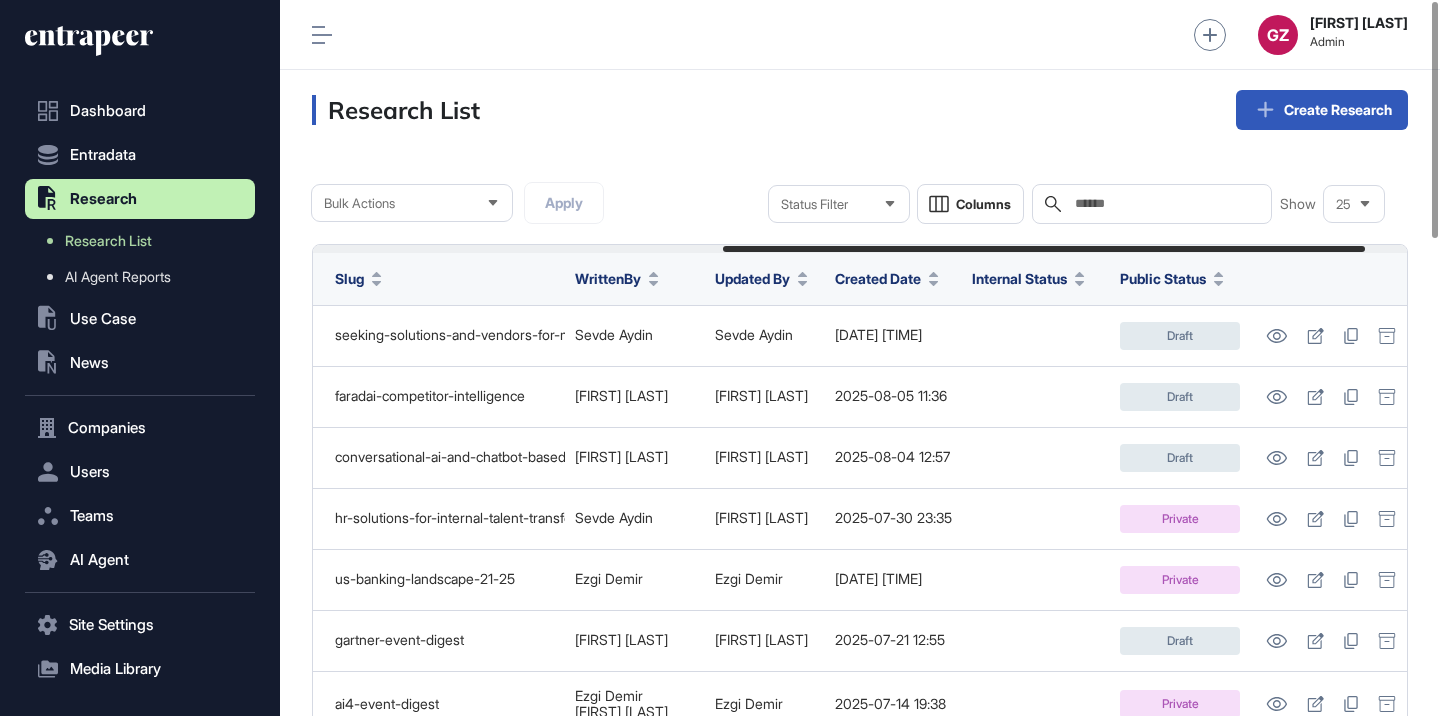 scroll, scrollTop: 0, scrollLeft: 769, axis: horizontal 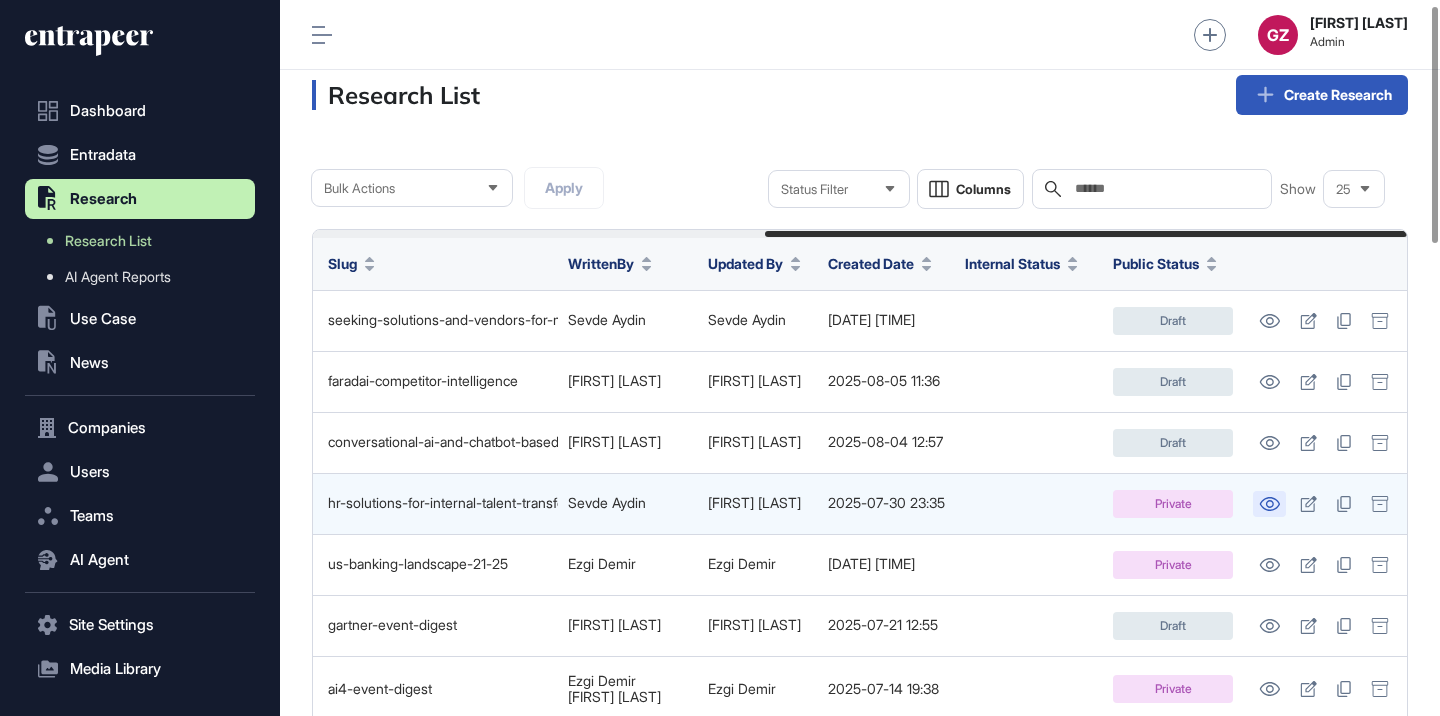 click 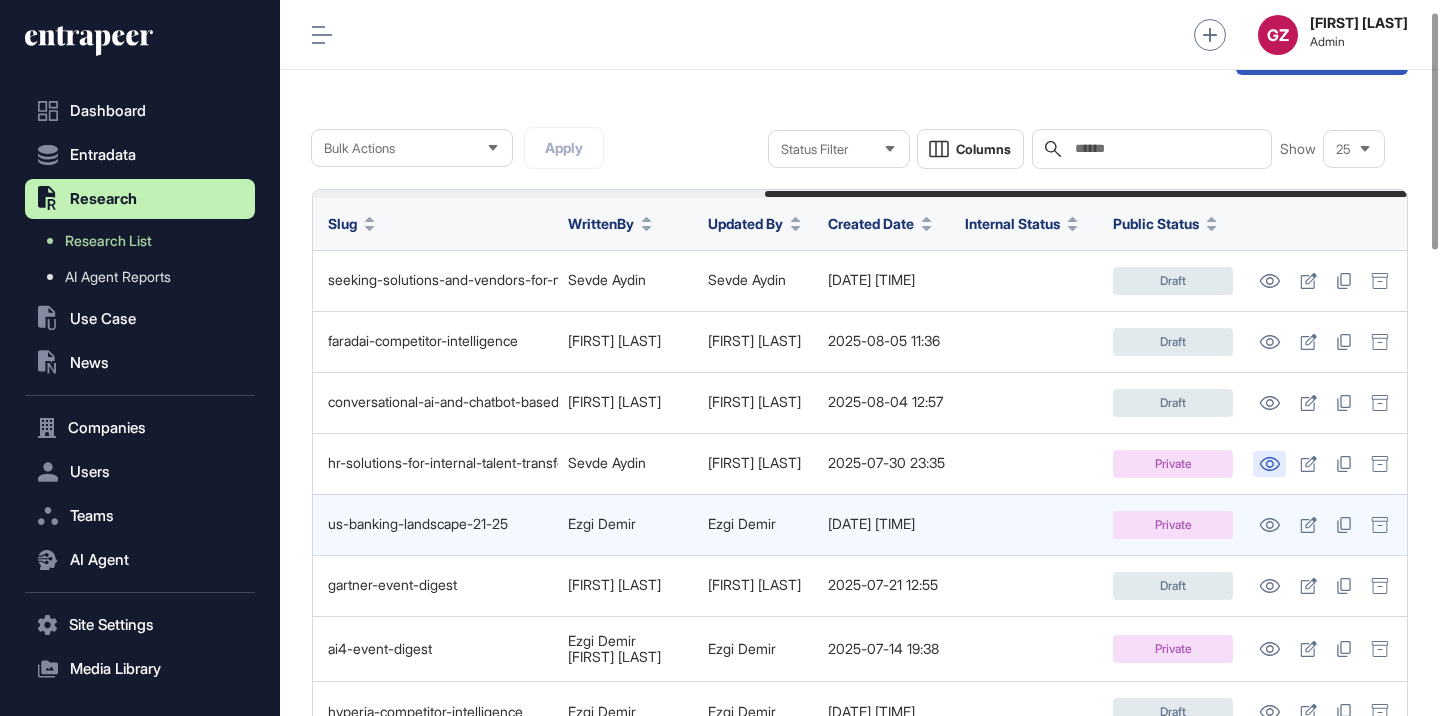 scroll, scrollTop: 56, scrollLeft: 0, axis: vertical 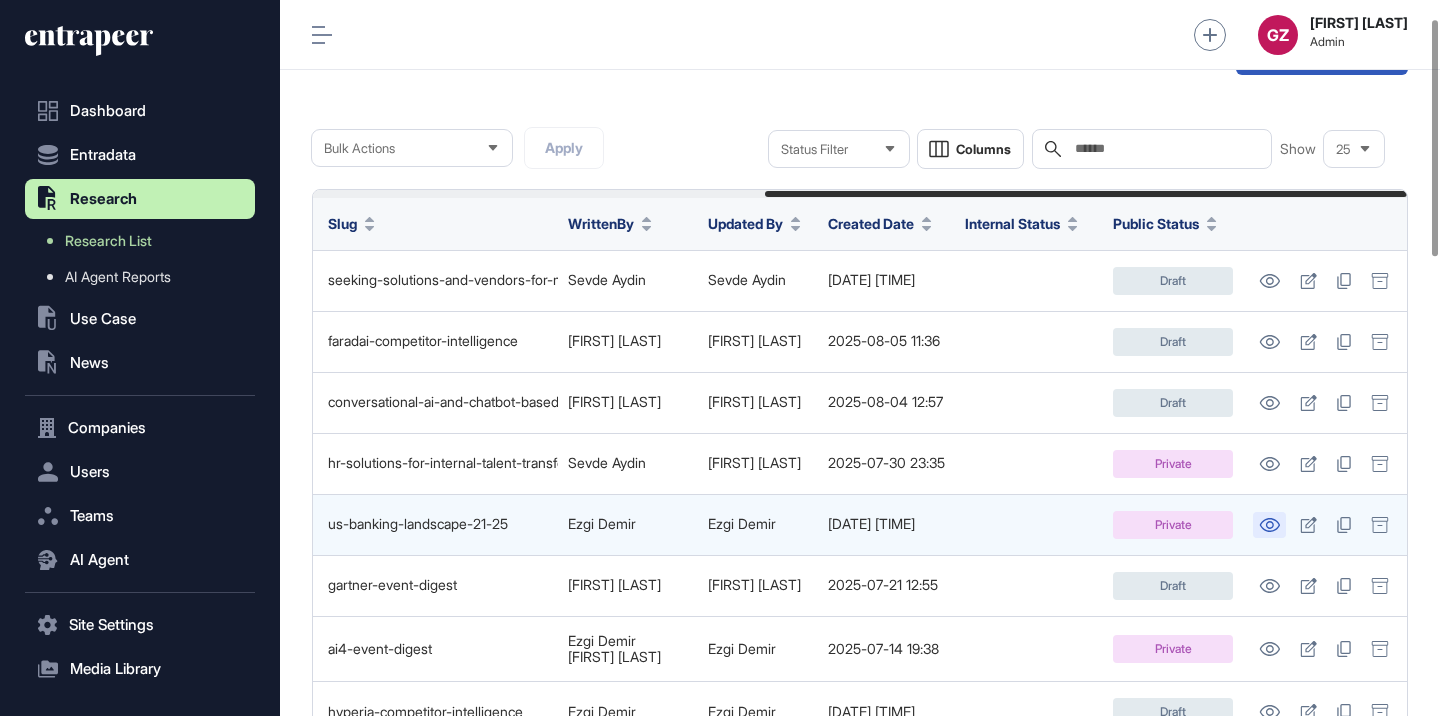 click 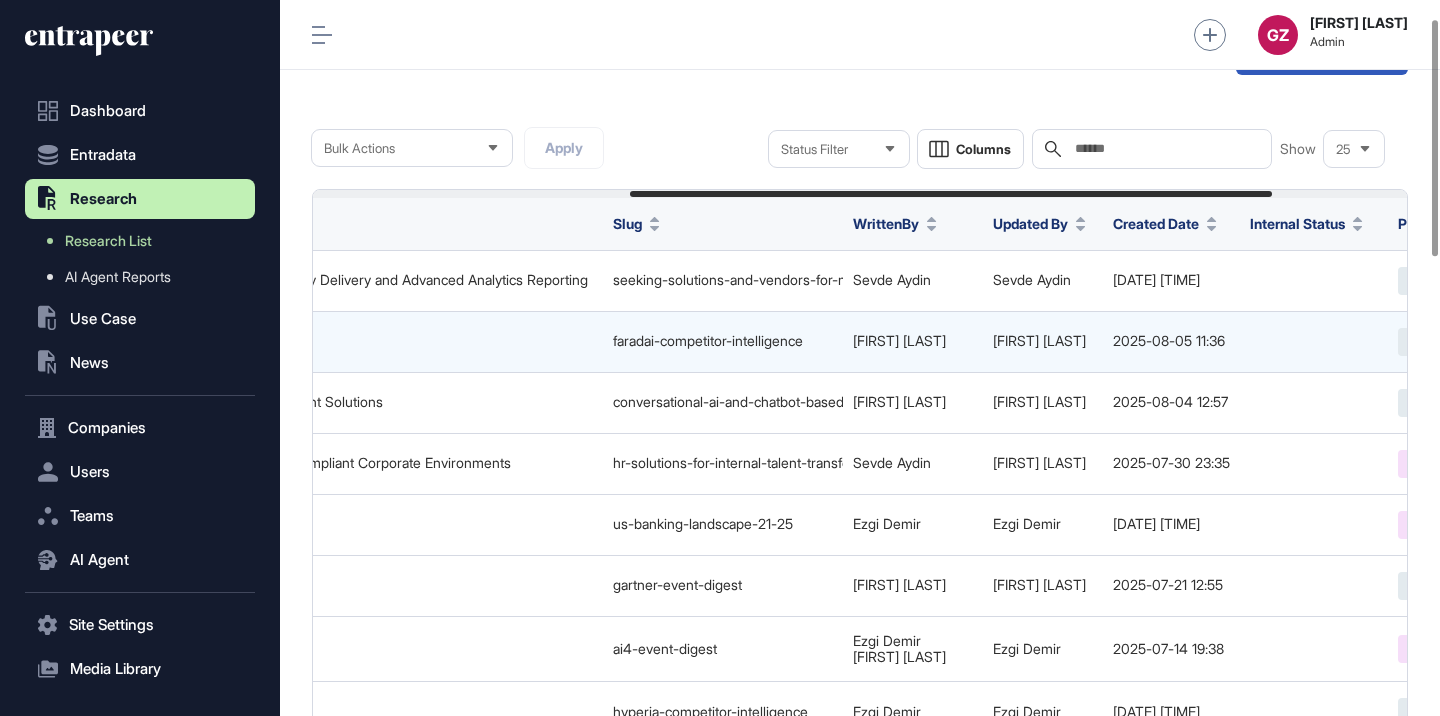 scroll, scrollTop: 0, scrollLeft: 540, axis: horizontal 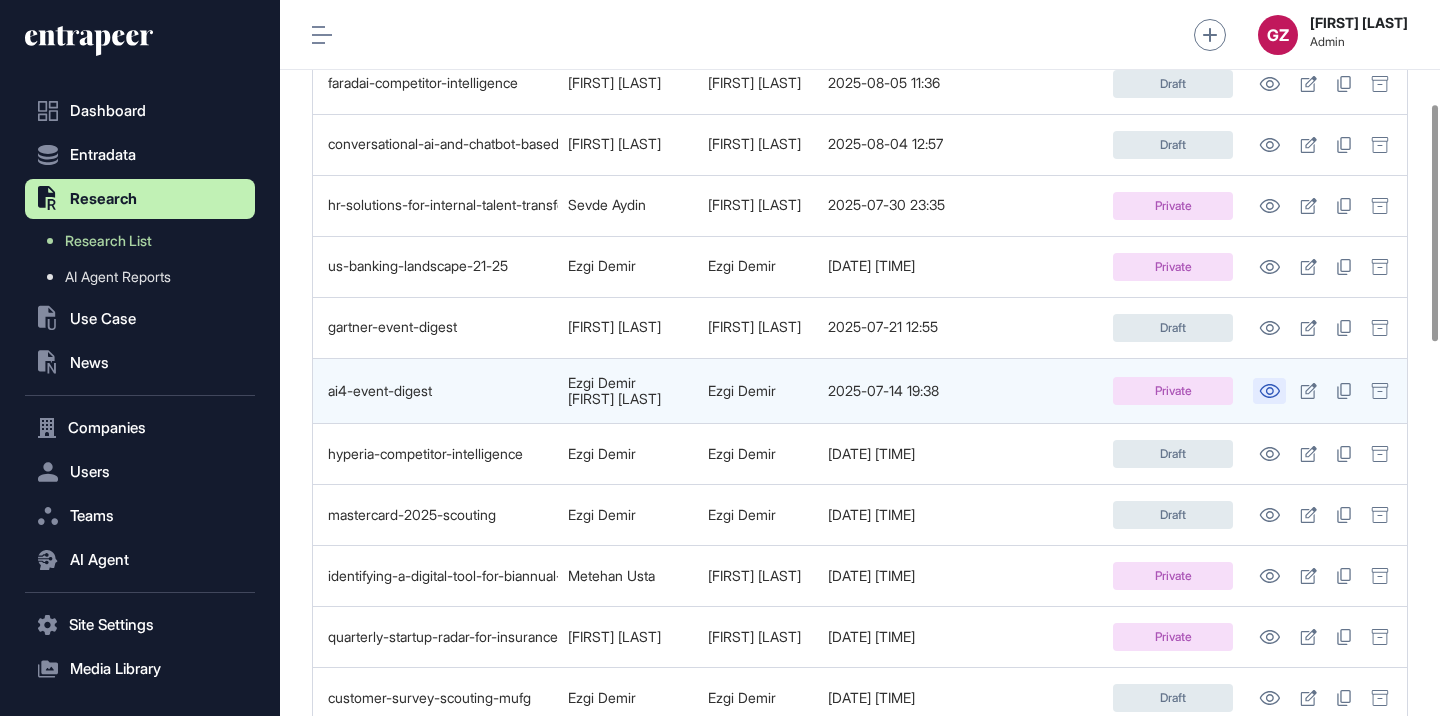 click at bounding box center [1269, 391] 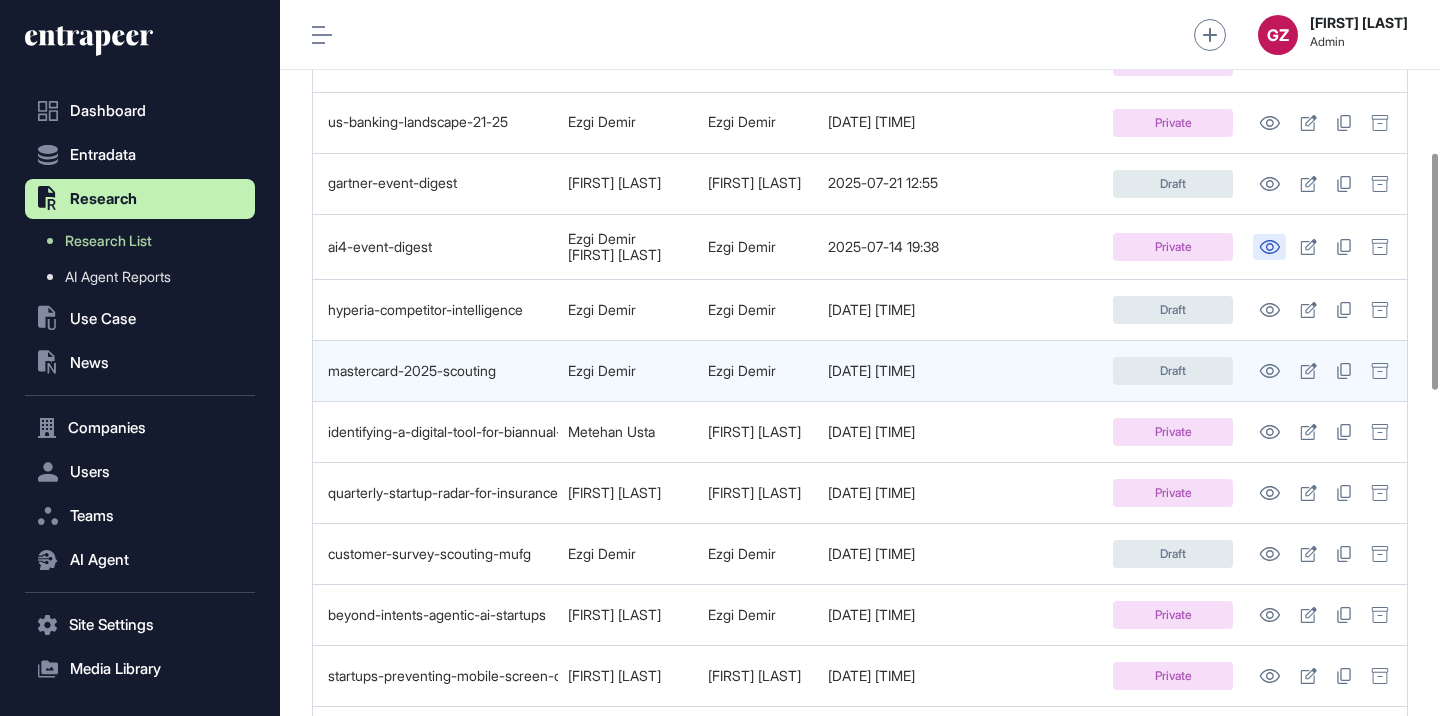 scroll, scrollTop: 460, scrollLeft: 0, axis: vertical 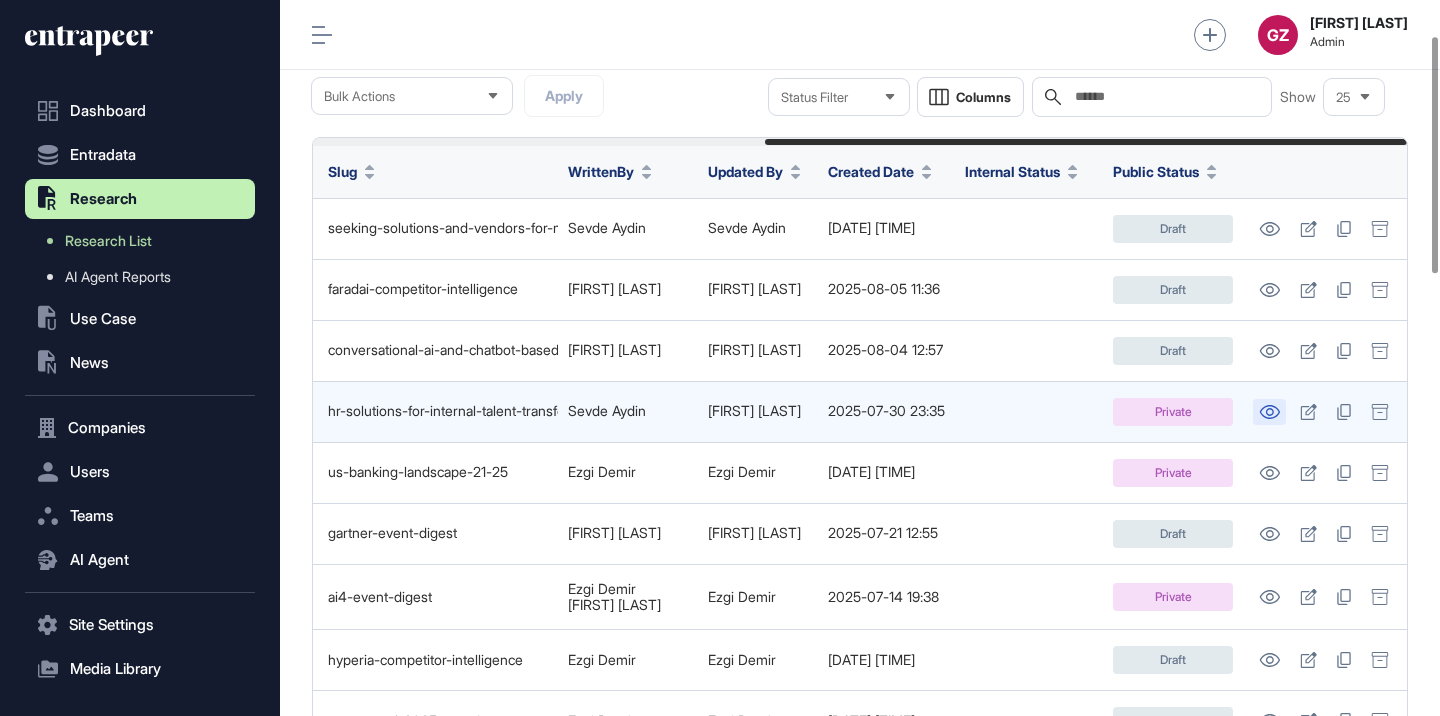 click 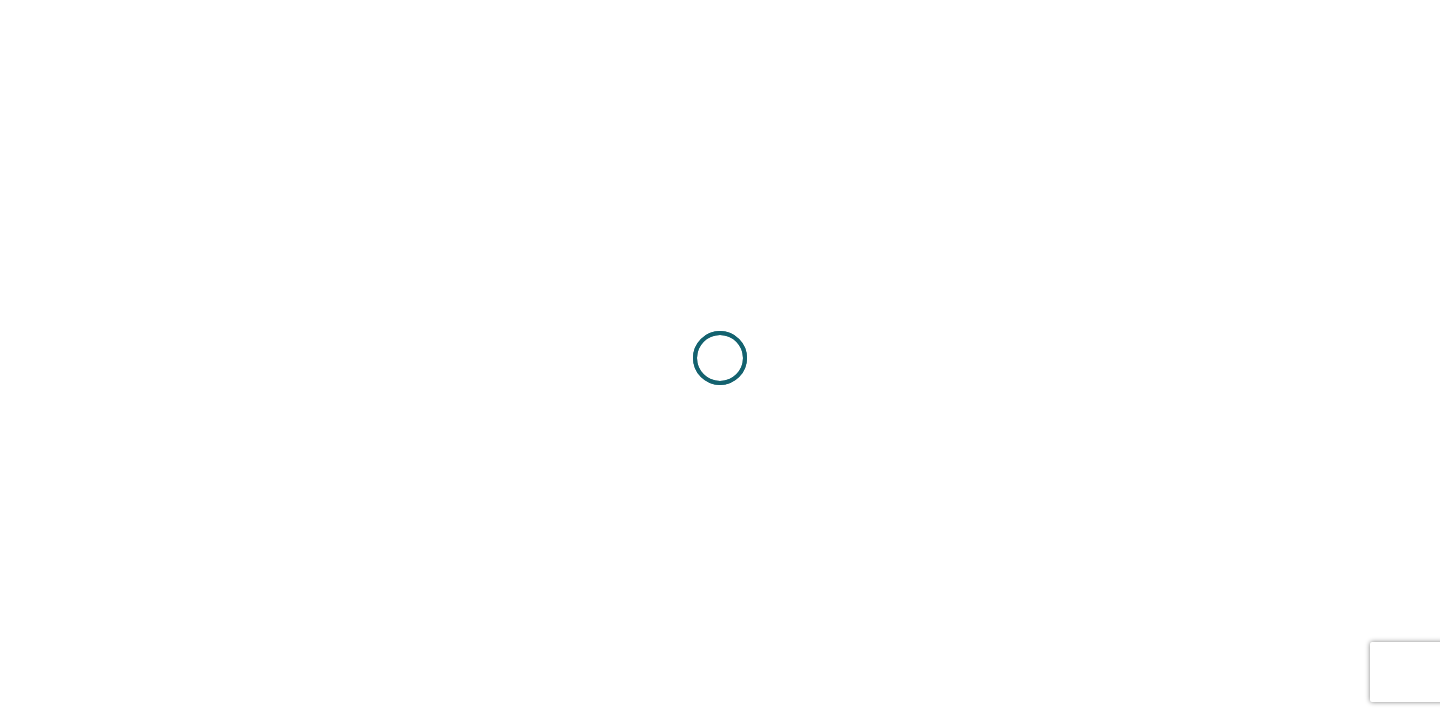 scroll, scrollTop: 0, scrollLeft: 0, axis: both 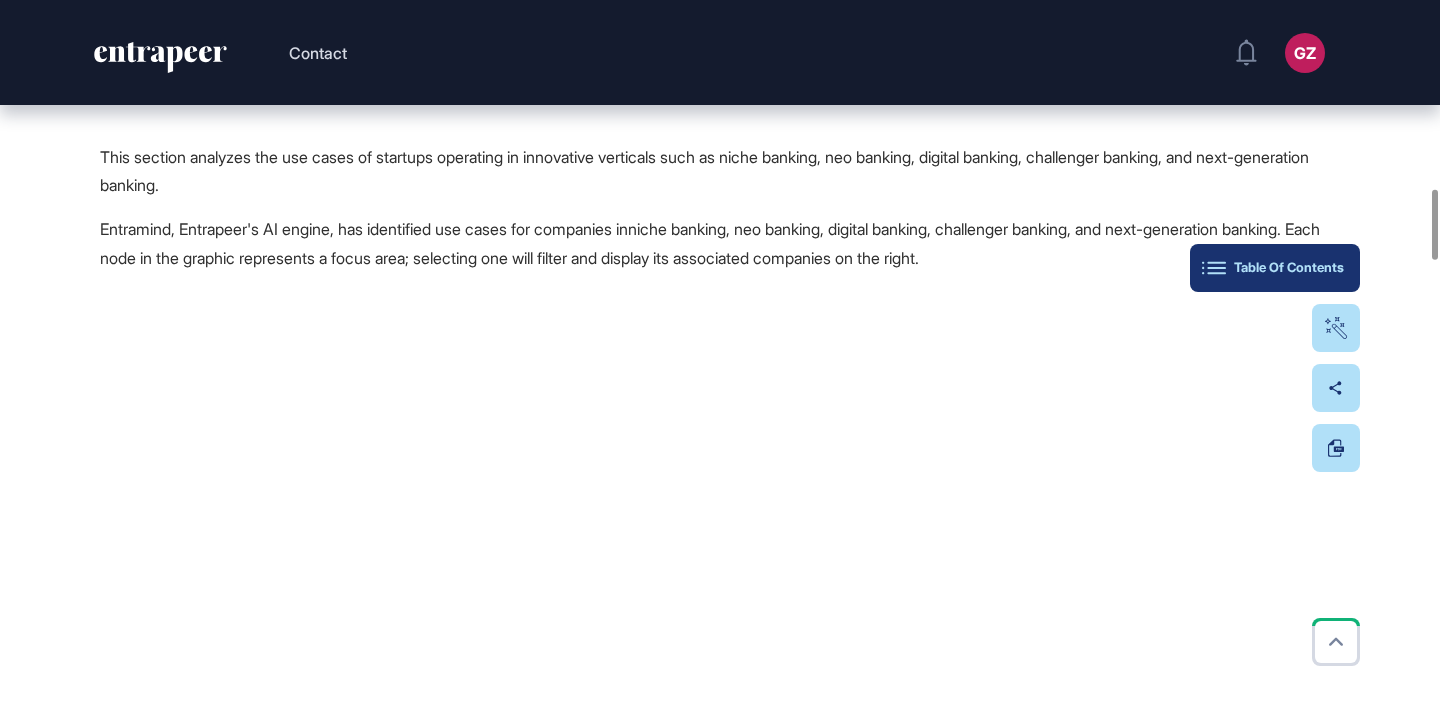 click on "Table Of Contents" at bounding box center [1275, 268] 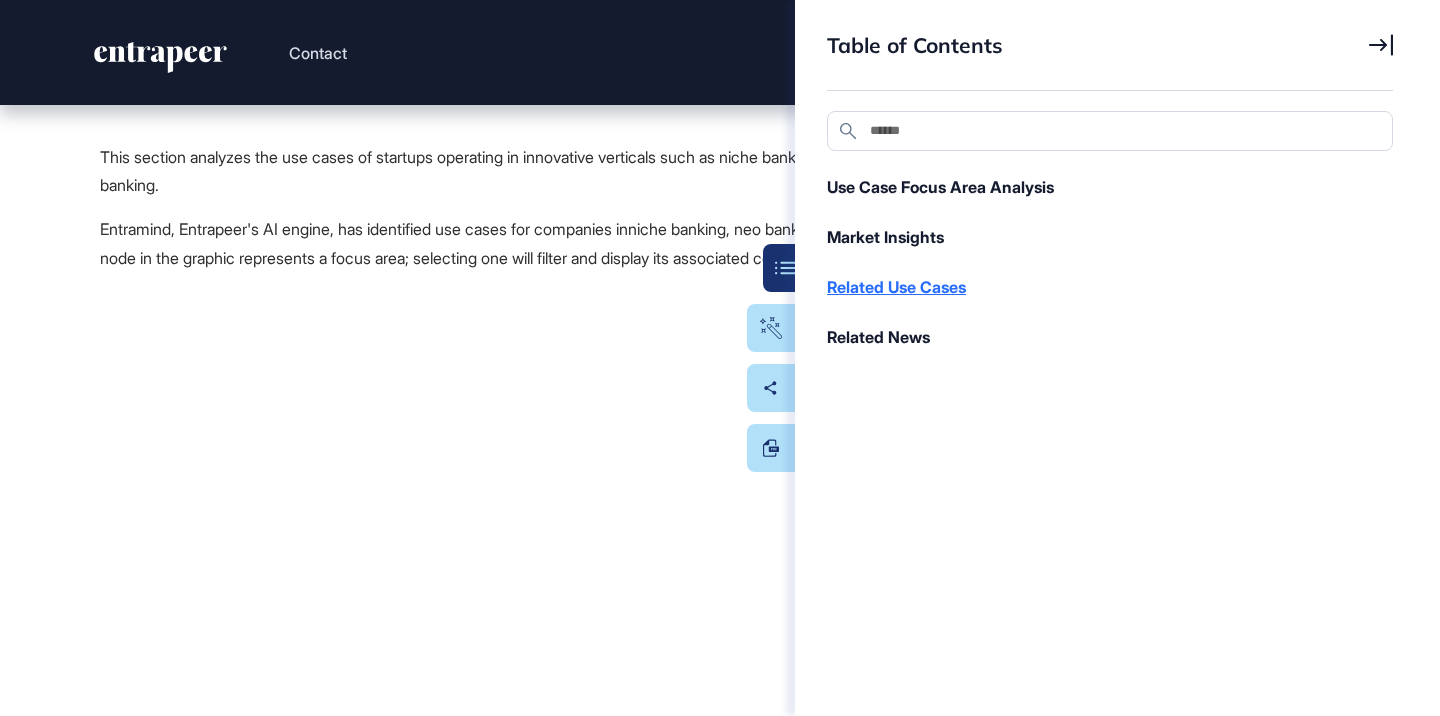 click on "Related Use Cases" at bounding box center (1100, 287) 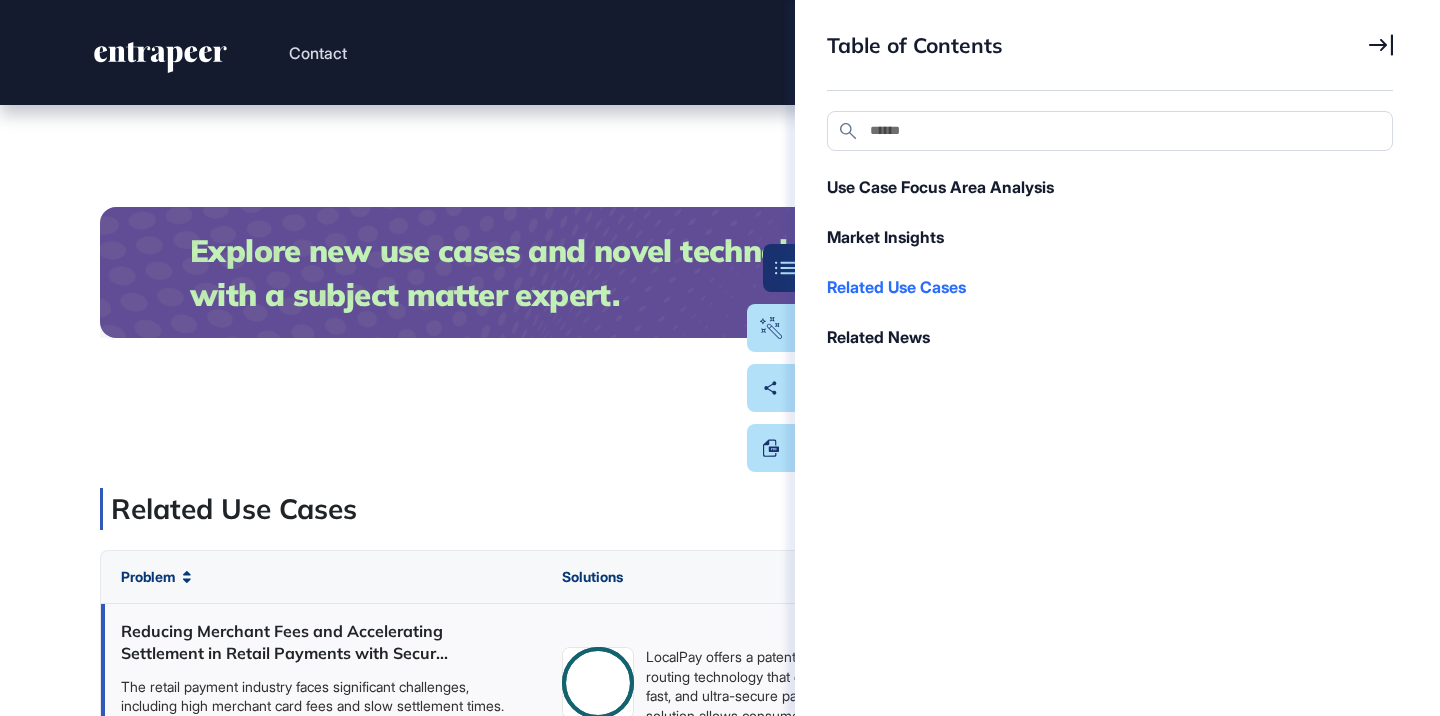 scroll, scrollTop: 5318, scrollLeft: 0, axis: vertical 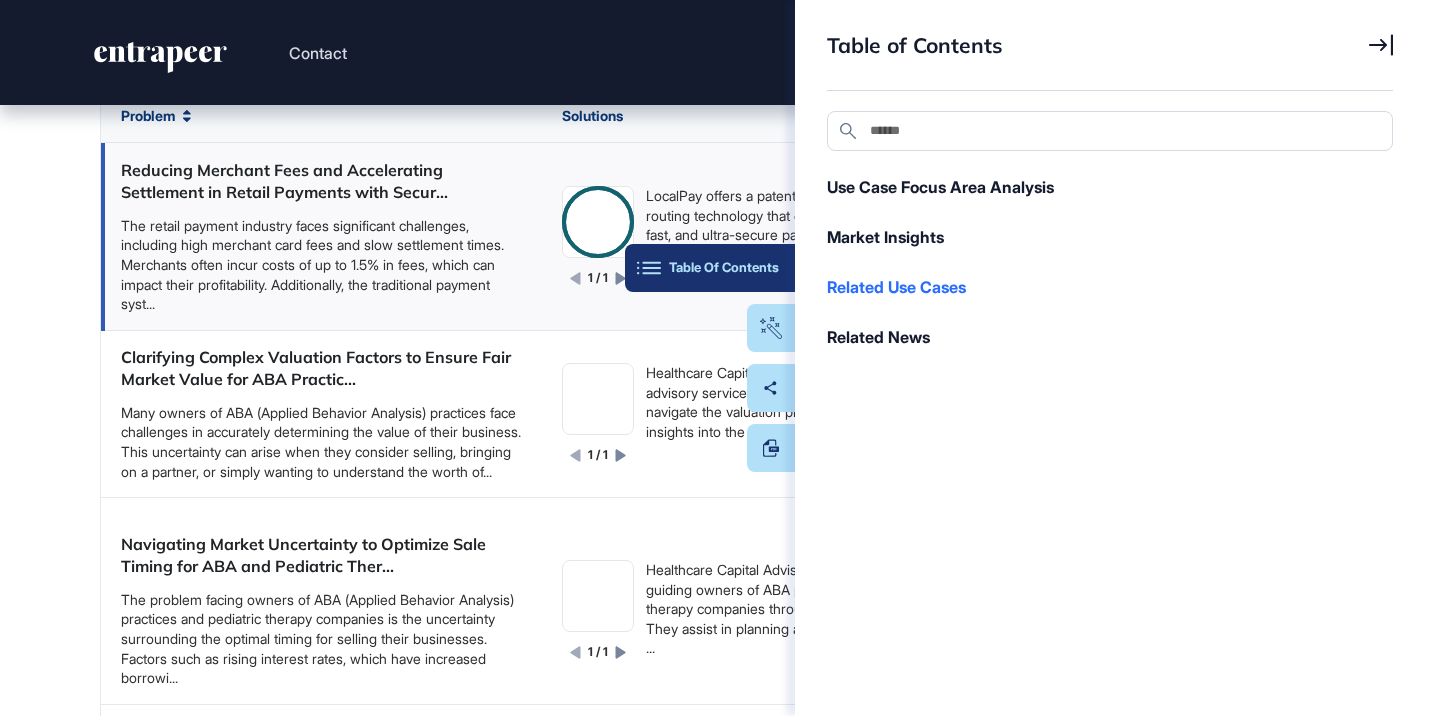 click on "Table Of Contents" at bounding box center (710, 268) 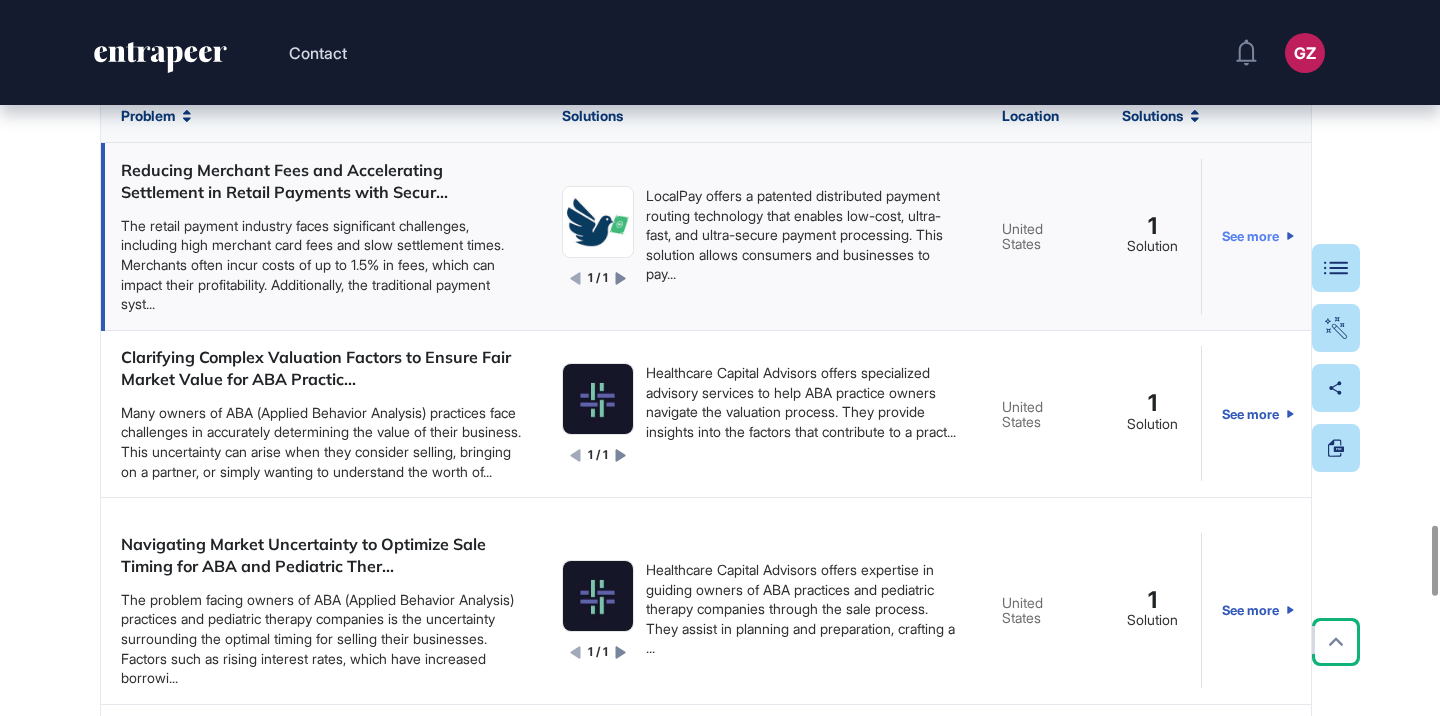 type 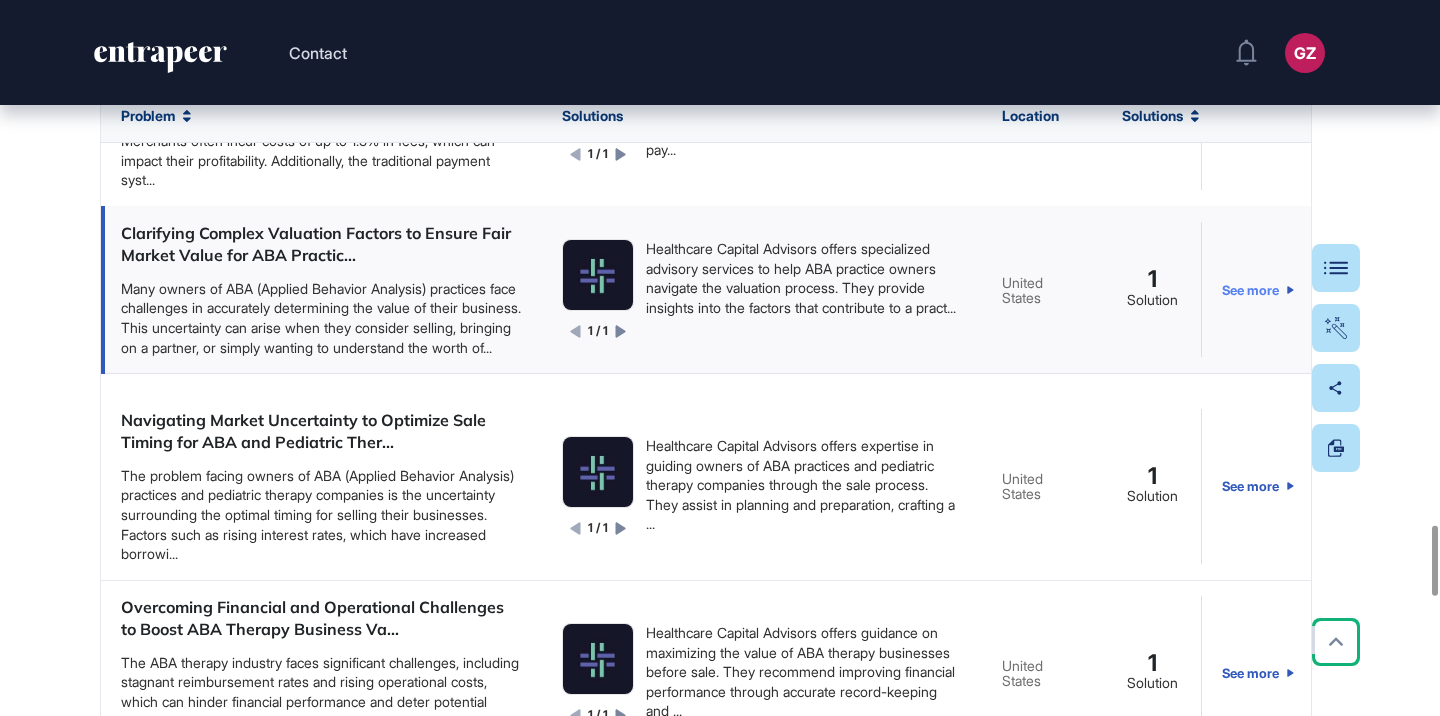 scroll, scrollTop: 162, scrollLeft: 0, axis: vertical 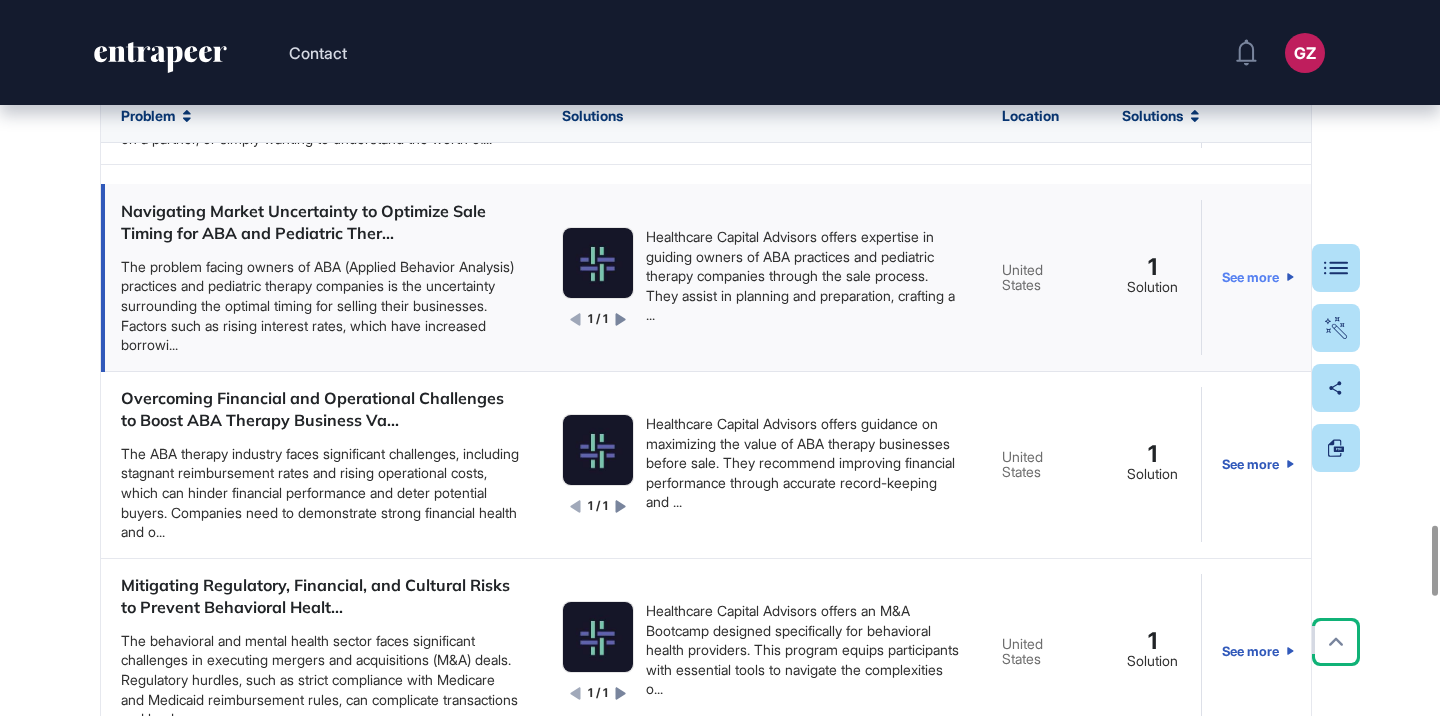 click on "See more" at bounding box center [1258, 277] 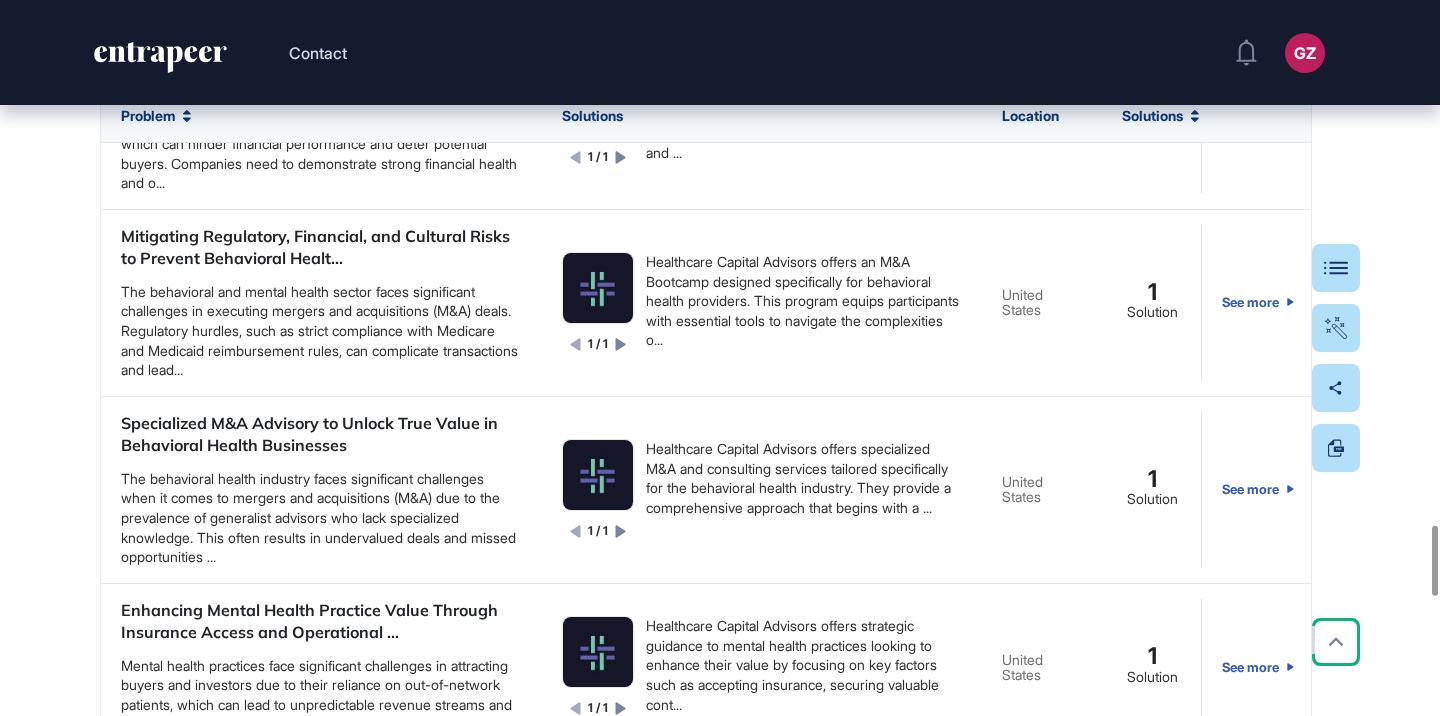 scroll, scrollTop: 1177, scrollLeft: 0, axis: vertical 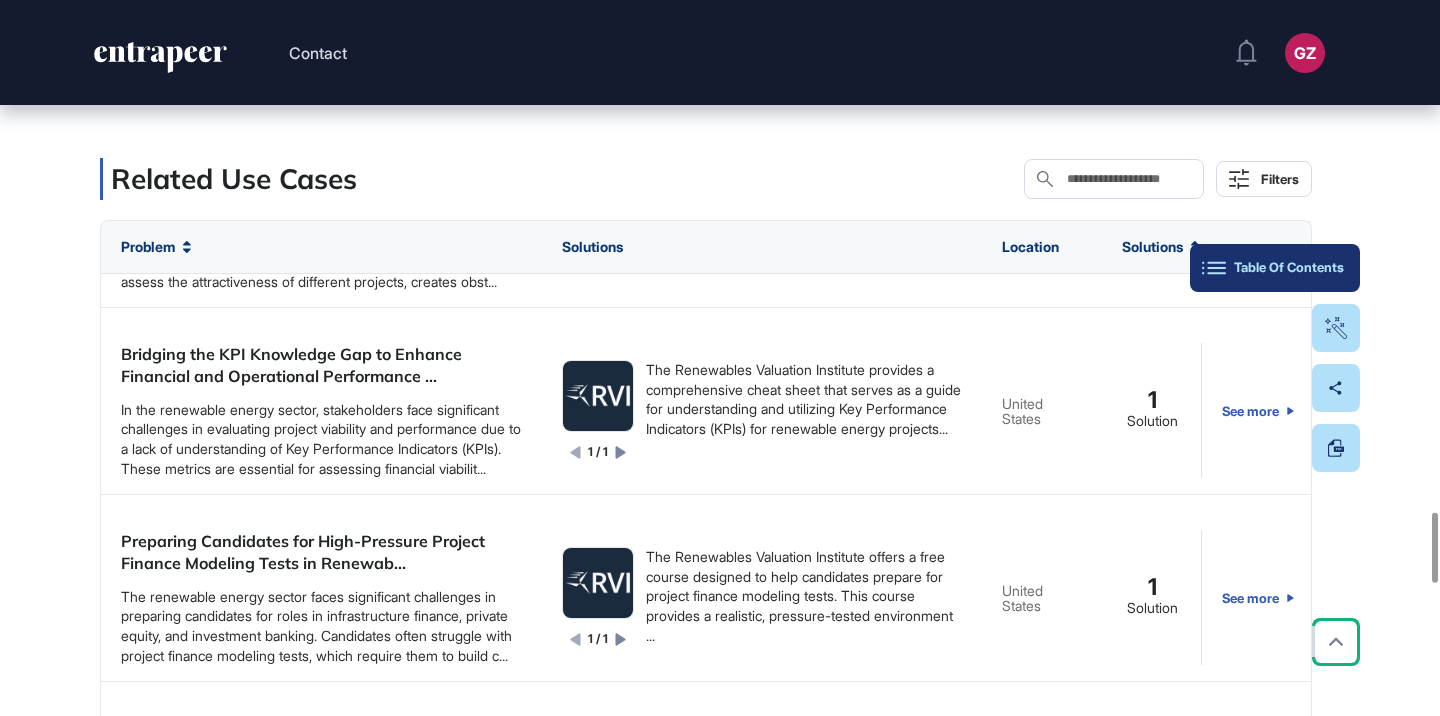 click on "Table Of Contents" at bounding box center (1275, 268) 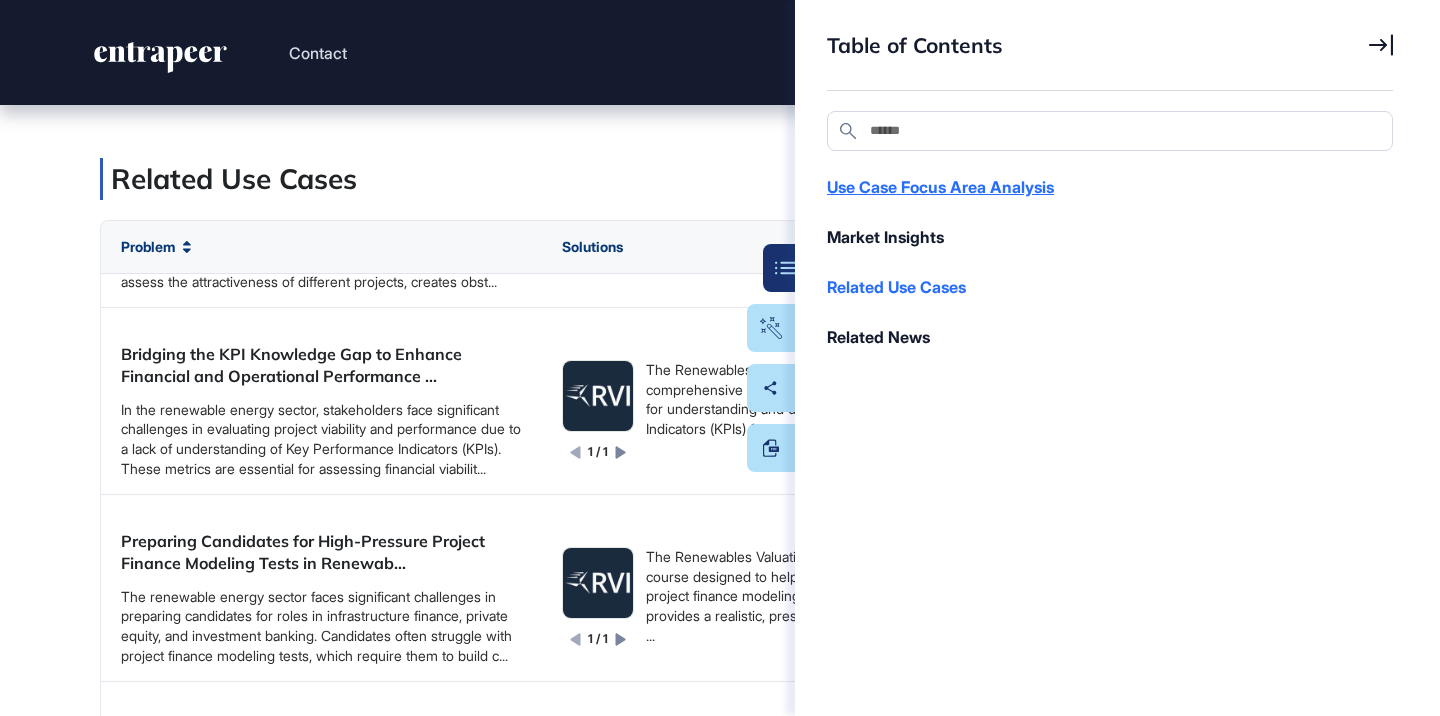 click on "Use Case Focus Area Analysis" at bounding box center (1100, 187) 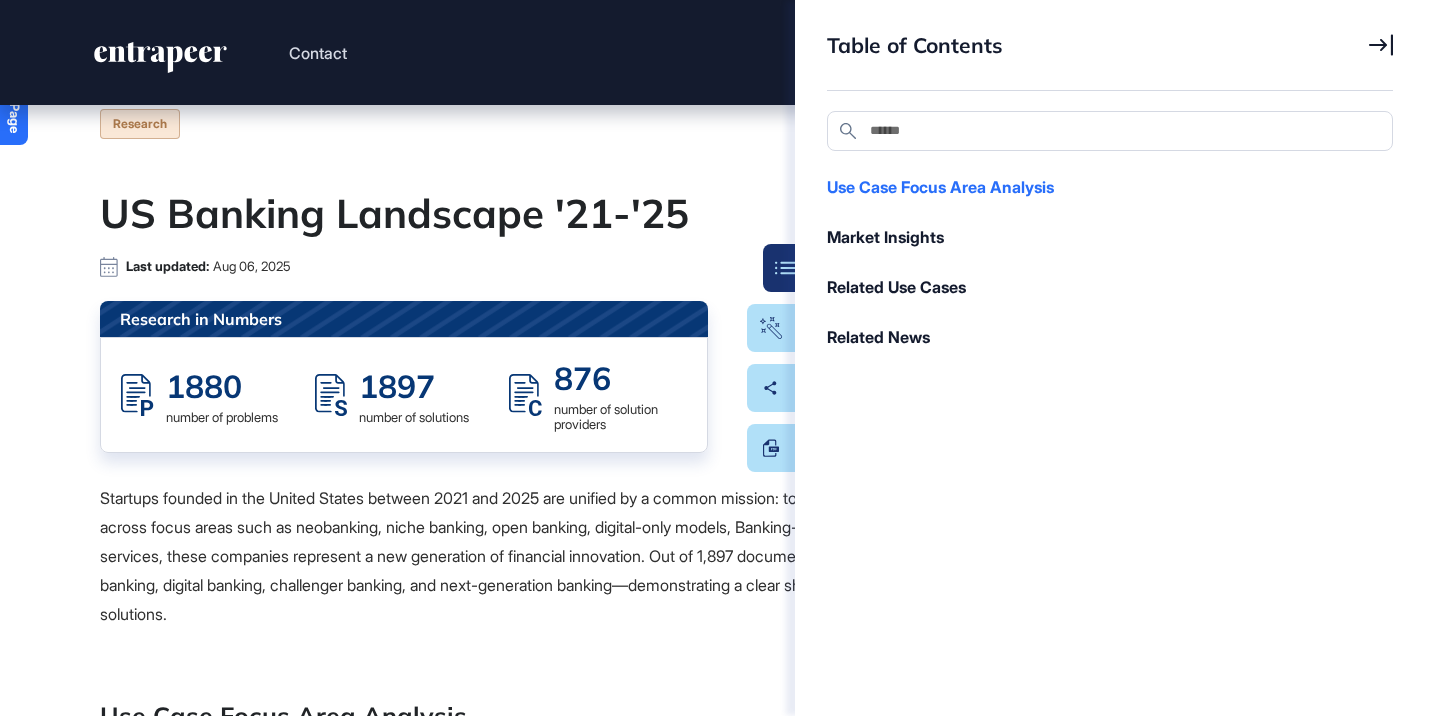 scroll, scrollTop: 0, scrollLeft: 0, axis: both 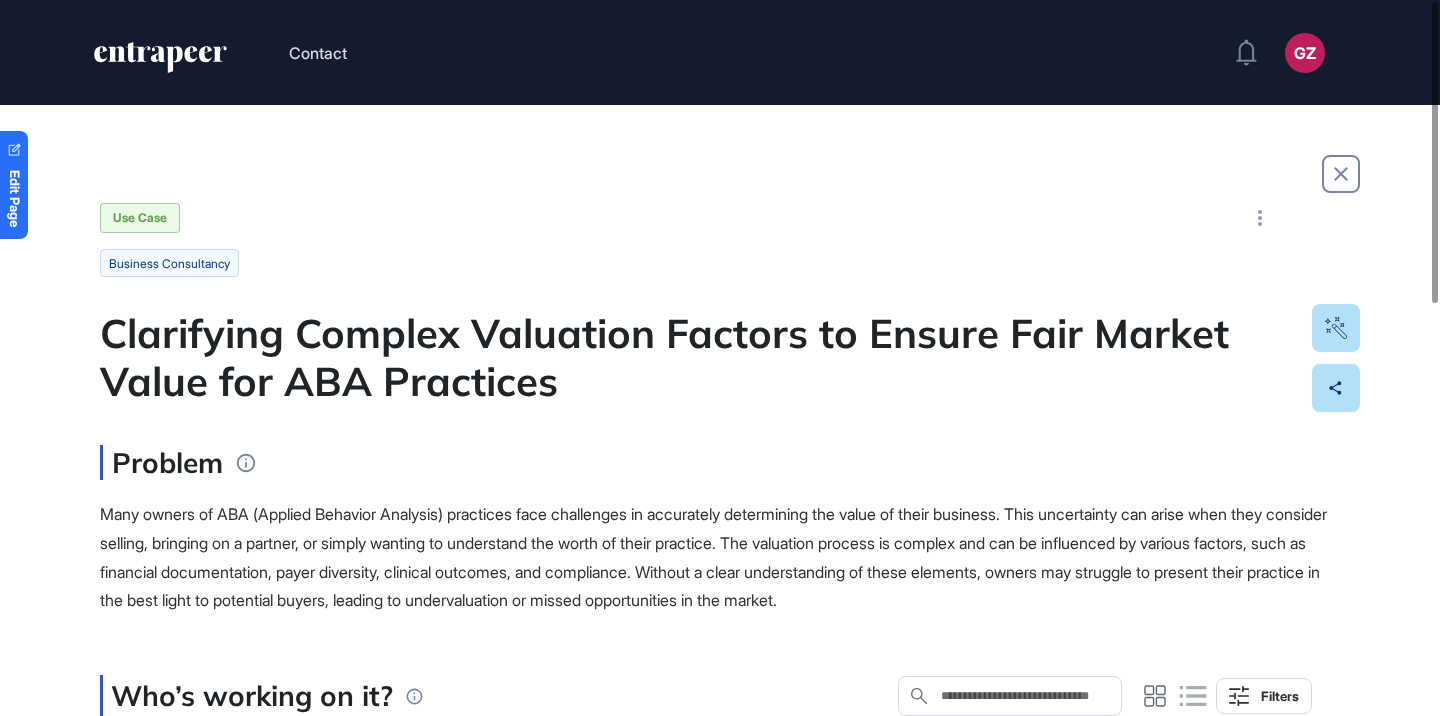 click on "Clarifying Complex Valuation Factors to Ensure Fair Market Value for ABA Practices" at bounding box center (720, 357) 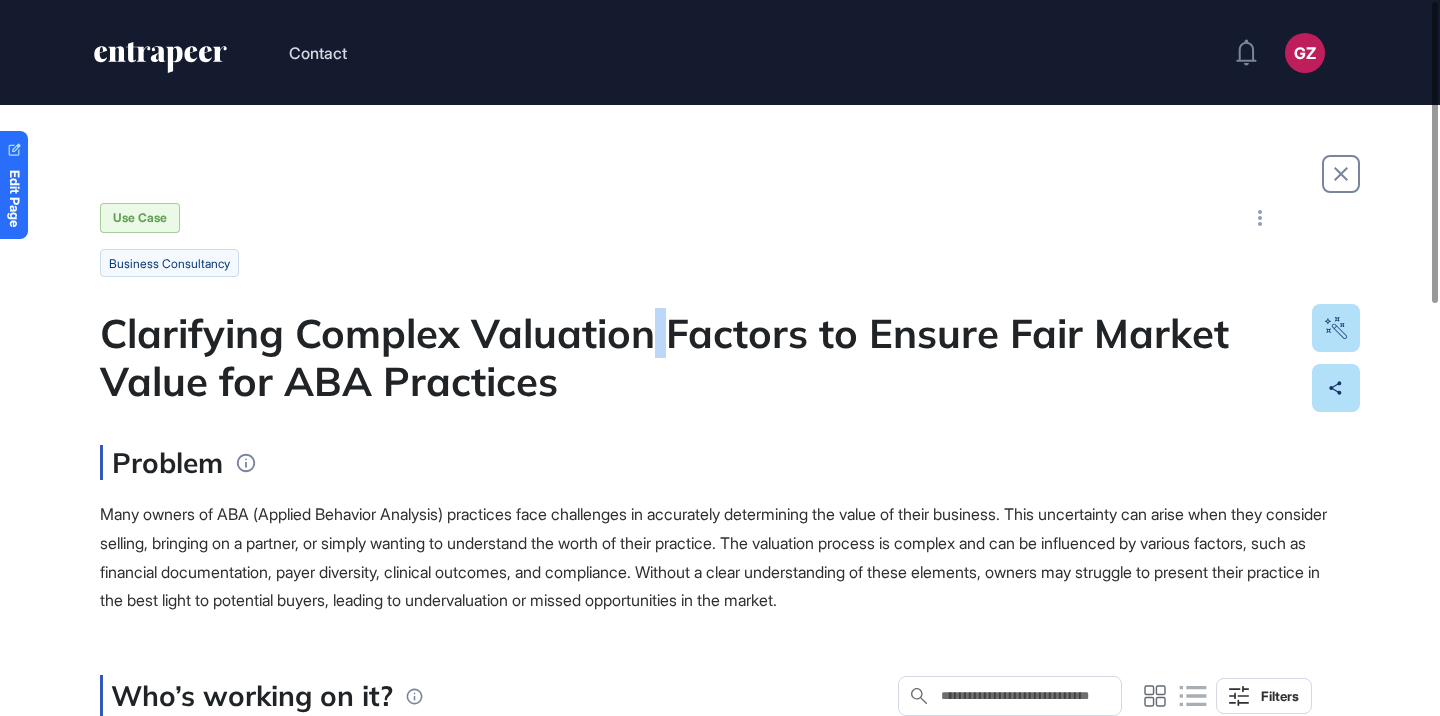 click on "Clarifying Complex Valuation Factors to Ensure Fair Market Value for ABA Practices" at bounding box center [720, 357] 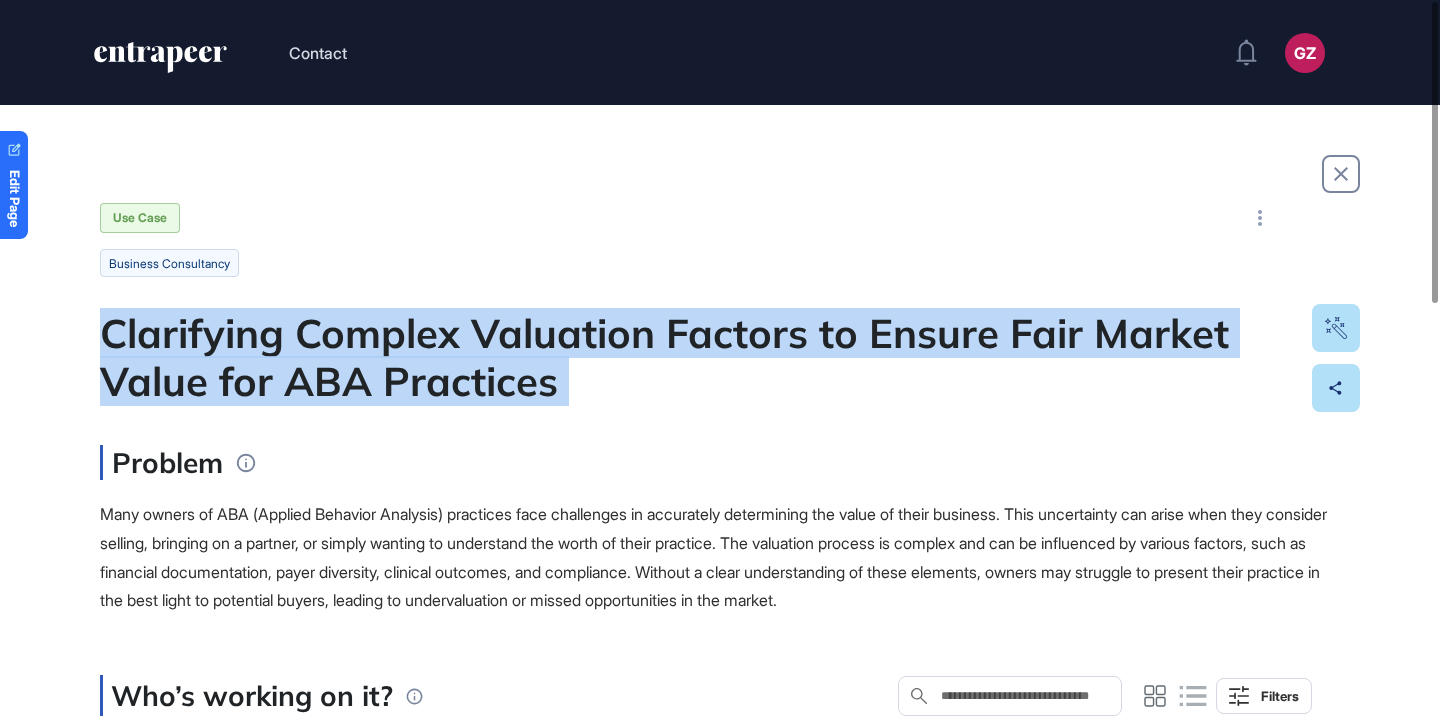 click on "Clarifying Complex Valuation Factors to Ensure Fair Market Value for ABA Practices" at bounding box center (720, 357) 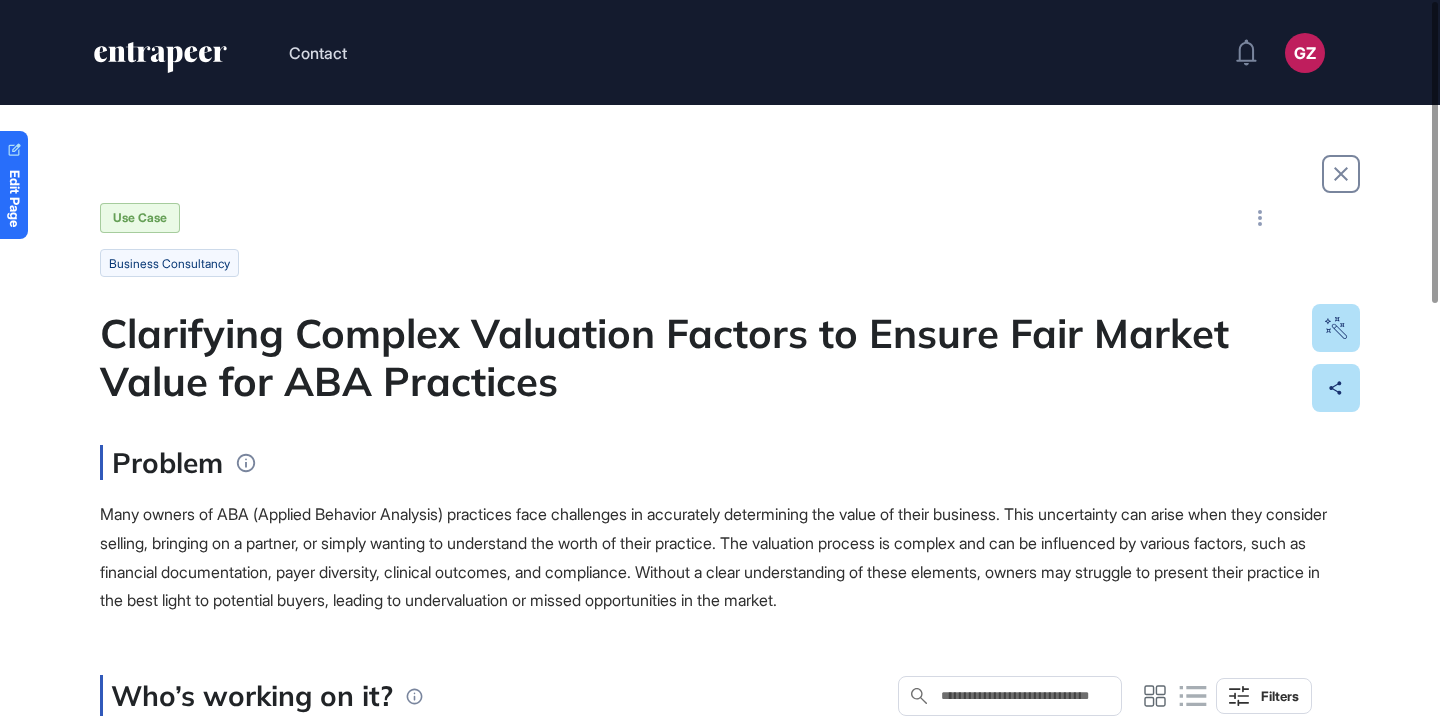 click on "Clarifying Complex Valuation Factors to Ensure Fair Market Value for ABA Practices" at bounding box center [720, 357] 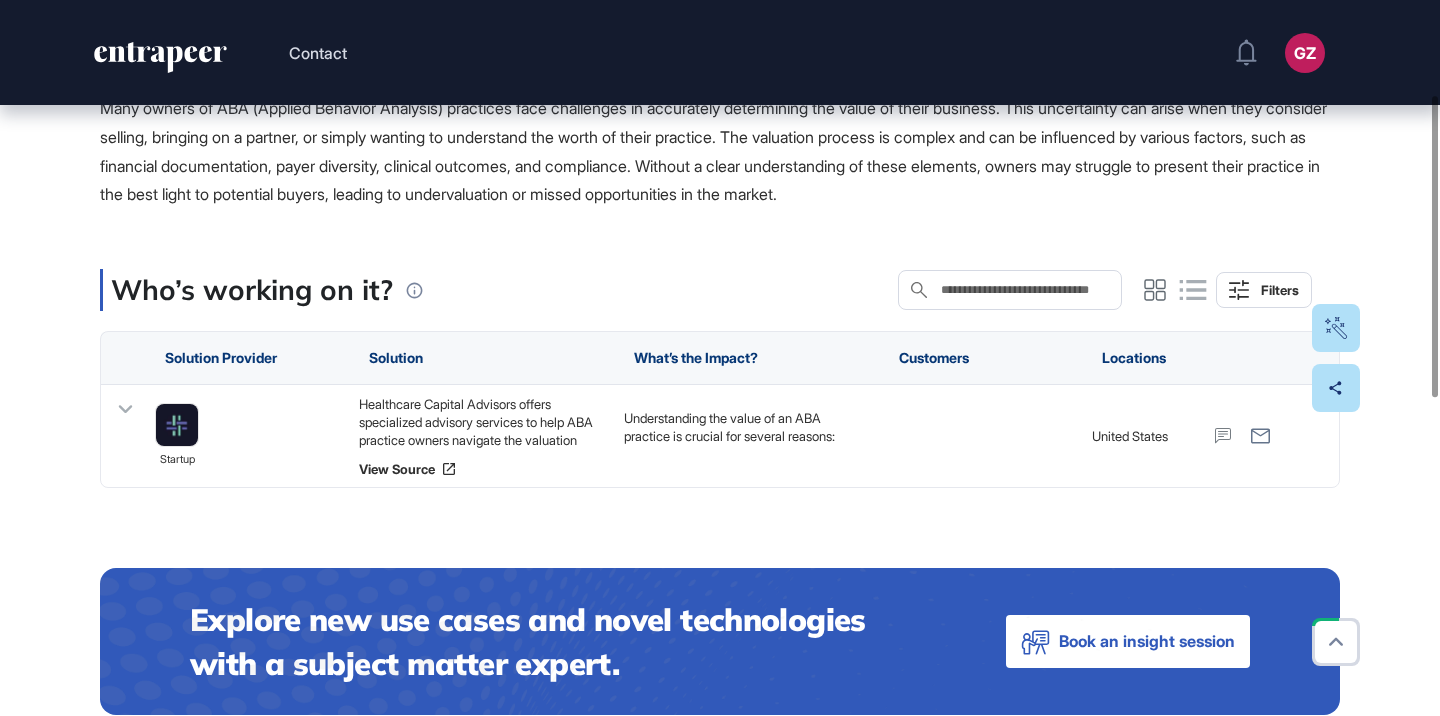 scroll, scrollTop: 467, scrollLeft: 0, axis: vertical 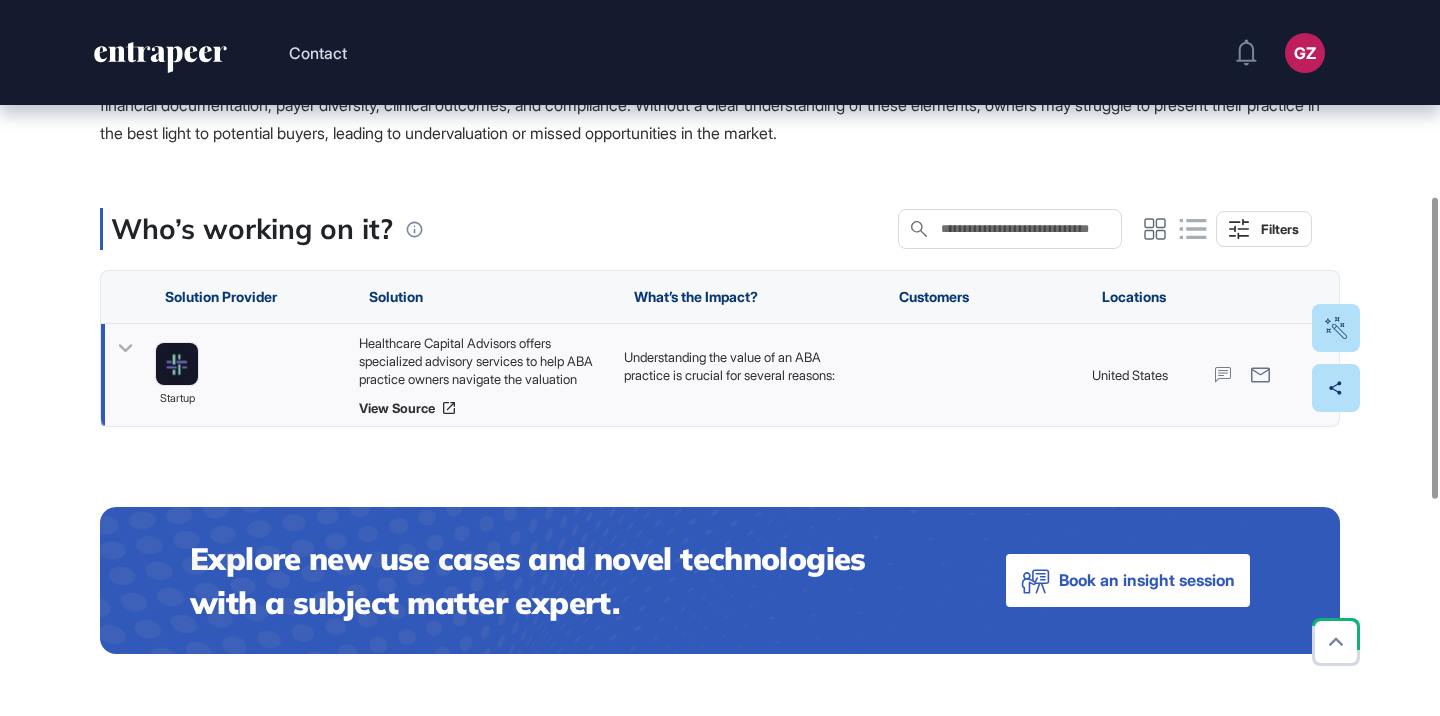 click on "Healthcare Capital Advisors offers specialized advisory services to help ABA practice owners navigate the valuation process. They provide insights into the factors that contribute to a practice's value, such as clean financials, payer diversity, strong clinical outcomes, and compliance. By working with experienced investment bankers and consultants who understand the behavioral health industry, Healthcare Capital Advisors assists owners in making informed decisions about their practice's worth and prepares them for potential sales or partnerships. Their approach includes a confidential consultation to assess the unique aspects of each practice and to strategize on enhancing its value." at bounding box center [481, 361] 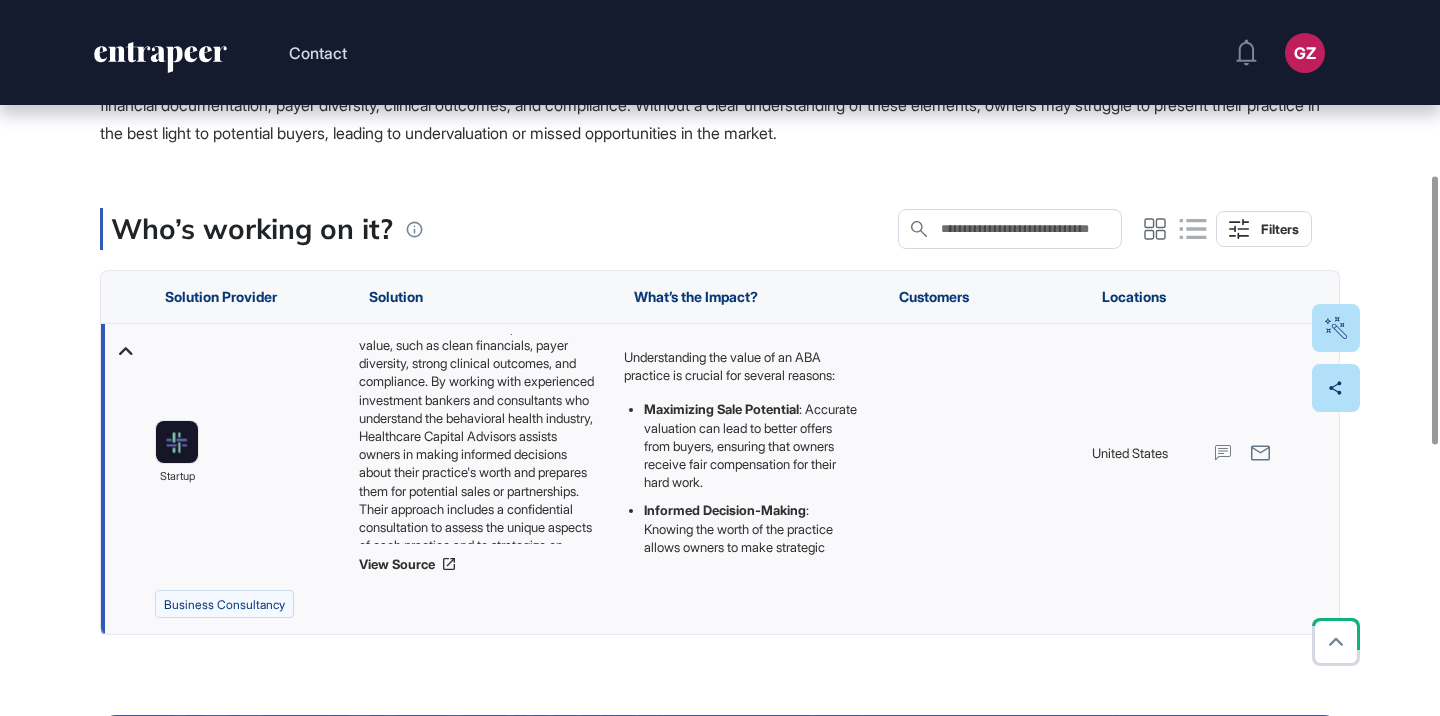 scroll, scrollTop: 172, scrollLeft: 0, axis: vertical 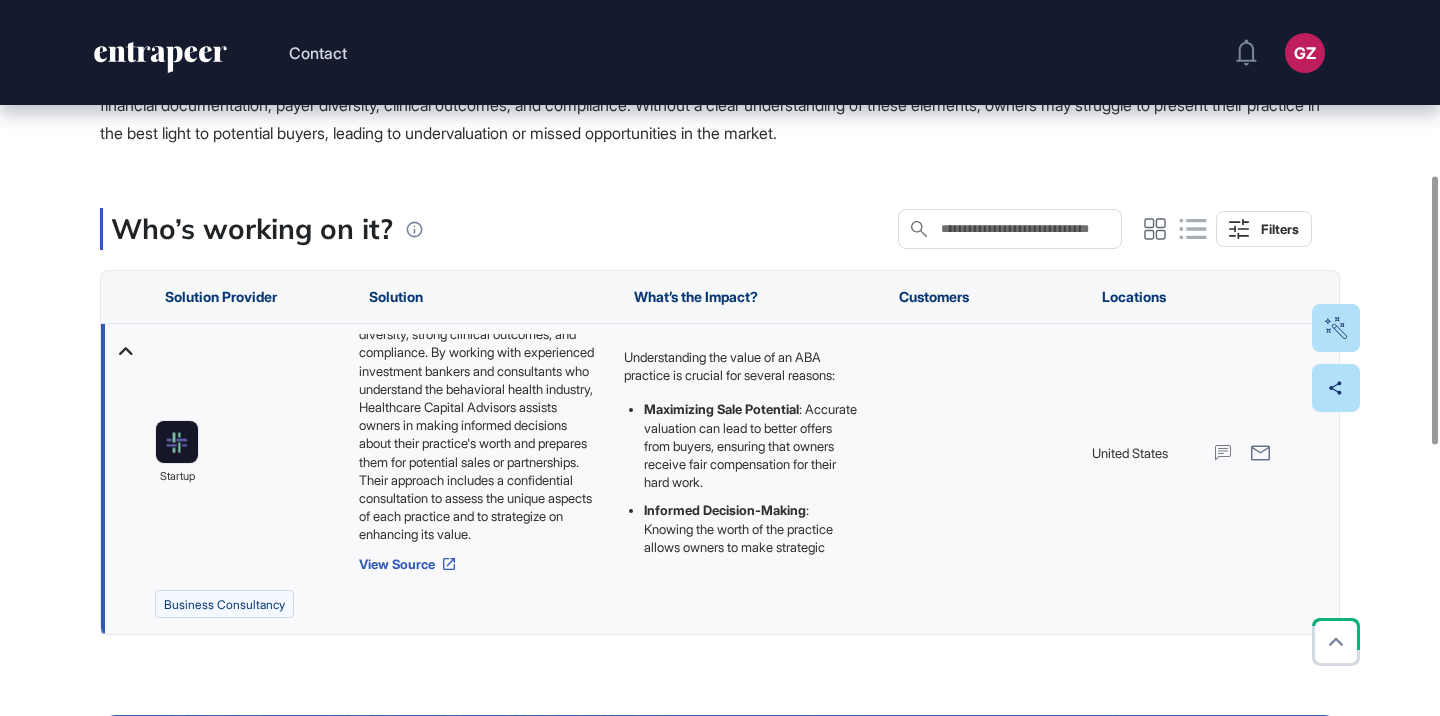 click on "View Source" at bounding box center (481, 564) 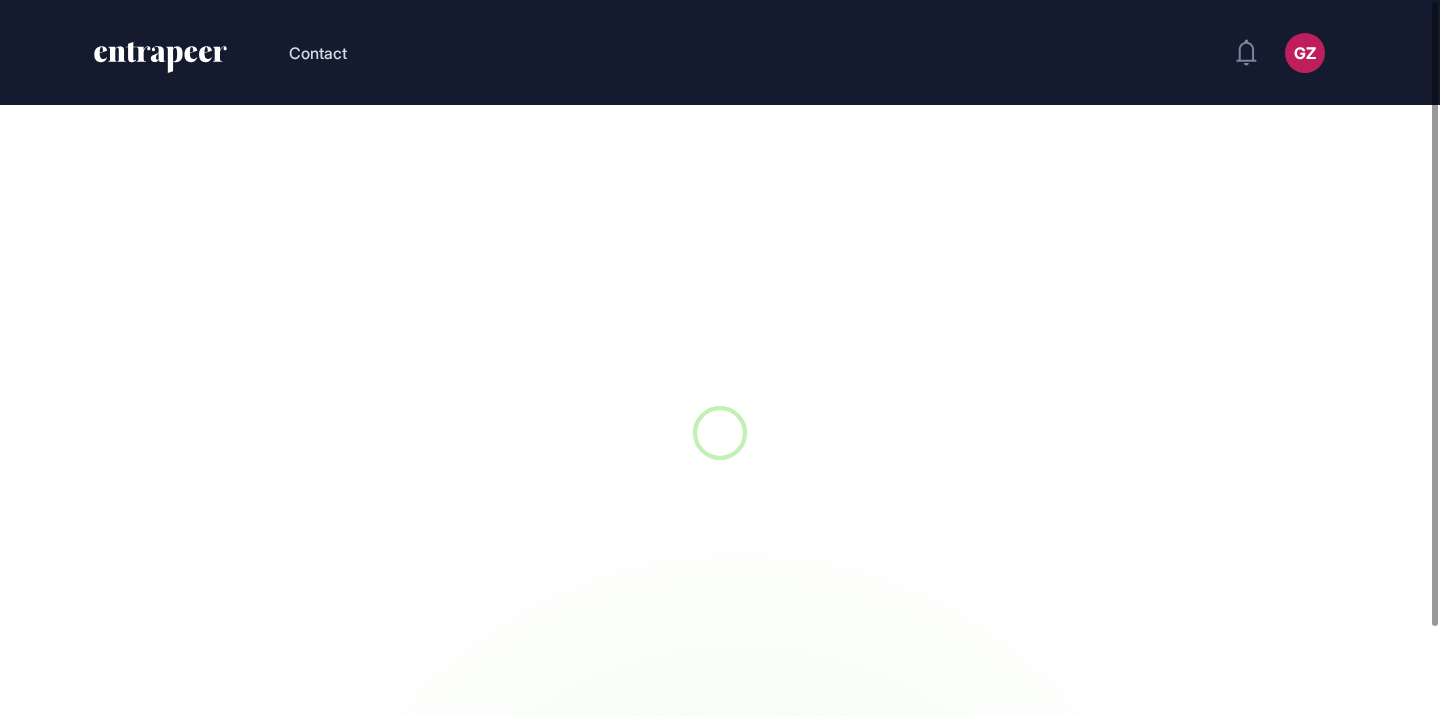 scroll, scrollTop: 0, scrollLeft: 0, axis: both 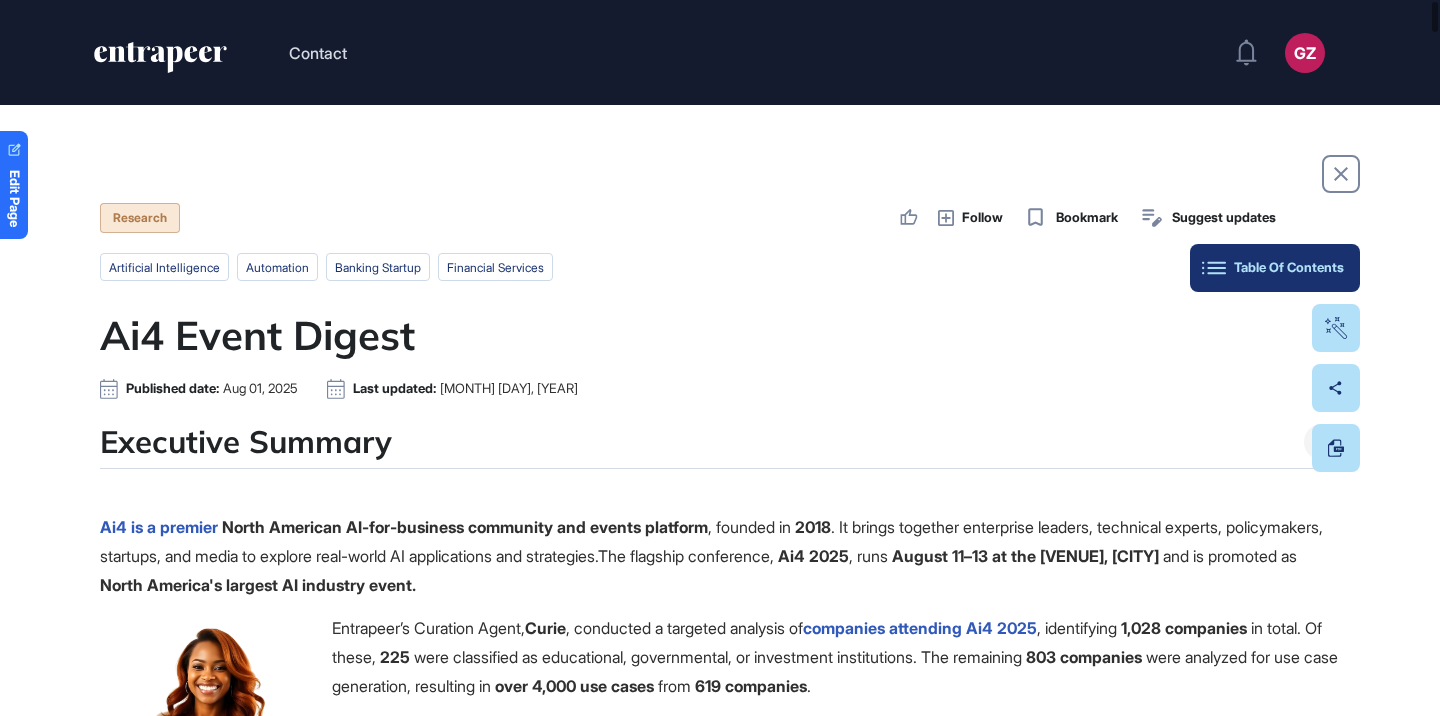 drag, startPoint x: 1328, startPoint y: 257, endPoint x: 1327, endPoint y: 273, distance: 16.03122 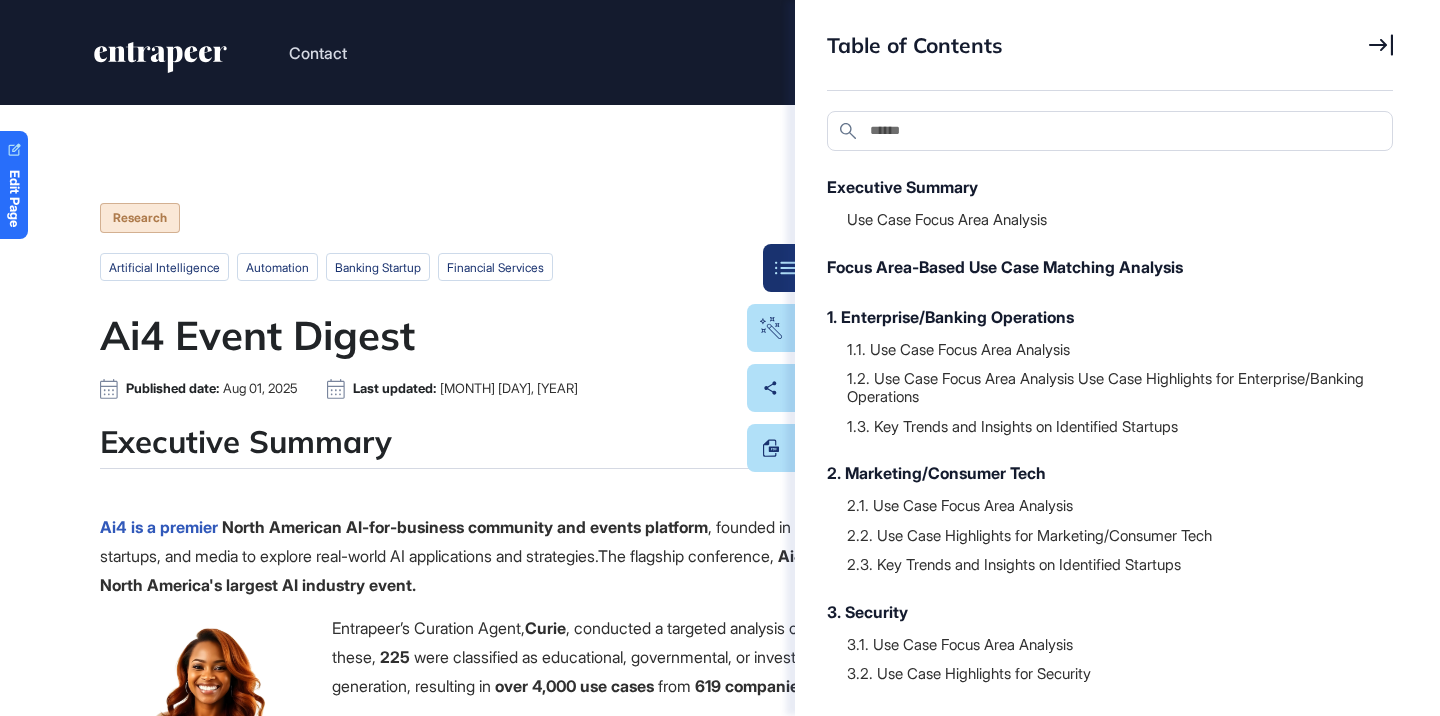 scroll, scrollTop: 186, scrollLeft: 0, axis: vertical 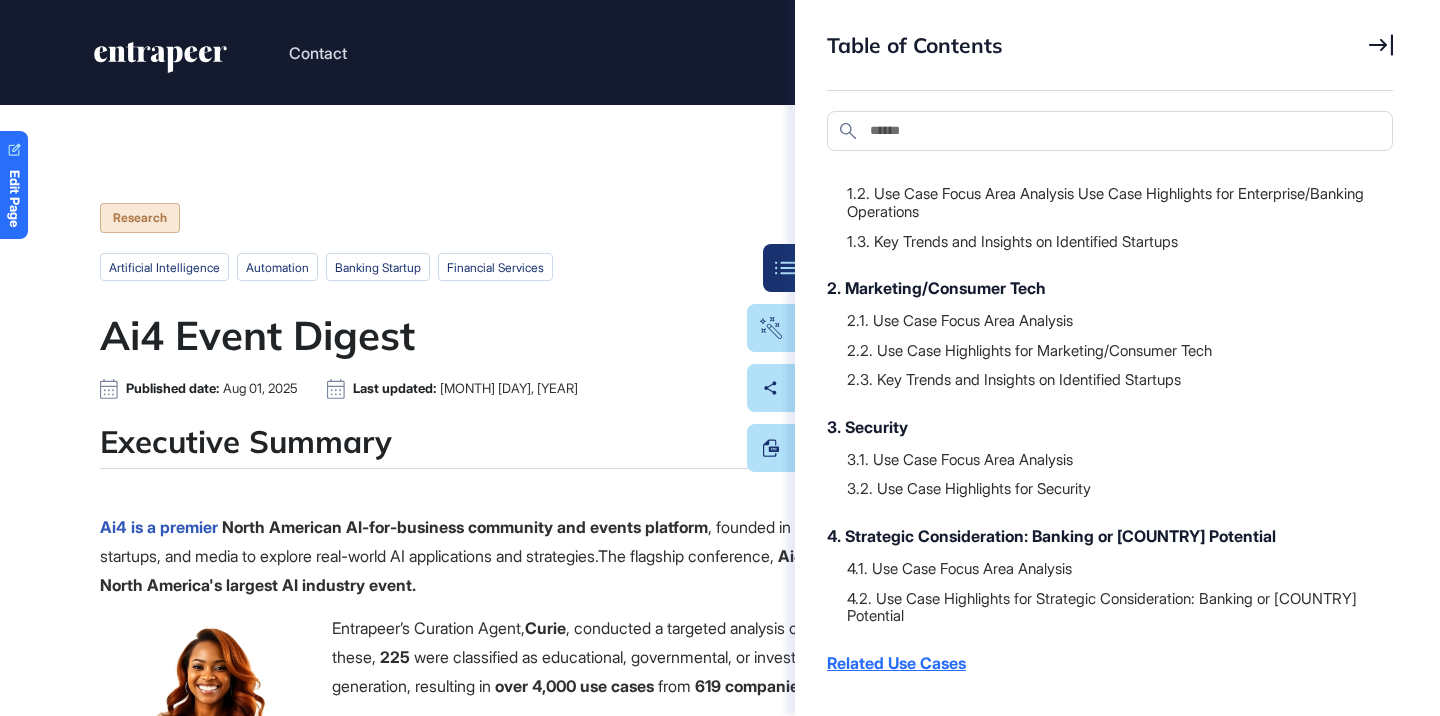 click on "Related Use Cases" at bounding box center [1100, 663] 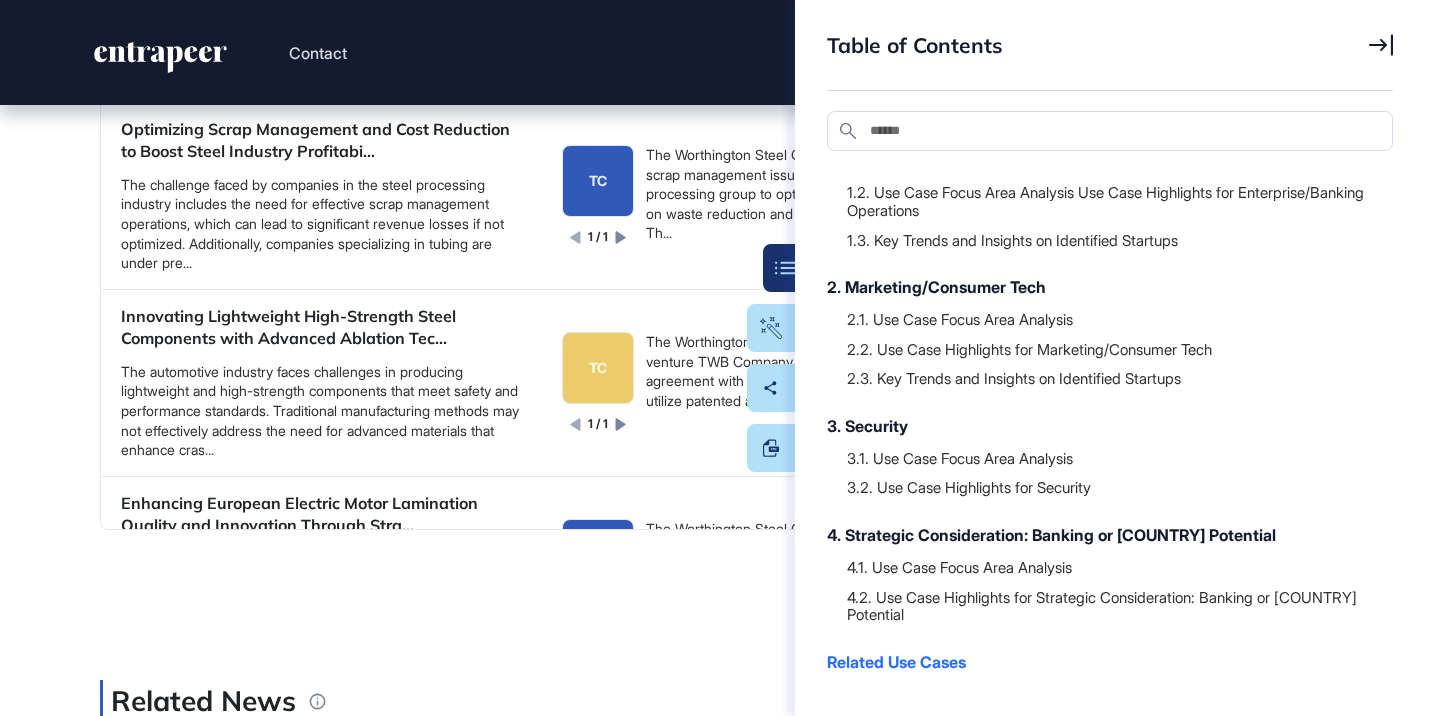 scroll, scrollTop: 24534, scrollLeft: 0, axis: vertical 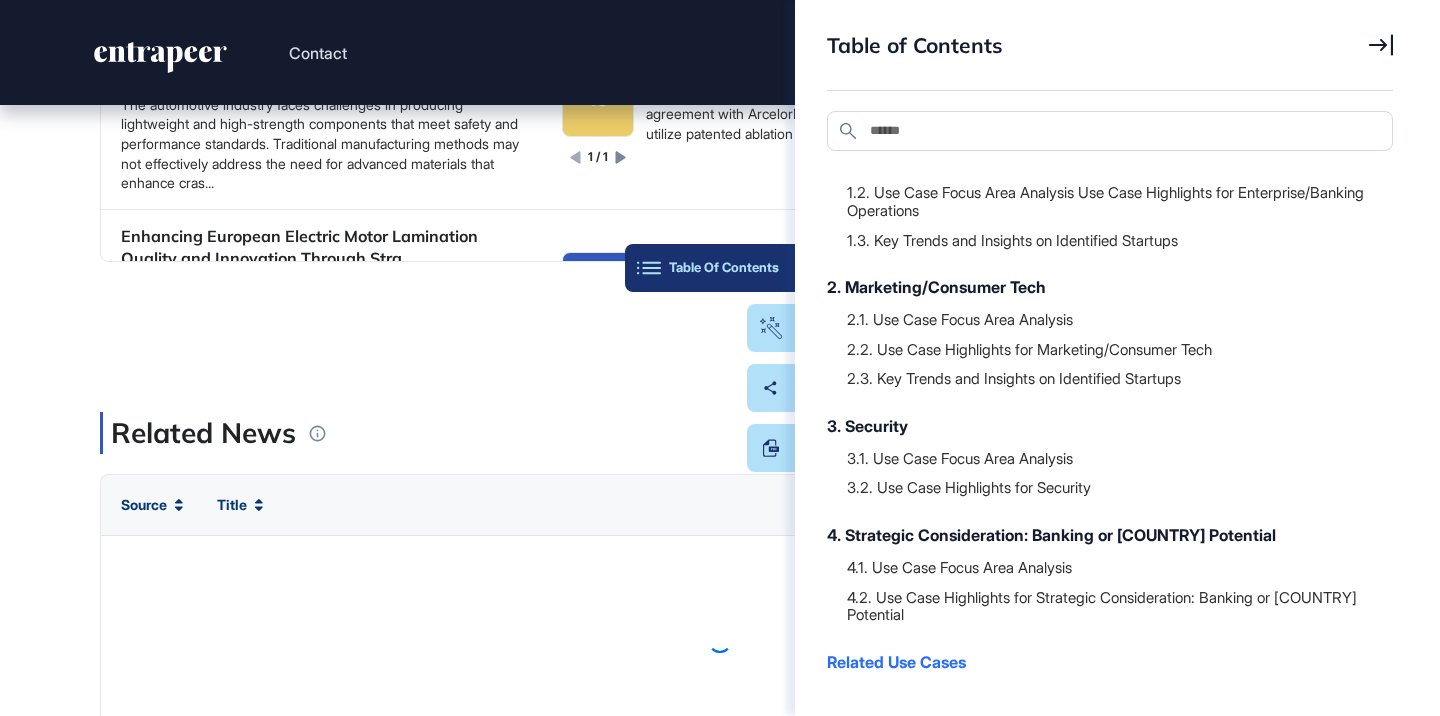 click on "Table Of Contents" at bounding box center [710, 268] 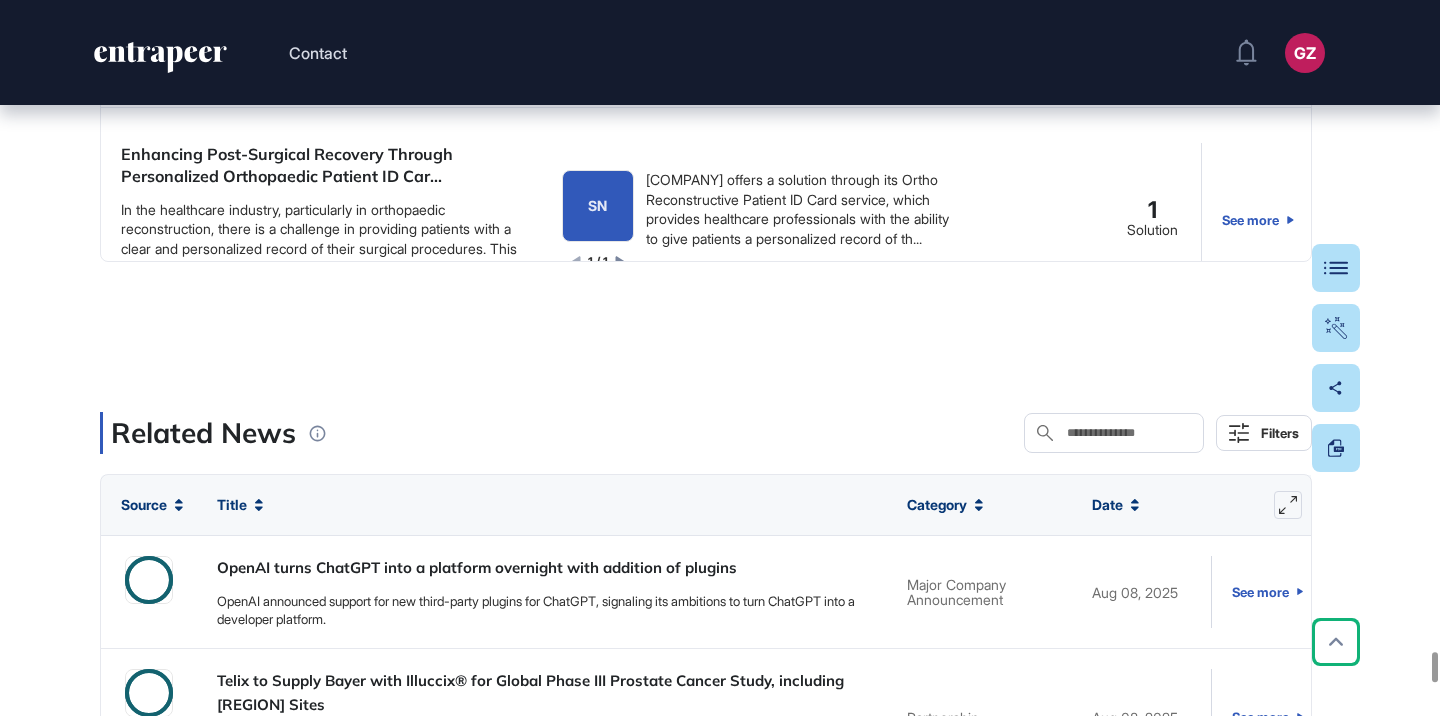 scroll, scrollTop: 3243, scrollLeft: 0, axis: vertical 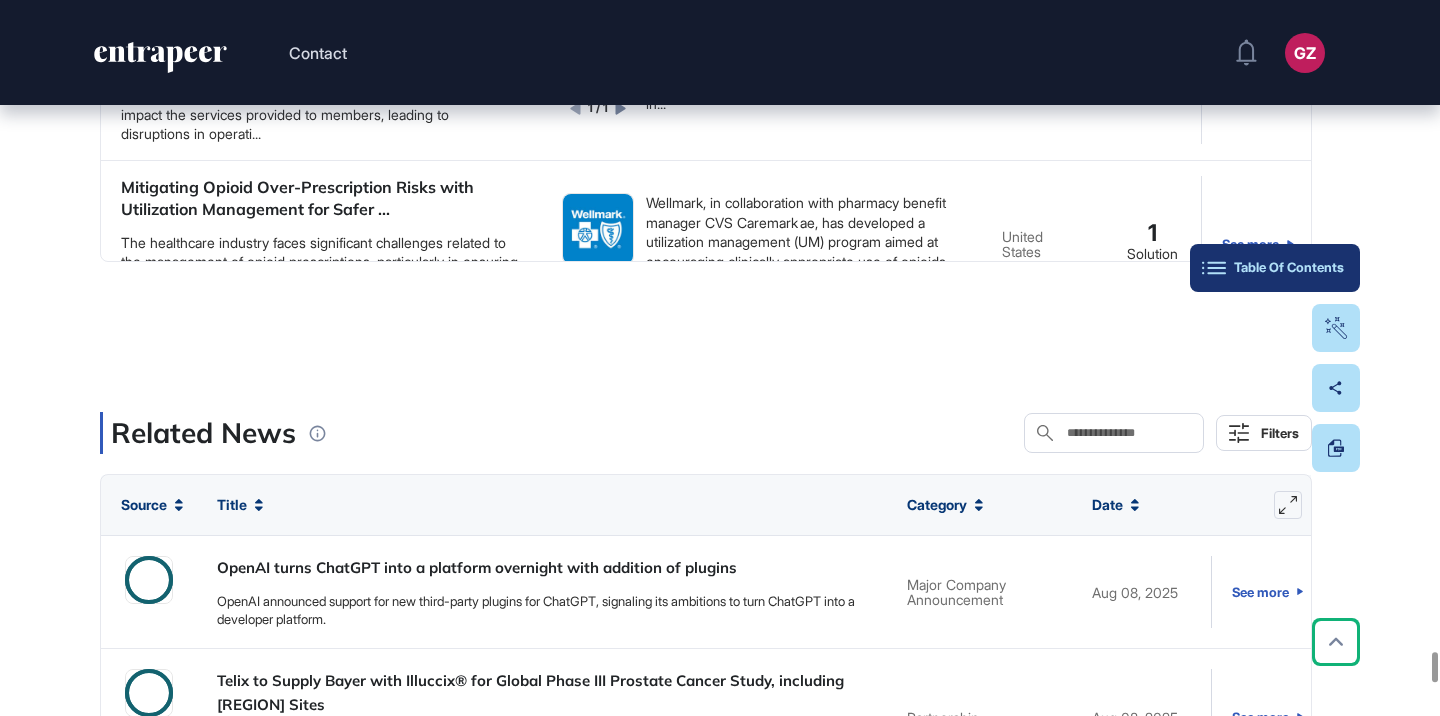 click on "Table Of Contents" at bounding box center [1275, 268] 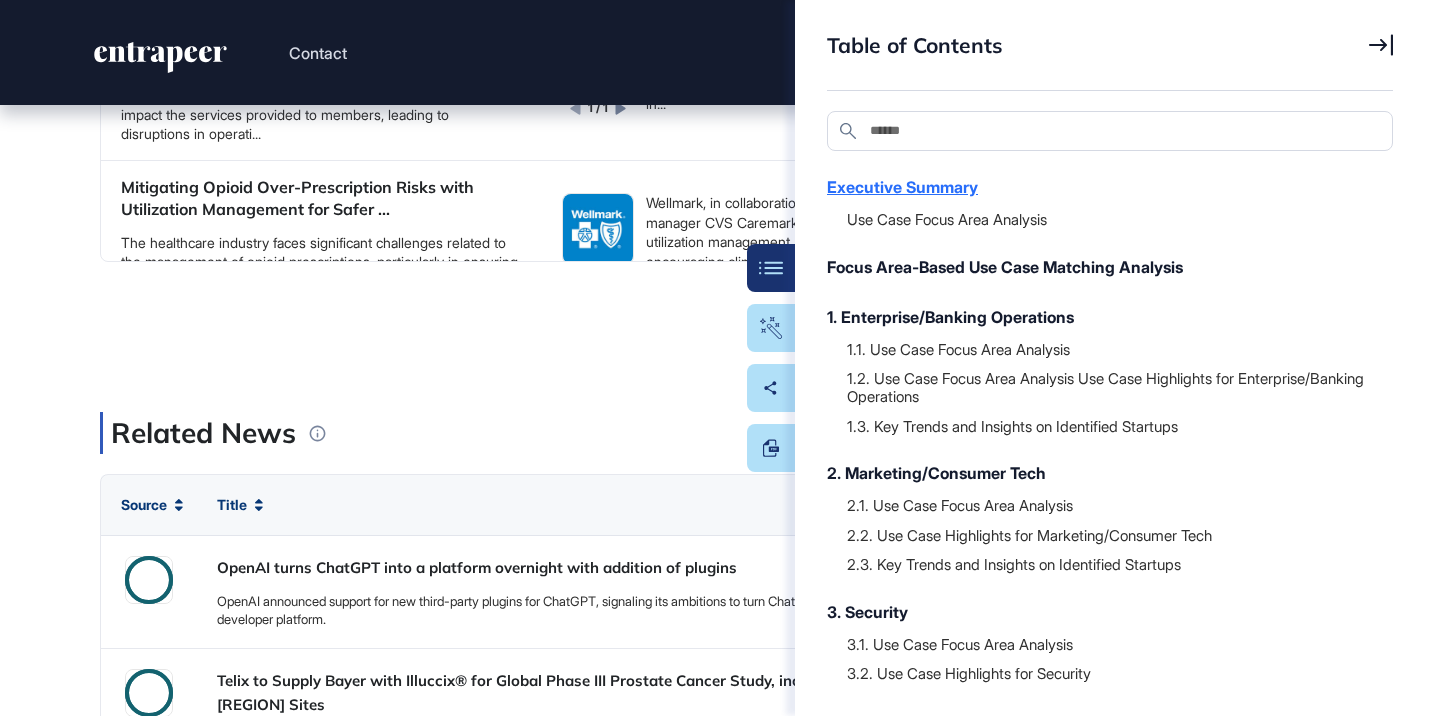 click on "Executive Summary" at bounding box center [1100, 187] 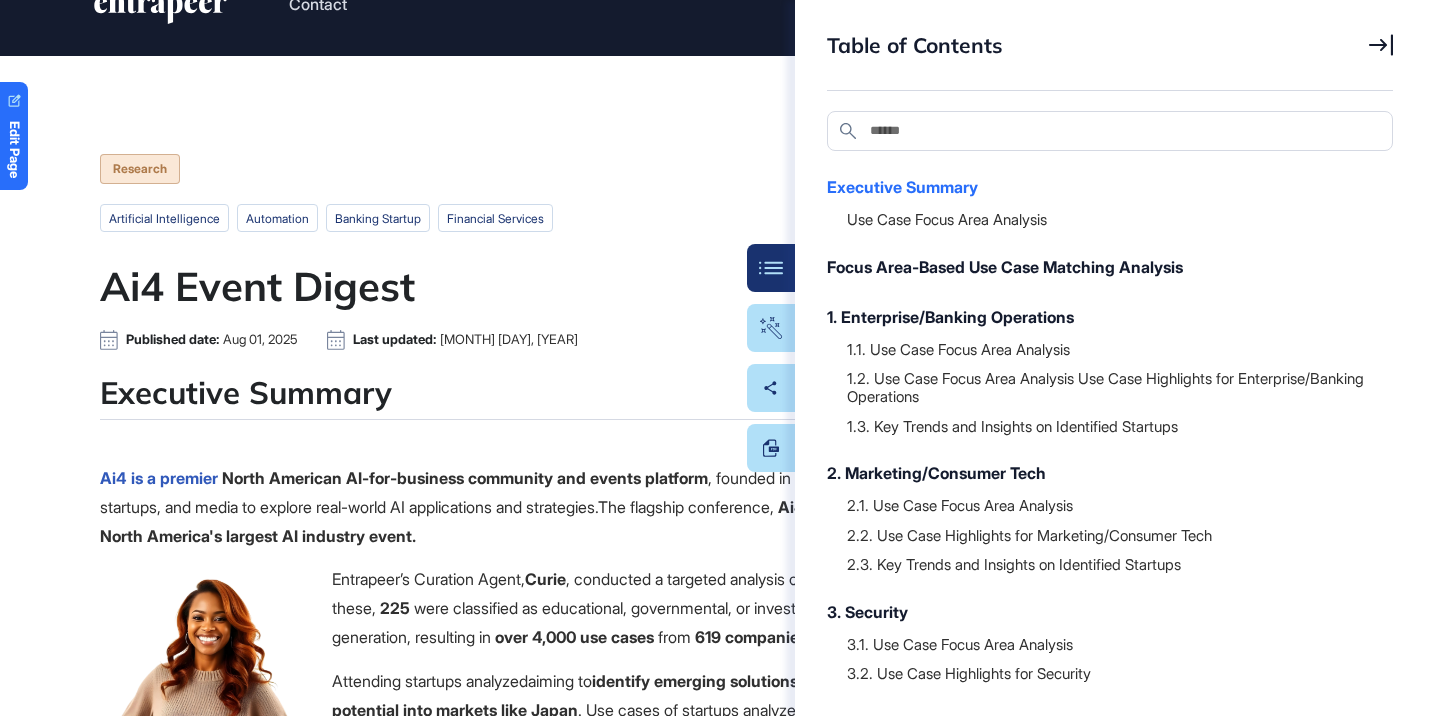 scroll, scrollTop: 0, scrollLeft: 0, axis: both 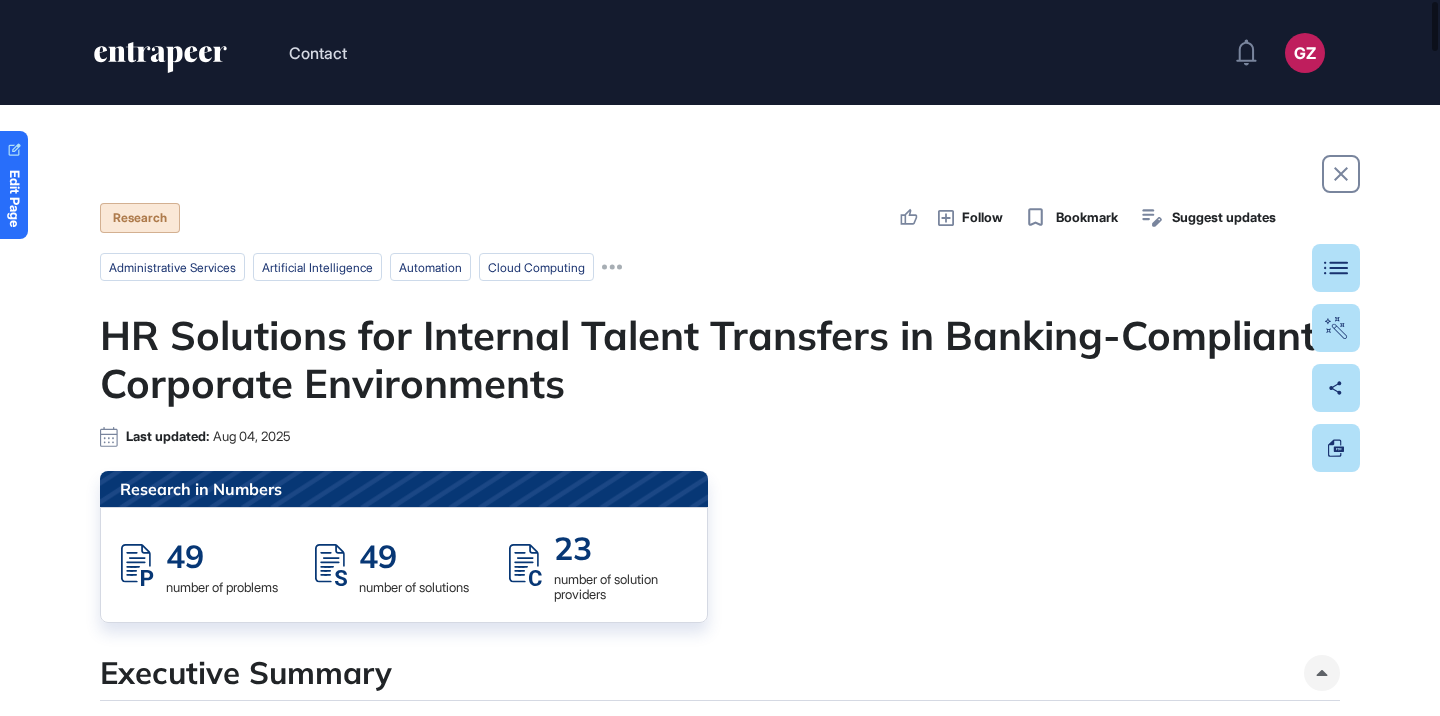 click on "HR Solutions for Internal Talent Transfers in Banking-Compliant Corporate Environments" at bounding box center (720, 359) 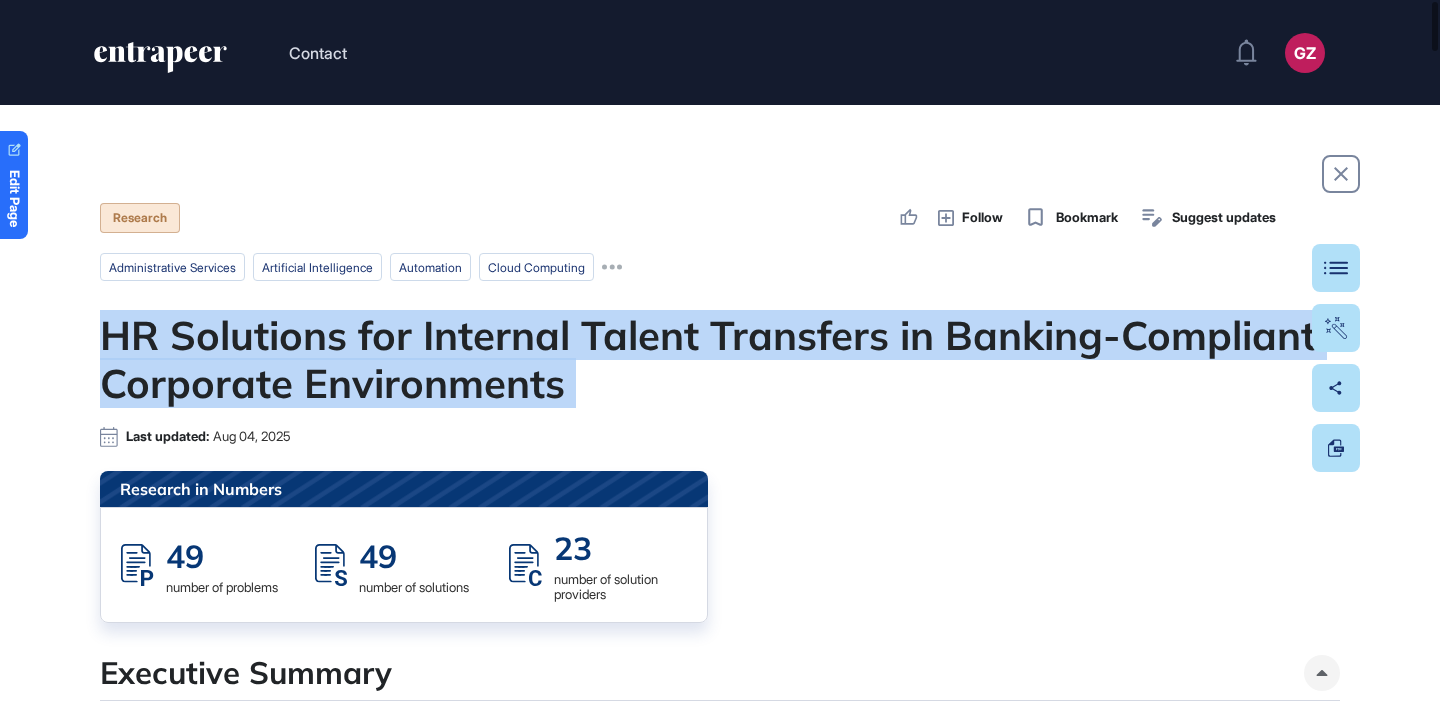 click on "HR Solutions for Internal Talent Transfers in Banking-Compliant Corporate Environments" at bounding box center (720, 359) 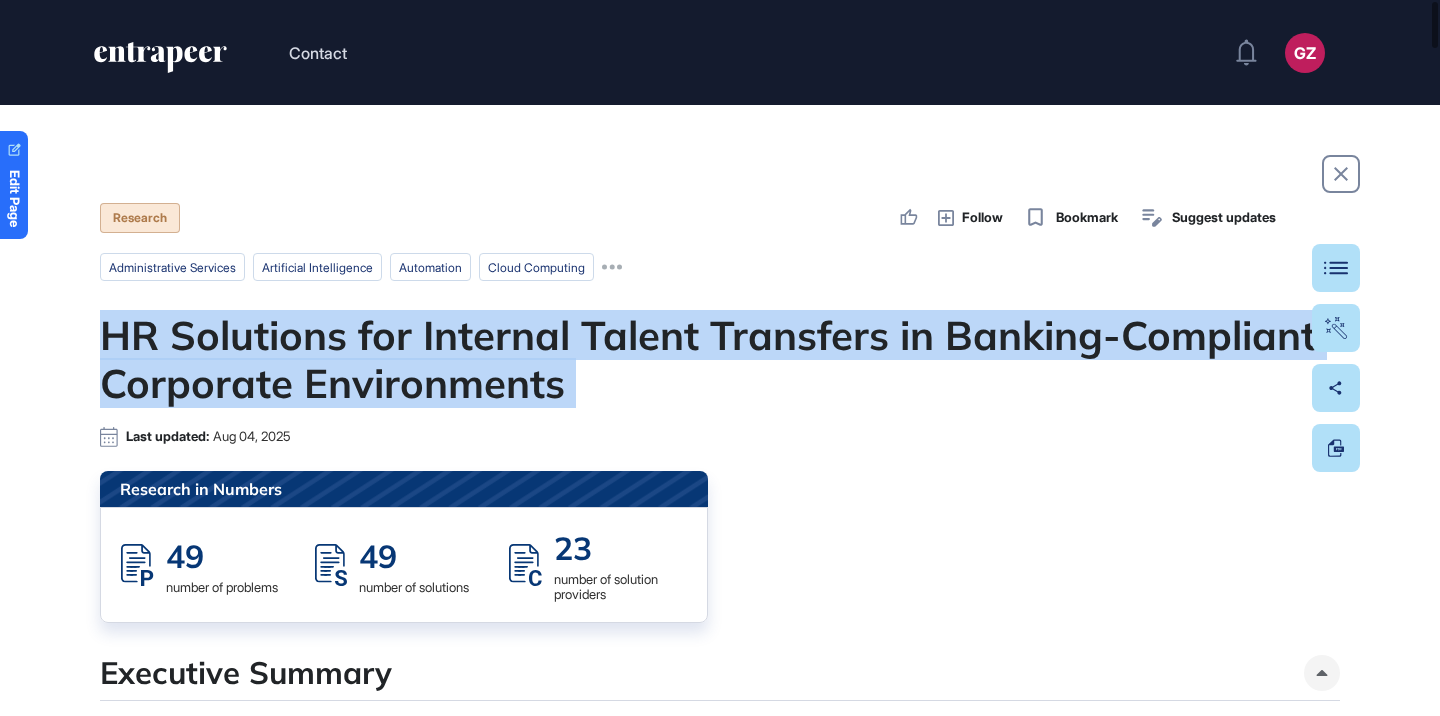 click at bounding box center [565, 282] 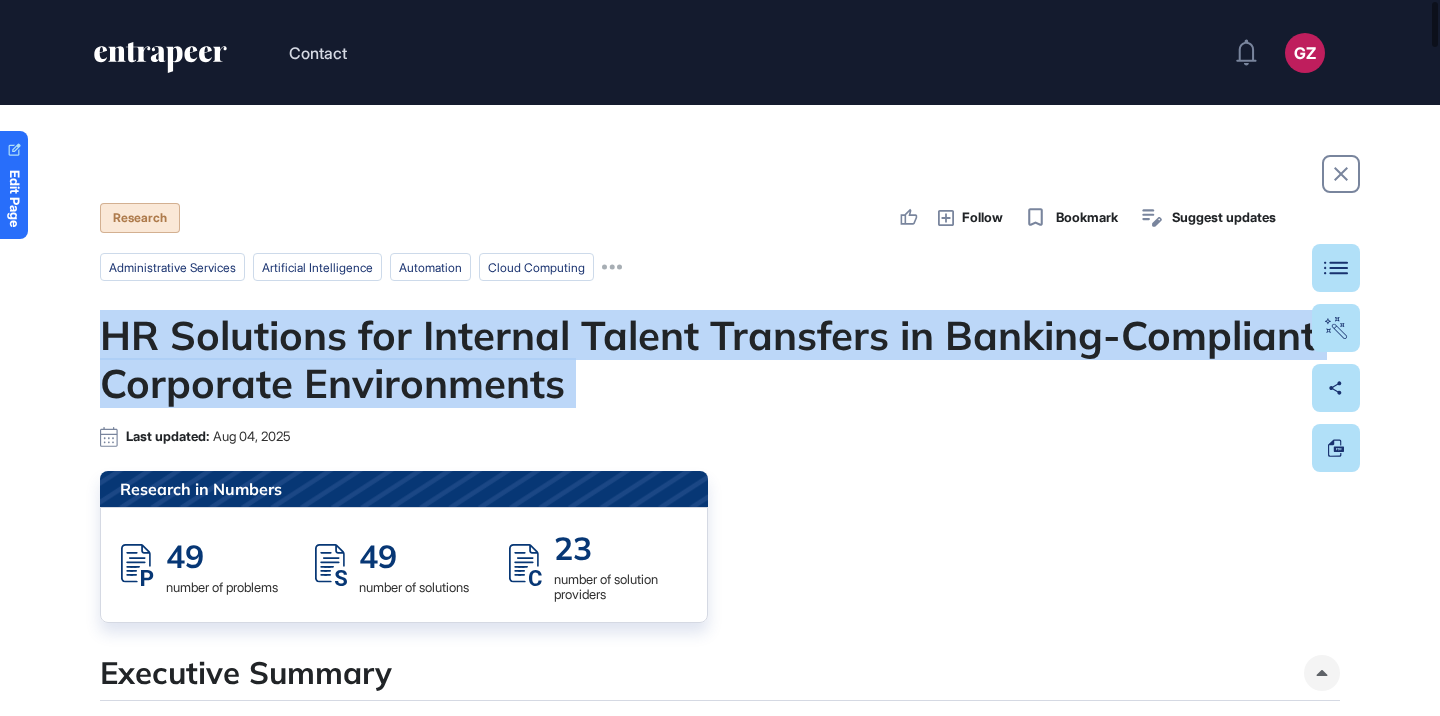 click on "HR Solutions for Internal Talent Transfers in Banking-Compliant Corporate Environments" at bounding box center (720, 359) 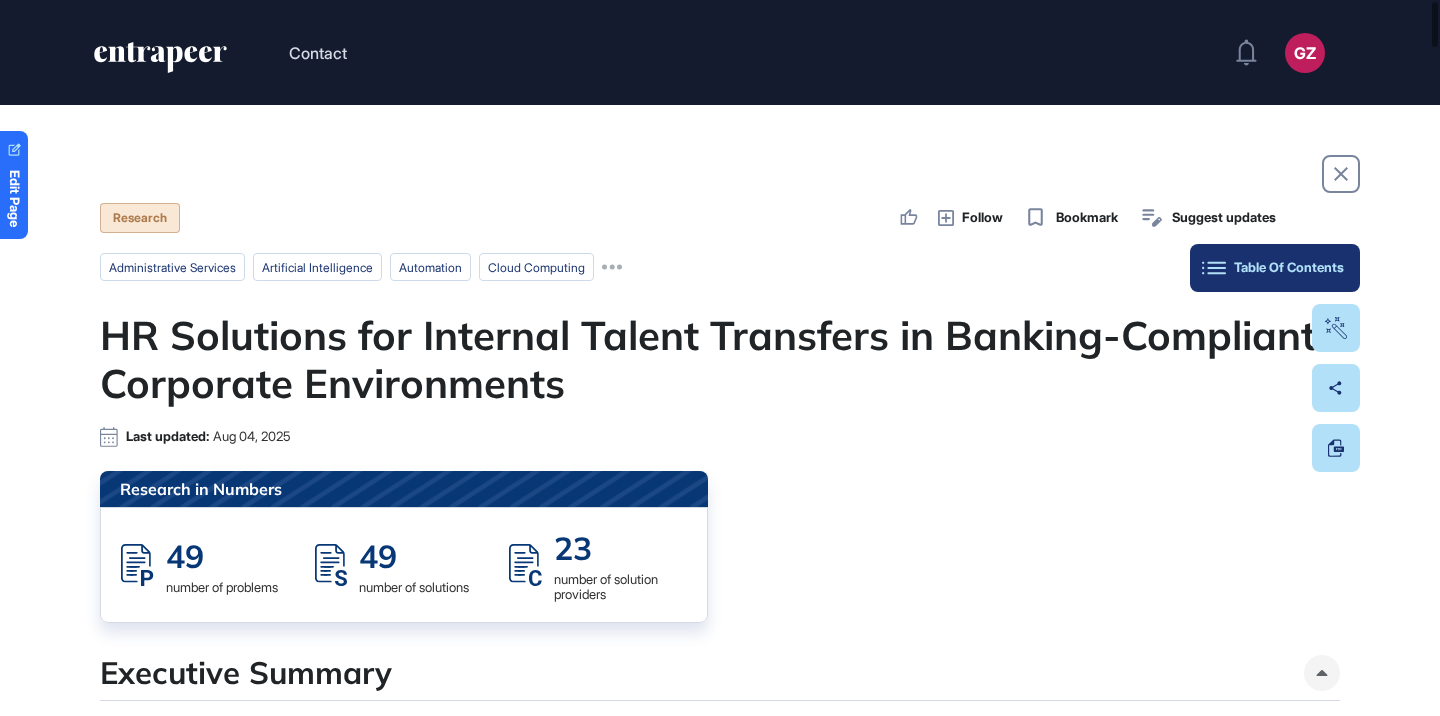 click on "Table Of Contents" at bounding box center (1275, 268) 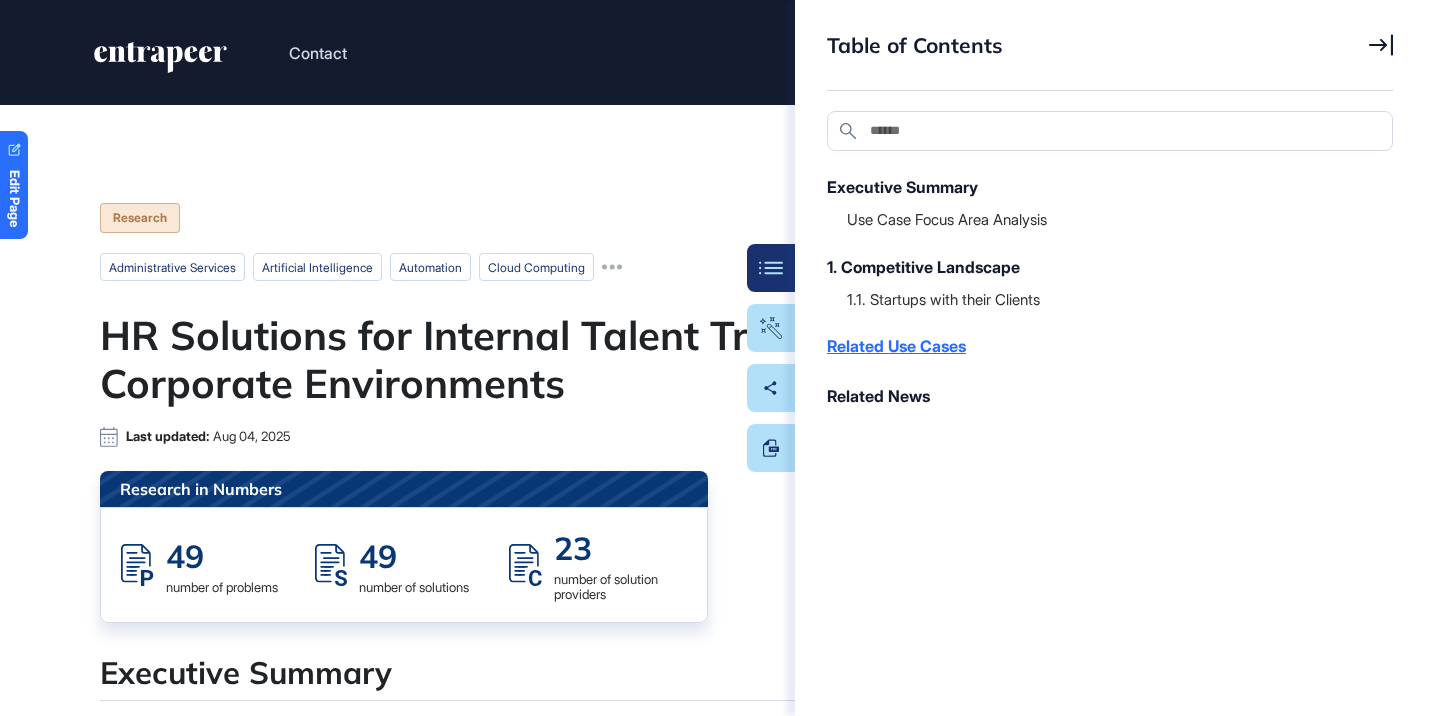 click on "Related Use Cases" at bounding box center (1100, 346) 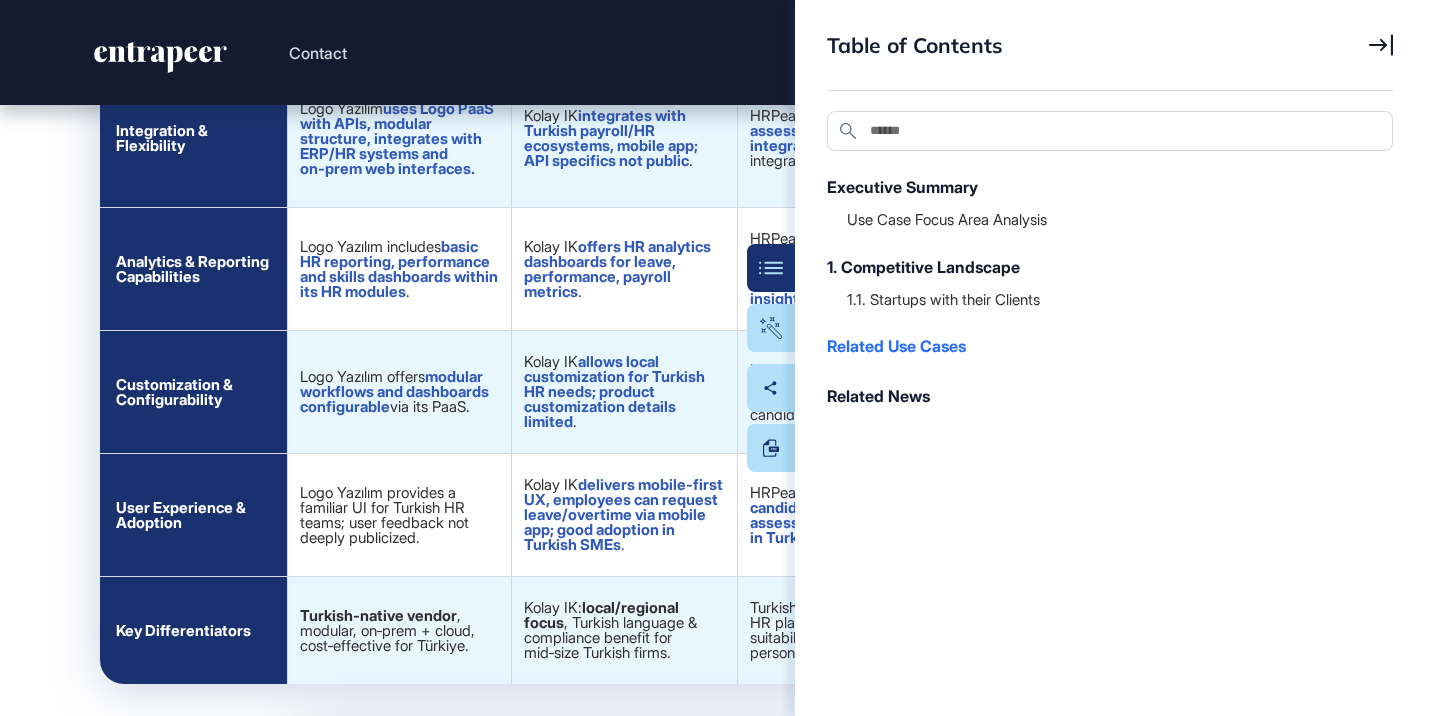 scroll, scrollTop: 9351, scrollLeft: 0, axis: vertical 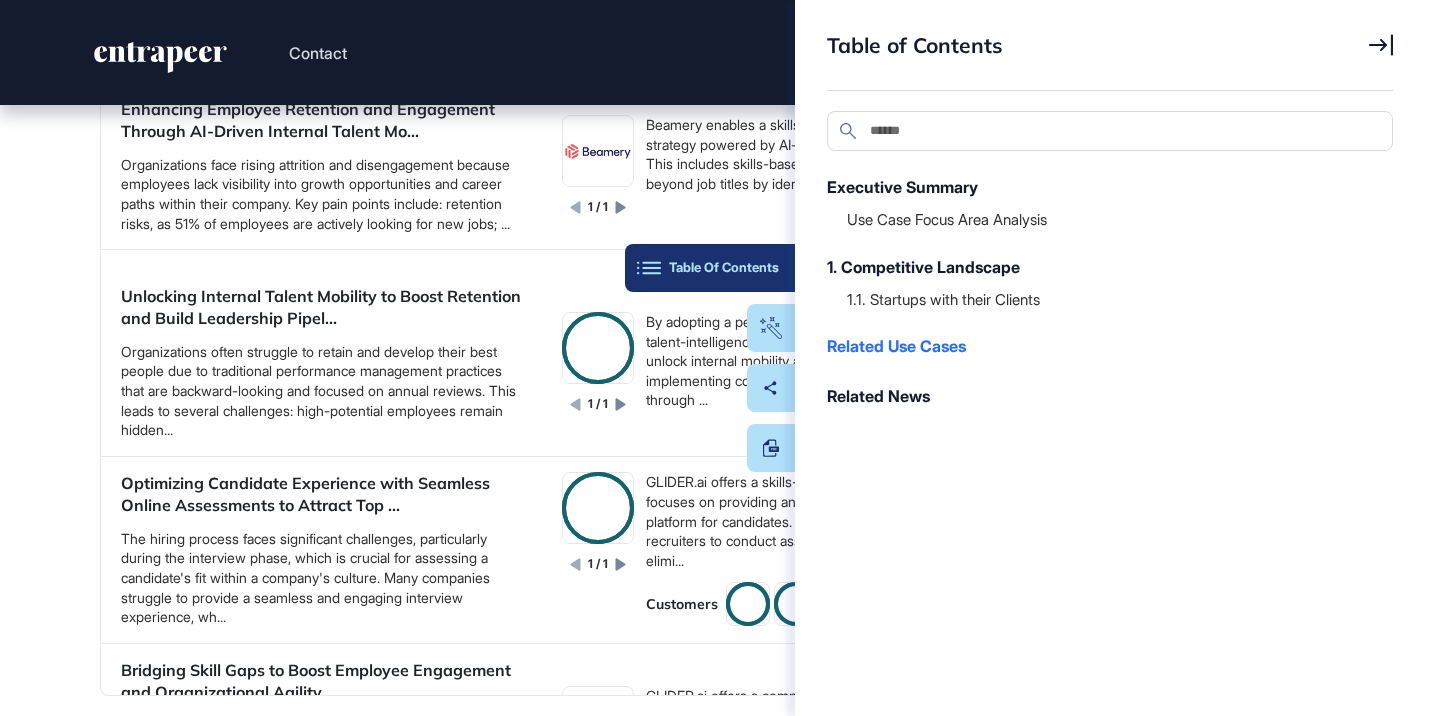 click on "Table Of Contents" at bounding box center [710, 268] 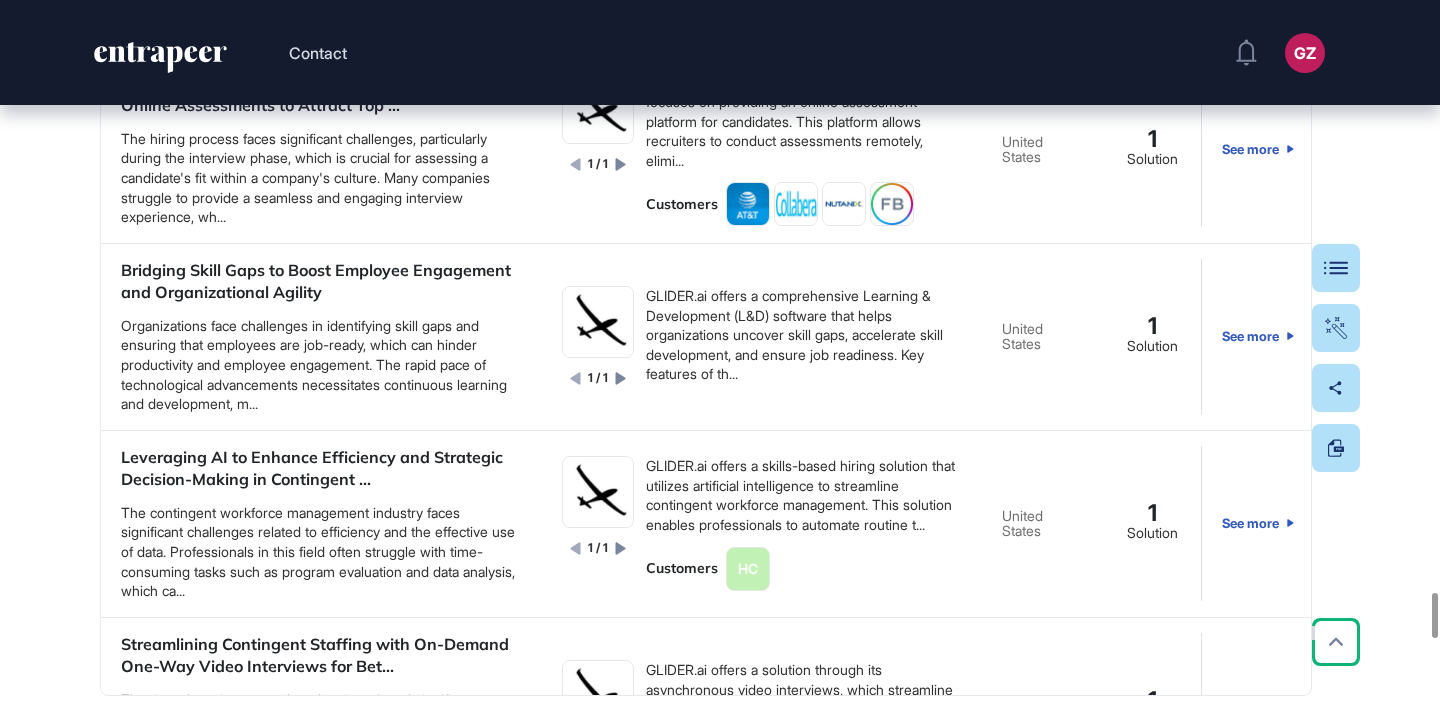 scroll, scrollTop: 0, scrollLeft: 0, axis: both 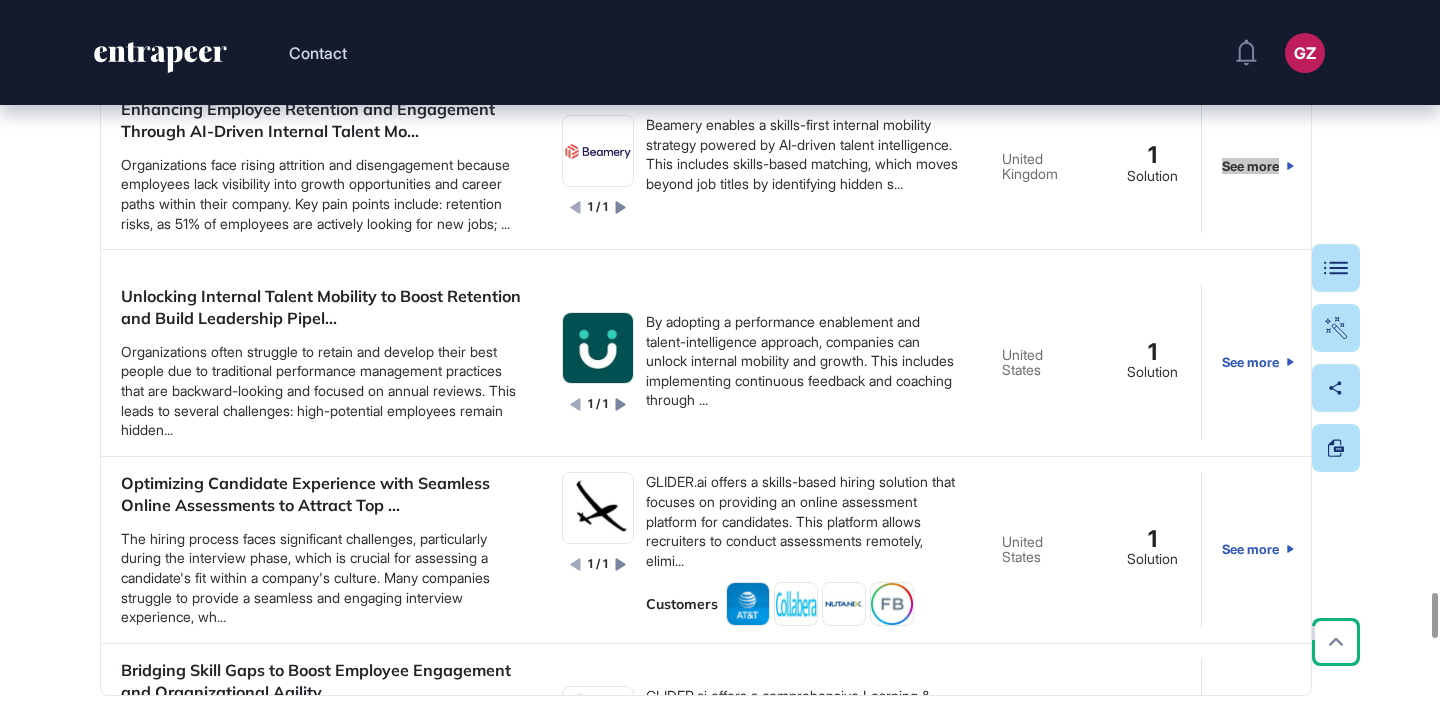 drag, startPoint x: 1243, startPoint y: 320, endPoint x: 1102, endPoint y: 0, distance: 349.687 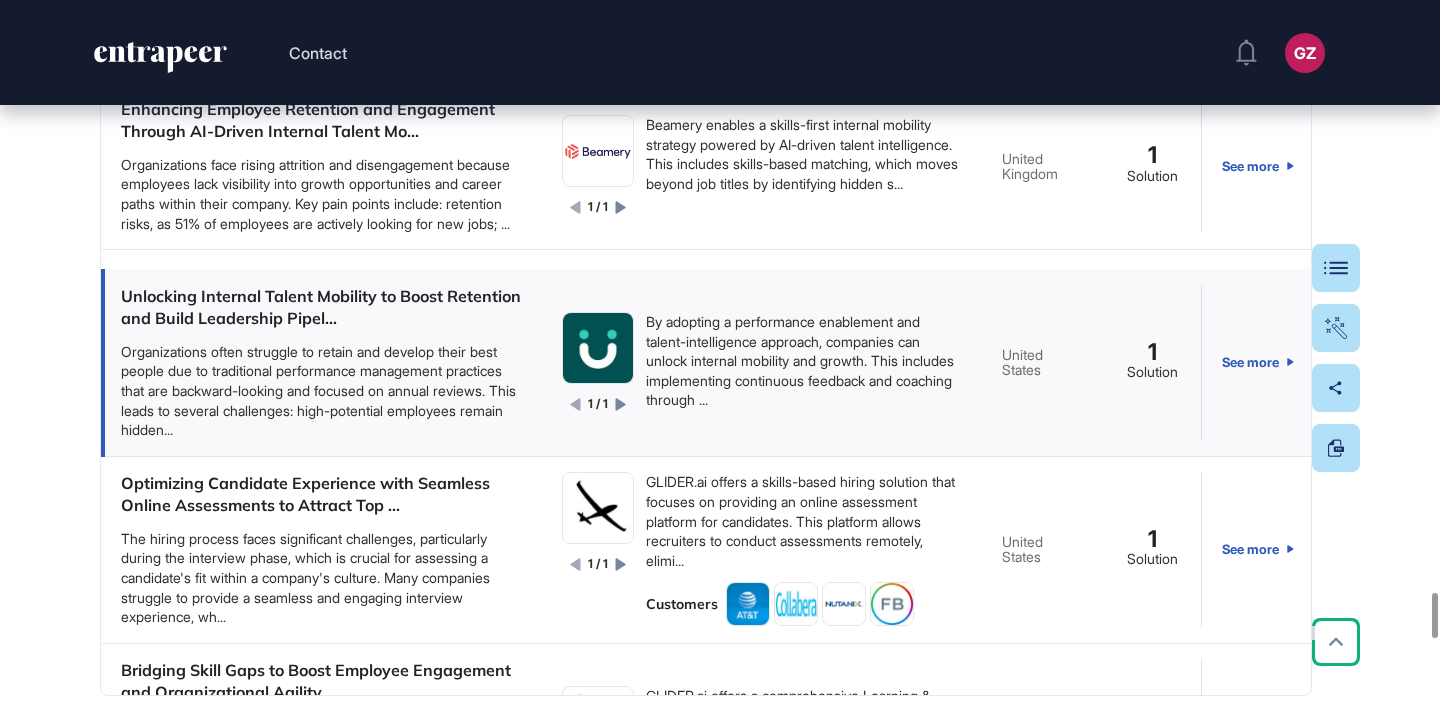 click on "Unlocking Internal Talent Mobility to Boost Retention and Build Leadership Pipel..." at bounding box center (321, 307) 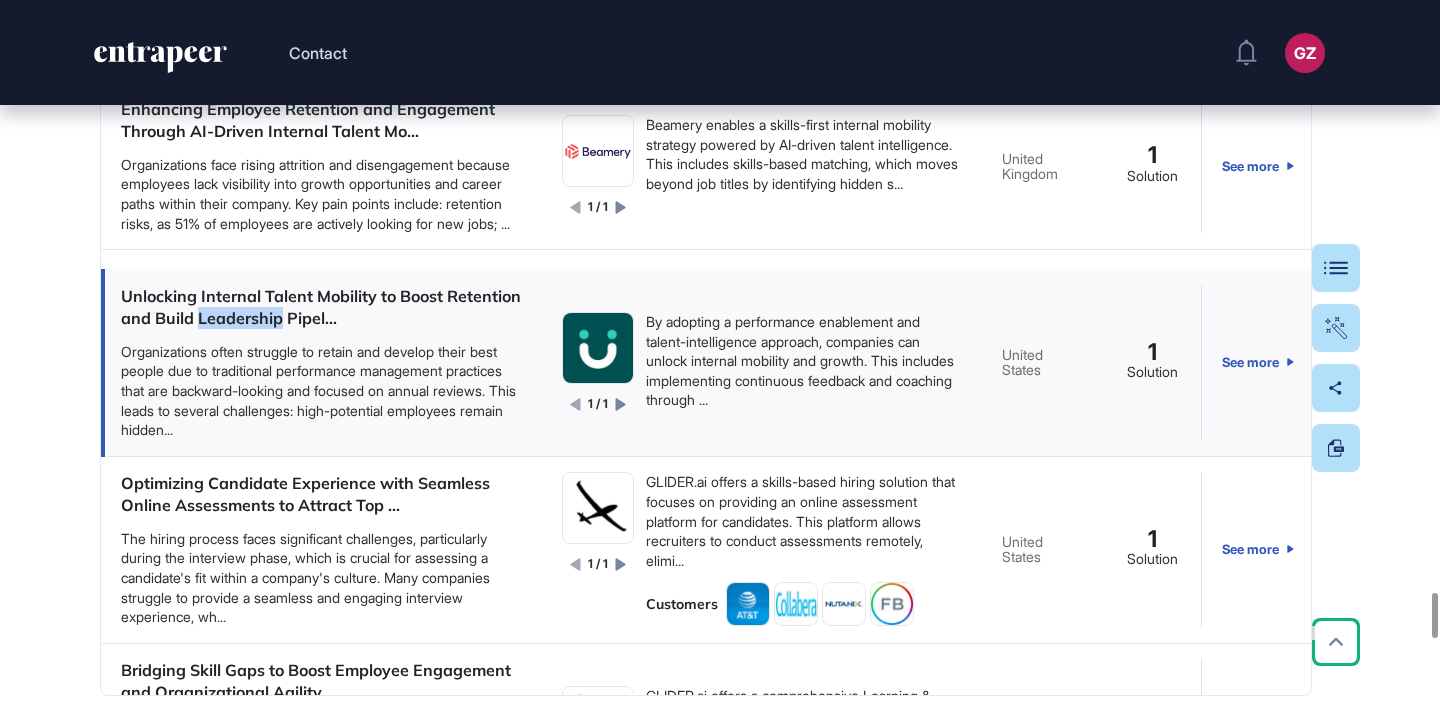 click on "Unlocking Internal Talent Mobility to Boost Retention and Build Leadership Pipel..." at bounding box center (321, 307) 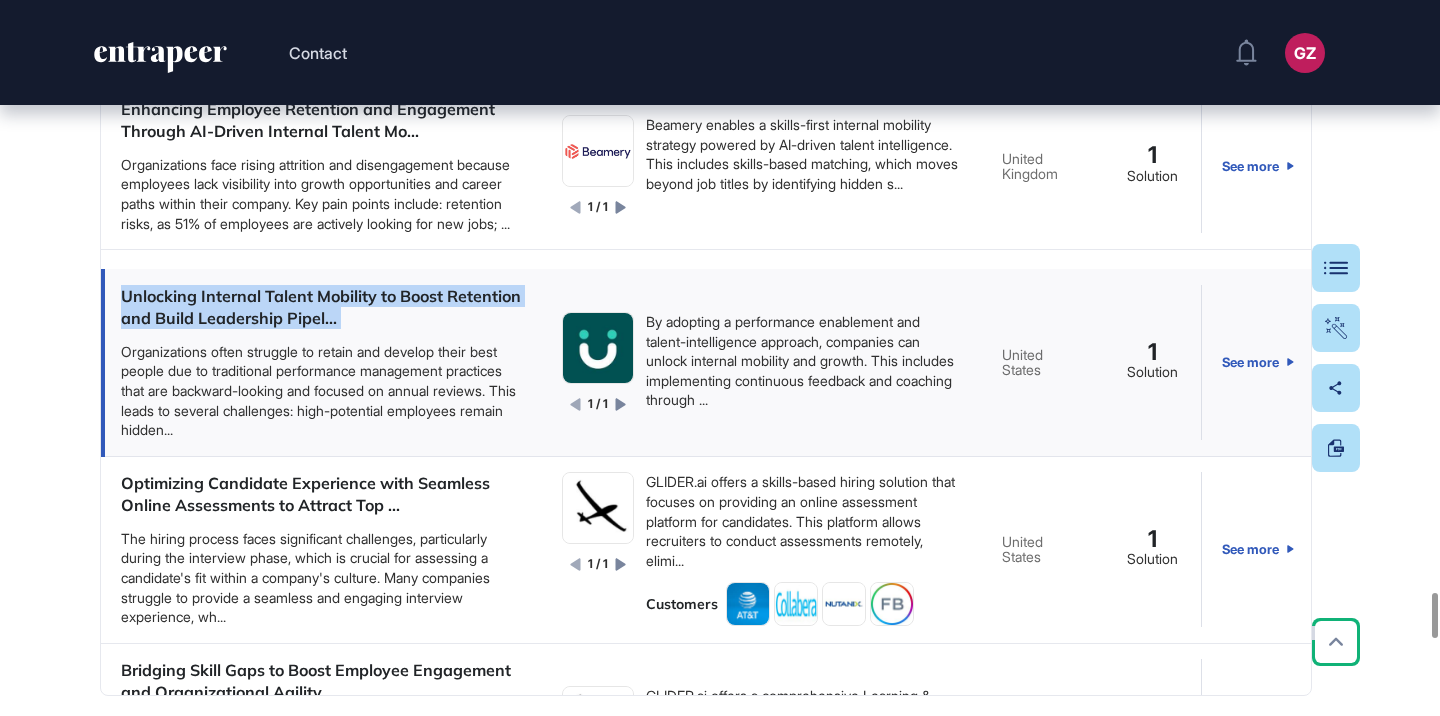 click on "Unlocking Internal Talent Mobility to Boost Retention and Build Leadership Pipel..." at bounding box center (321, 307) 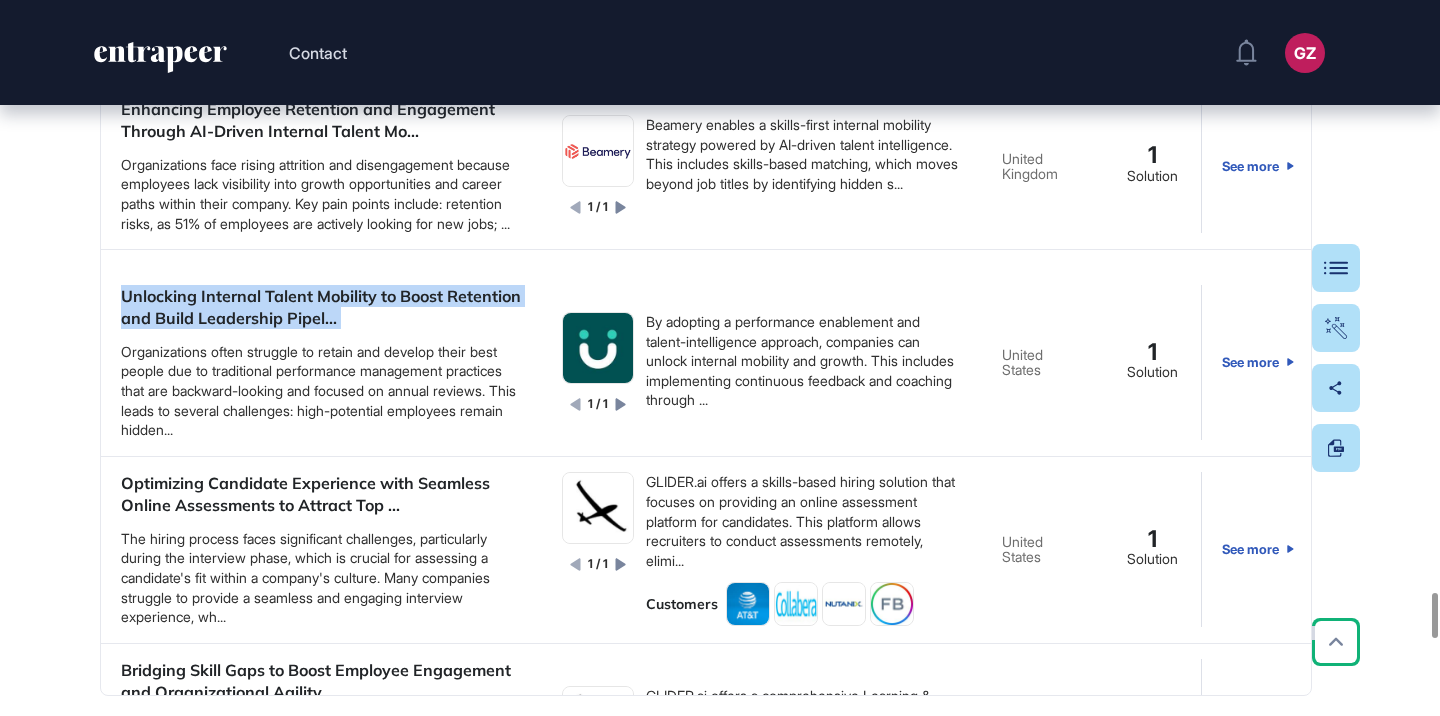 click at bounding box center [336, 477] 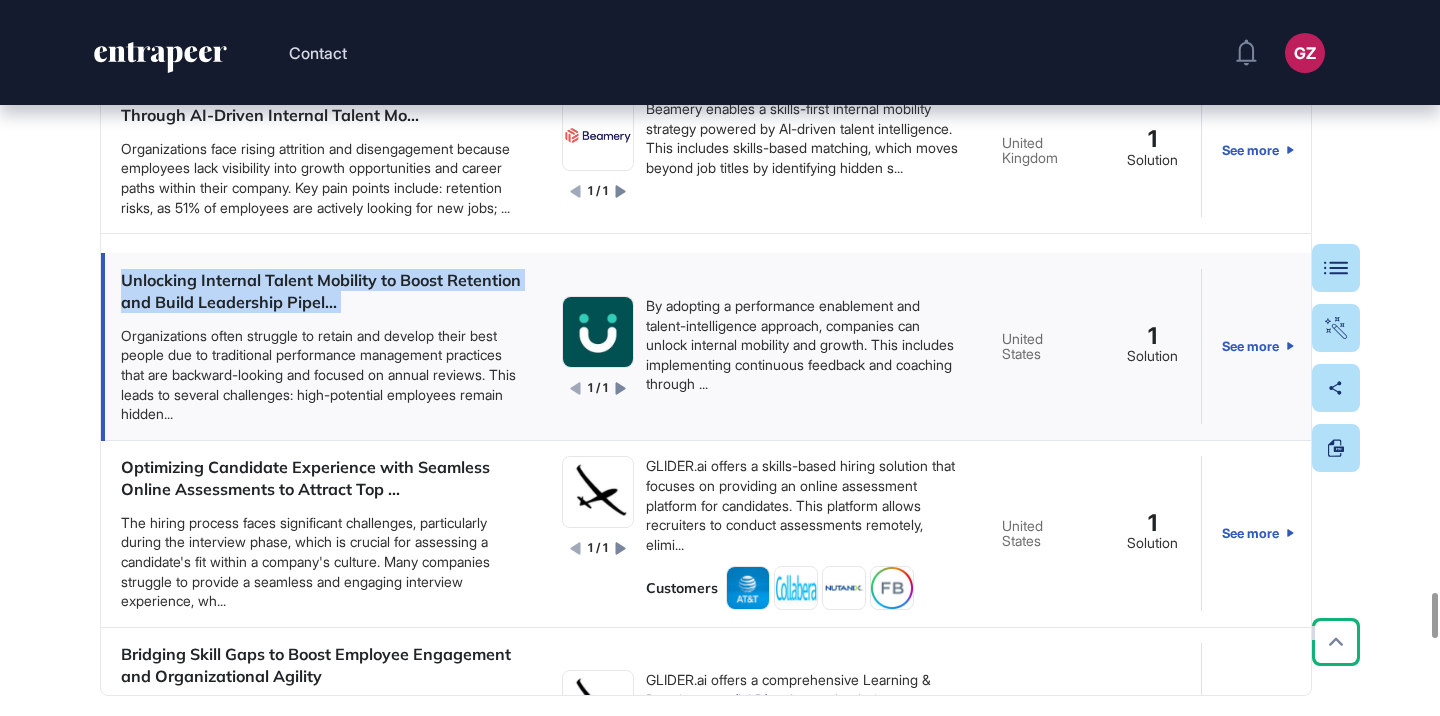 scroll, scrollTop: 19, scrollLeft: 0, axis: vertical 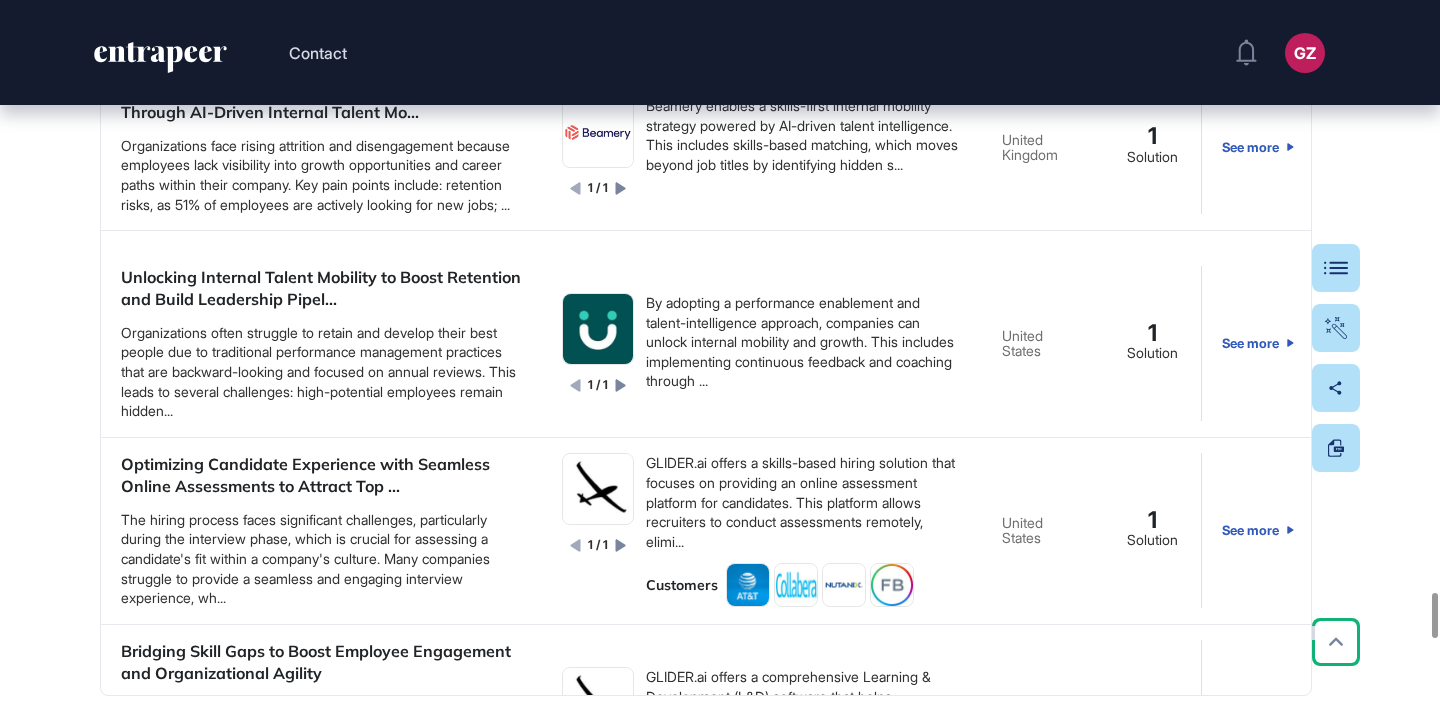 click on "Edit Page Research Follow Bookmark Suggest updates administrative services artificial intelligence automation cloud computing HR Solutions for Internal Talent Transfers in Banking-Compliant Corporate Environments Last updated: Aug 04, 2025 Research in Numbers 49 number of problems 49 number of solutions 23 number of solution providers Executive Summary The internal talent mobility (ITM) market is rapidly evolving, shaped by  AI-driven skill matching, predictive workforce analytics, and regulatory compliance needs . Global leaders such as  Gloat, Eightfold.ai, 365Talents, and Gigged.AI  are setting the pace with agentic AI‑powered internal marketplaces that proactively identify skill gaps, recommend career moves, and orchestrate mentoring or gig assignments across silos. Their adoption by enterprises like  Unilever, Société Générale, Schneider Electric, and SNCF  demonstrates how AI can democratize career growth and boost retention at scale. These platforms combine  TalentGuard and Avature Gloat ,  ," at bounding box center [720, -3766] 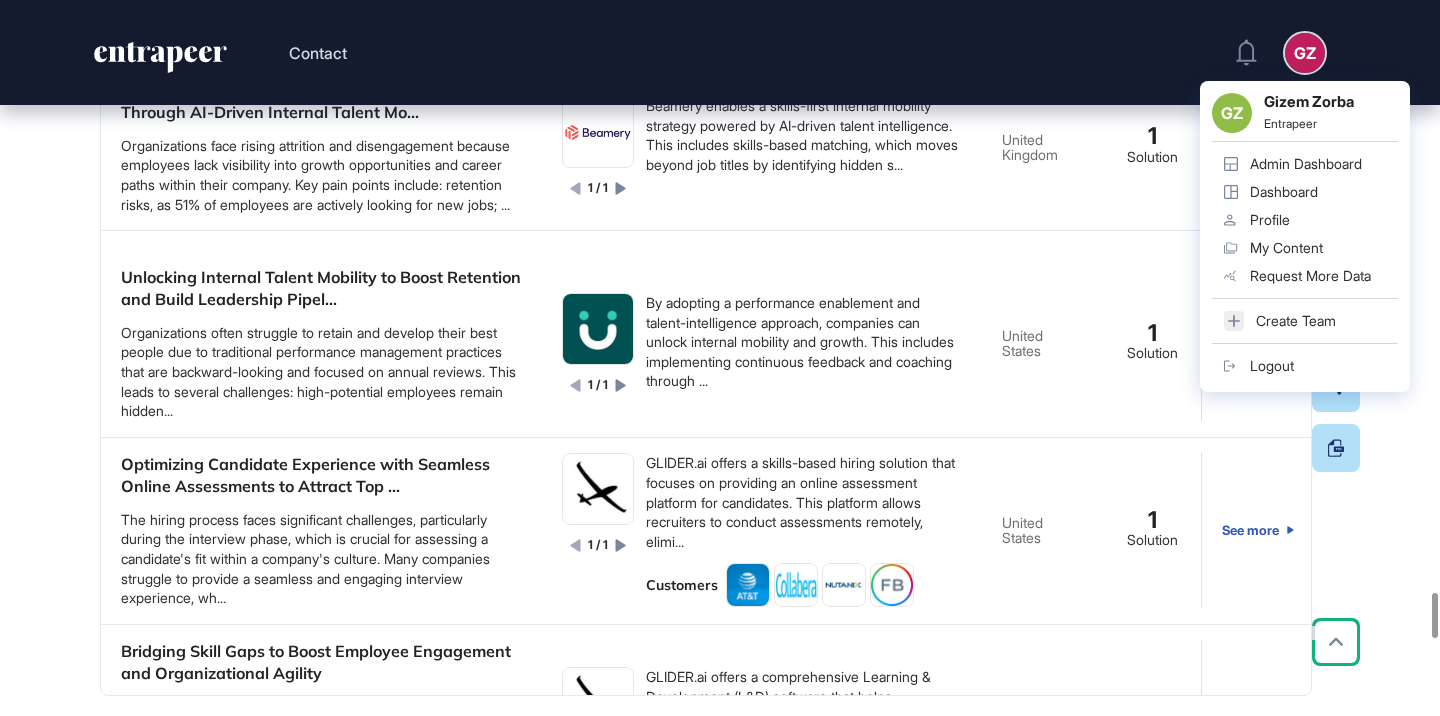 click on "Related Use Cases Search in Use Cases Filters" 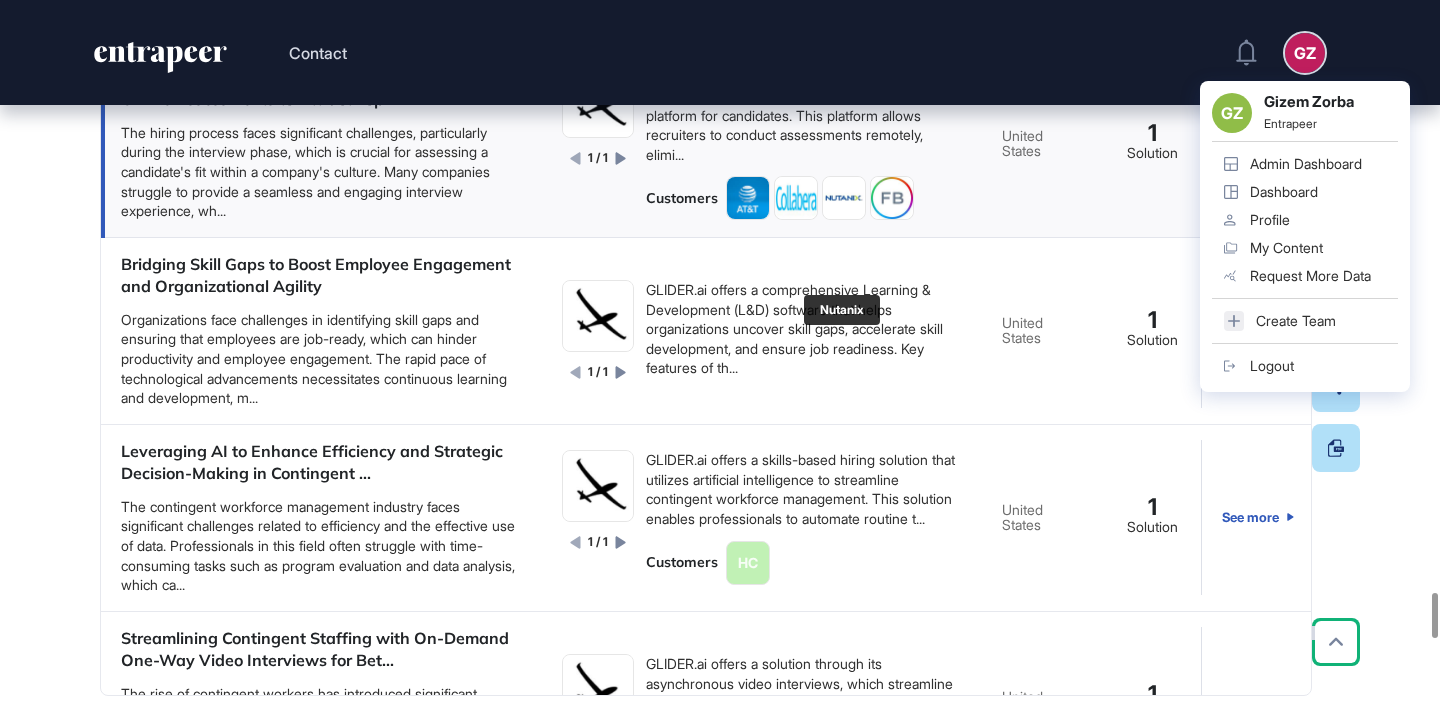 scroll, scrollTop: 398, scrollLeft: 0, axis: vertical 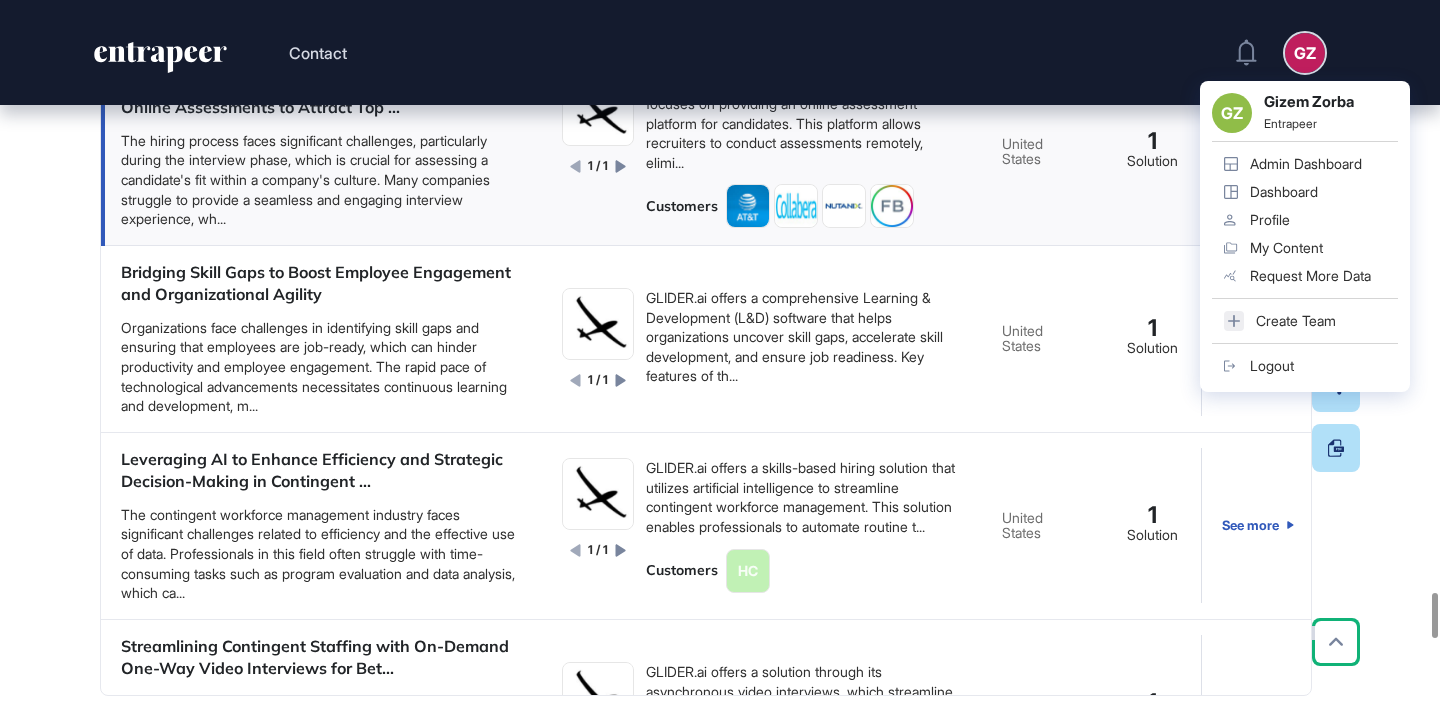 click on "United States" 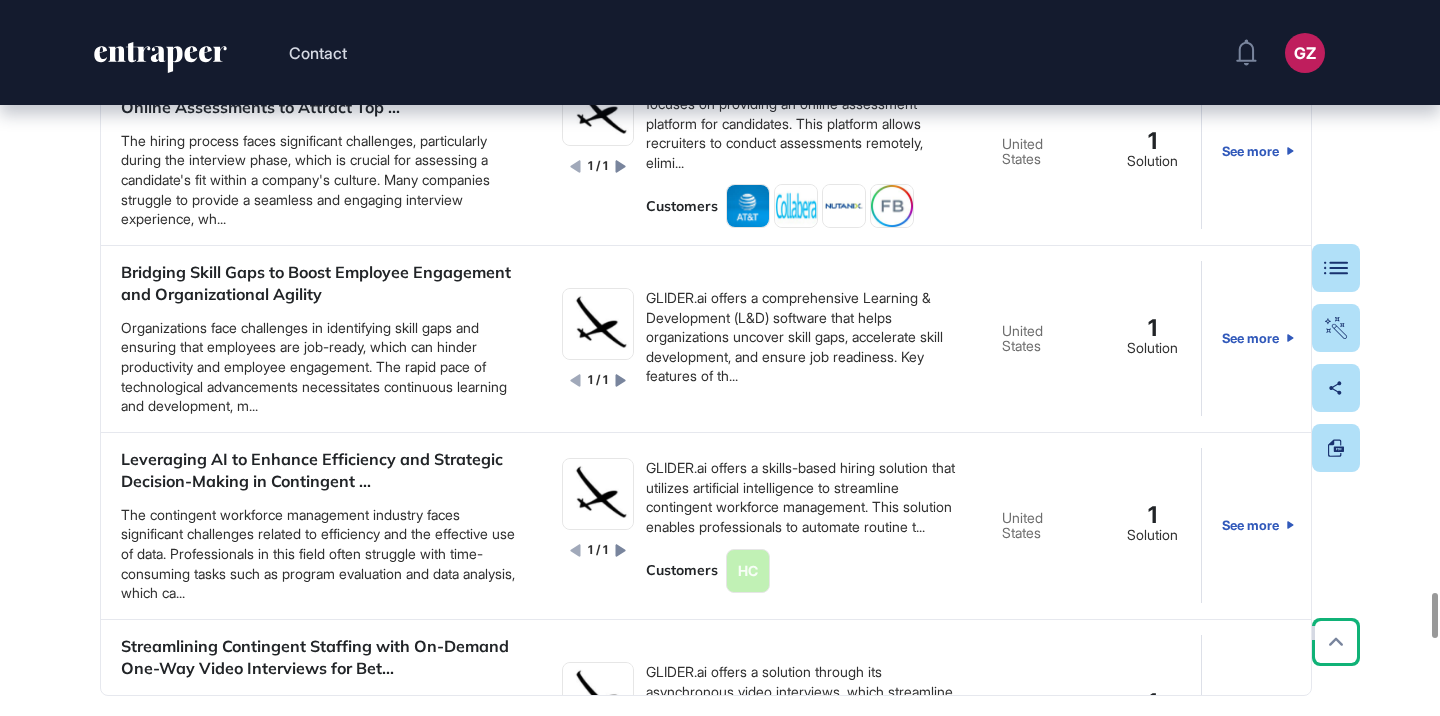 click on "Edit Page Research Follow Bookmark Suggest updates administrative services artificial intelligence automation cloud computing HR Solutions for Internal Talent Transfers in Banking-Compliant Corporate Environments Last updated: Aug 04, 2025 Research in Numbers 49 number of problems 49 number of solutions 23 number of solution providers Executive Summary The internal talent mobility (ITM) market is rapidly evolving, shaped by  AI-driven skill matching, predictive workforce analytics, and regulatory compliance needs . Global leaders such as  Gloat, Eightfold.ai, 365Talents, and Gigged.AI  are setting the pace with agentic AI‑powered internal marketplaces that proactively identify skill gaps, recommend career moves, and orchestrate mentoring or gig assignments across silos. Their adoption by enterprises like  Unilever, Société Générale, Schneider Electric, and SNCF  demonstrates how AI can democratize career growth and boost retention at scale. These platforms combine  TalentGuard and Avature Gloat ,  ," at bounding box center (720, -3766) 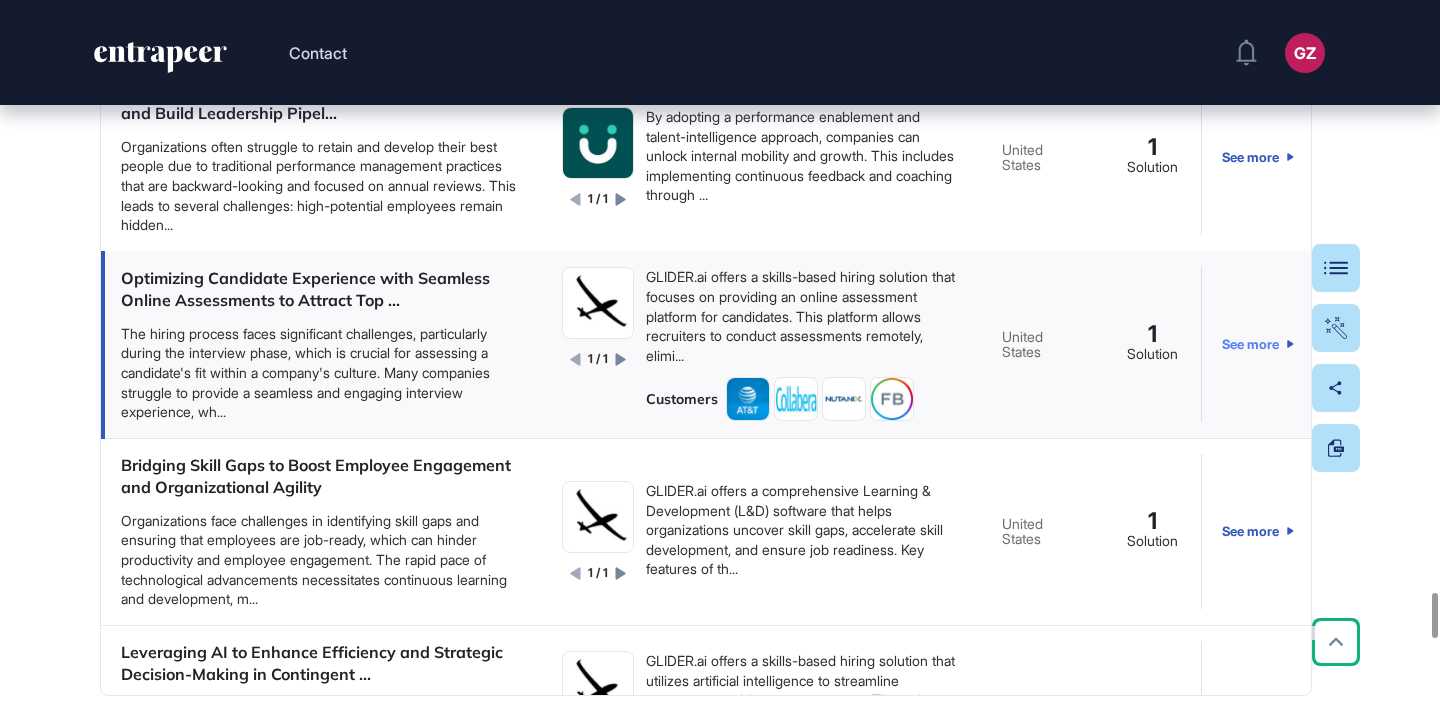 scroll, scrollTop: 204, scrollLeft: 0, axis: vertical 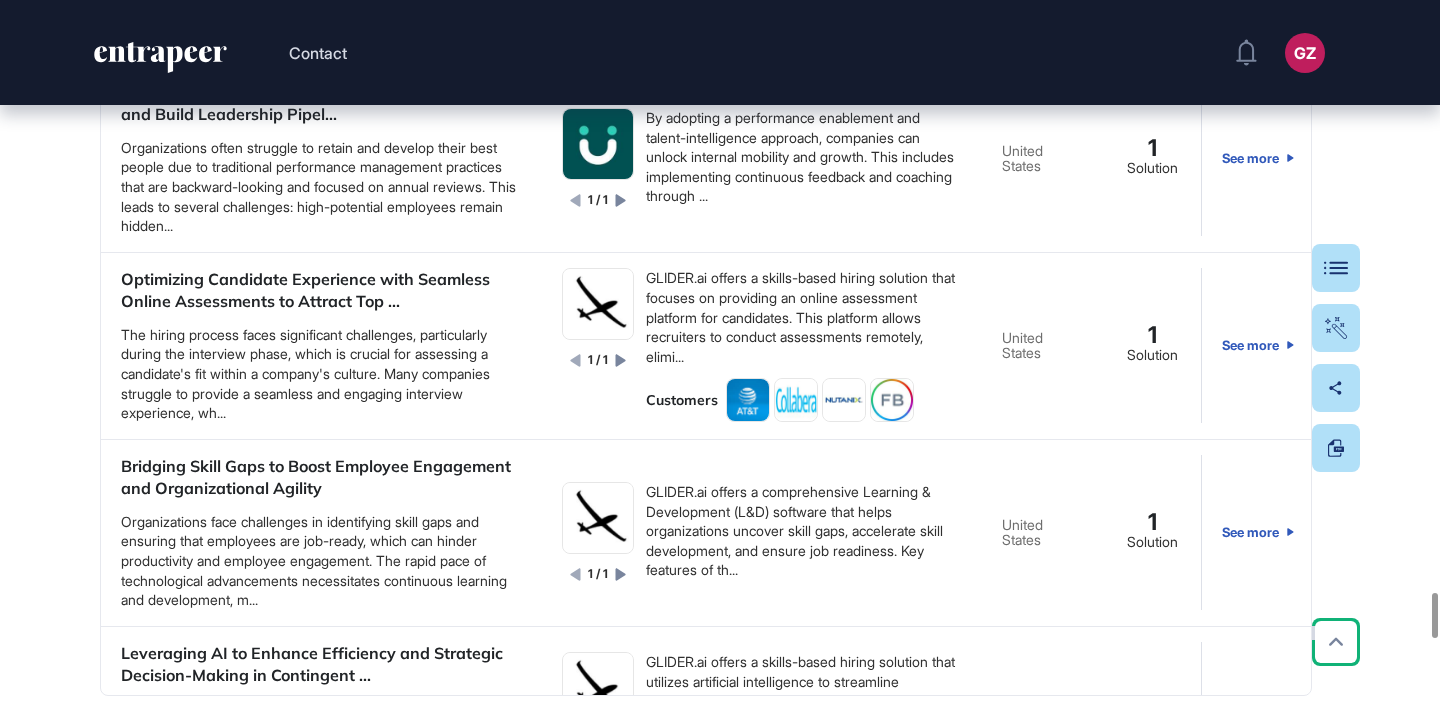 click on "Edit Page Research Follow Bookmark Suggest updates administrative services artificial intelligence automation cloud computing HR Solutions for Internal Talent Transfers in Banking-Compliant Corporate Environments Last updated: Aug 04, 2025 Research in Numbers 49 number of problems 49 number of solutions 23 number of solution providers Executive Summary The internal talent mobility (ITM) market is rapidly evolving, shaped by  AI-driven skill matching, predictive workforce analytics, and regulatory compliance needs . Global leaders such as  Gloat, Eightfold.ai, 365Talents, and Gigged.AI  are setting the pace with agentic AI‑powered internal marketplaces that proactively identify skill gaps, recommend career moves, and orchestrate mentoring or gig assignments across silos. Their adoption by enterprises like  Unilever, Société Générale, Schneider Electric, and SNCF  demonstrates how AI can democratize career growth and boost retention at scale. These platforms combine  TalentGuard and Avature Gloat ,  ," at bounding box center [720, -3766] 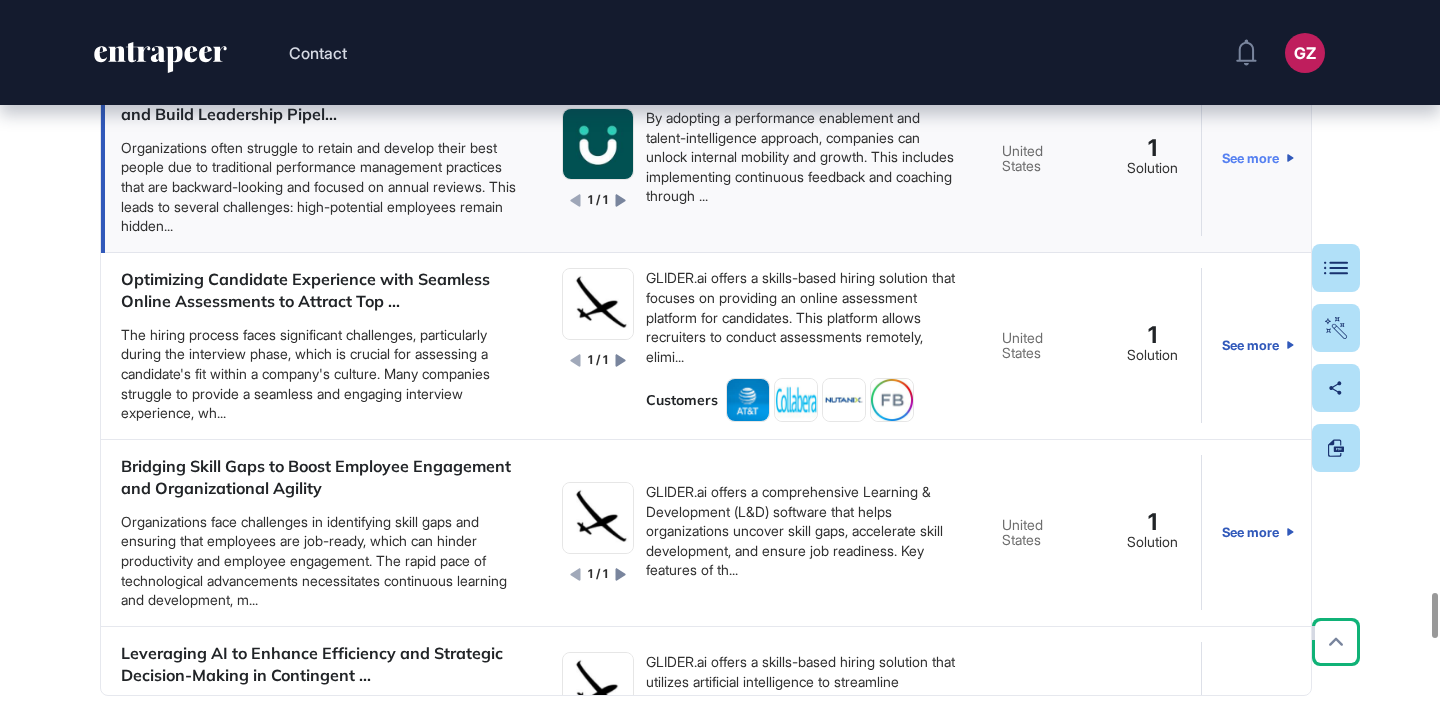 click on "See more" at bounding box center (1258, 158) 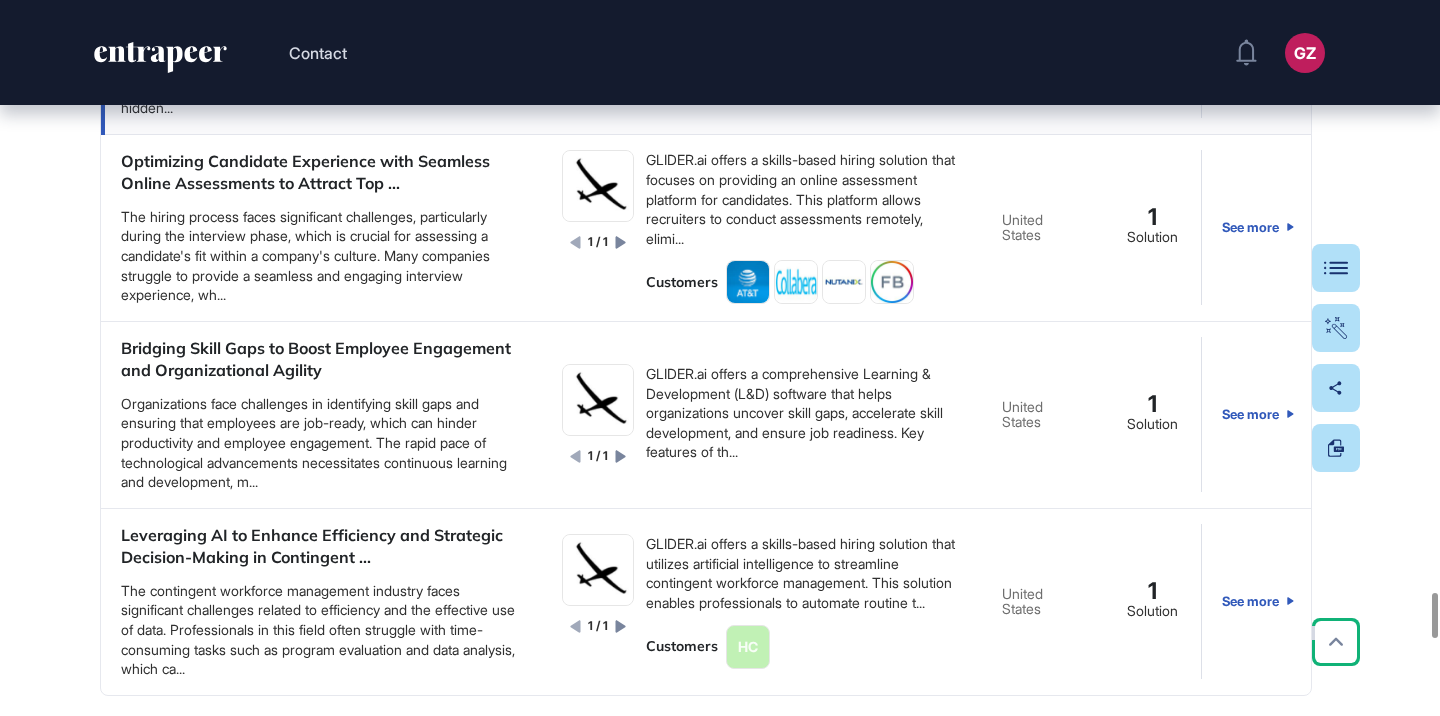 scroll, scrollTop: 335, scrollLeft: 0, axis: vertical 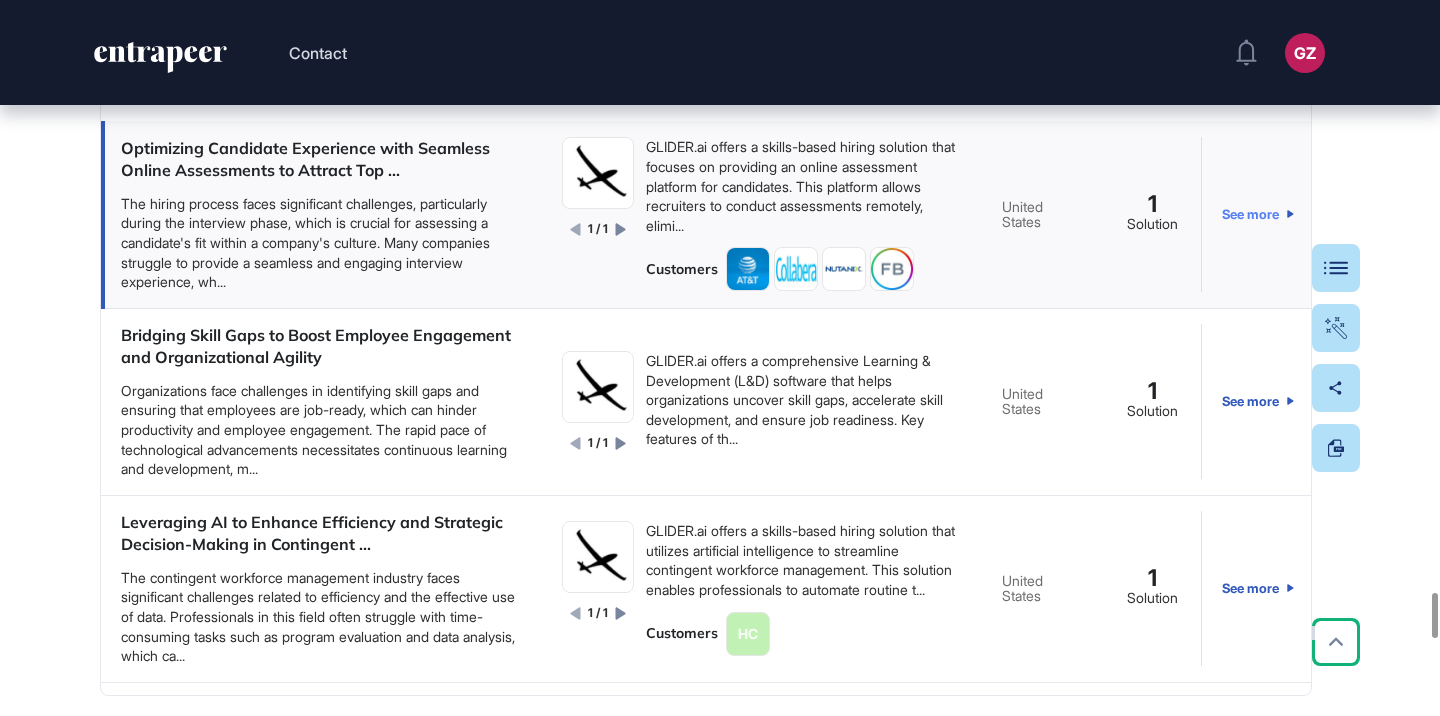 click on "See more" at bounding box center [1258, 214] 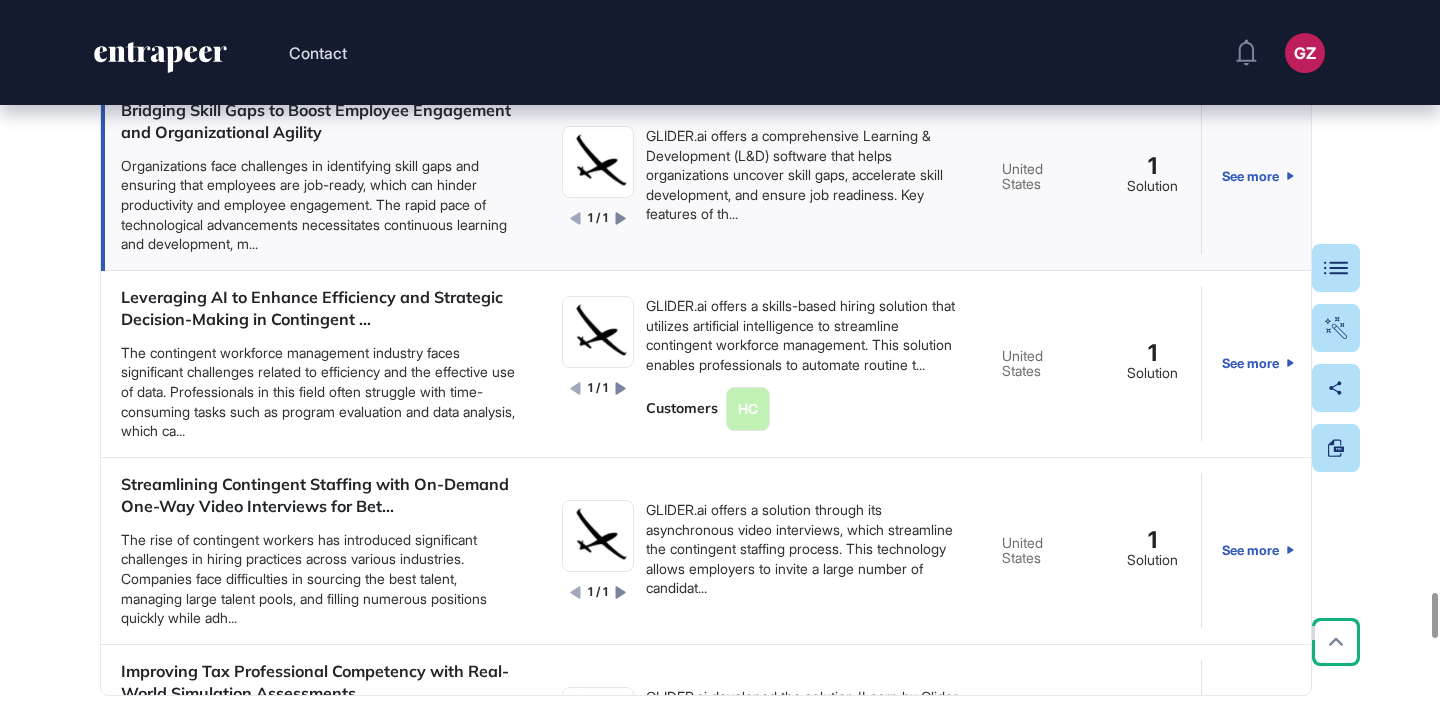 scroll, scrollTop: 565, scrollLeft: 0, axis: vertical 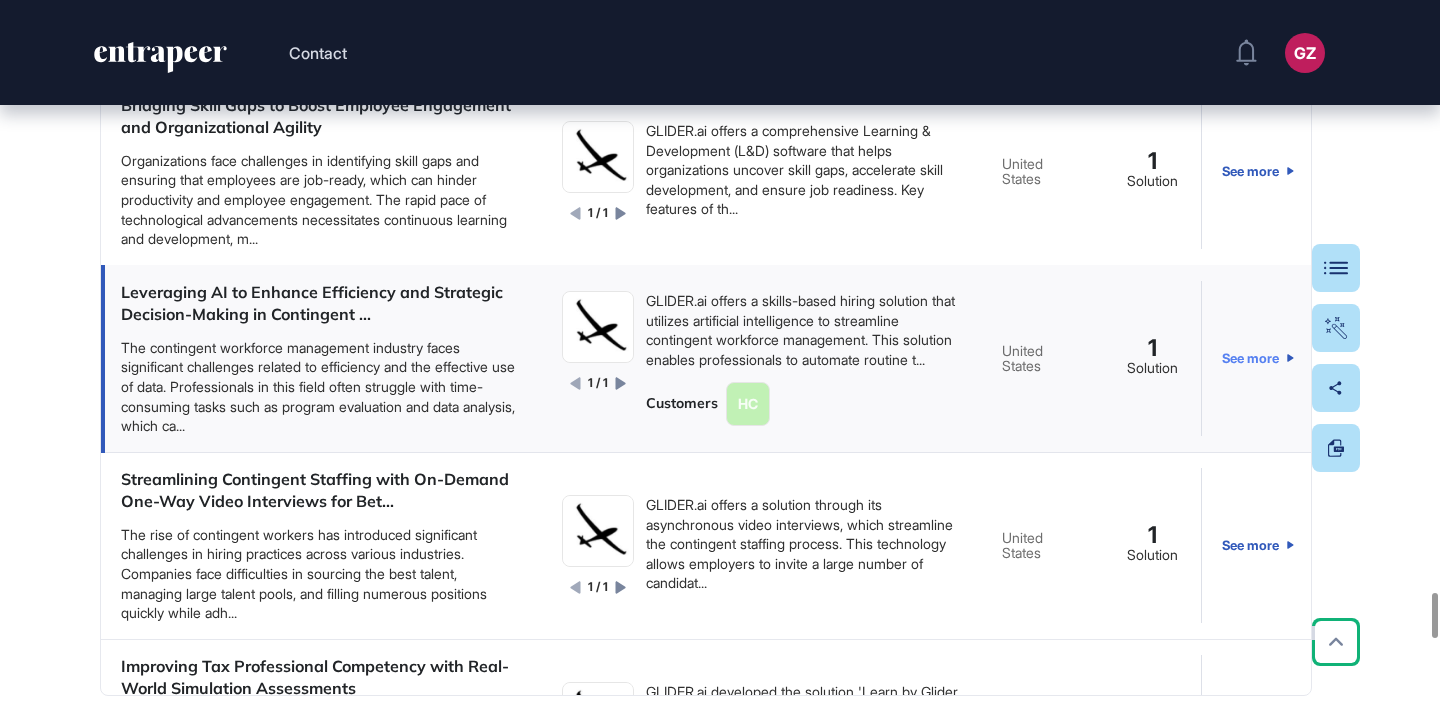 click on "See more" at bounding box center (1258, 358) 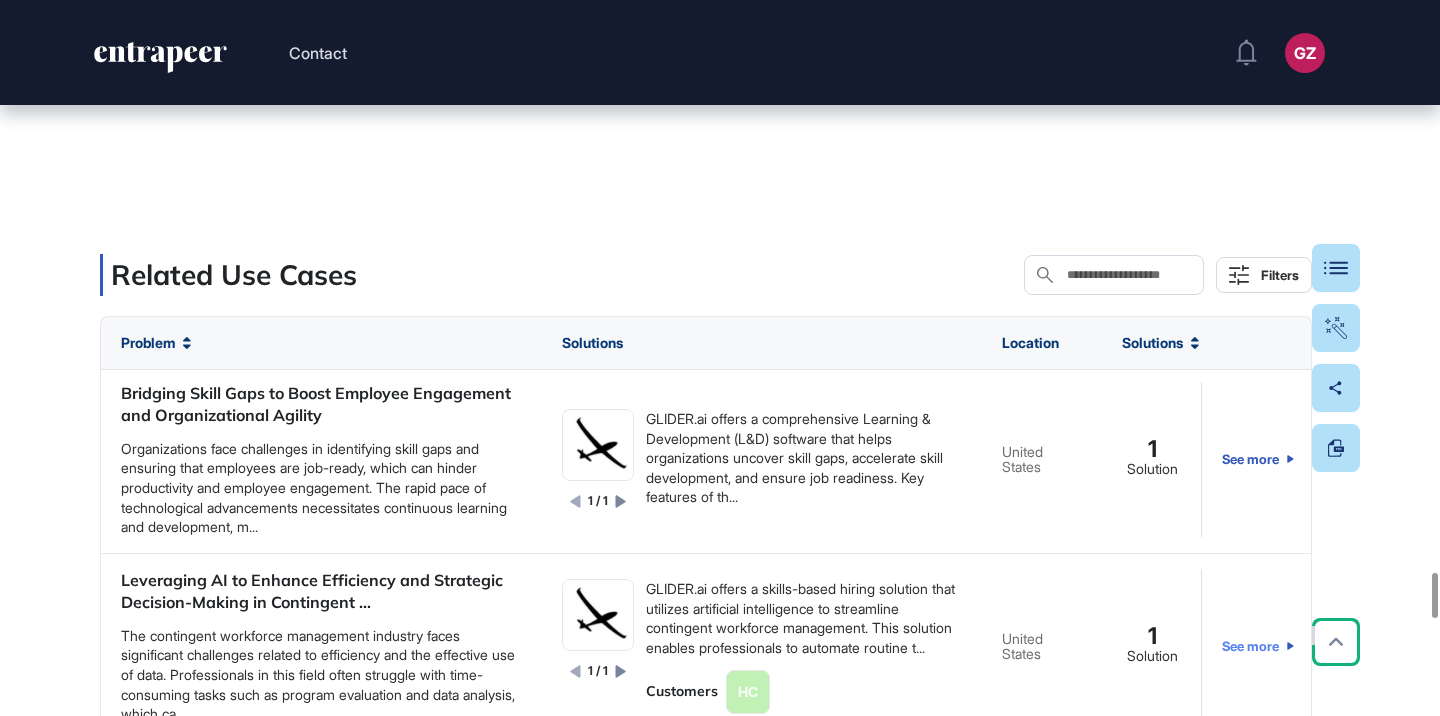 scroll, scrollTop: 9006, scrollLeft: 0, axis: vertical 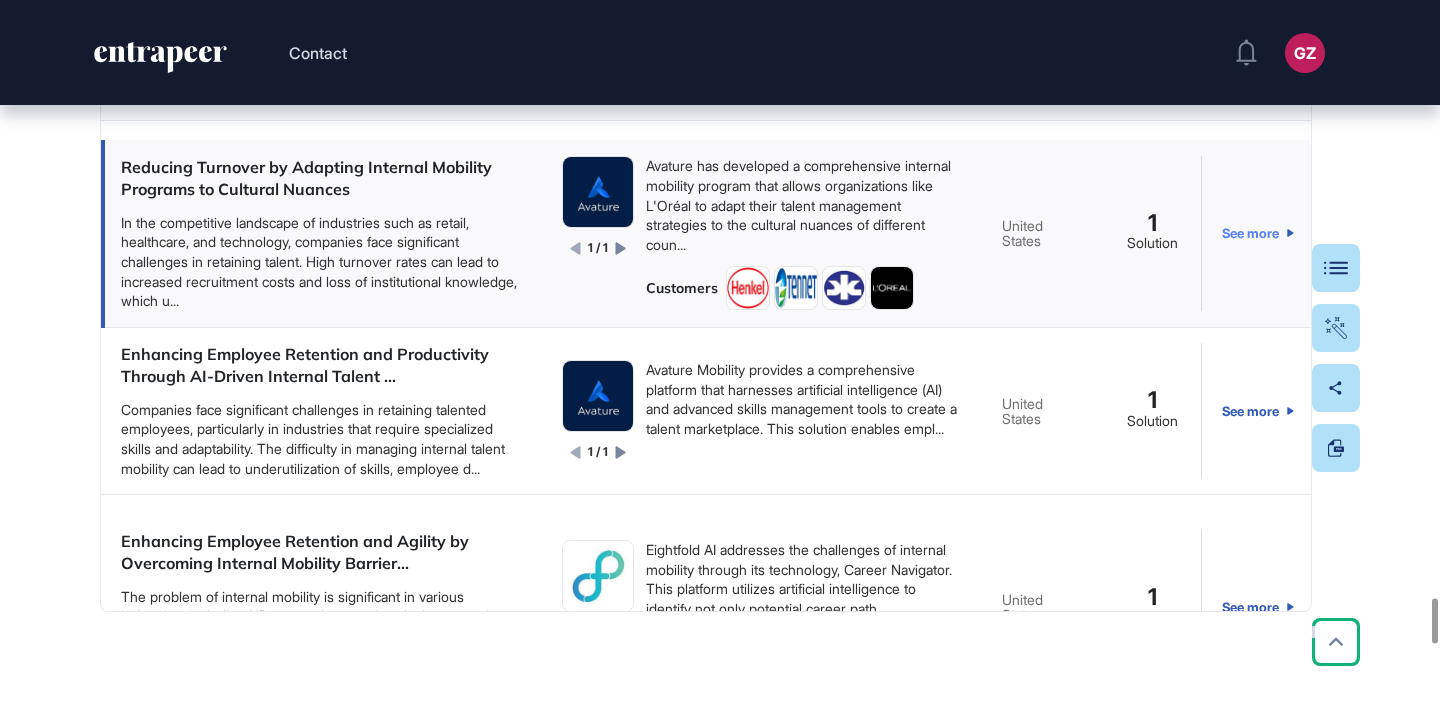 click on "See more" at bounding box center [1258, 233] 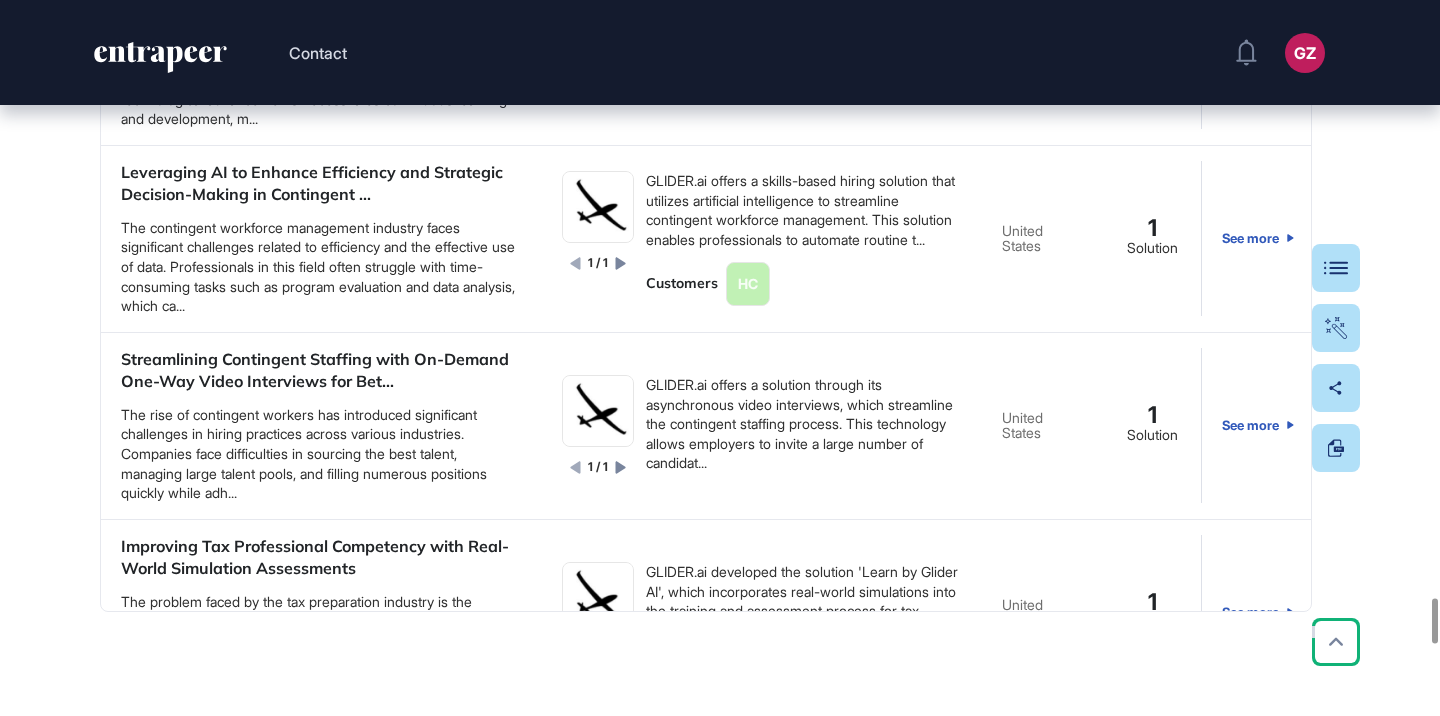 scroll, scrollTop: 777, scrollLeft: 0, axis: vertical 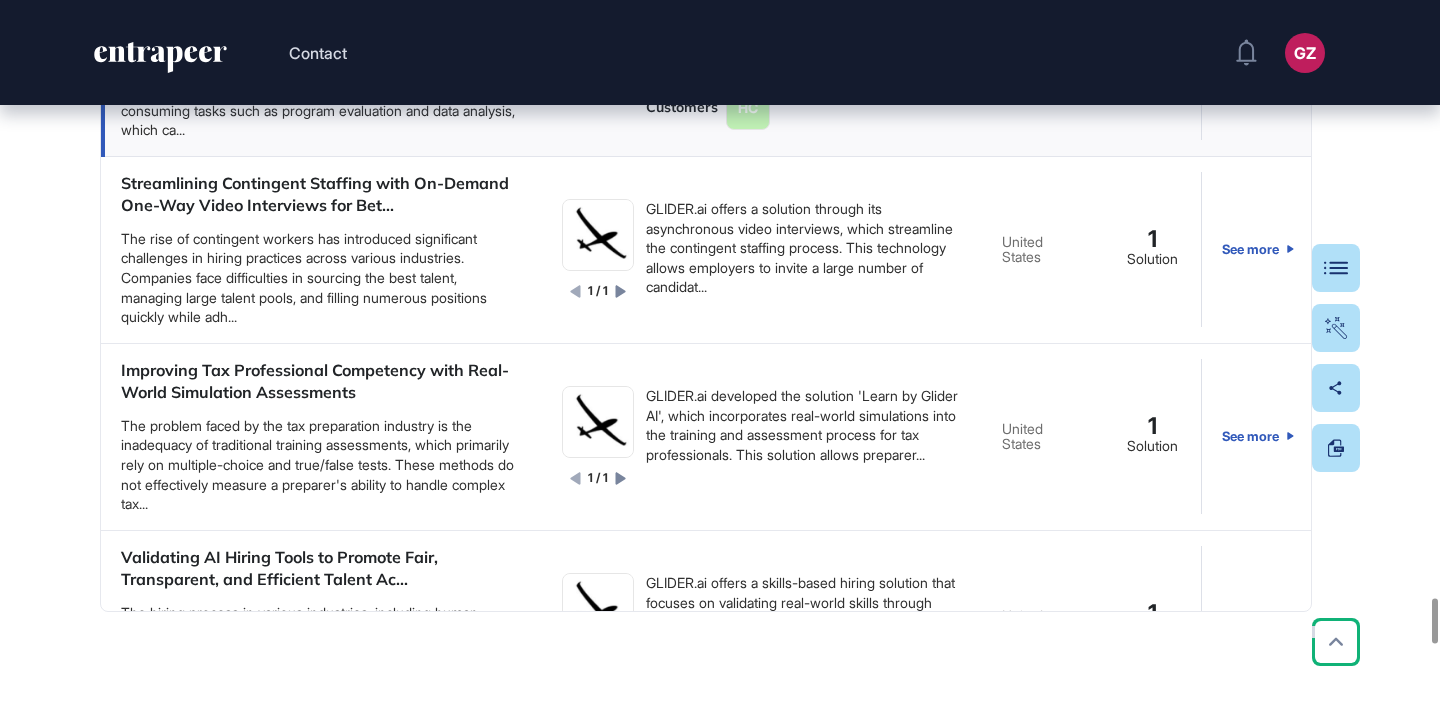 click on "See more" at bounding box center (1258, 62) 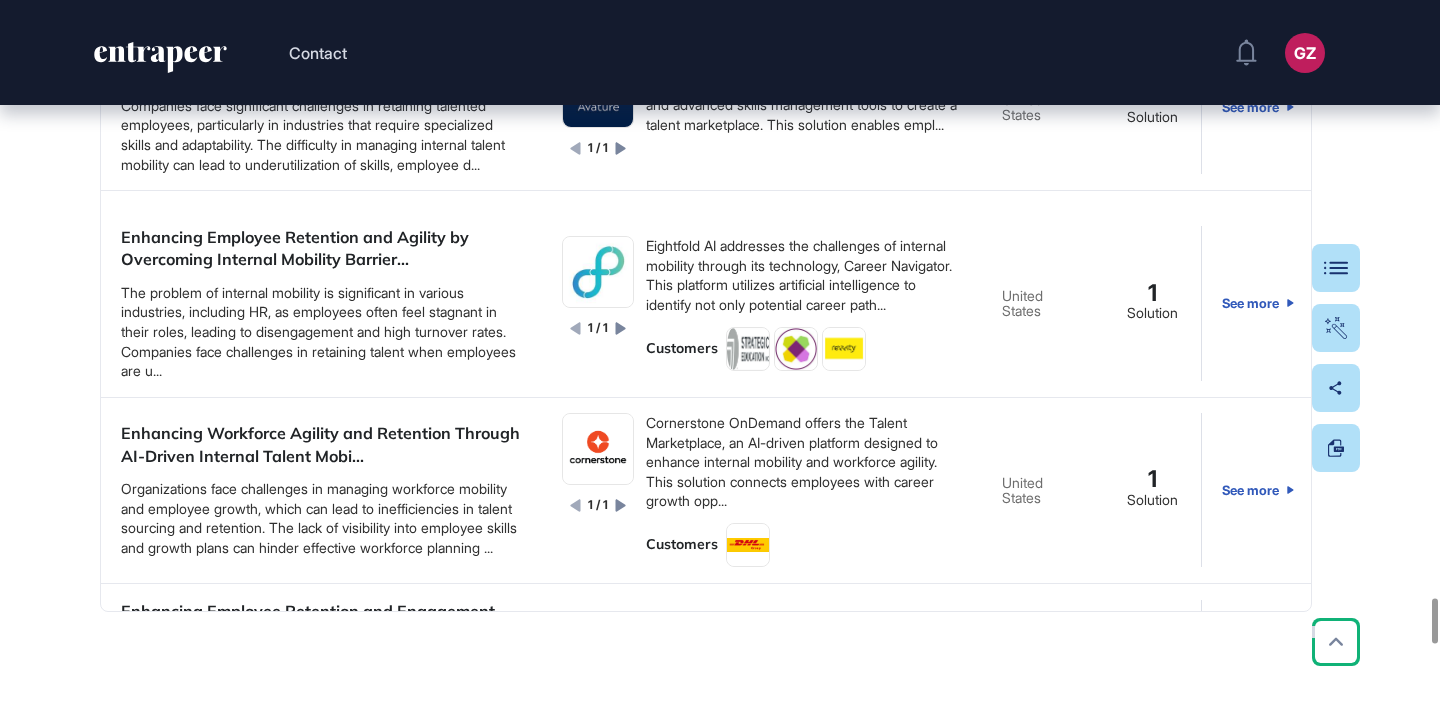 scroll, scrollTop: 4412, scrollLeft: 0, axis: vertical 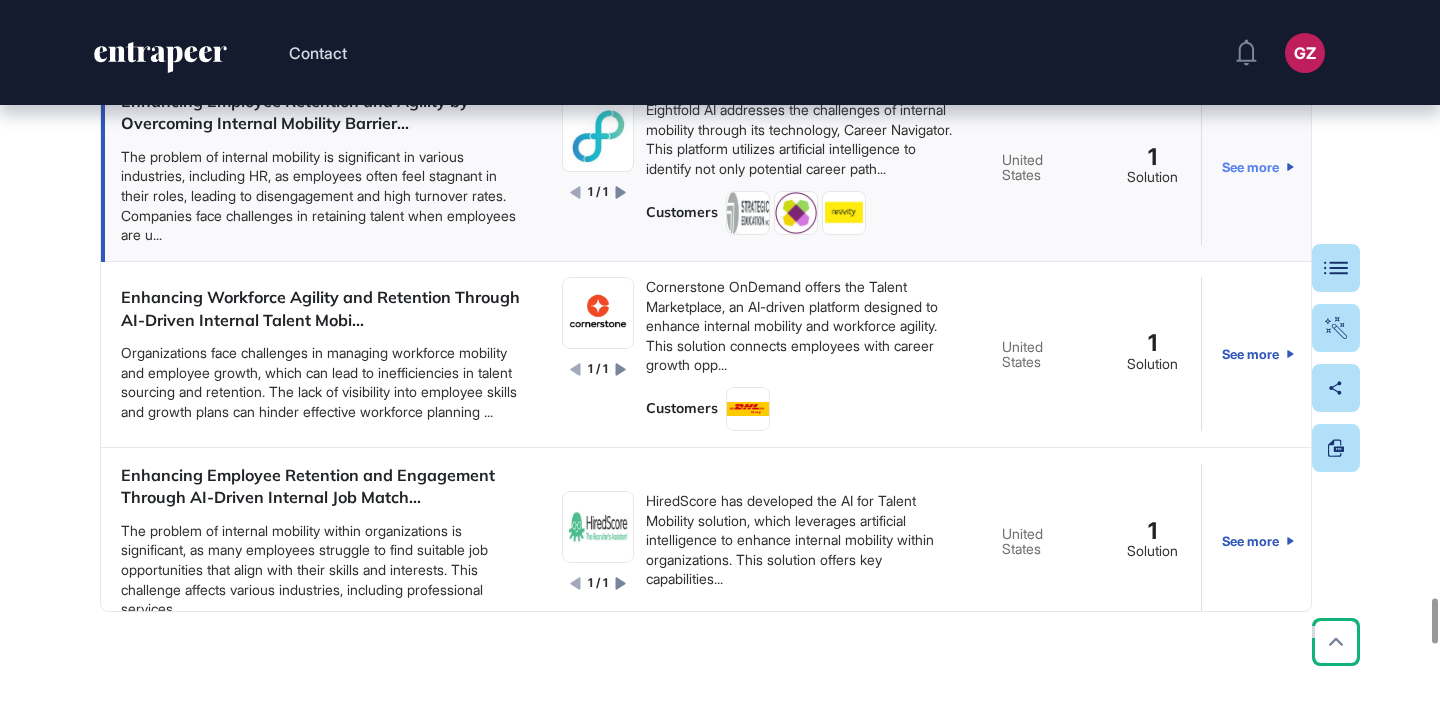 click on "See more" at bounding box center (1258, 167) 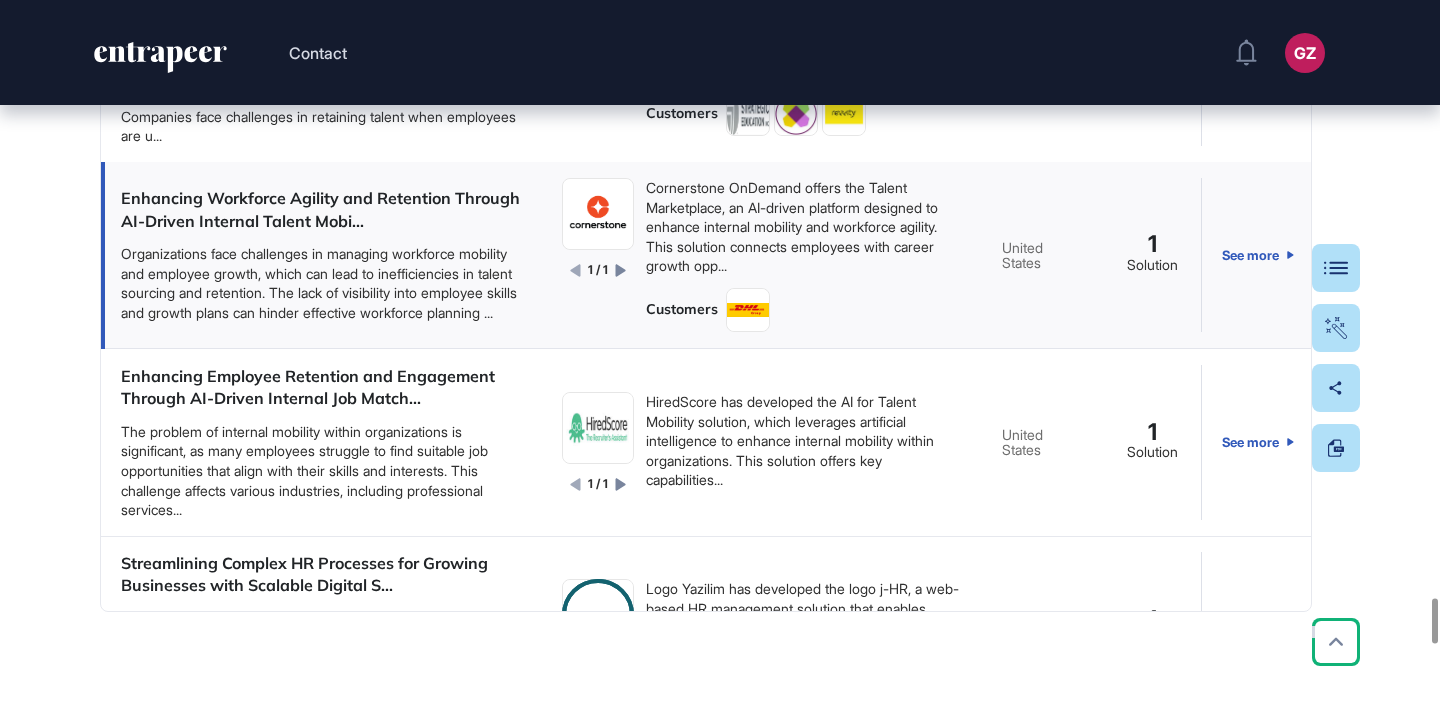 scroll, scrollTop: 4549, scrollLeft: 0, axis: vertical 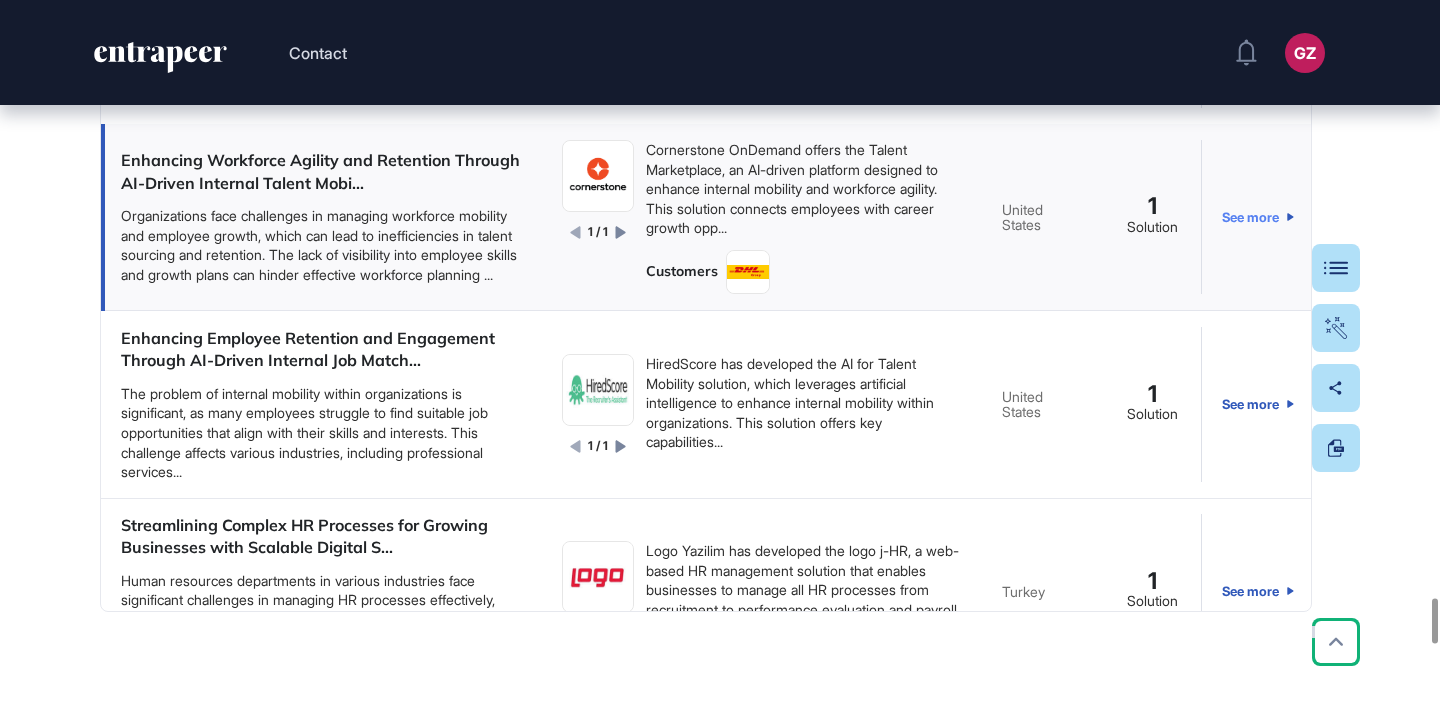 click on "See more" at bounding box center [1258, 217] 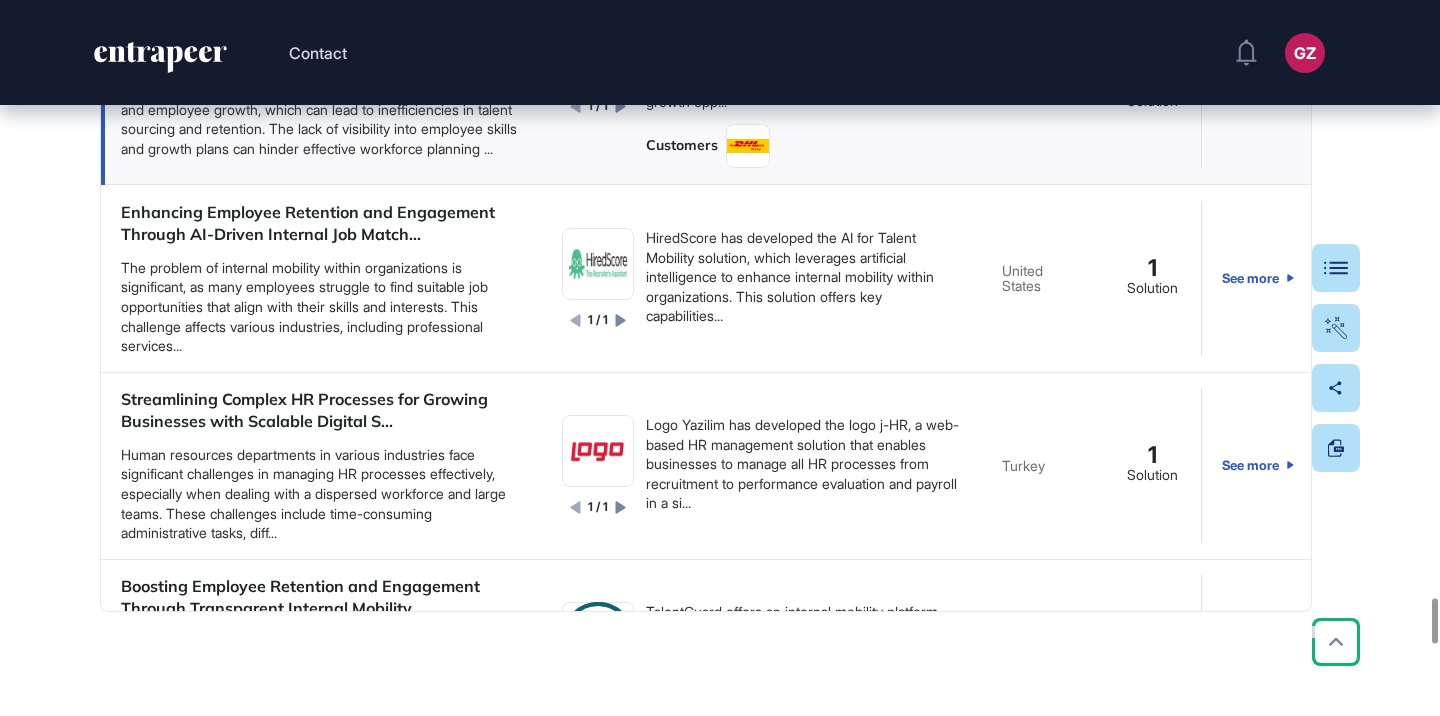 scroll, scrollTop: 4683, scrollLeft: 0, axis: vertical 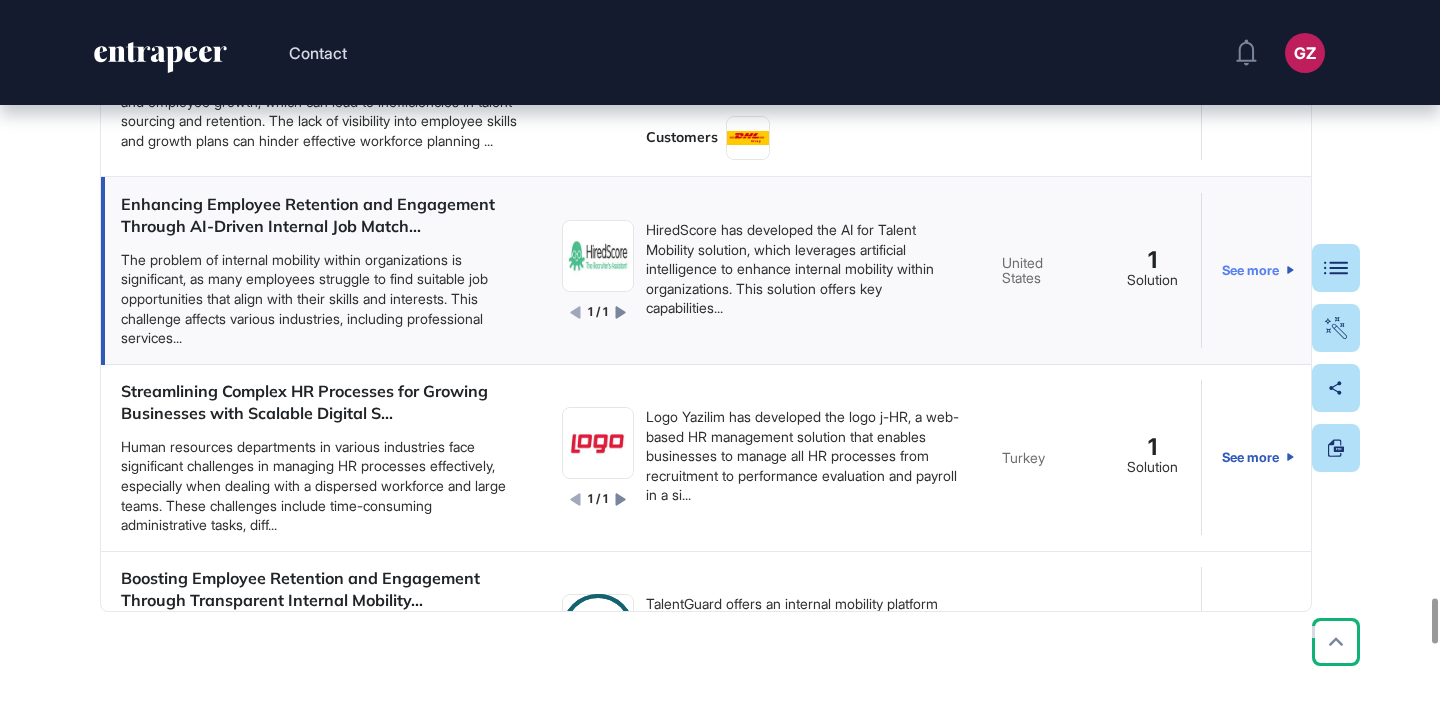click on "See more" at bounding box center (1258, 270) 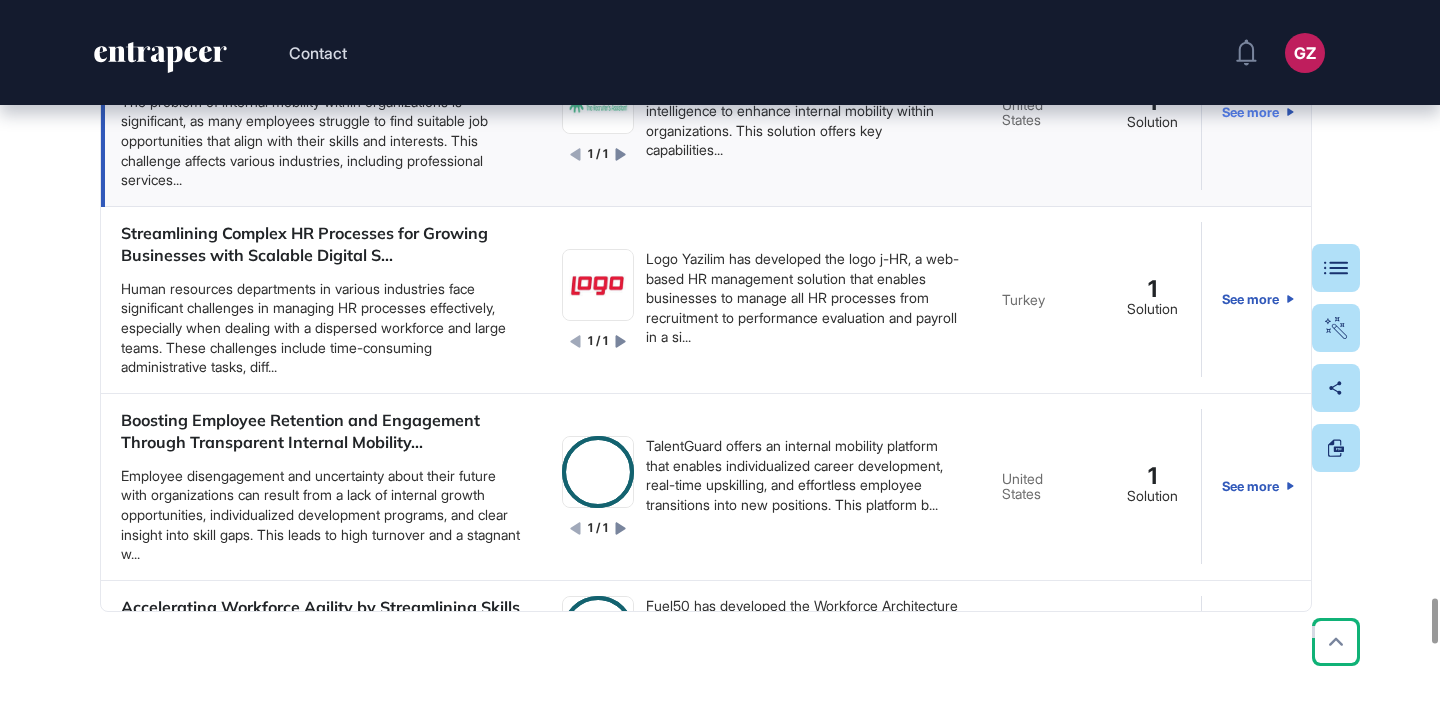 scroll, scrollTop: 4955, scrollLeft: 0, axis: vertical 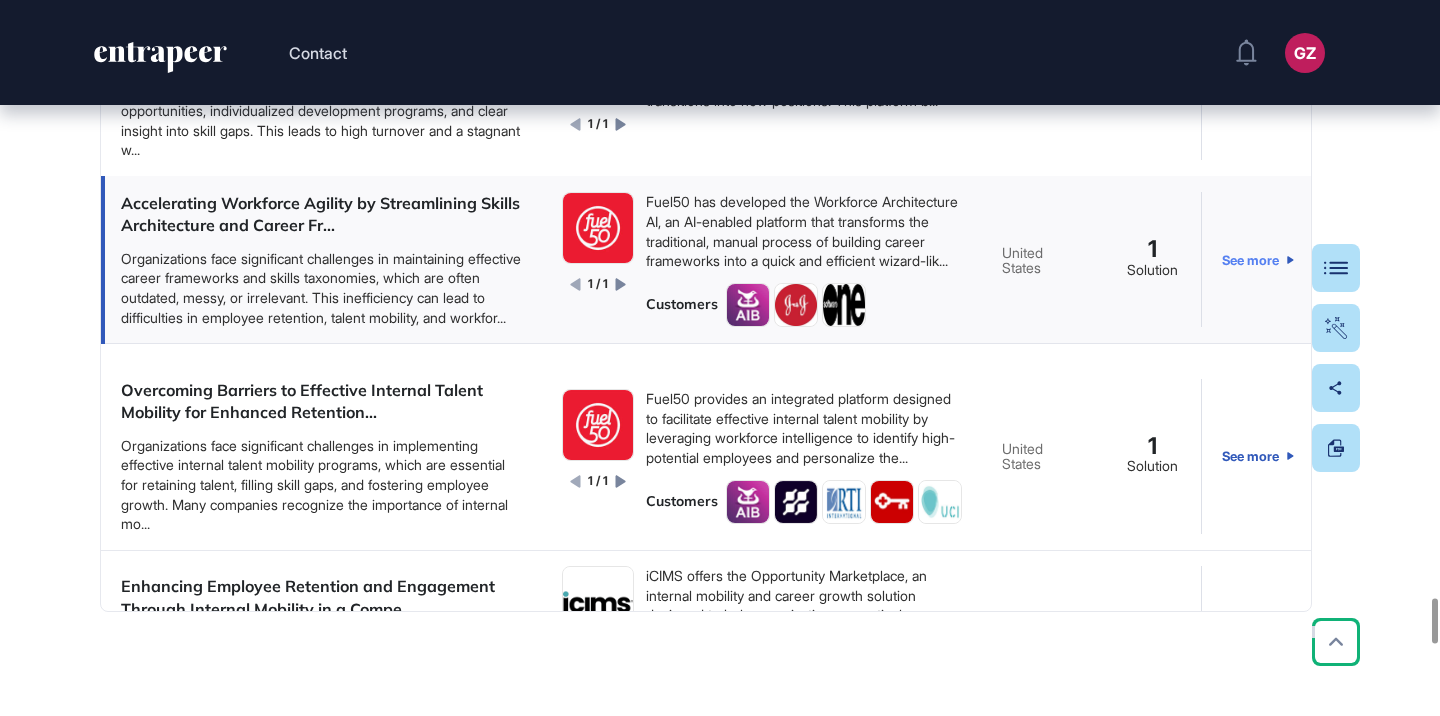click on "See more" at bounding box center [1258, 259] 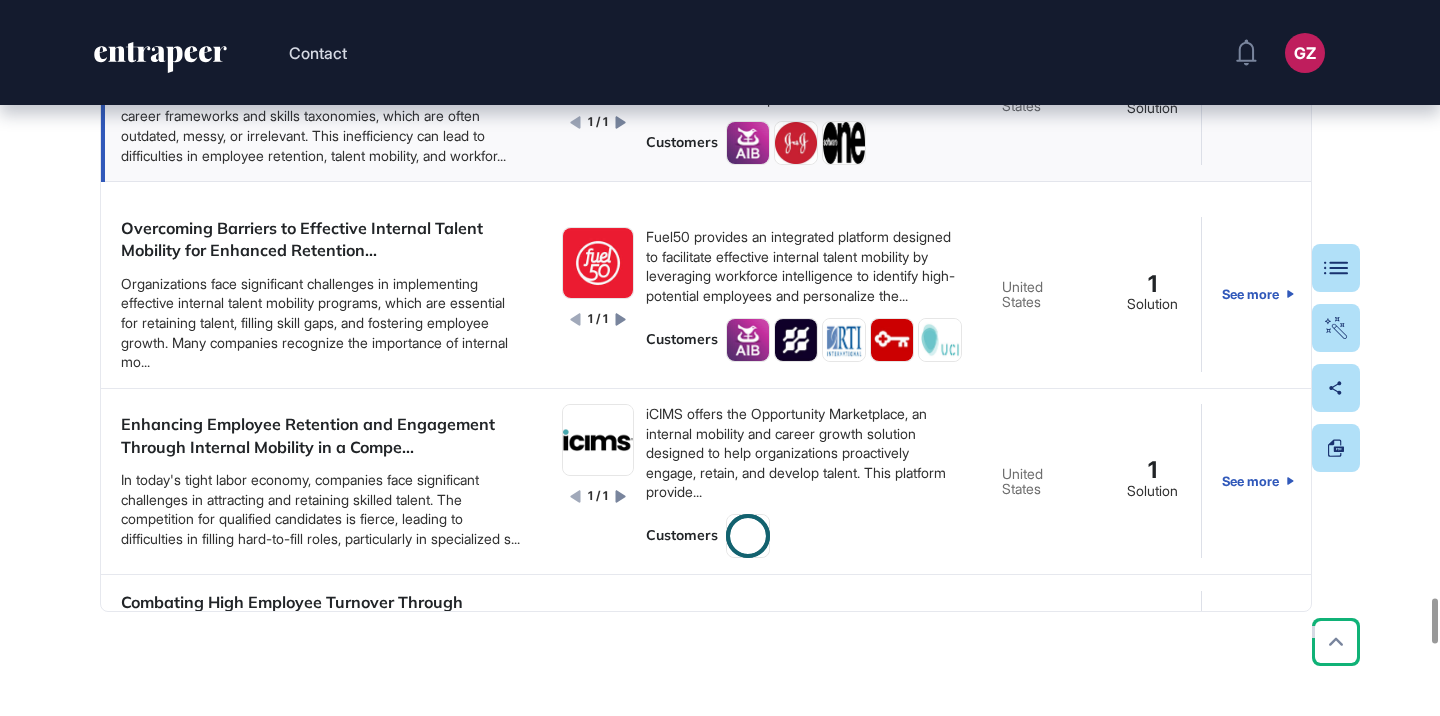 scroll, scrollTop: 5421, scrollLeft: 0, axis: vertical 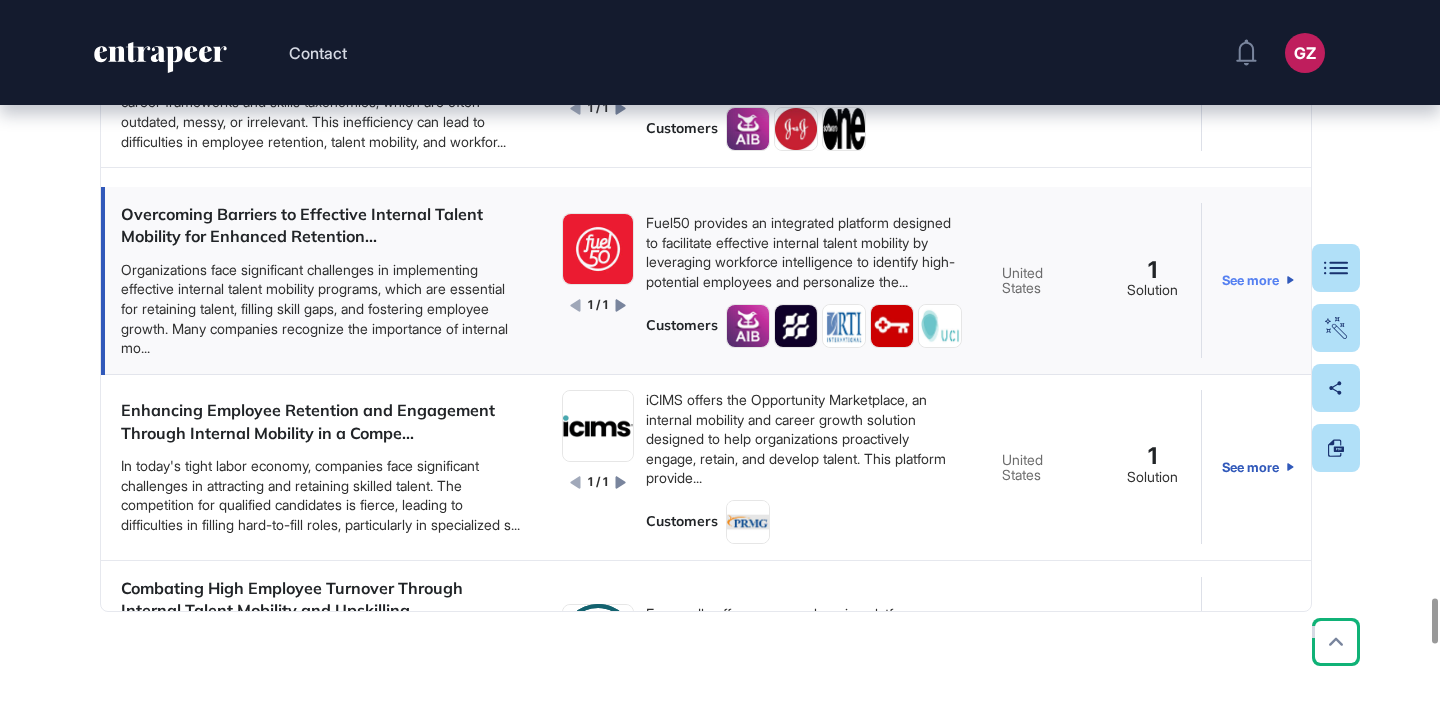 click on "See more" at bounding box center (1258, 280) 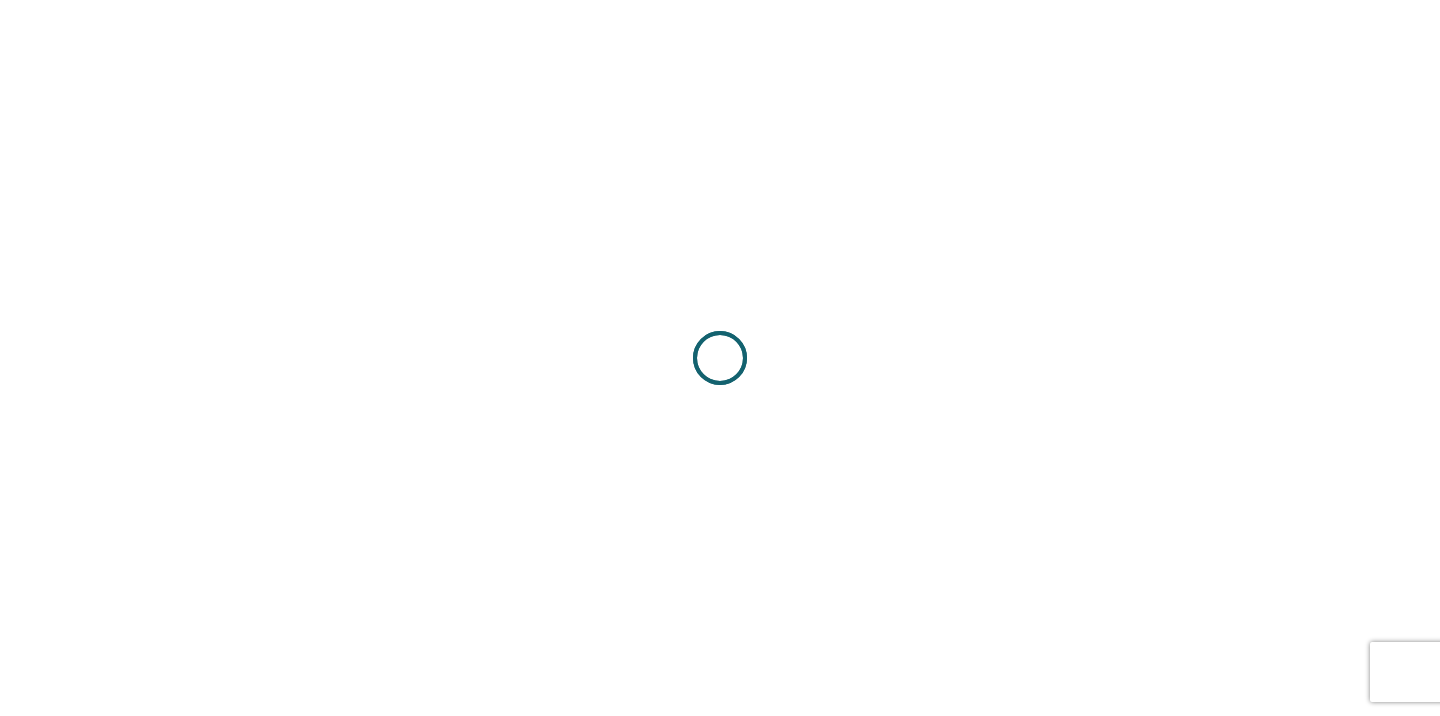 scroll, scrollTop: 0, scrollLeft: 0, axis: both 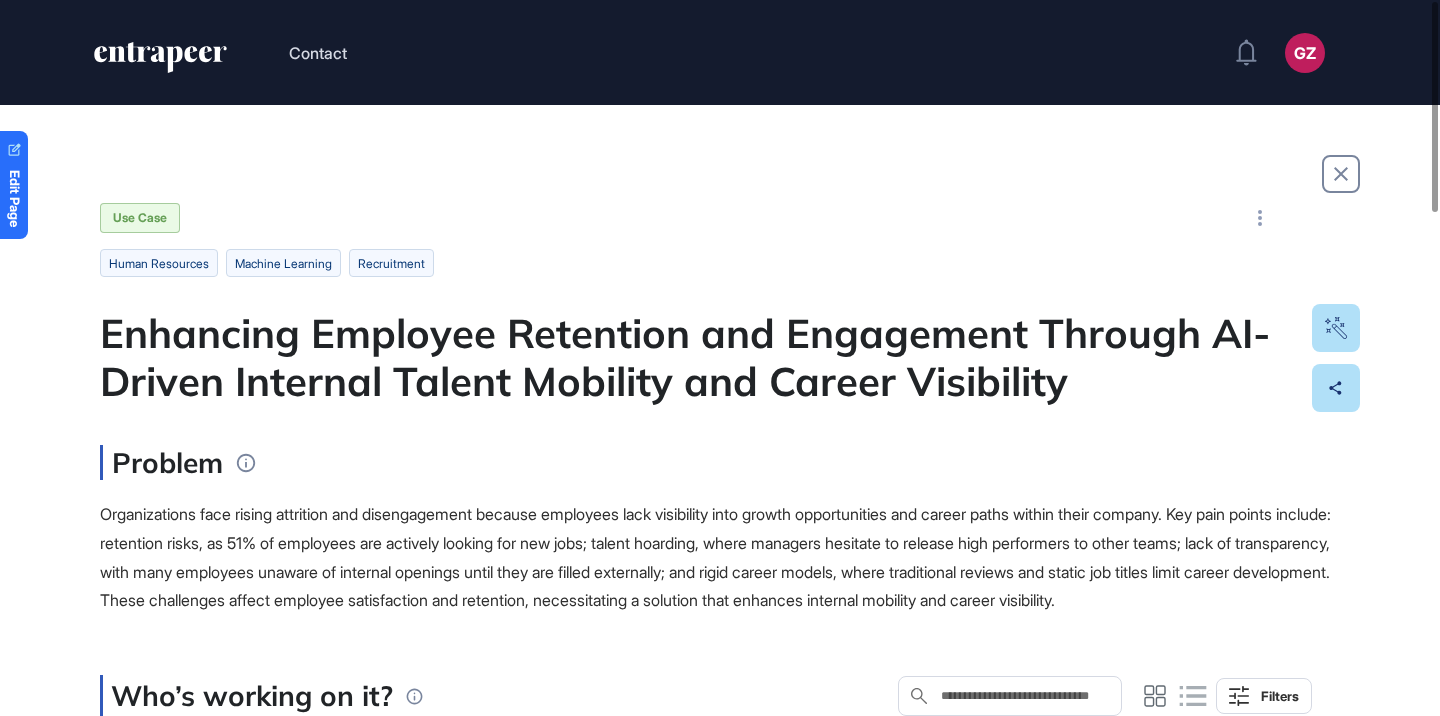 click on "Enhancing Employee Retention and Engagement Through AI-Driven Internal Talent Mobility and Career Visibility" at bounding box center [720, 357] 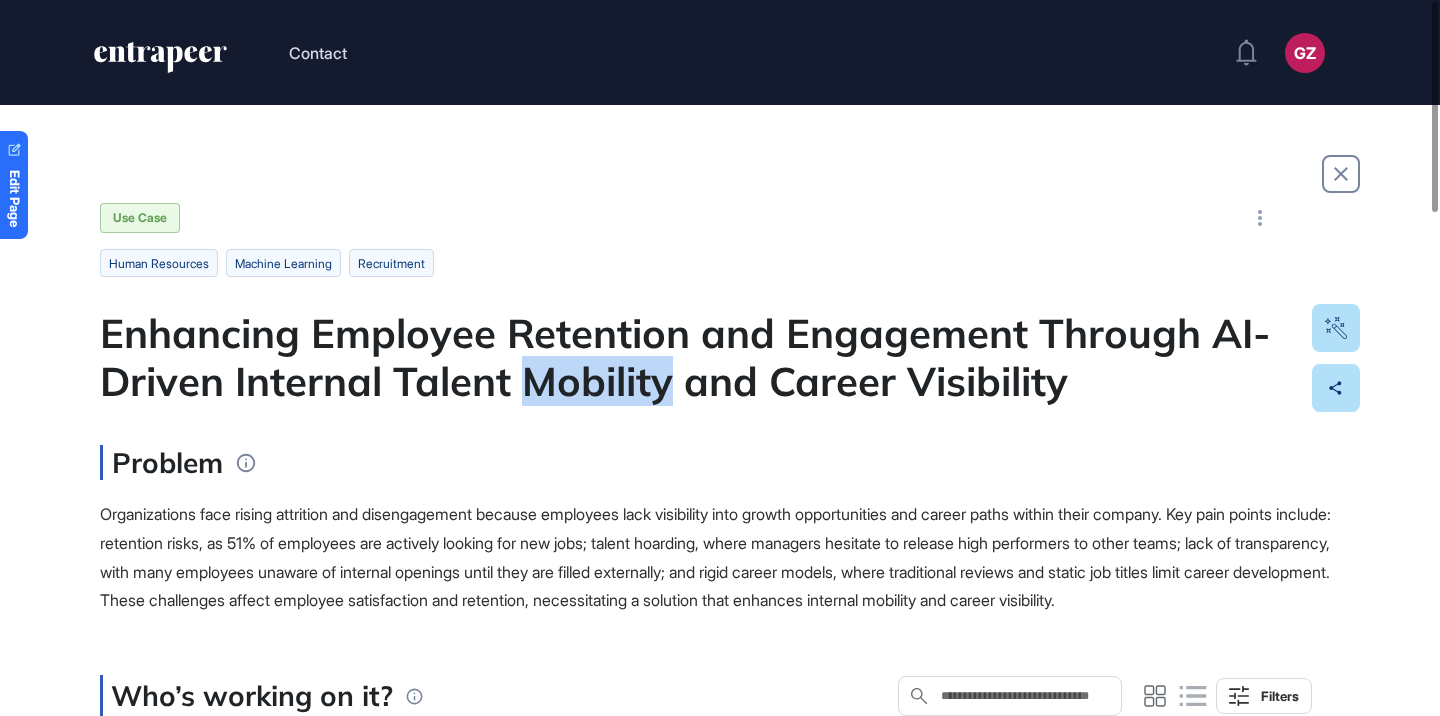 click on "Enhancing Employee Retention and Engagement Through AI-Driven Internal Talent Mobility and Career Visibility" at bounding box center (720, 357) 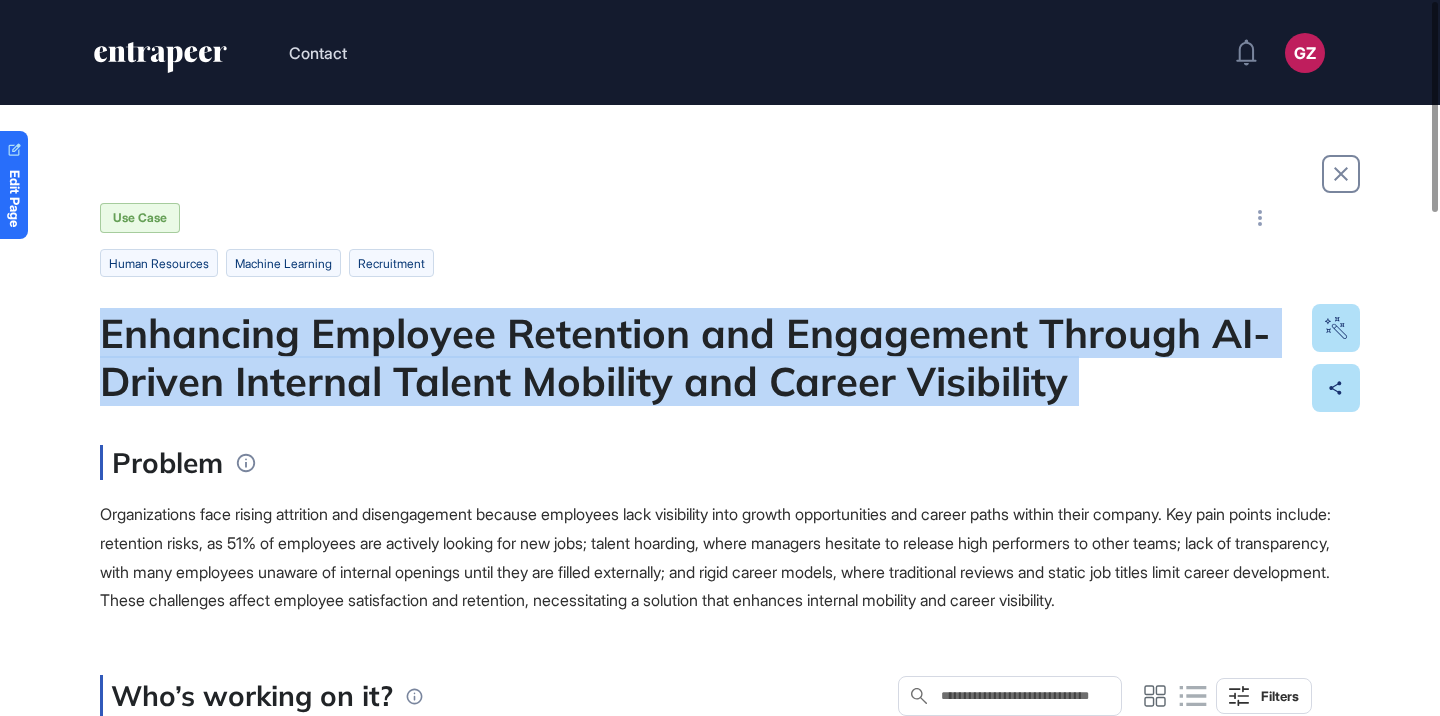 click on "Enhancing Employee Retention and Engagement Through AI-Driven Internal Talent Mobility and Career Visibility" at bounding box center (720, 357) 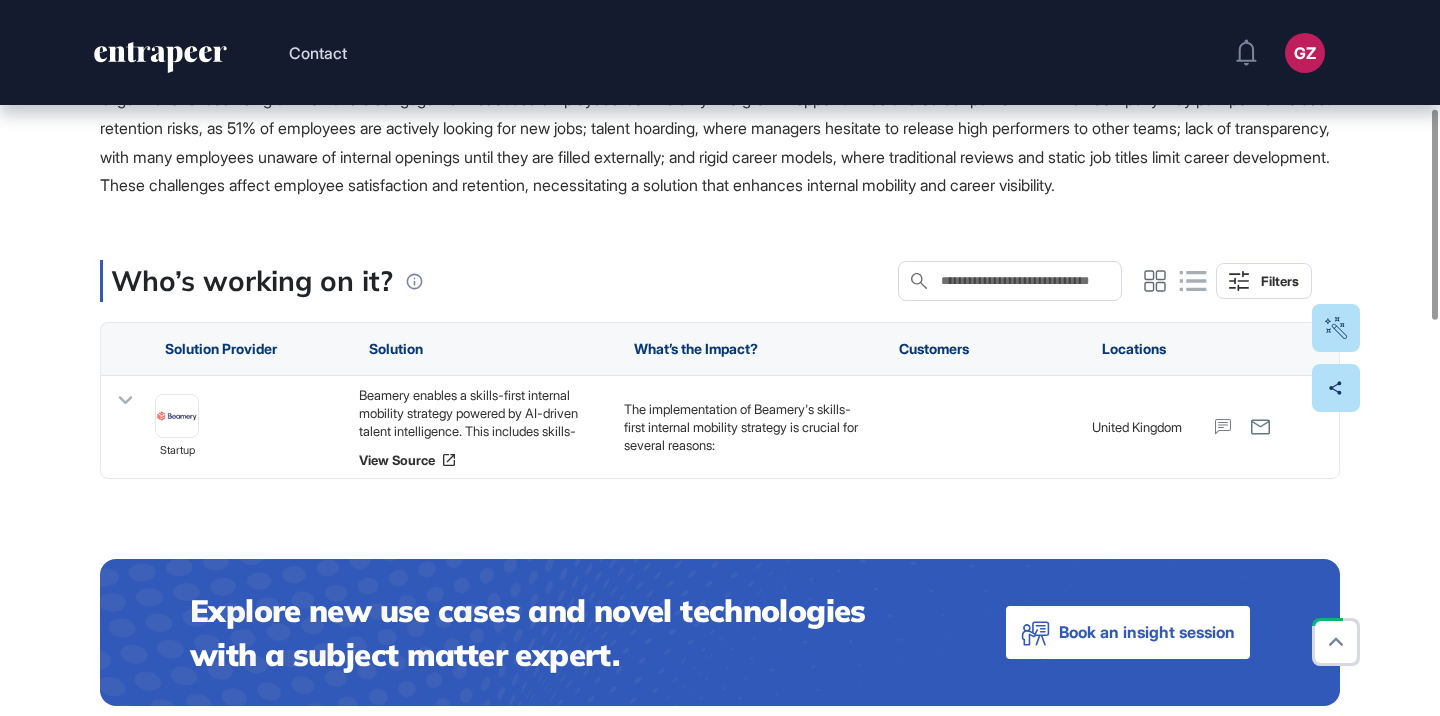scroll, scrollTop: 425, scrollLeft: 0, axis: vertical 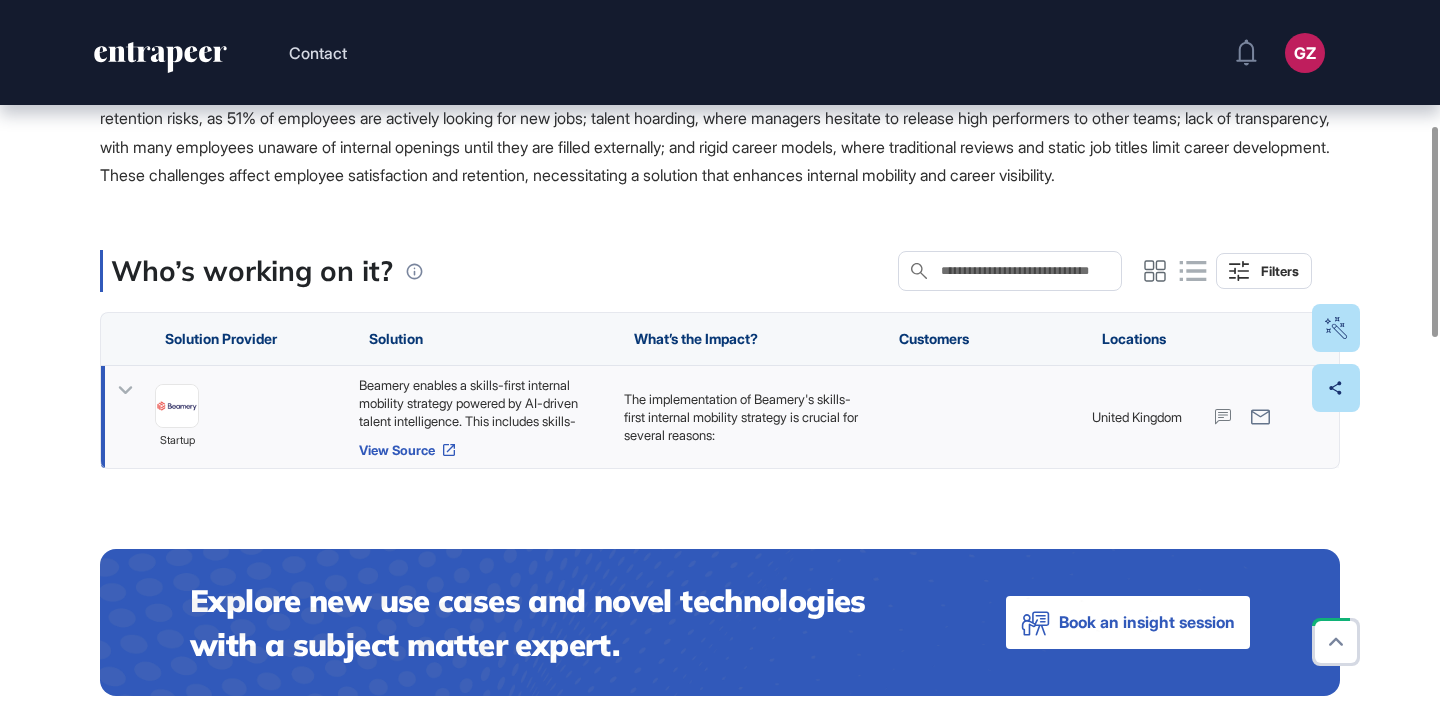 click on "View Source" at bounding box center (481, 450) 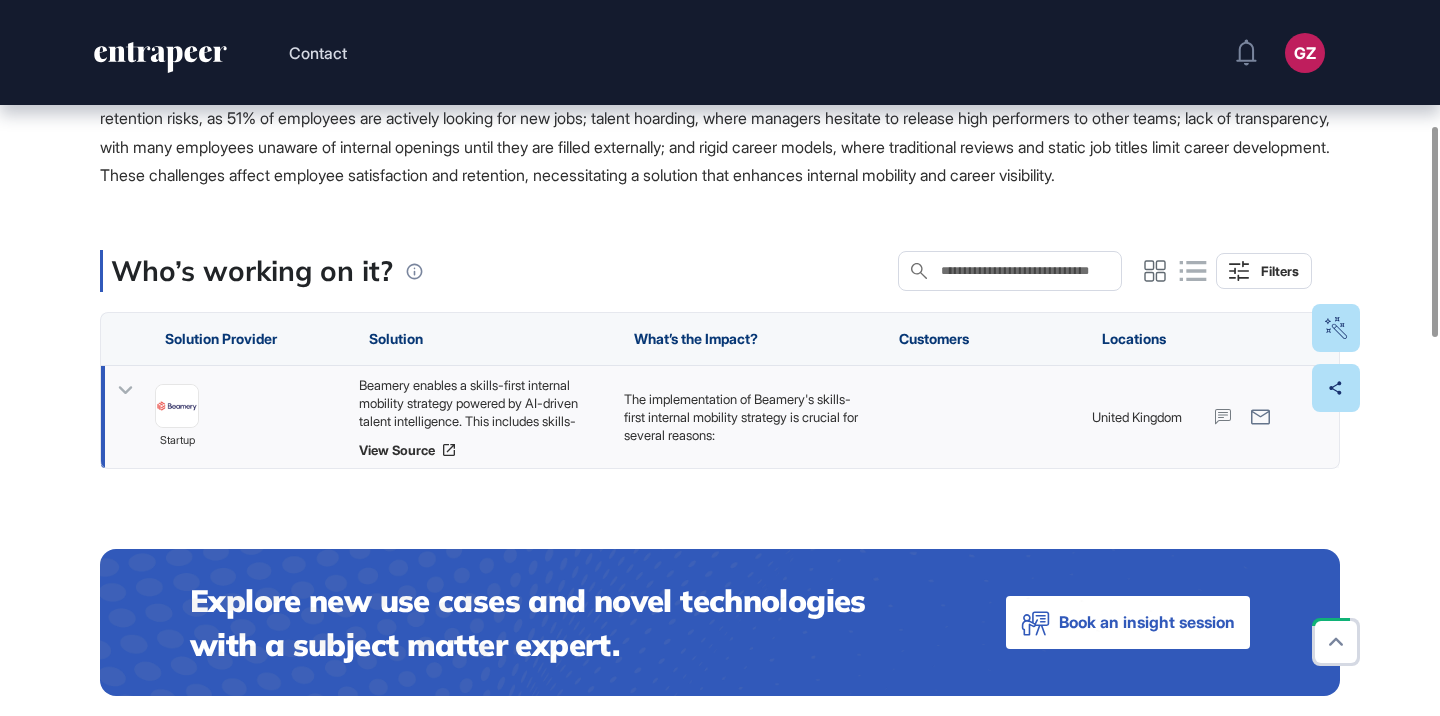 click on "Beamery enables a skills-first internal mobility strategy powered by AI-driven talent intelligence. This includes skills-based matching, which moves beyond job titles by identifying hidden skills and surfacing employees who are a fit for open roles or short-term projects. Additionally, autonomous career pathing provides employees with AI-generated career paths, training suggestions, and mobility options aligned with business needs. Development-oriented reviews shift performance management to career-focused conversations, while the internal candidate experience streamlines applications, ensuring employees can easily discover and apply for opportunities. This approach fosters a culture of talent sharing and strengthens human connections through mentoring and networking." at bounding box center (481, 403) 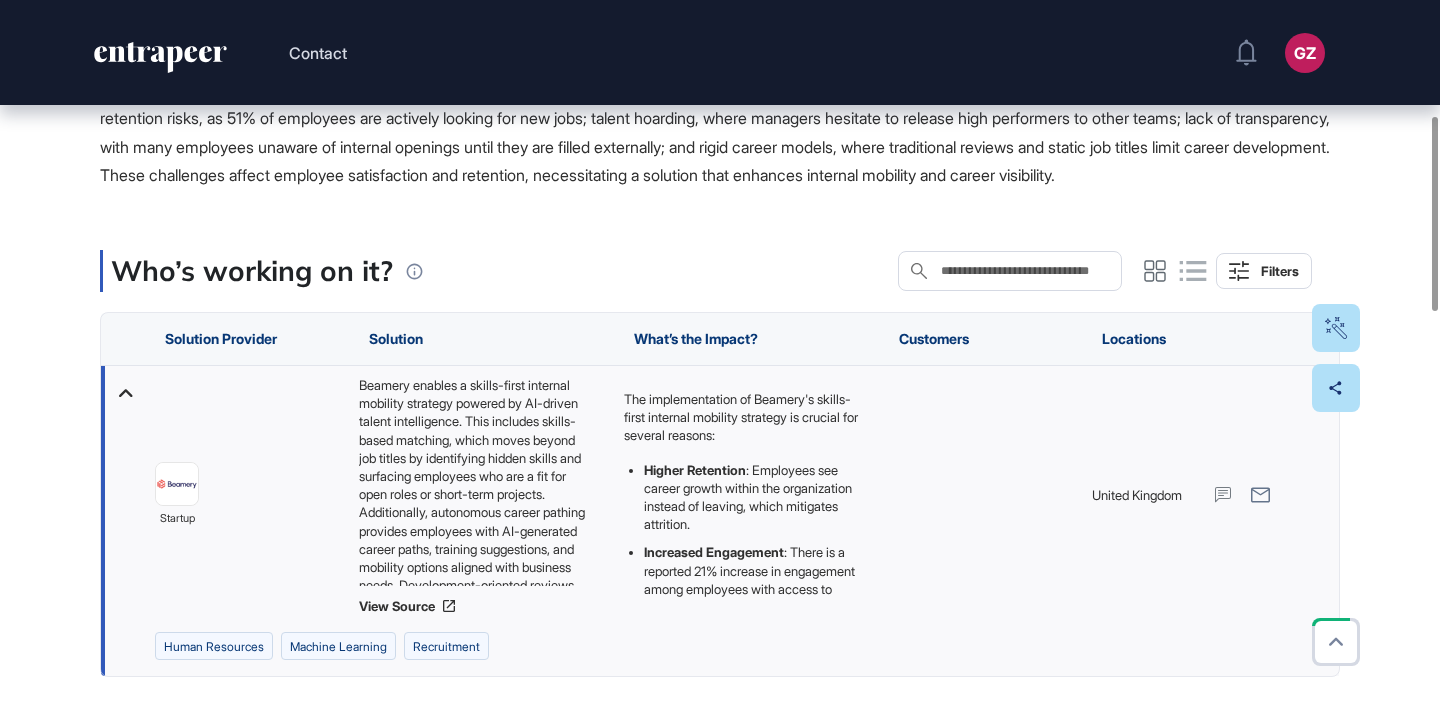 scroll, scrollTop: 190, scrollLeft: 0, axis: vertical 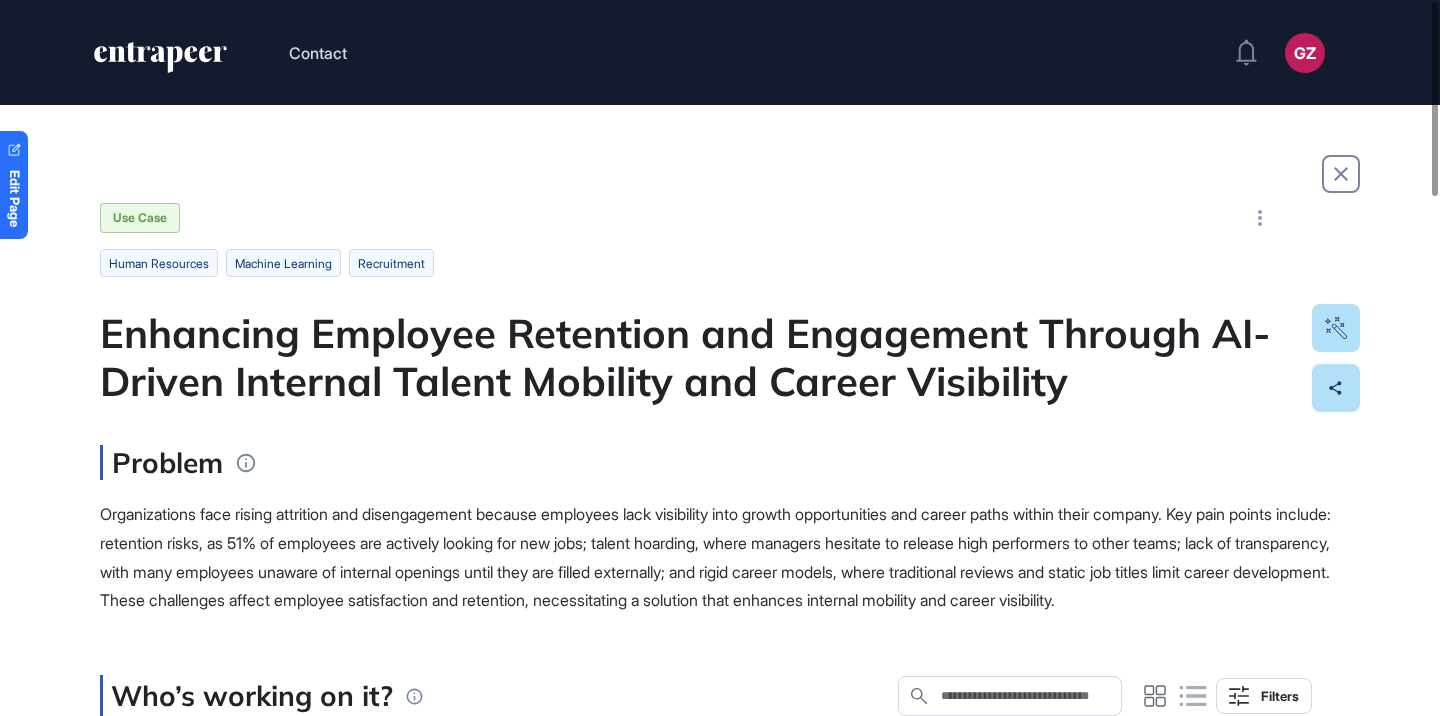 click on "Edit Page Use Case human resources machine learning recruitment Enhancing Employee Retention and Engagement Through AI-Driven Internal Talent Mobility and Career Visibility Problem Organizations face rising attrition and disengagement because employees lack visibility into growth opportunities and career paths within their company. Key pain points include: retention risks, as 51% of employees are actively looking for new jobs; talent hoarding, where managers hesitate to release high performers to other teams; lack of transparency, with many employees unaware of internal openings until they are filled externally; and rigid career models, where traditional reviews and static job titles limit career development. These challenges affect employee satisfaction and retention, necessitating a solution that enhances internal mobility and career visibility. Who’s working on it? Search in Who’s working on it? Filters Solution Provider Solution What’s the Impact? Customers Locations startup View Source Cost Savings" at bounding box center (720, 1325) 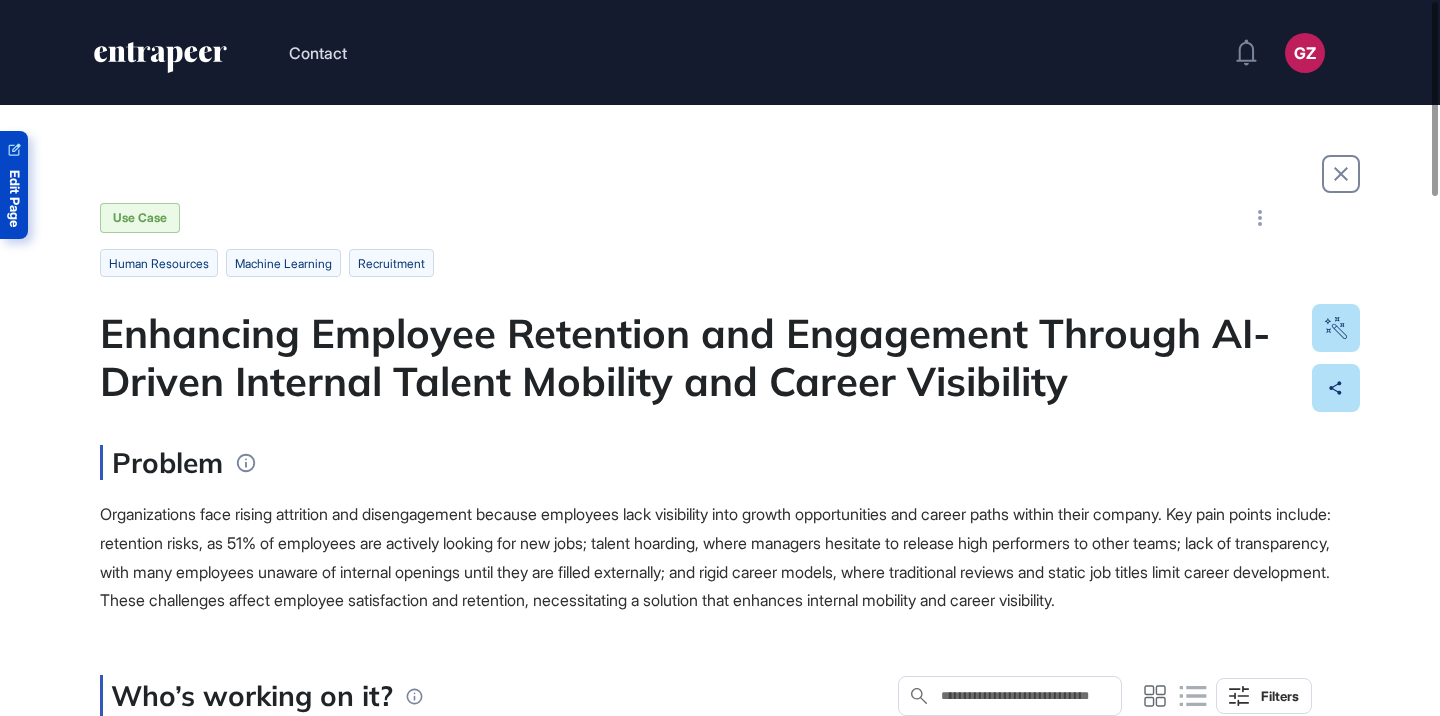 click on "Edit Page" at bounding box center (14, 198) 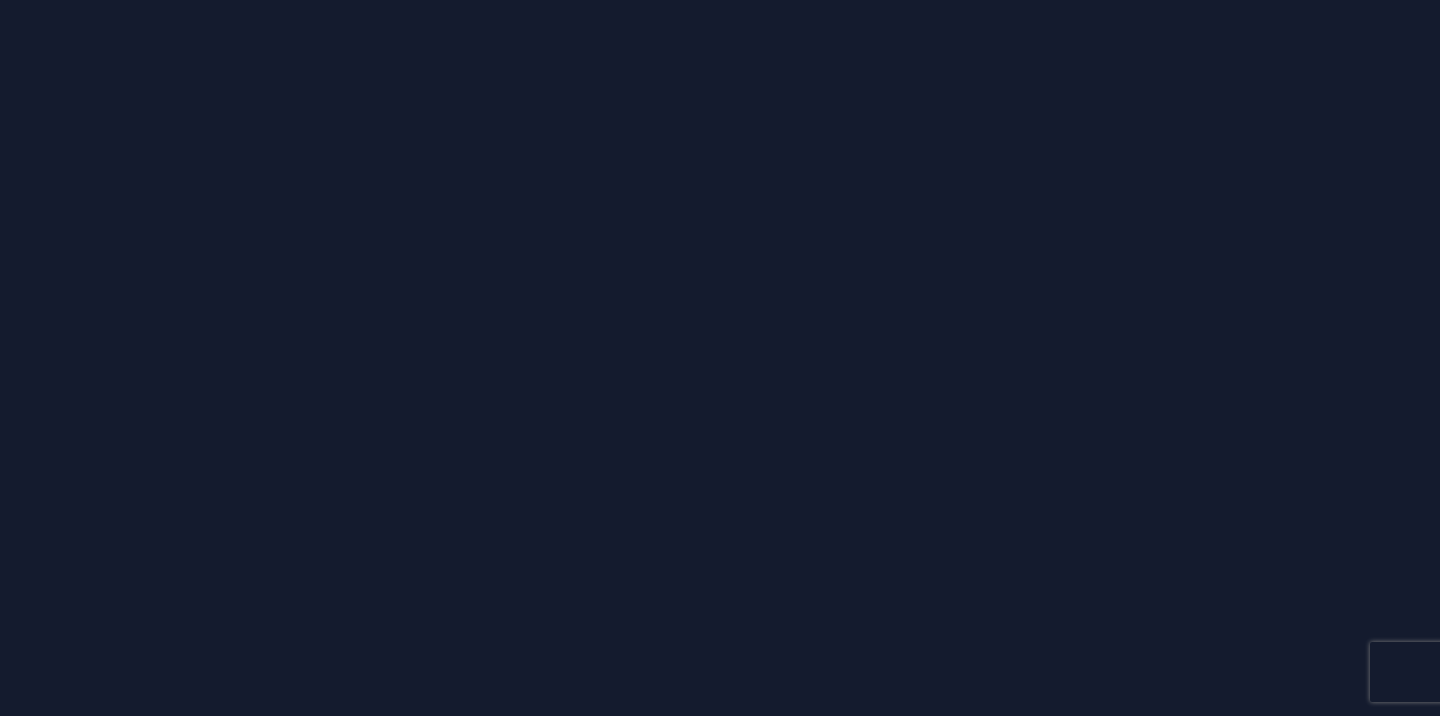 scroll, scrollTop: 0, scrollLeft: 0, axis: both 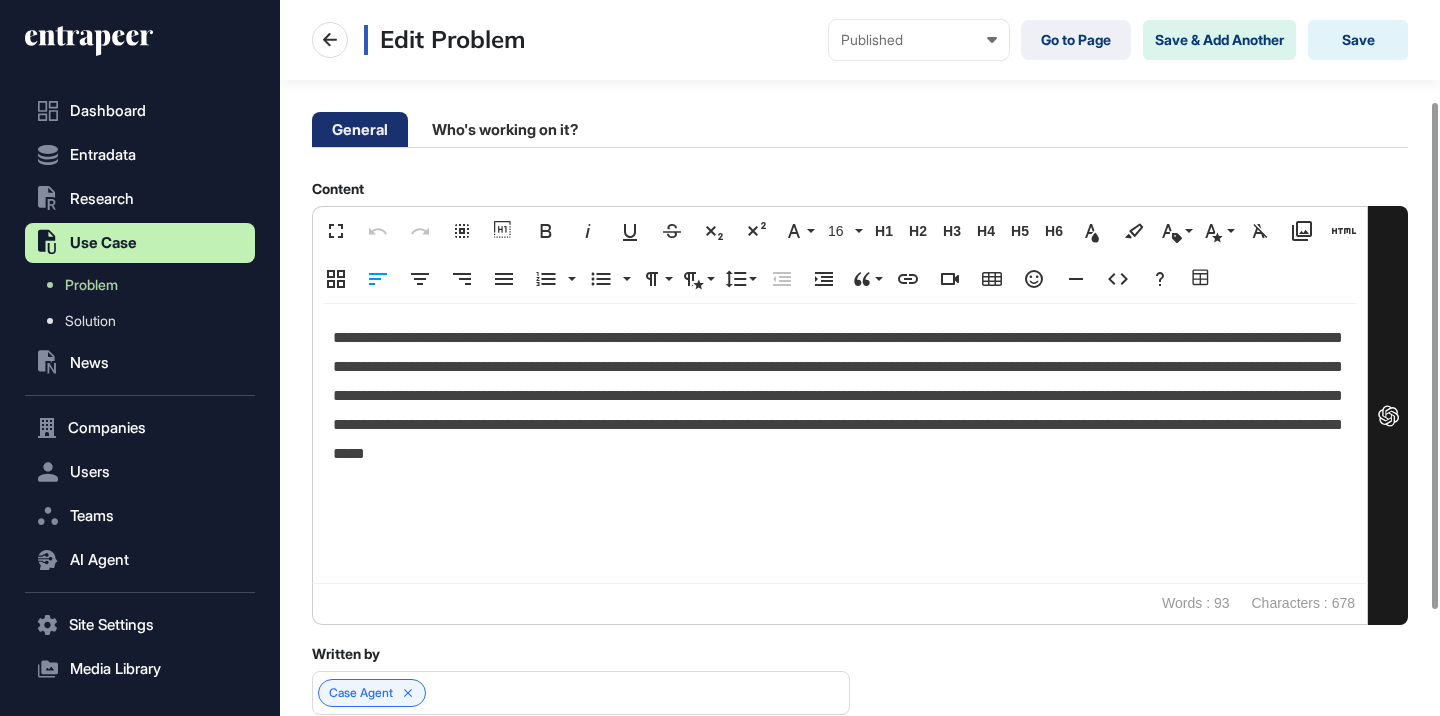 click on "**********" at bounding box center (840, 396) 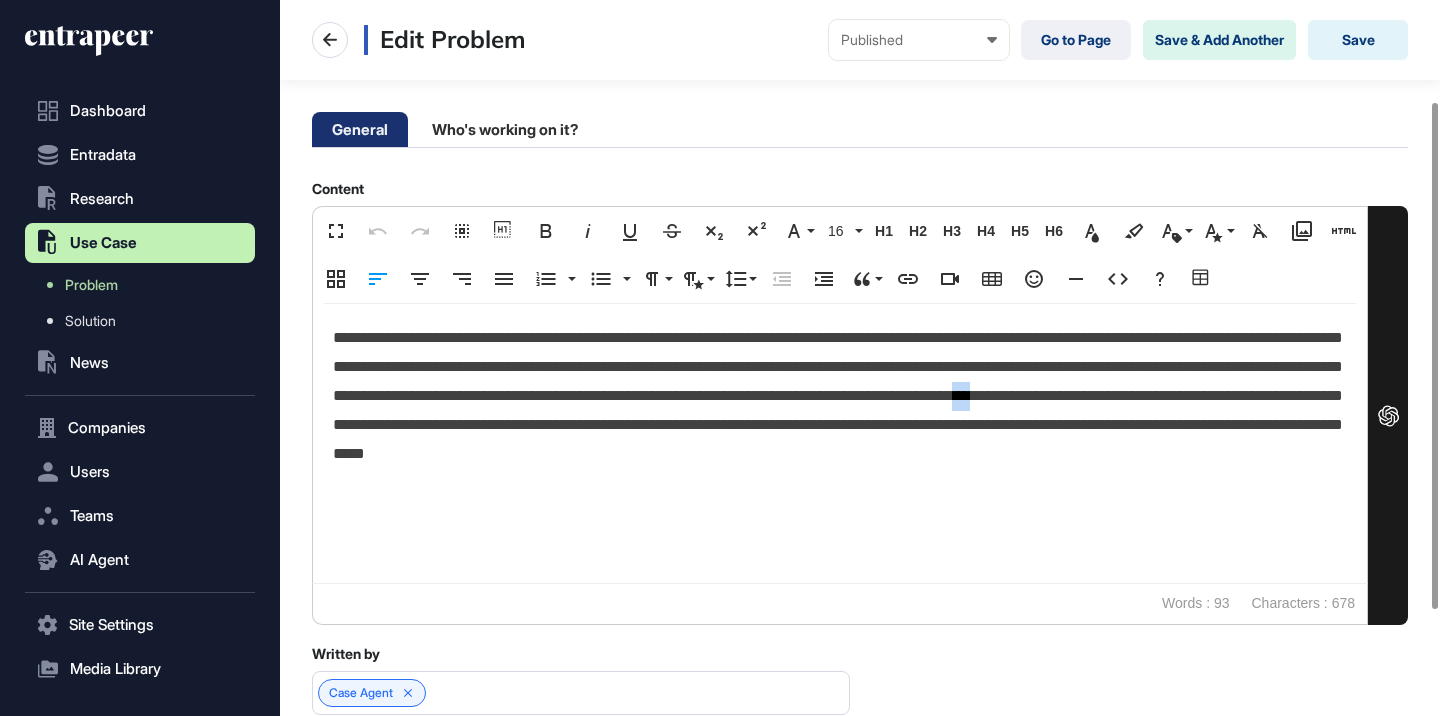 click on "**********" at bounding box center (840, 396) 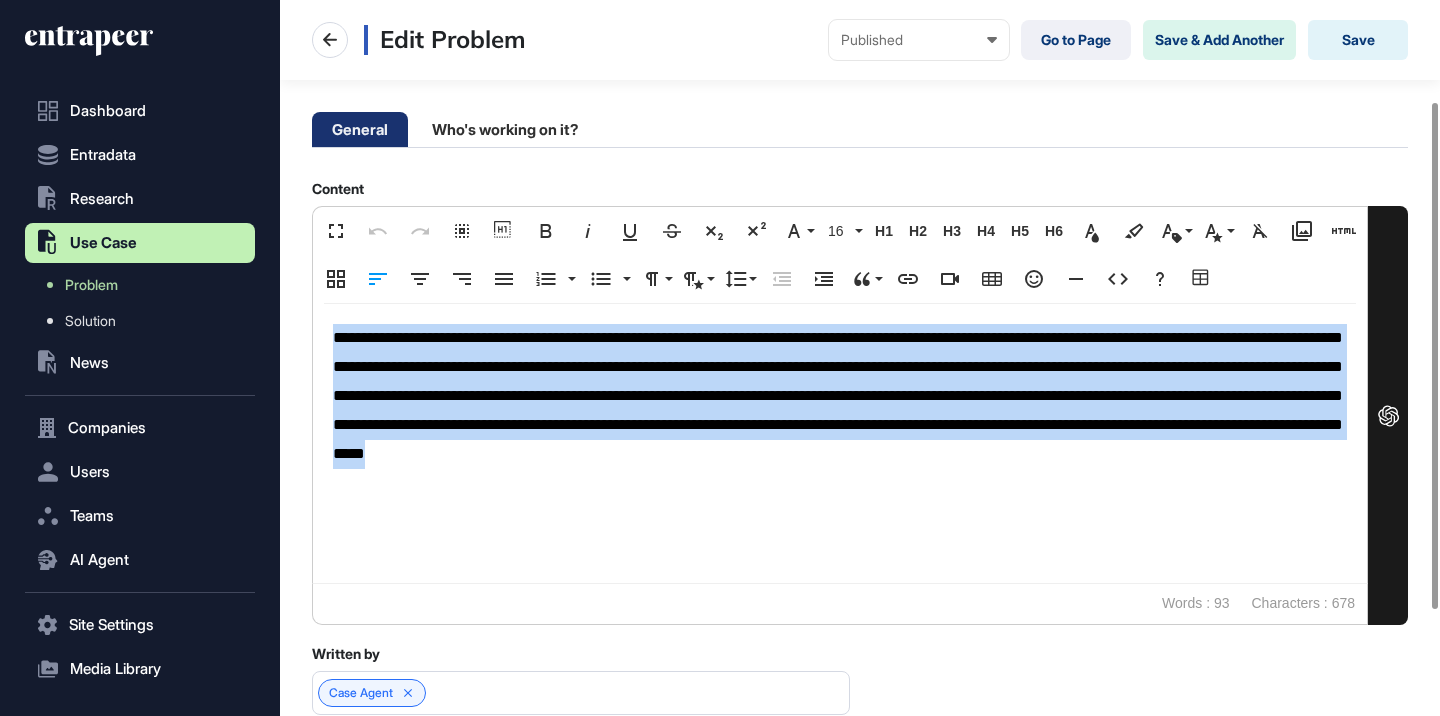 click on "**********" at bounding box center (840, 396) 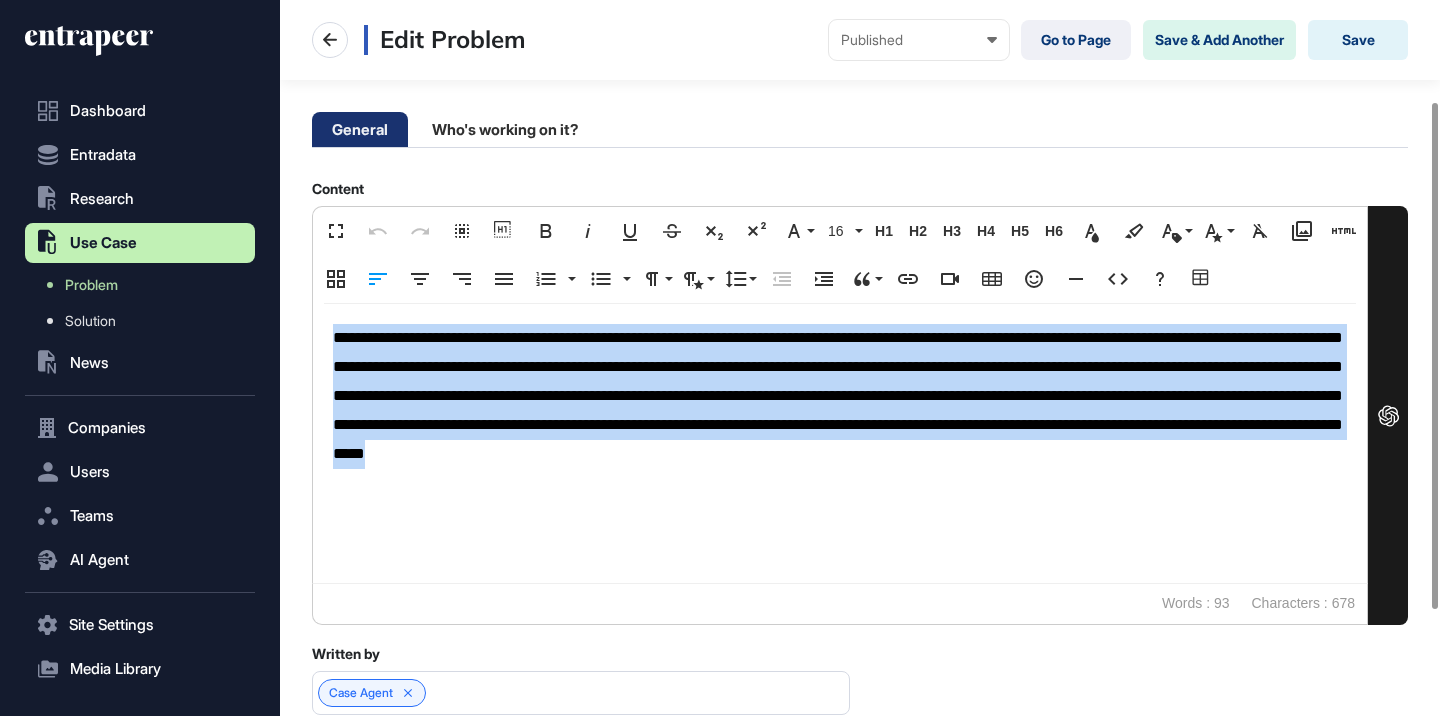 copy on "**********" 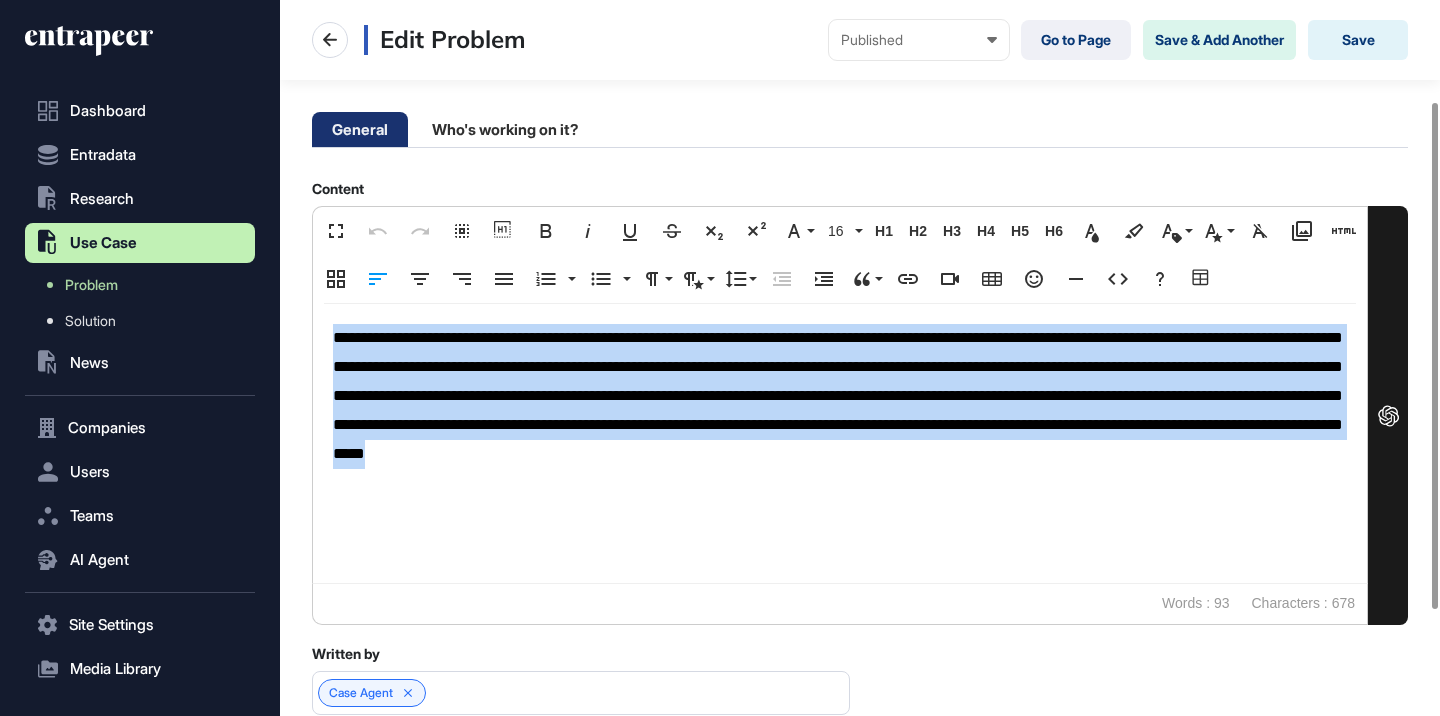 click on "**********" at bounding box center (840, 396) 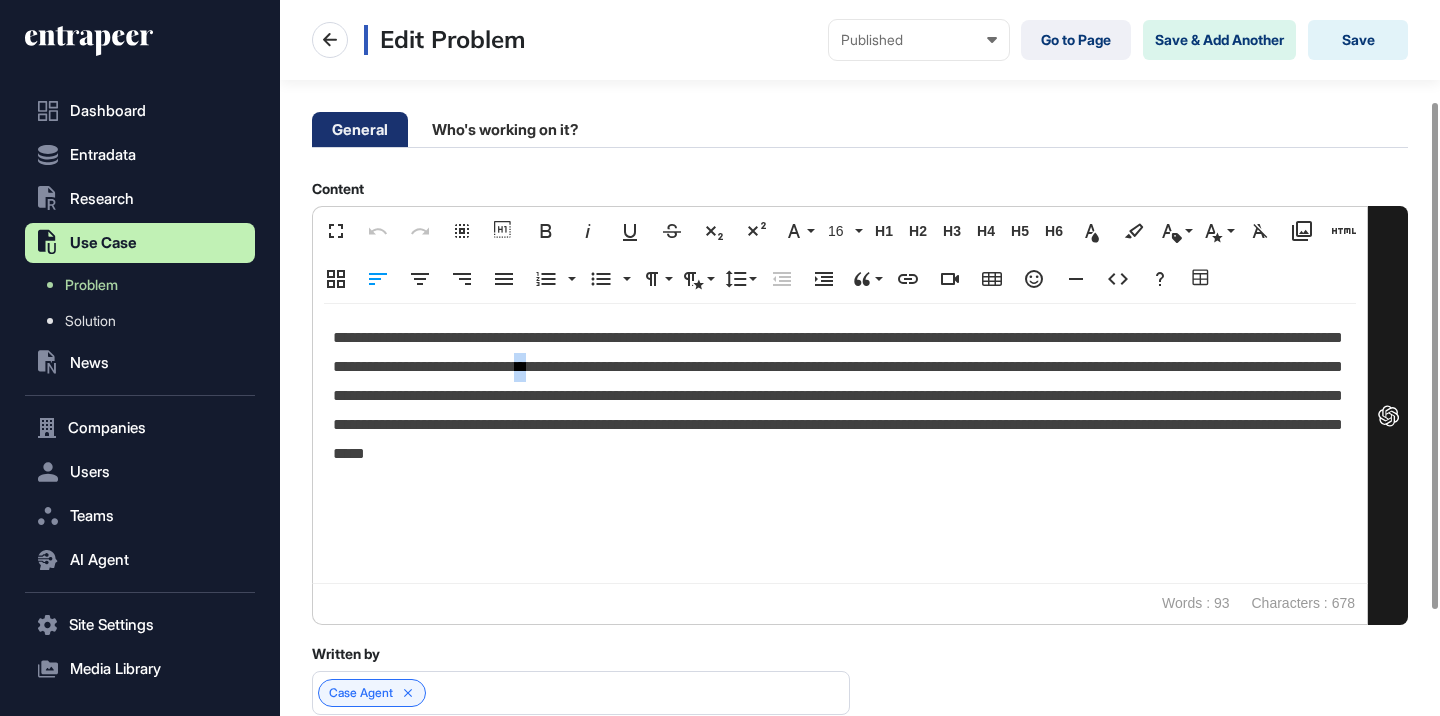 click on "**********" at bounding box center (840, 396) 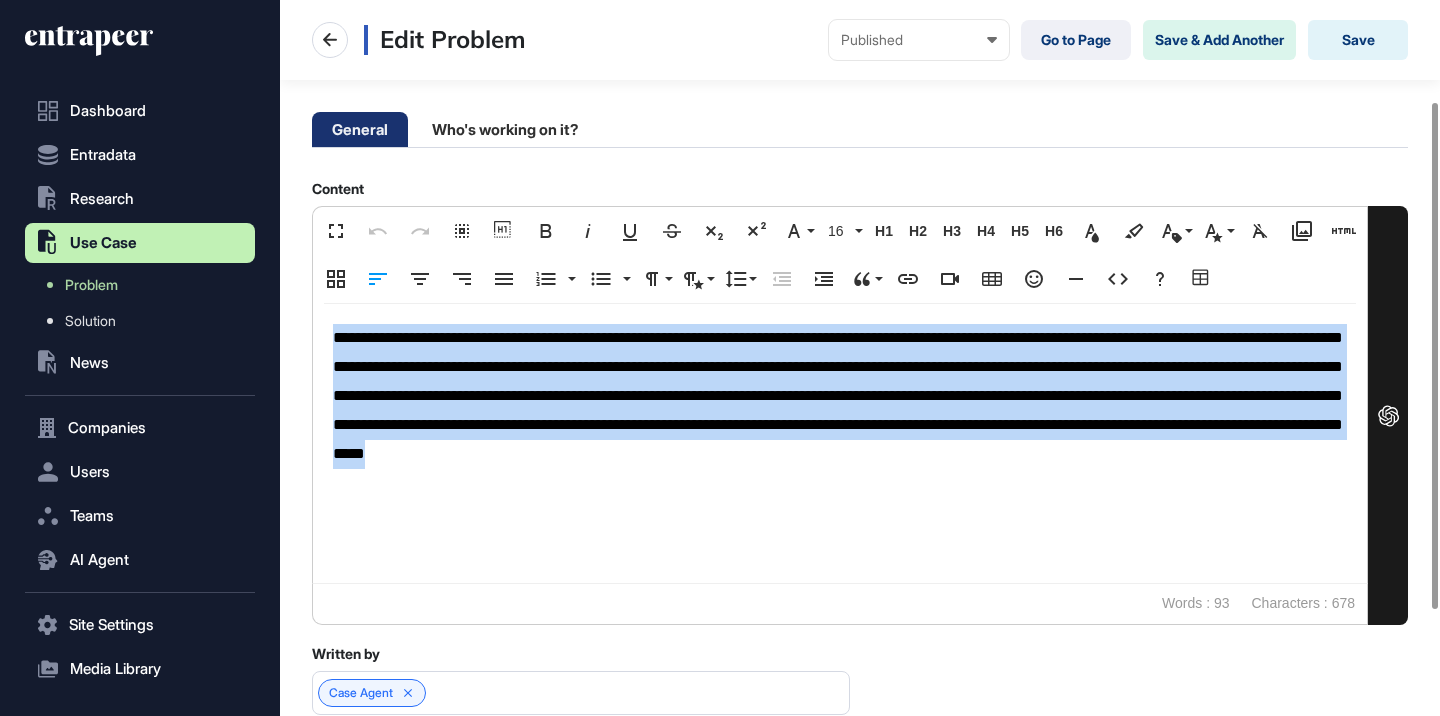 click on "**********" at bounding box center (840, 396) 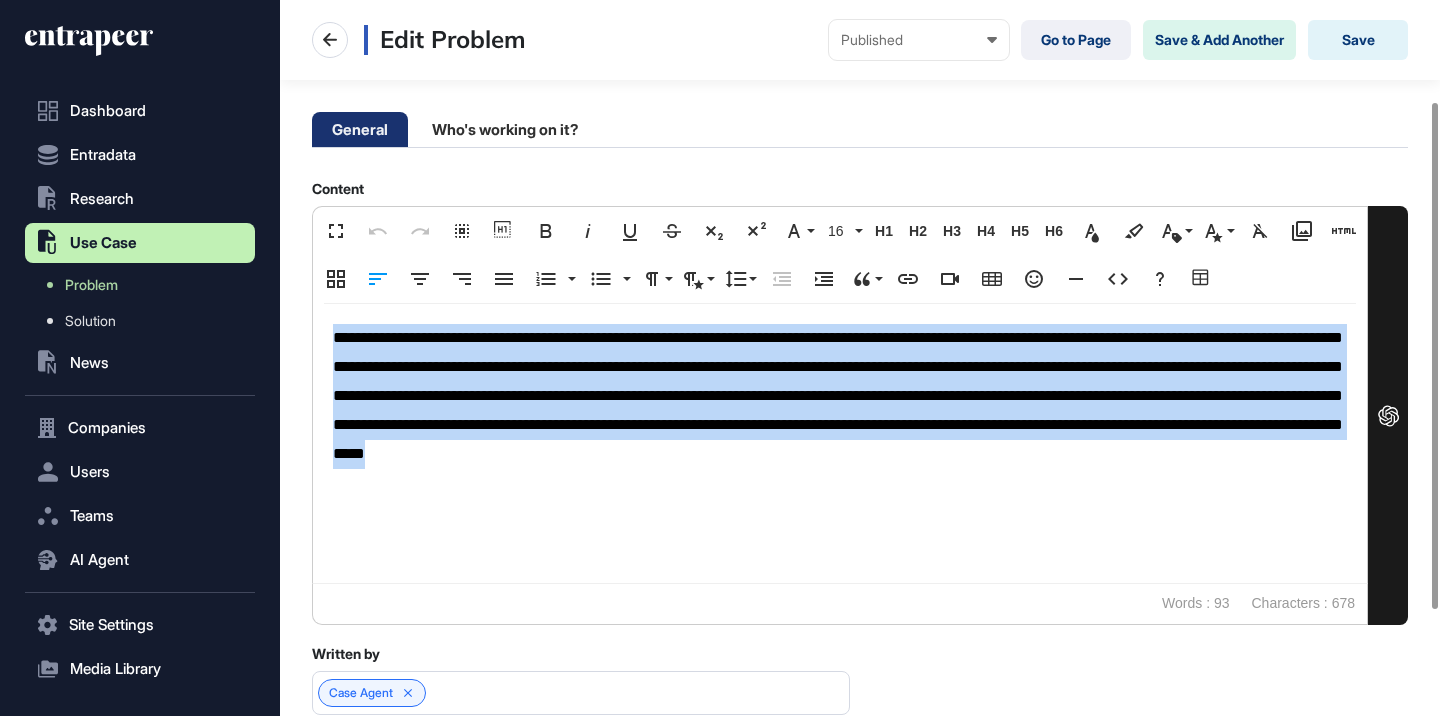 copy on "**********" 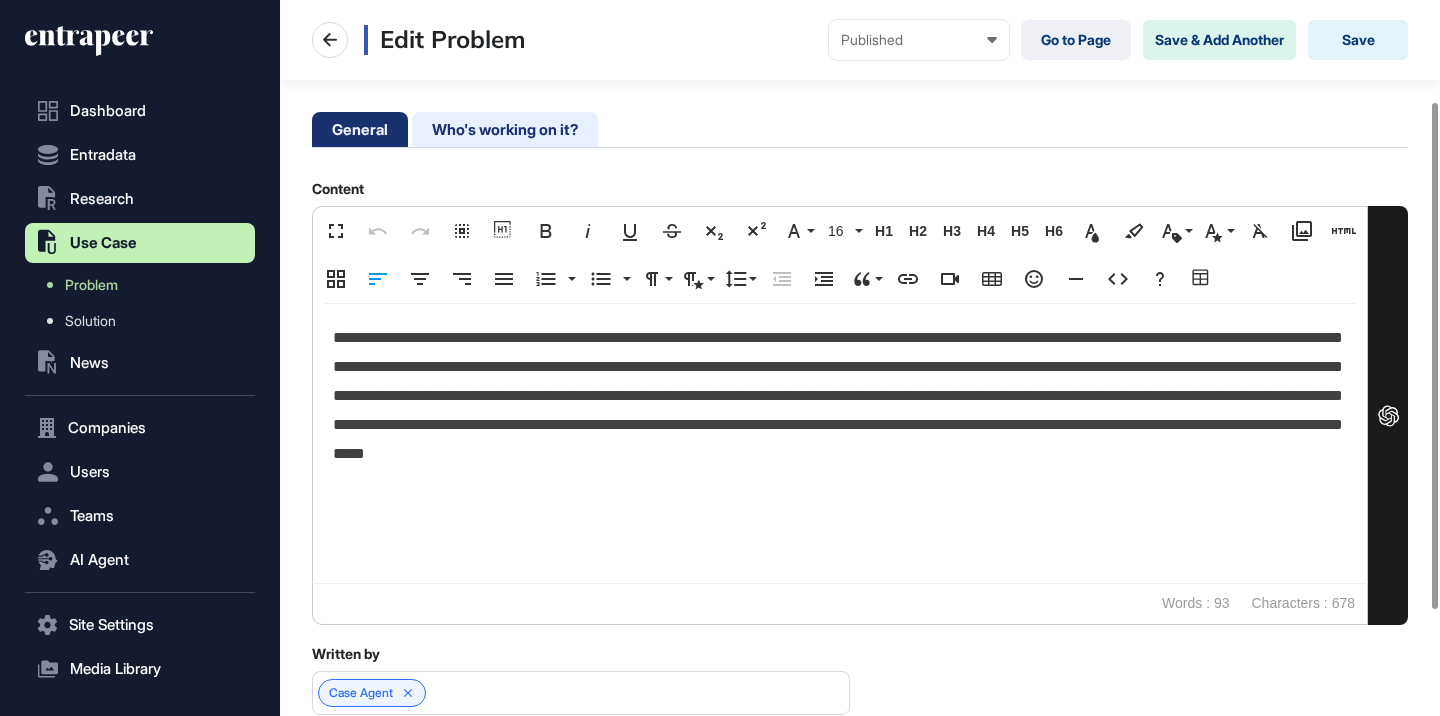 click on "Who's working on it?" 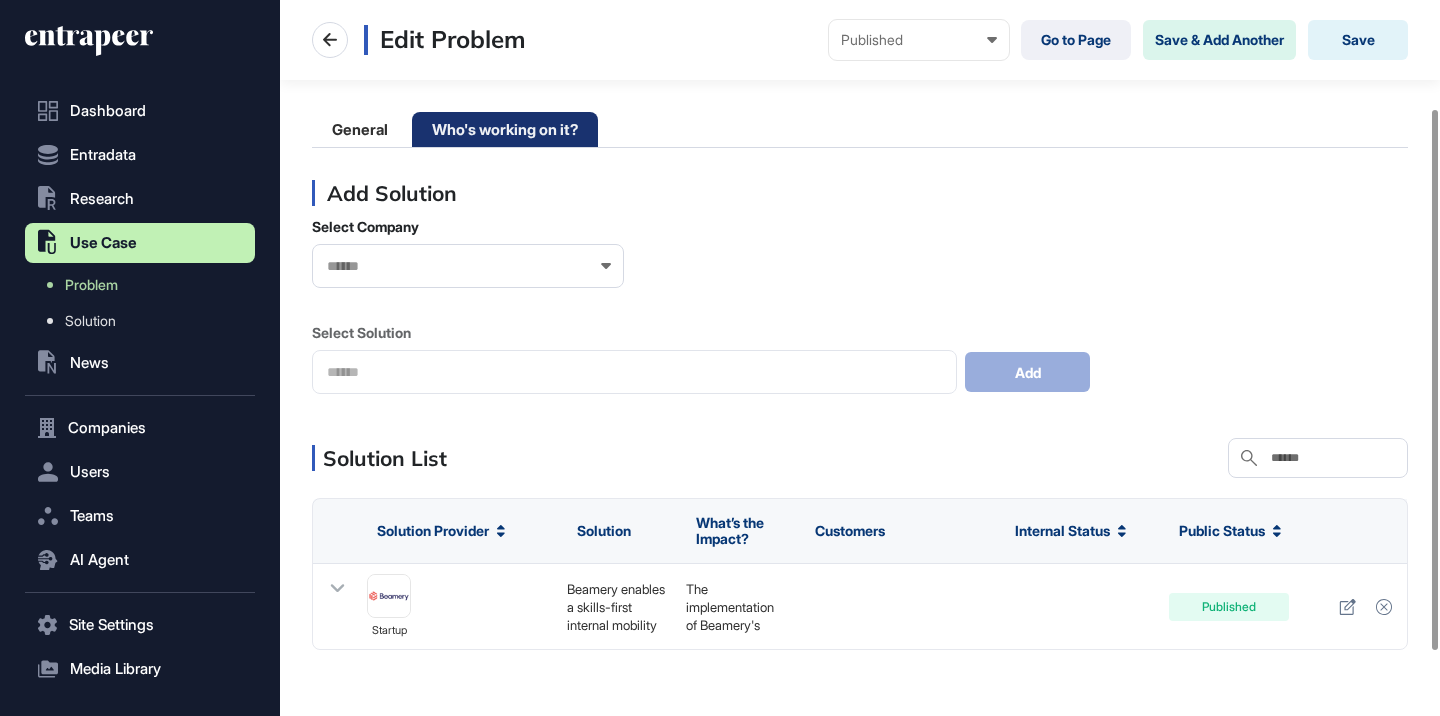 scroll, scrollTop: 228, scrollLeft: 0, axis: vertical 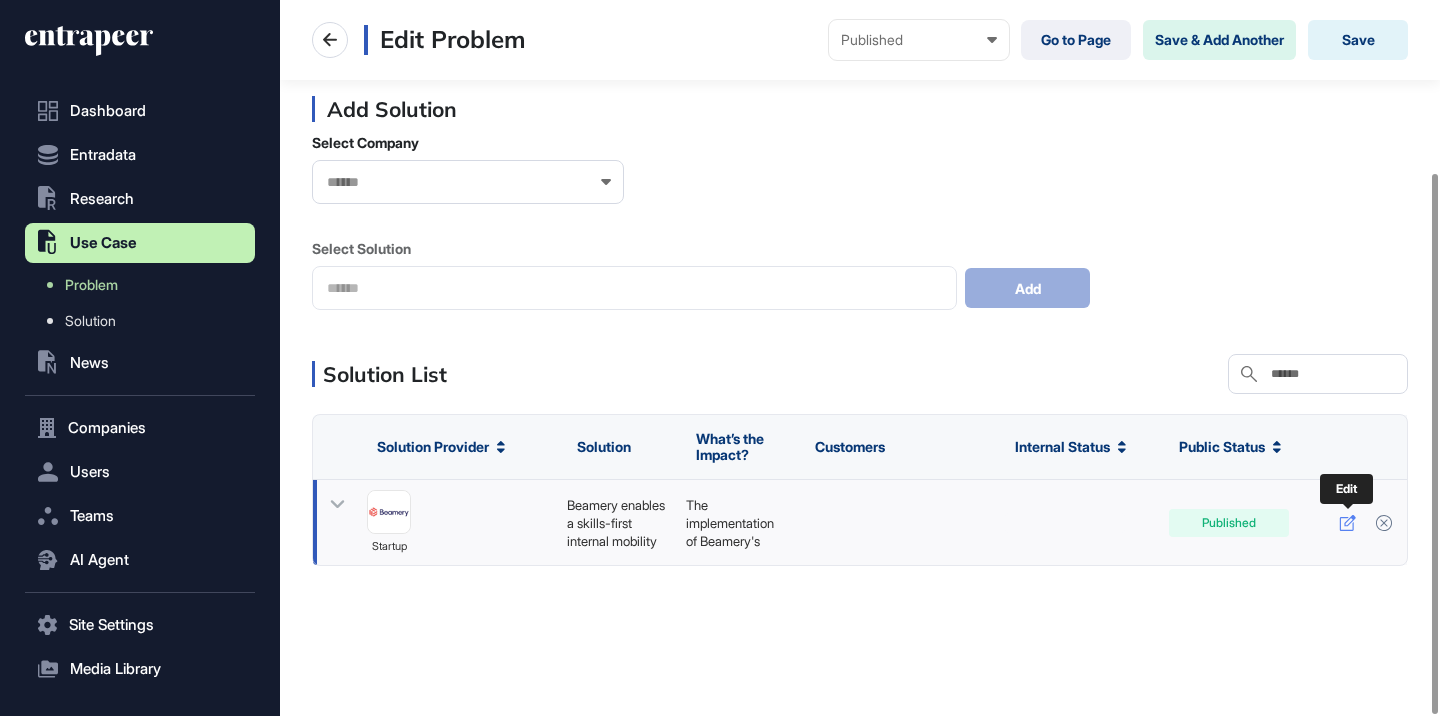 click 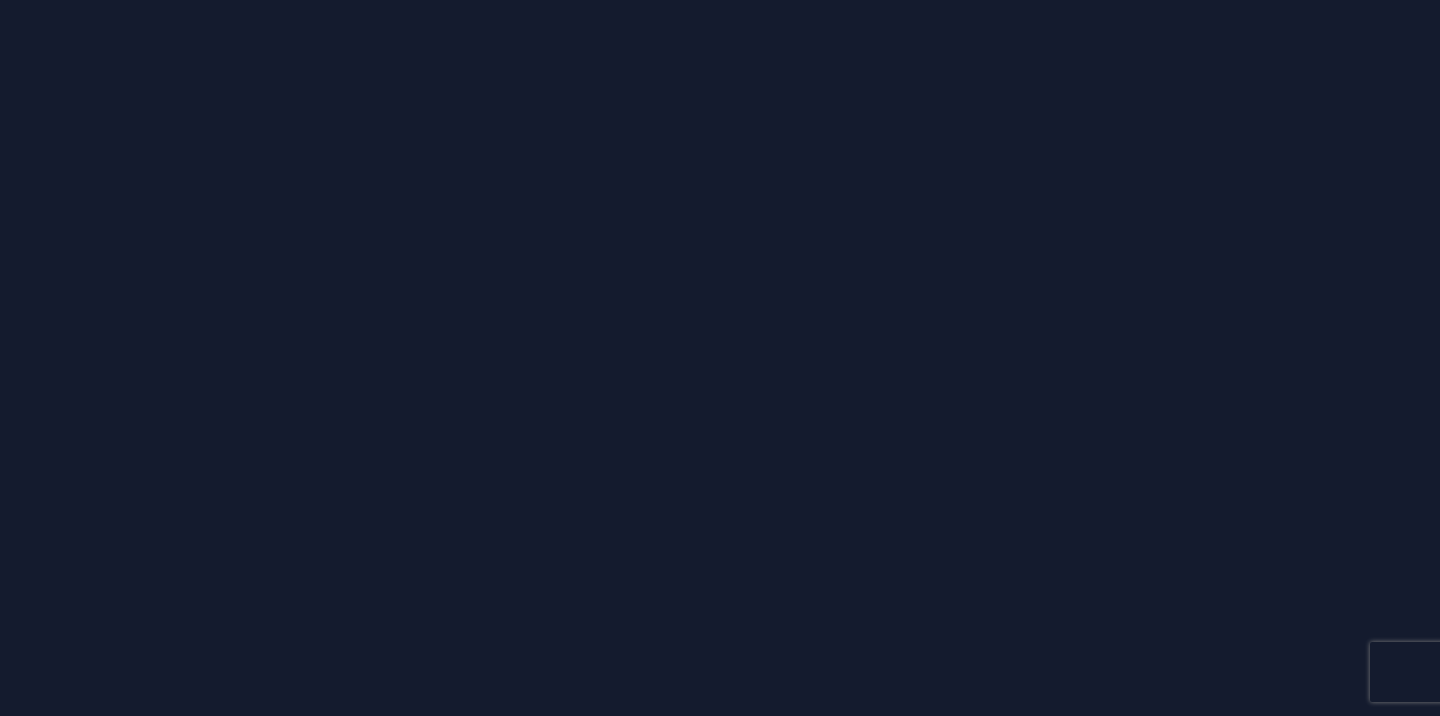 scroll, scrollTop: 0, scrollLeft: 0, axis: both 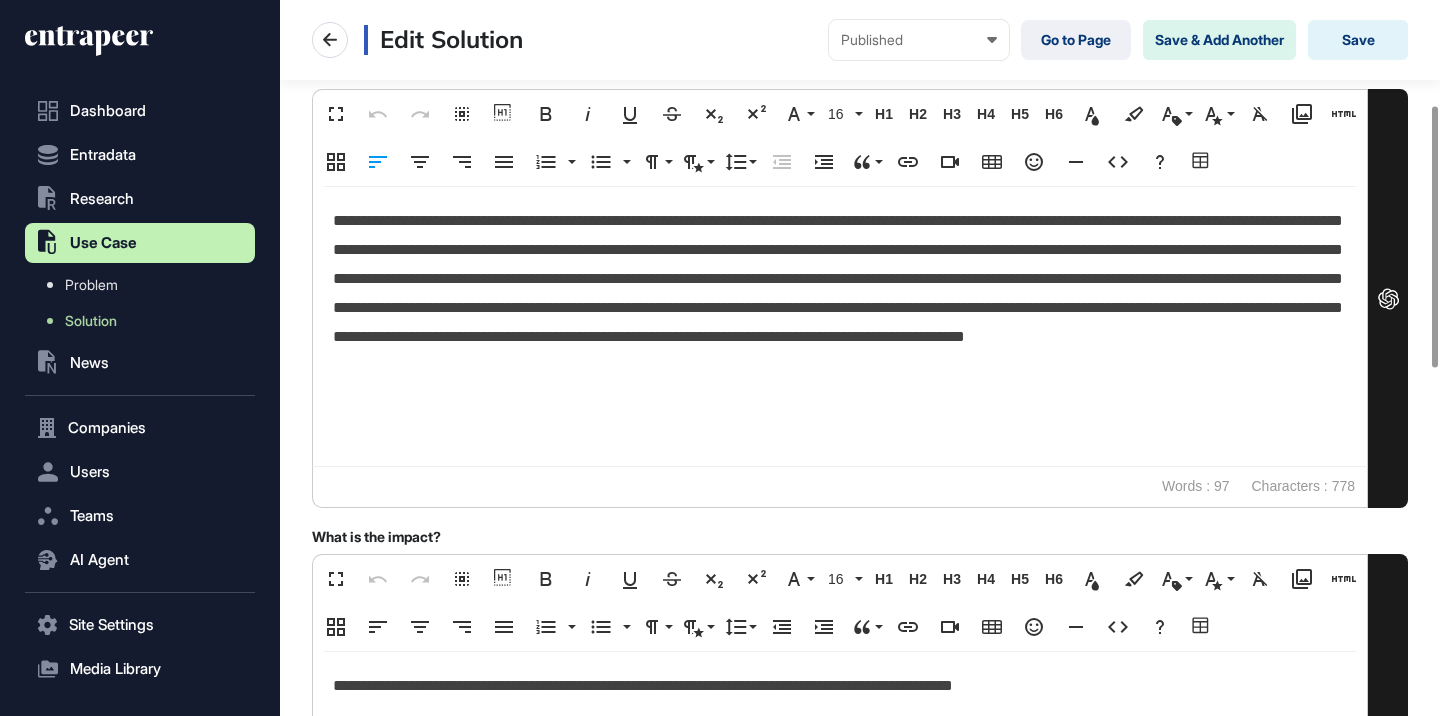click on "**********" at bounding box center [840, 293] 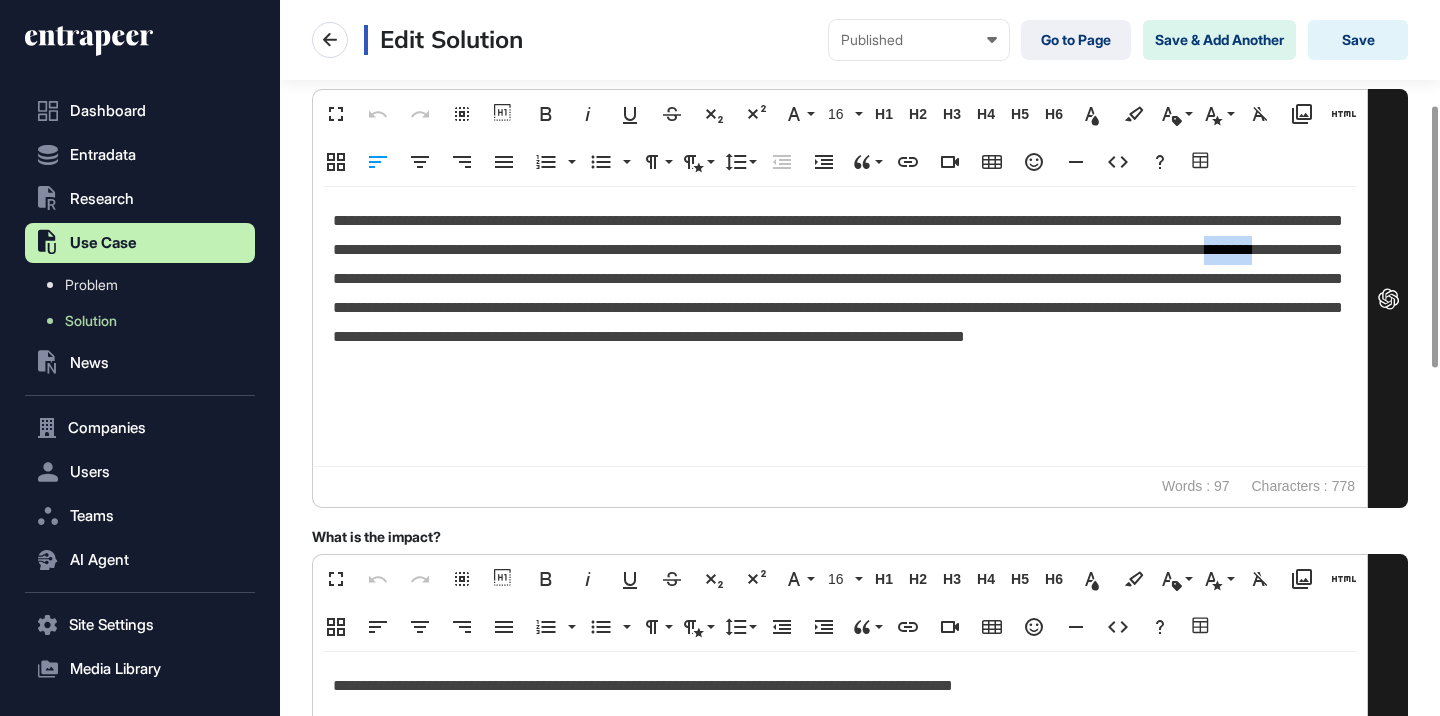 click on "**********" at bounding box center [840, 293] 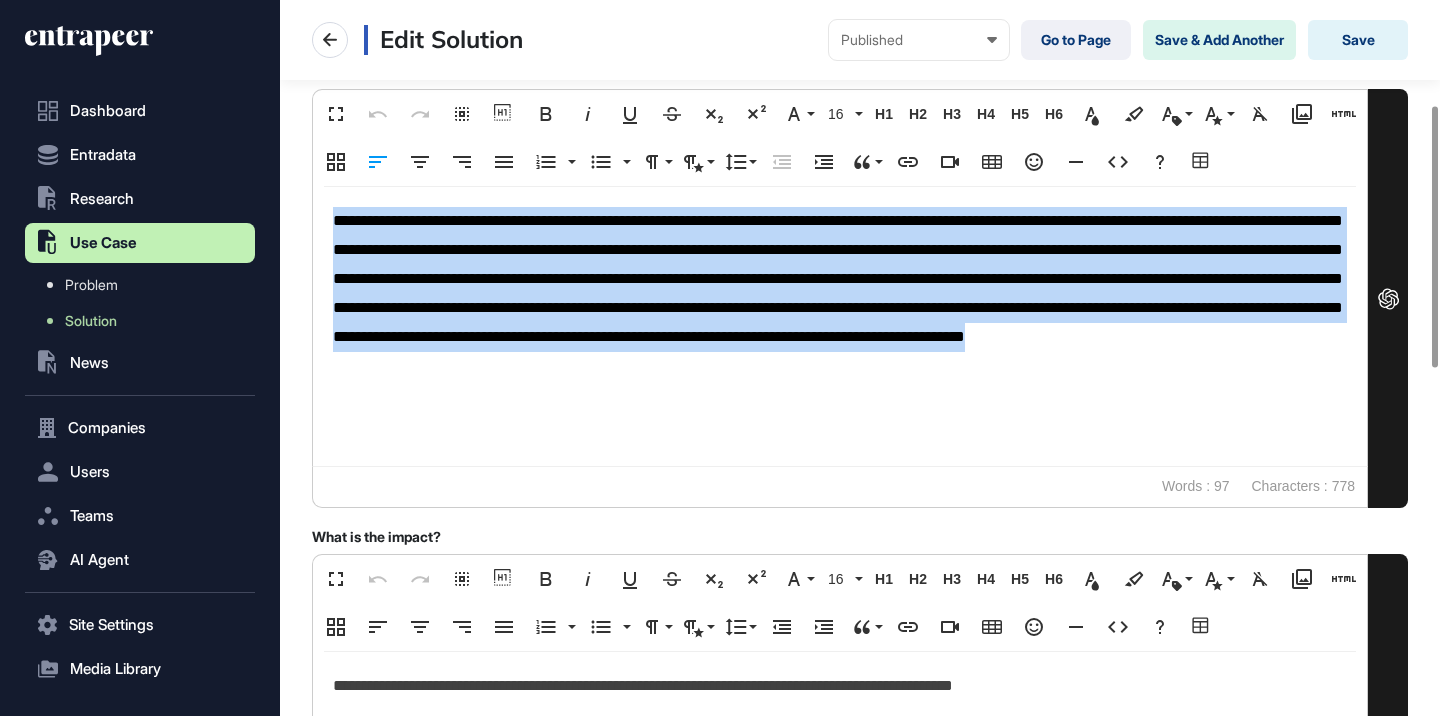 click on "**********" at bounding box center [840, 293] 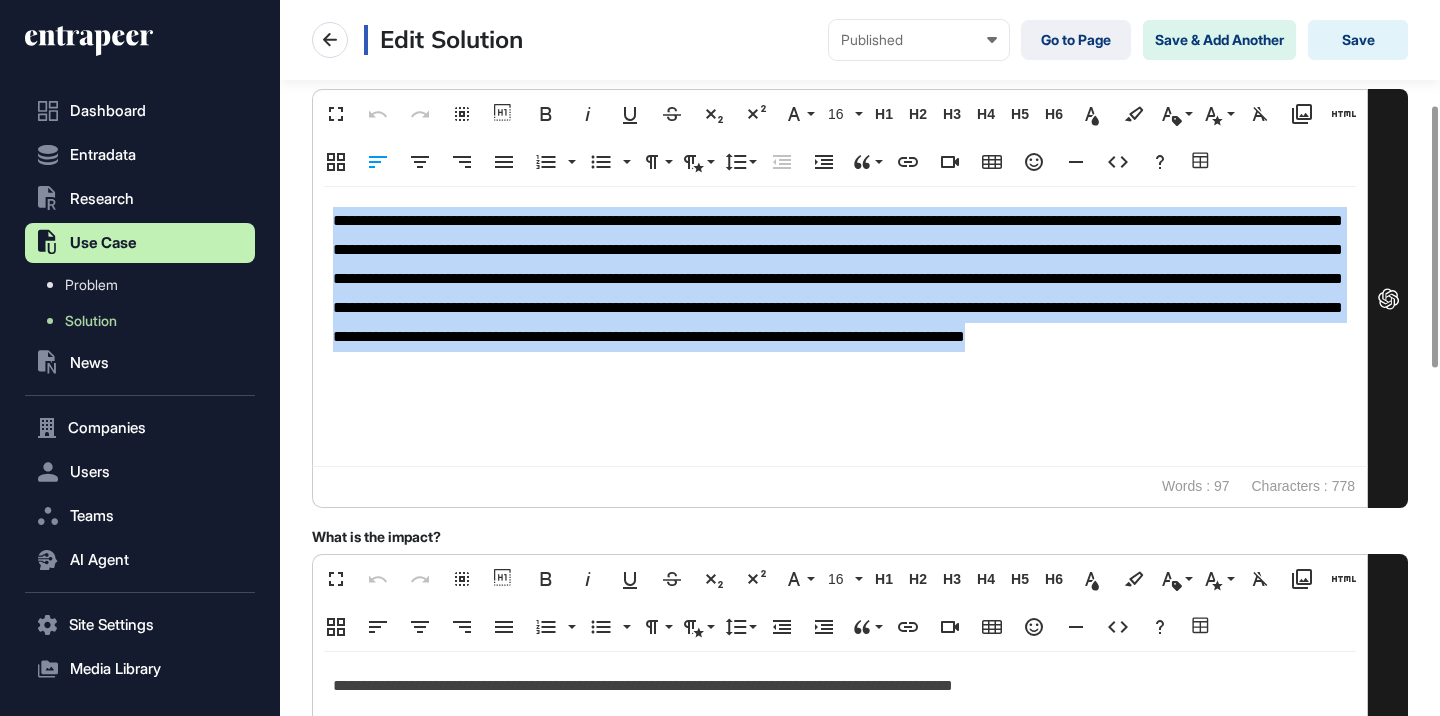 copy on "**********" 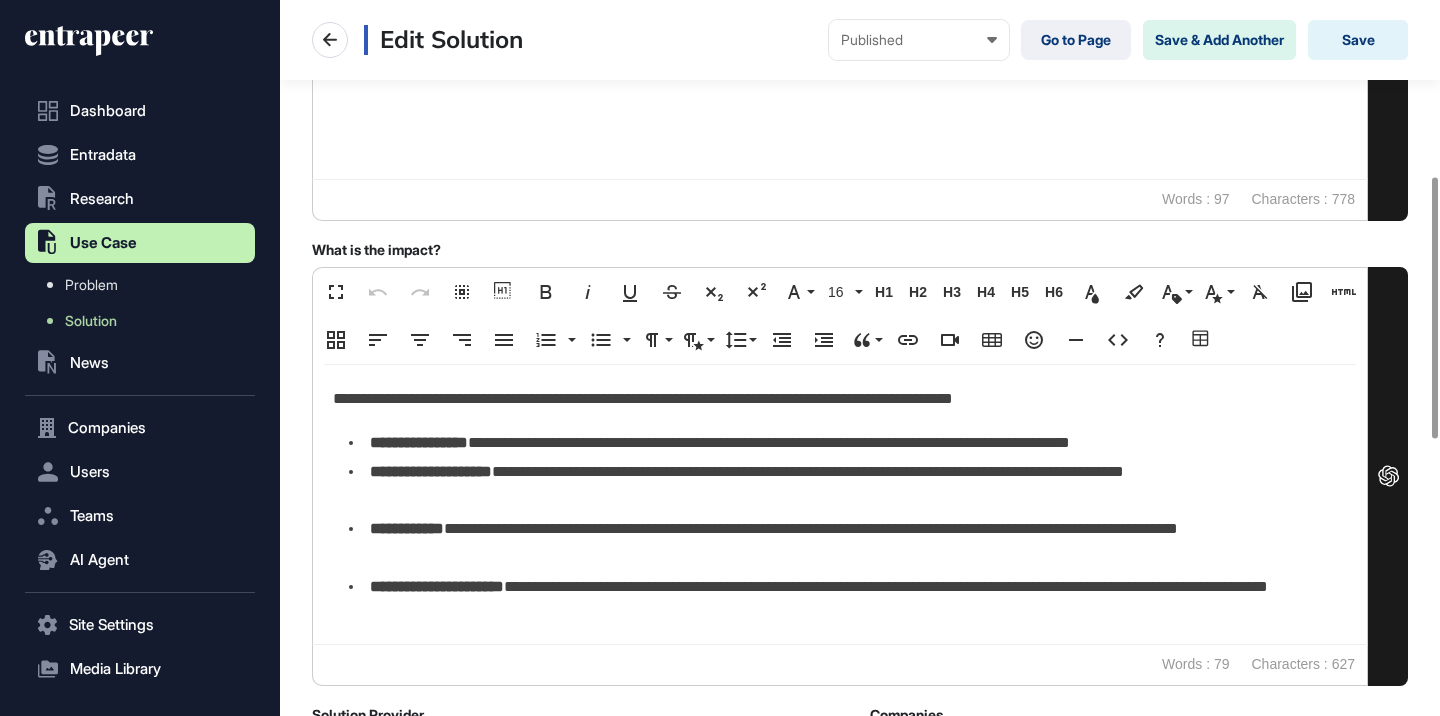 scroll, scrollTop: 696, scrollLeft: 0, axis: vertical 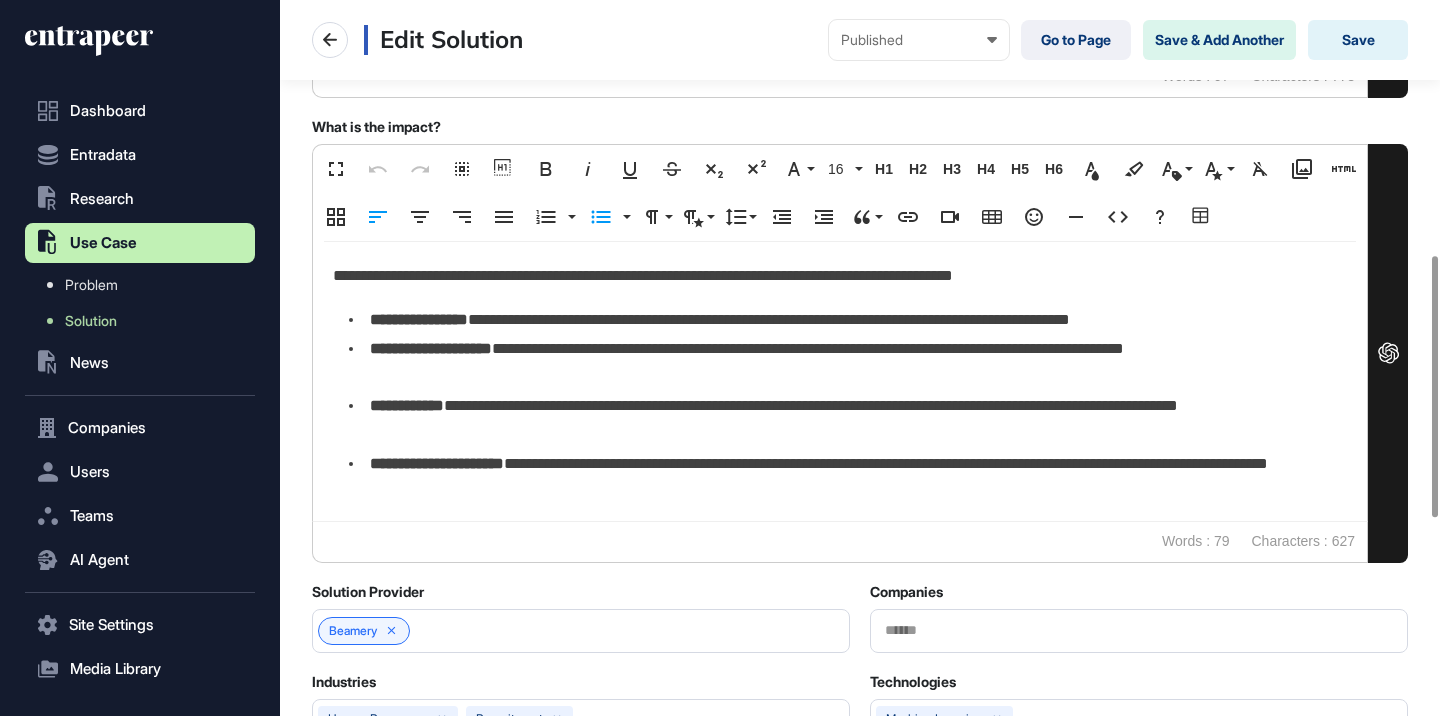 click on "**********" at bounding box center [848, 421] 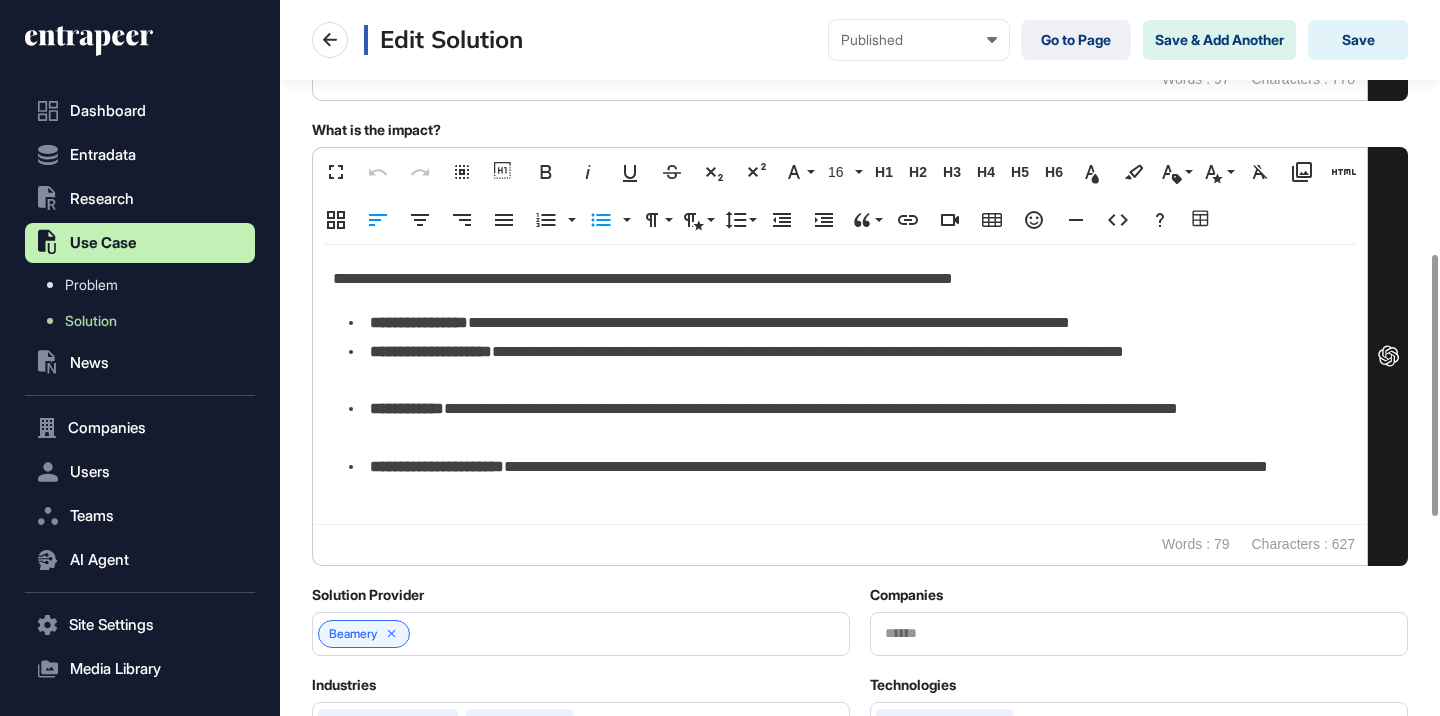 scroll, scrollTop: 690, scrollLeft: 0, axis: vertical 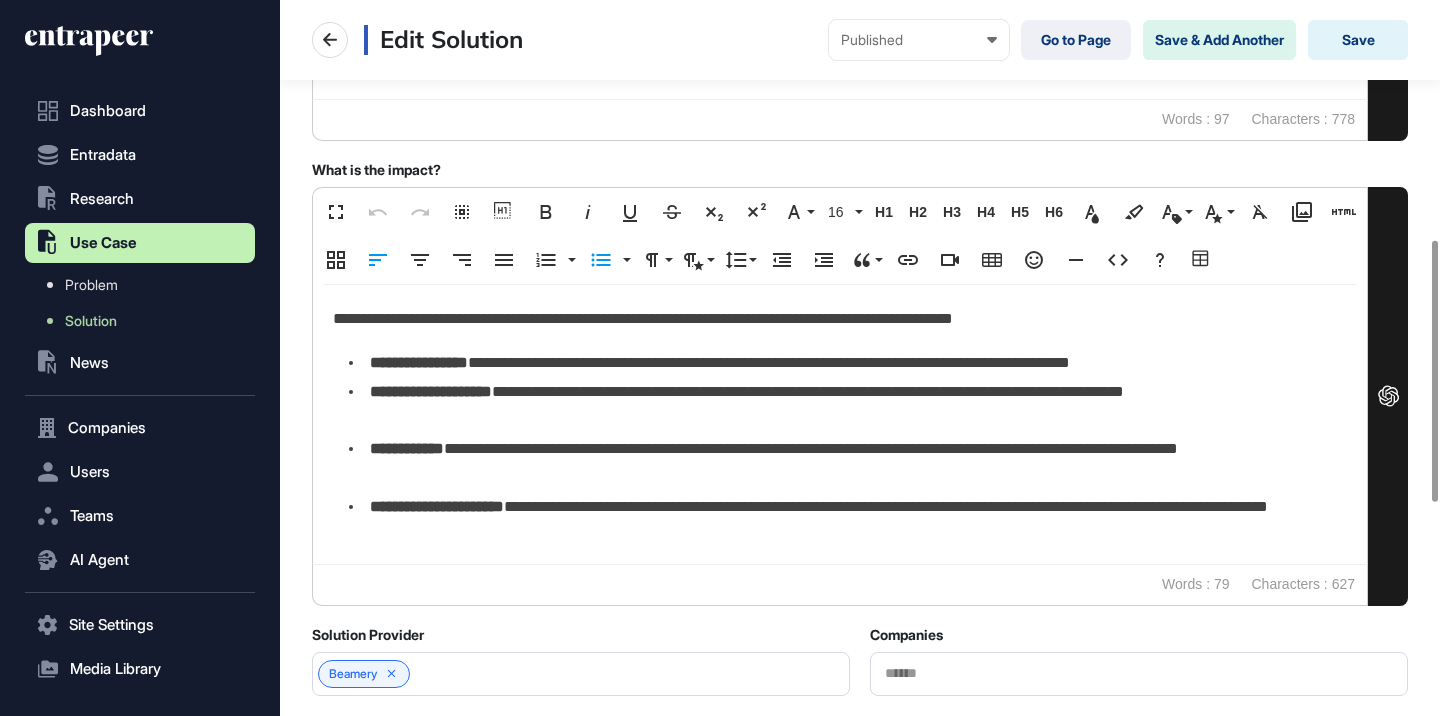 click on "**********" at bounding box center [848, 407] 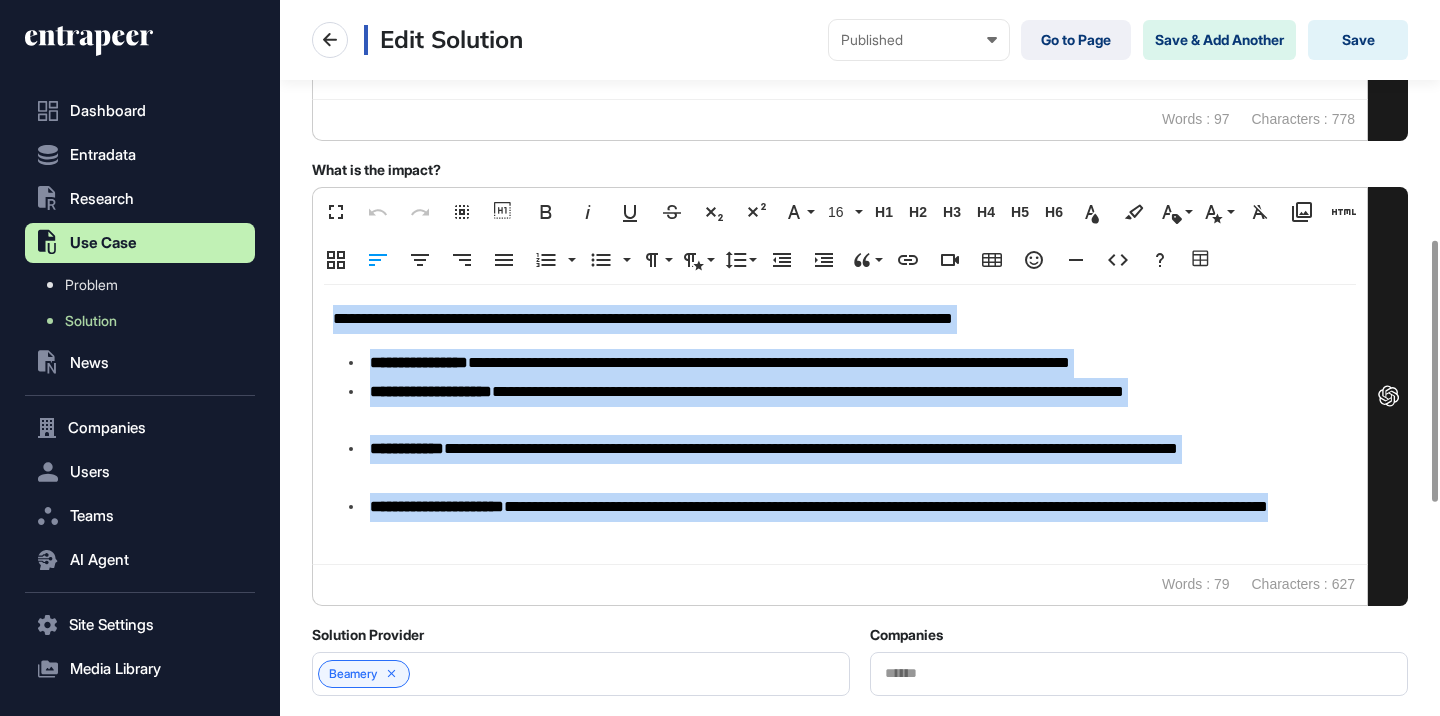 copy on "**********" 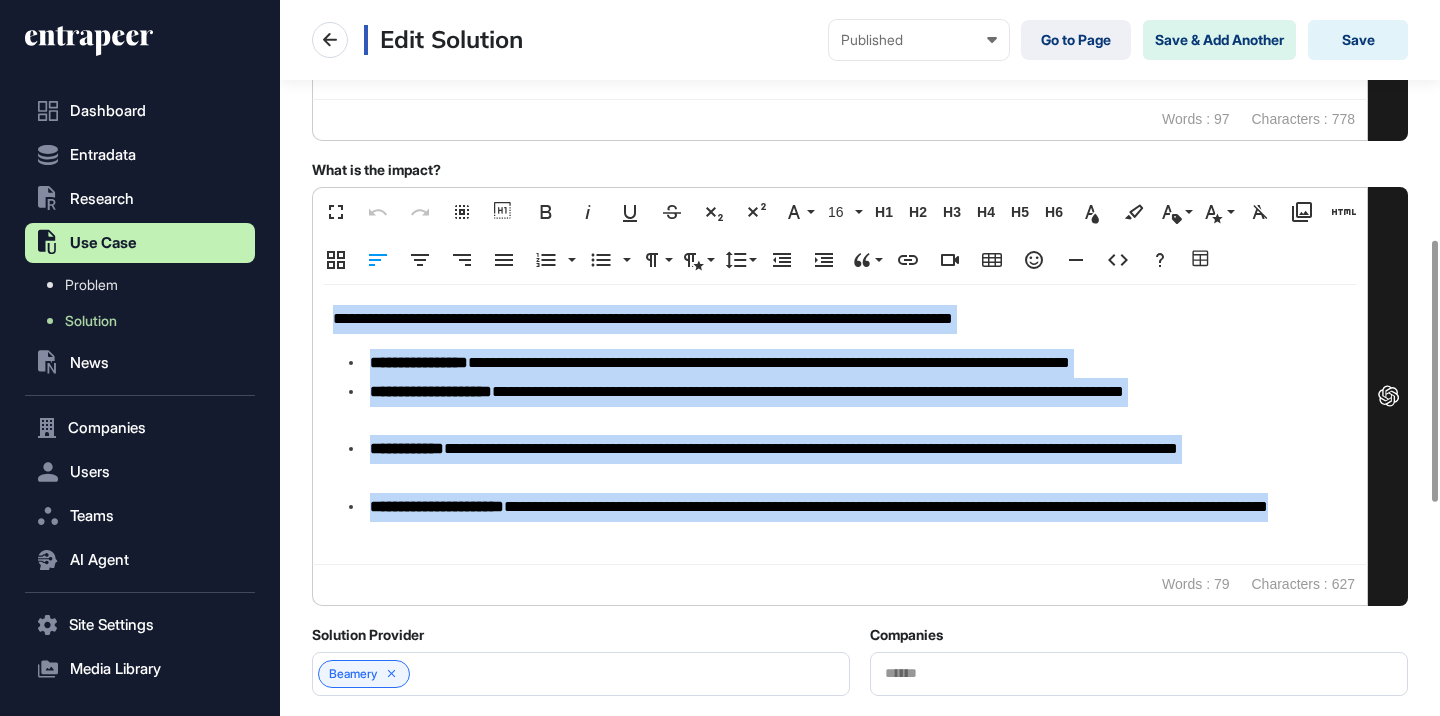 click on "**********" at bounding box center [848, 363] 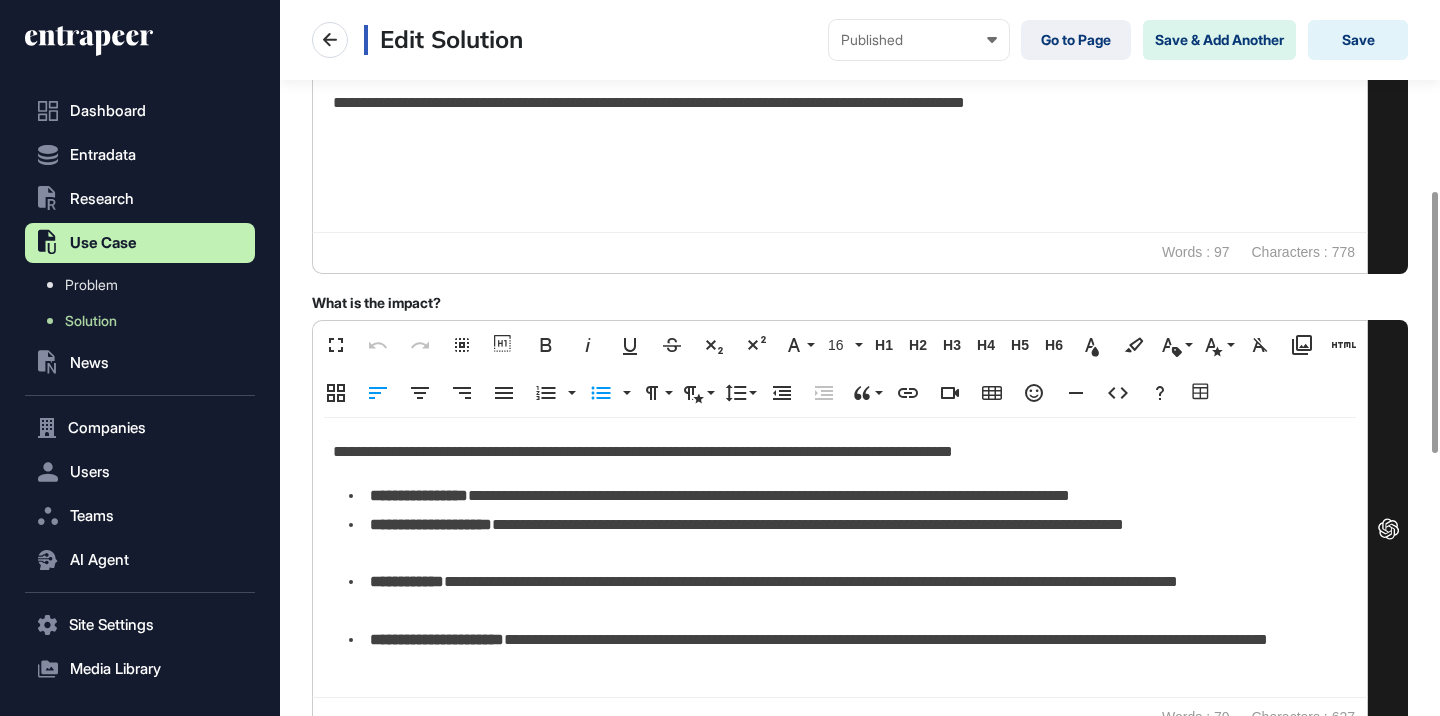 scroll, scrollTop: 632, scrollLeft: 0, axis: vertical 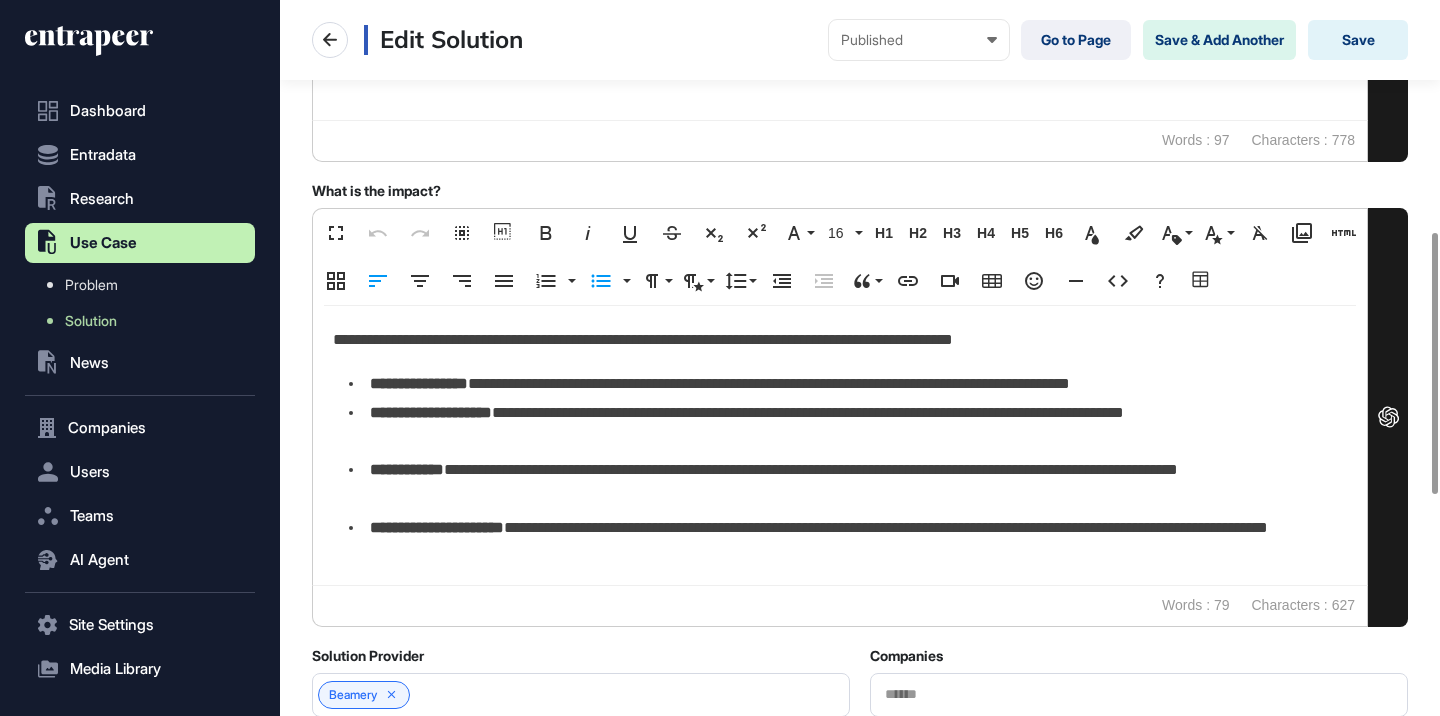 click on "**********" at bounding box center [840, 340] 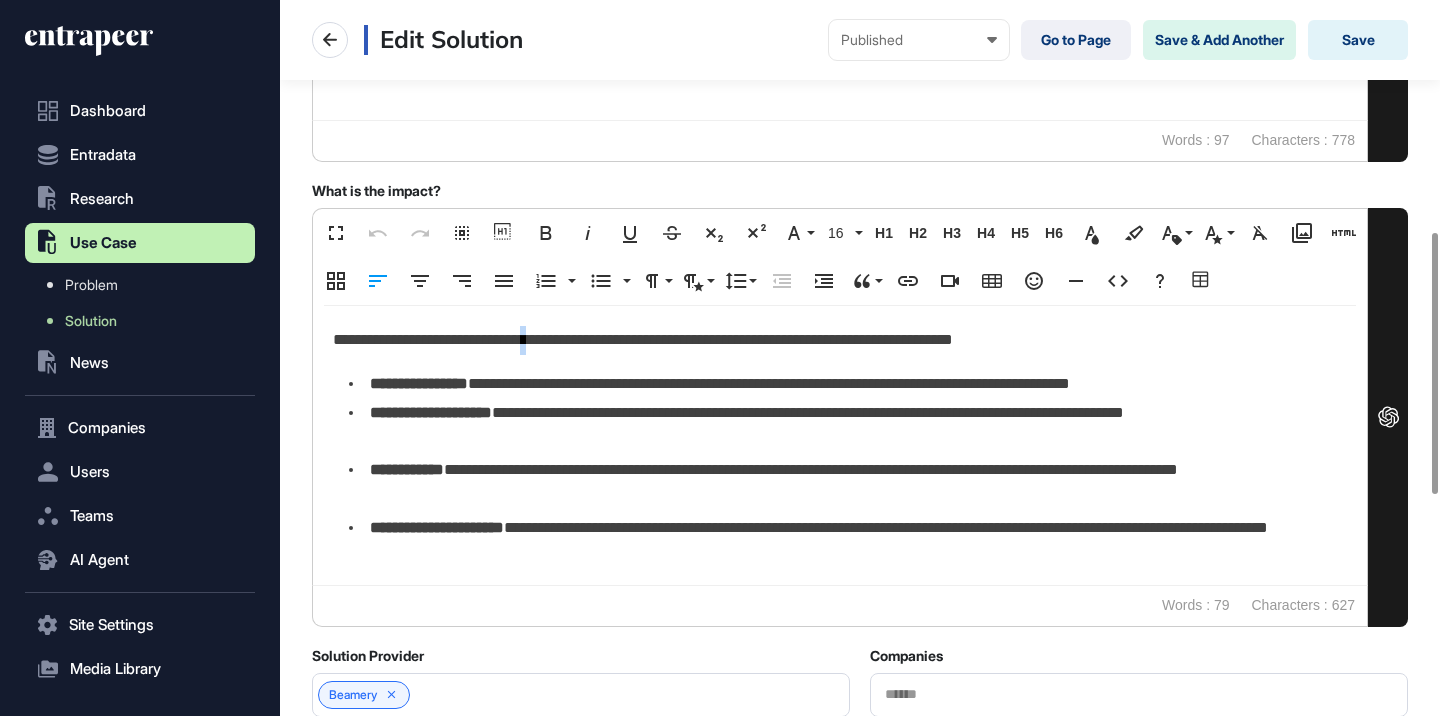 click on "**********" at bounding box center [840, 340] 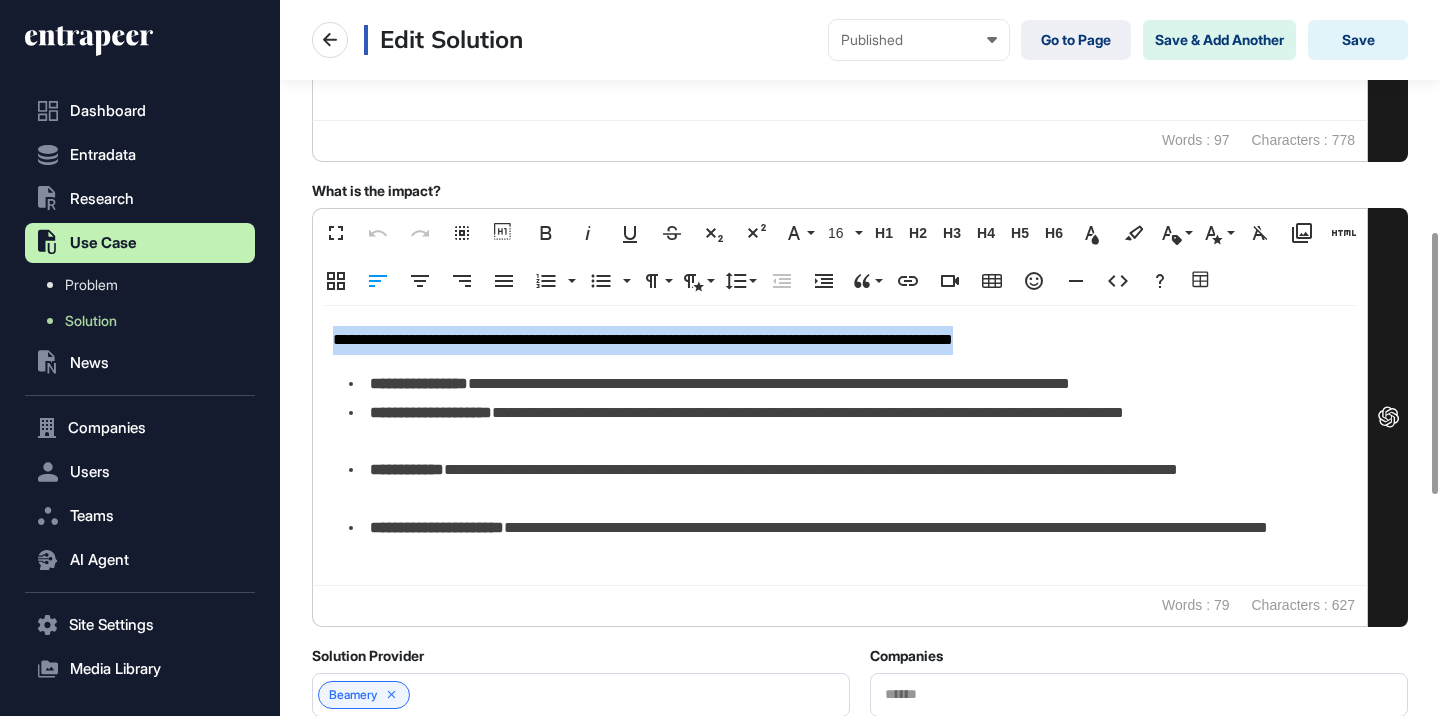 click on "**********" at bounding box center [840, 340] 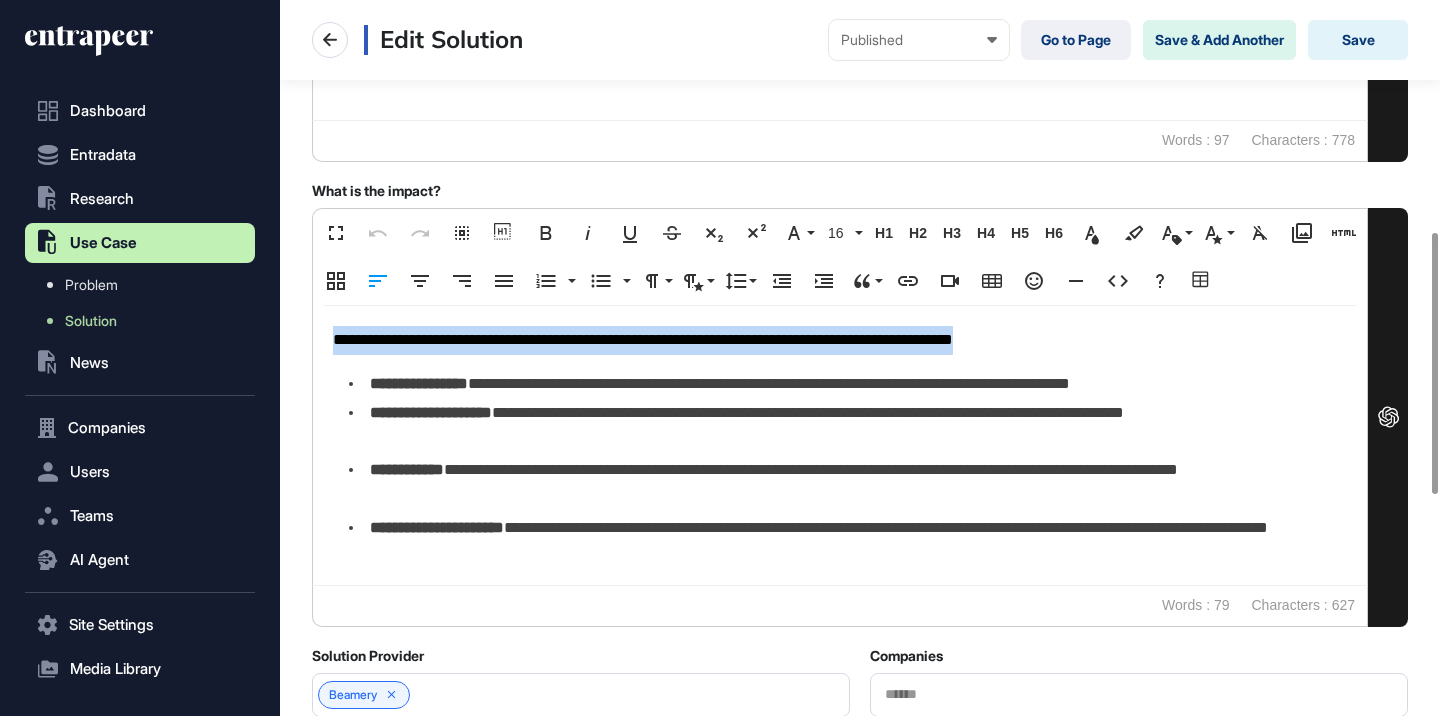 click at bounding box center [571, 351] 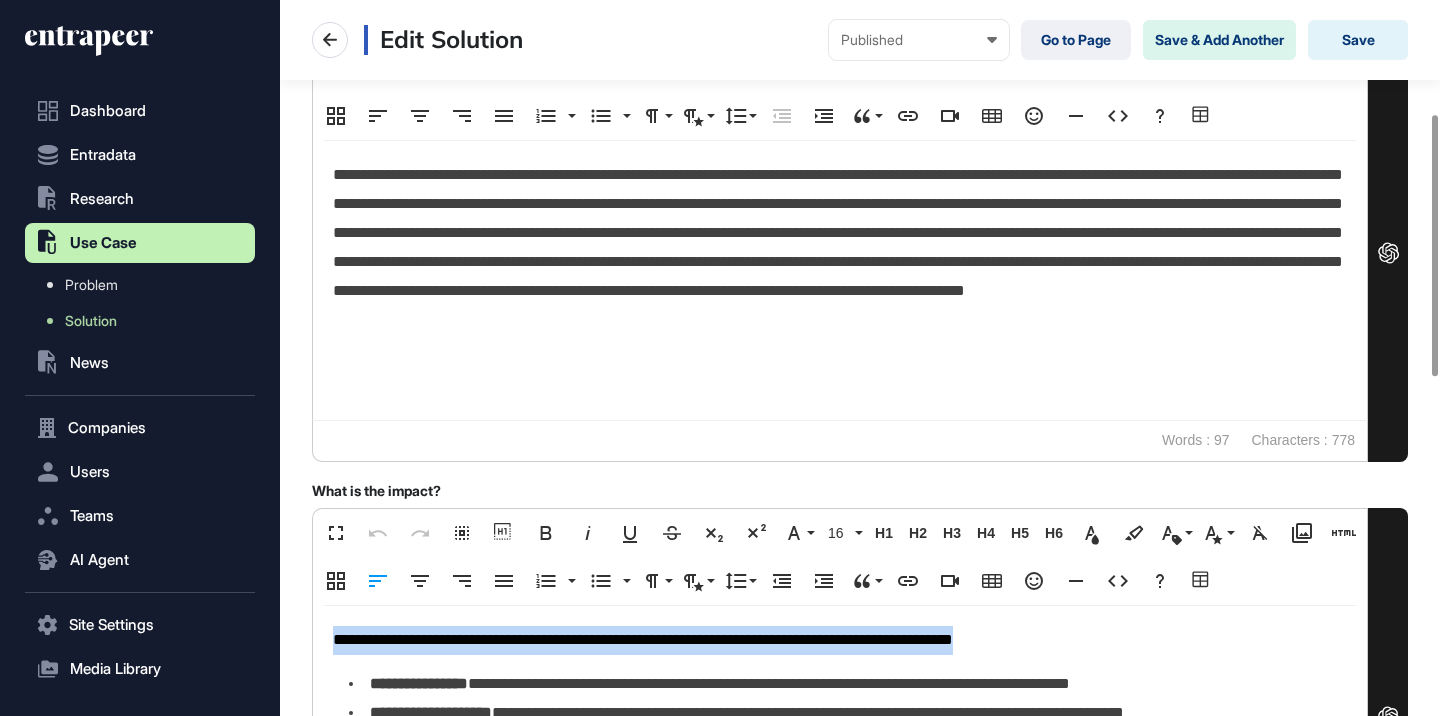scroll, scrollTop: 308, scrollLeft: 0, axis: vertical 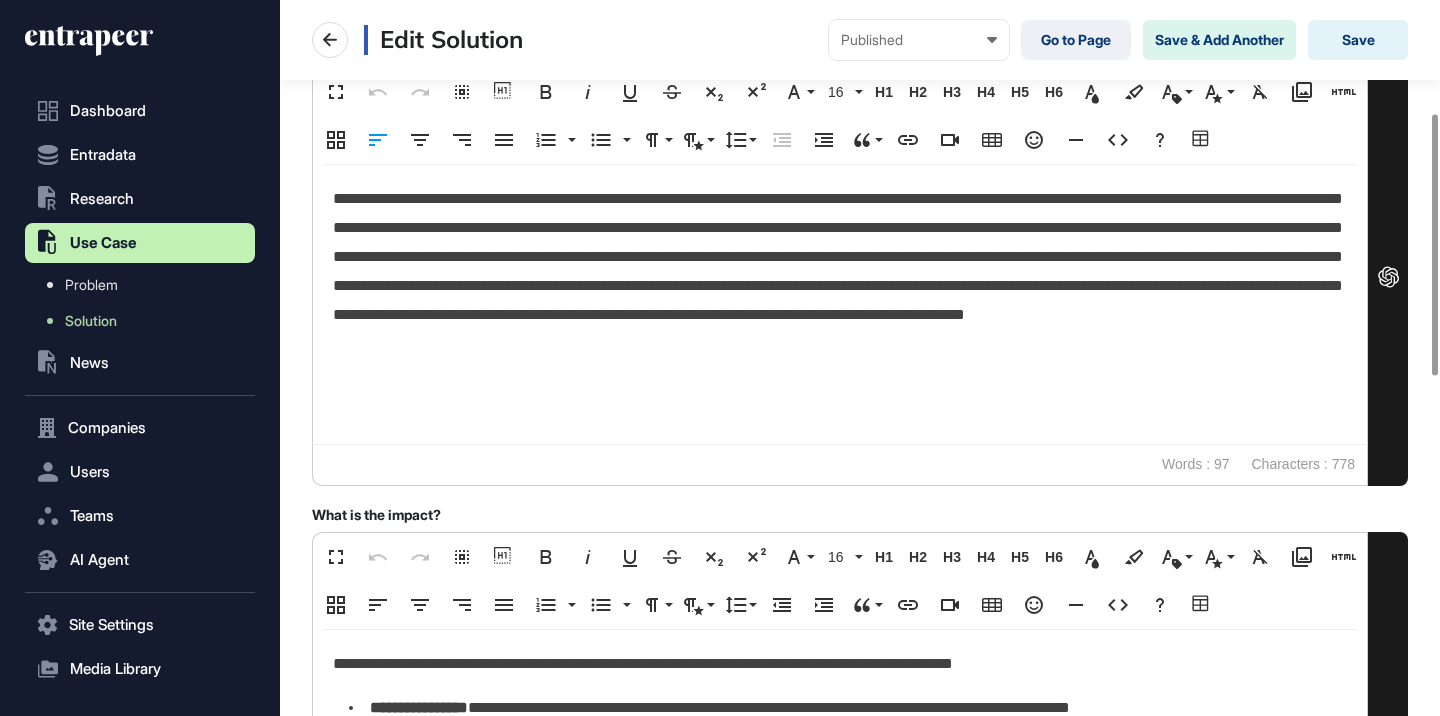 click on "**********" at bounding box center [840, 271] 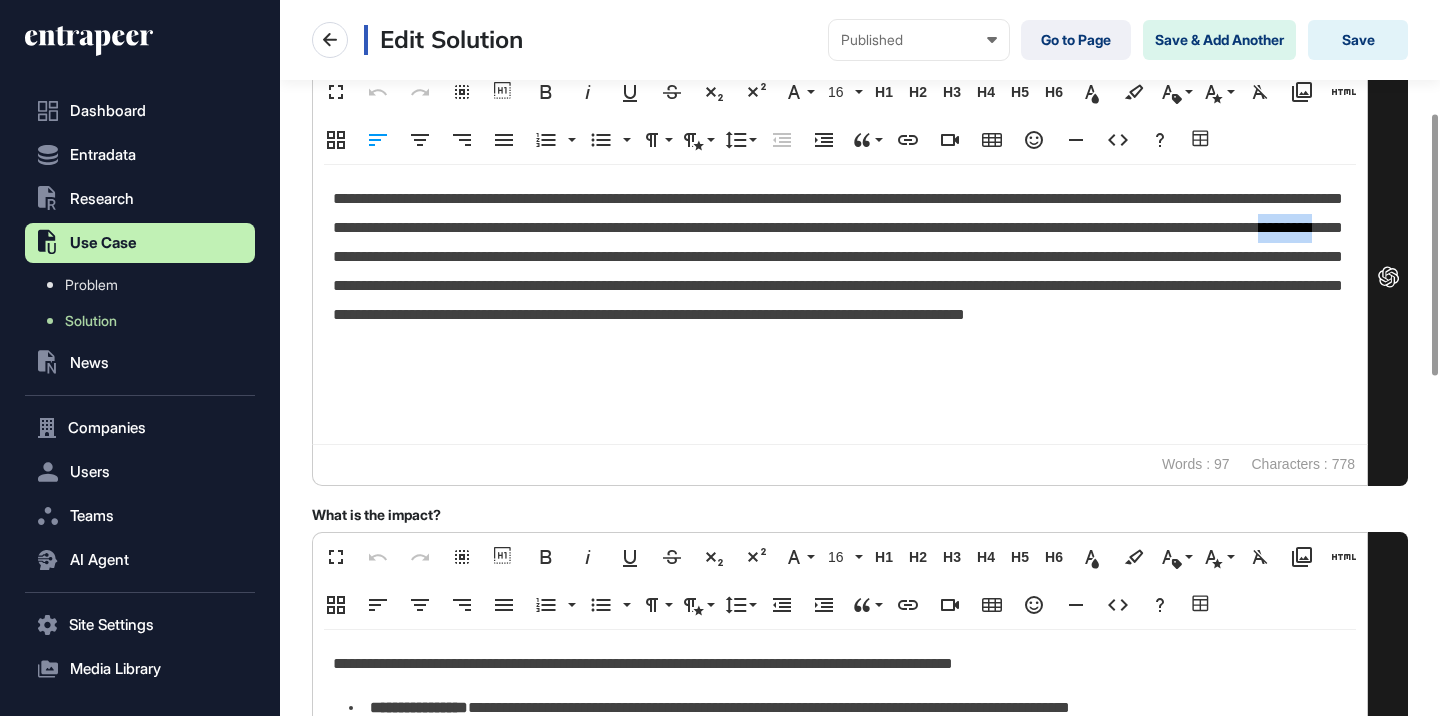 click on "**********" at bounding box center (840, 271) 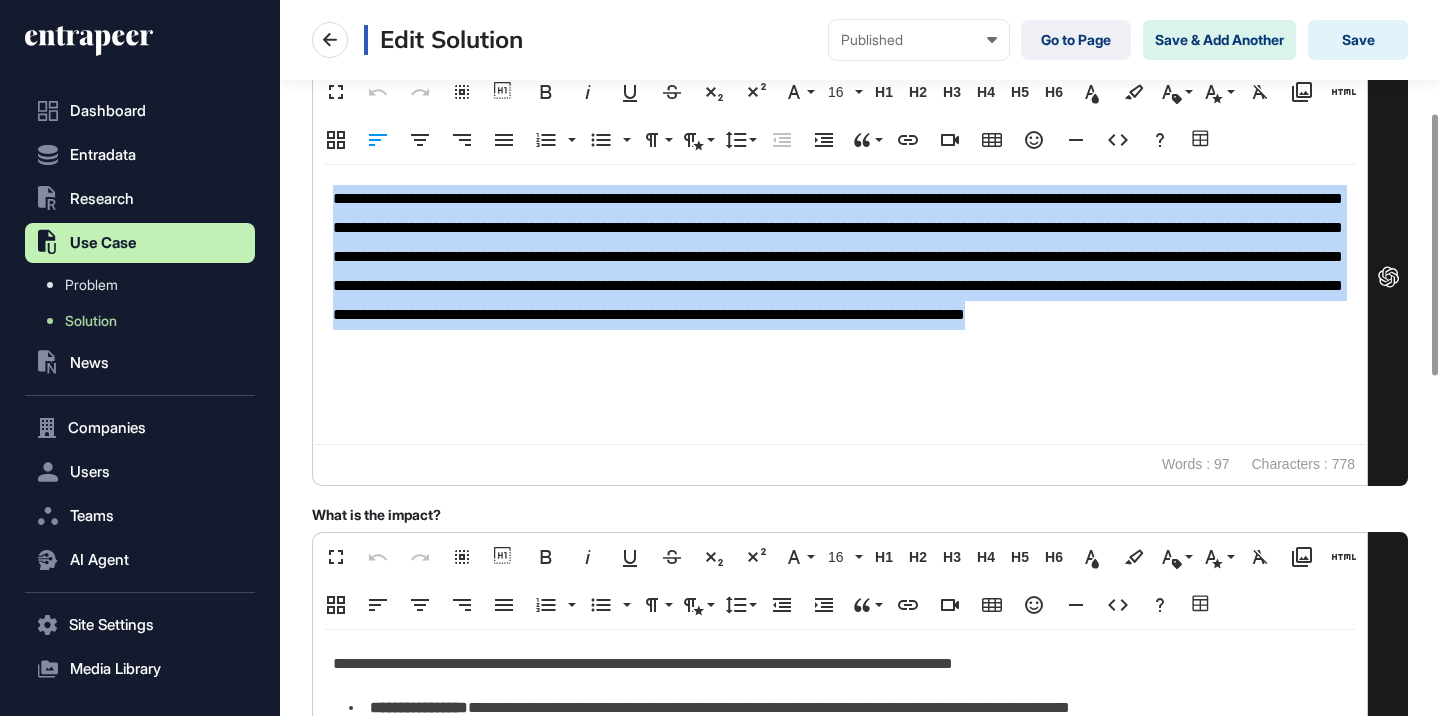 click on "**********" at bounding box center (840, 271) 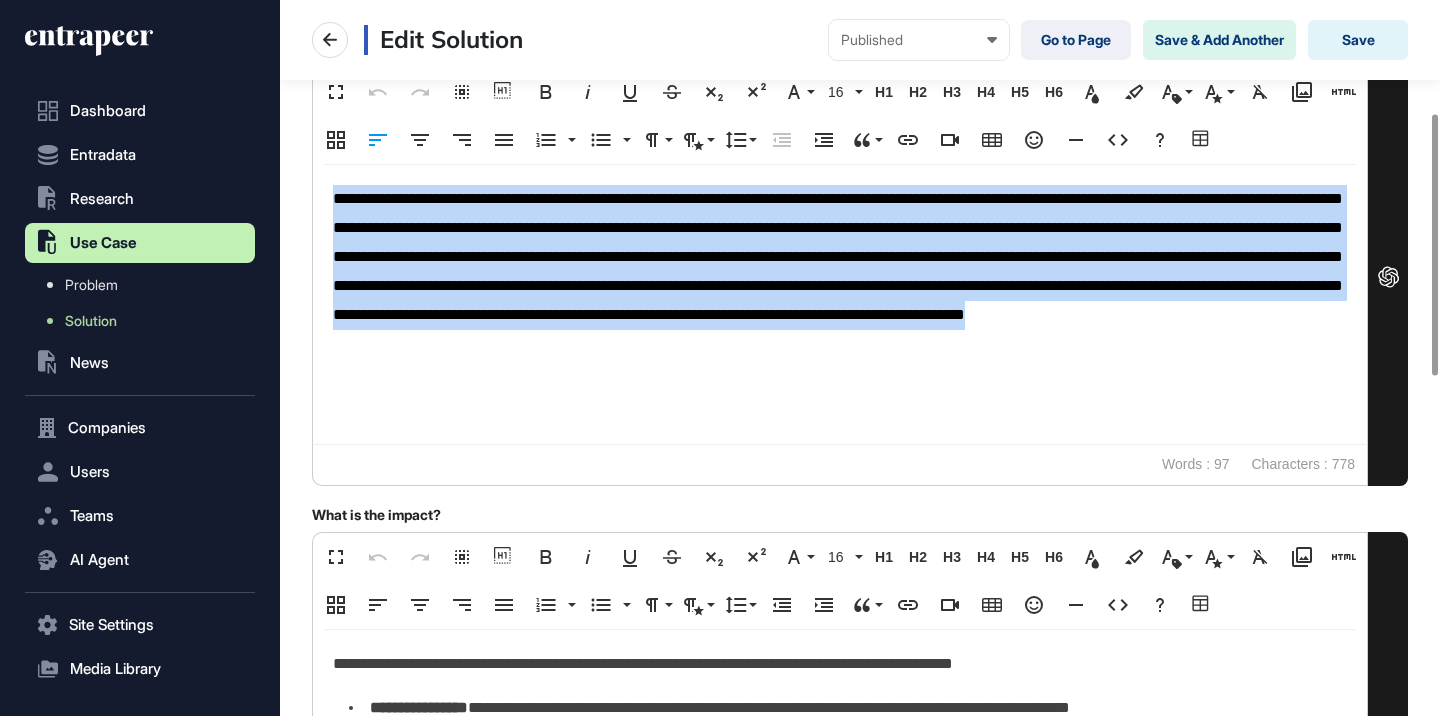 click on "**********" at bounding box center (840, 271) 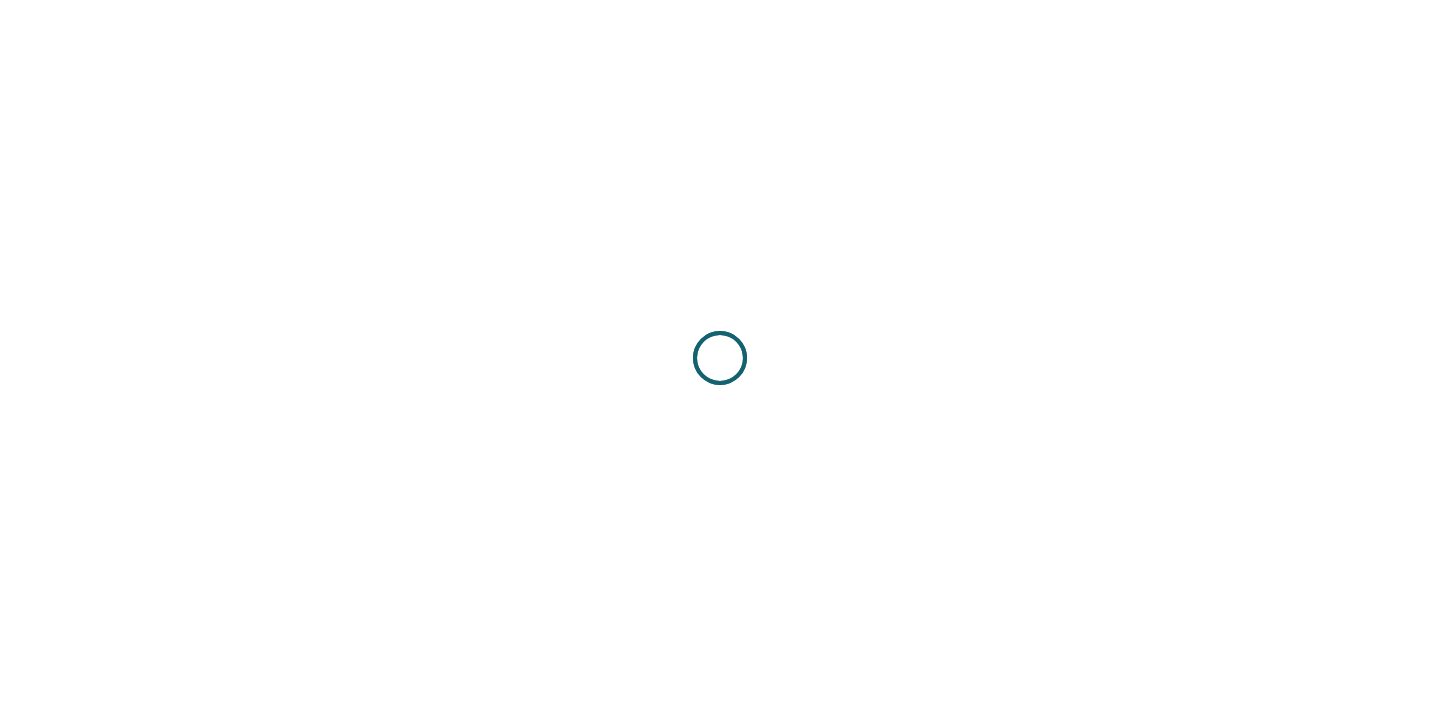 scroll, scrollTop: 0, scrollLeft: 0, axis: both 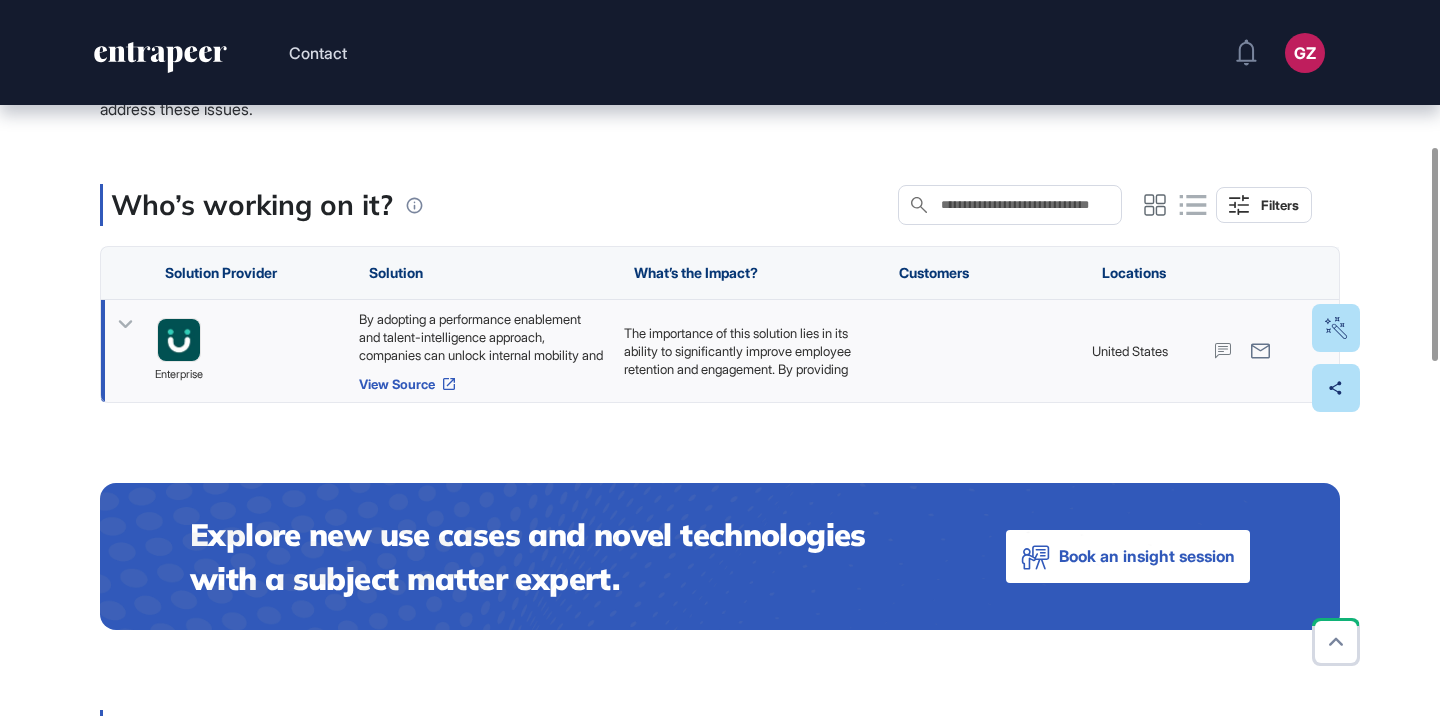 click on "View Source" at bounding box center [481, 384] 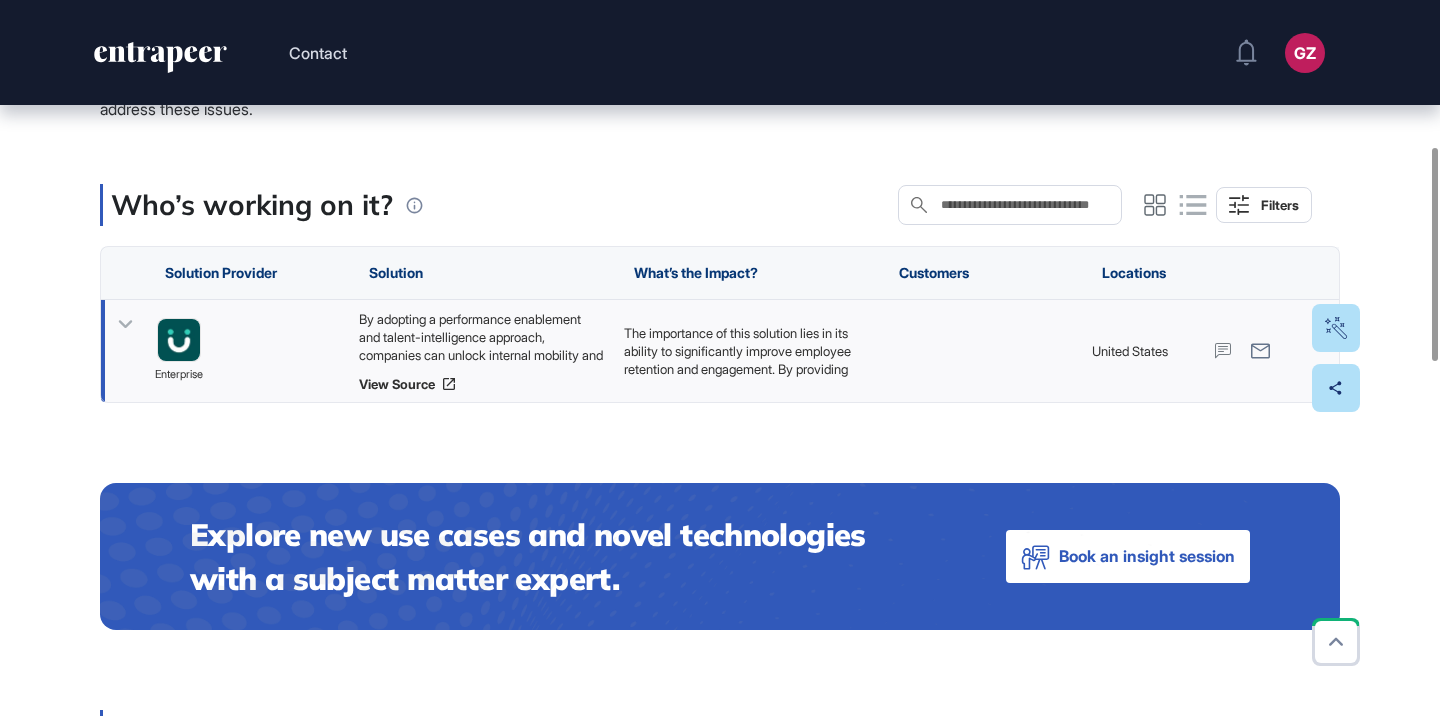 click on "By adopting a performance enablement and talent-intelligence approach, companies can unlock internal mobility and growth. This includes implementing continuous feedback and coaching through regular check-ins, encouraging managers to release talent for cross-functional opportunities, and providing internal gigs and development opportunities for employees to expand their skills. Additionally, analytics and talent-intelligence systems can surface hidden skills, while a culture of shared talent mobility and transparent communication of opportunities can further enhance employee engagement and retention." at bounding box center (481, 337) 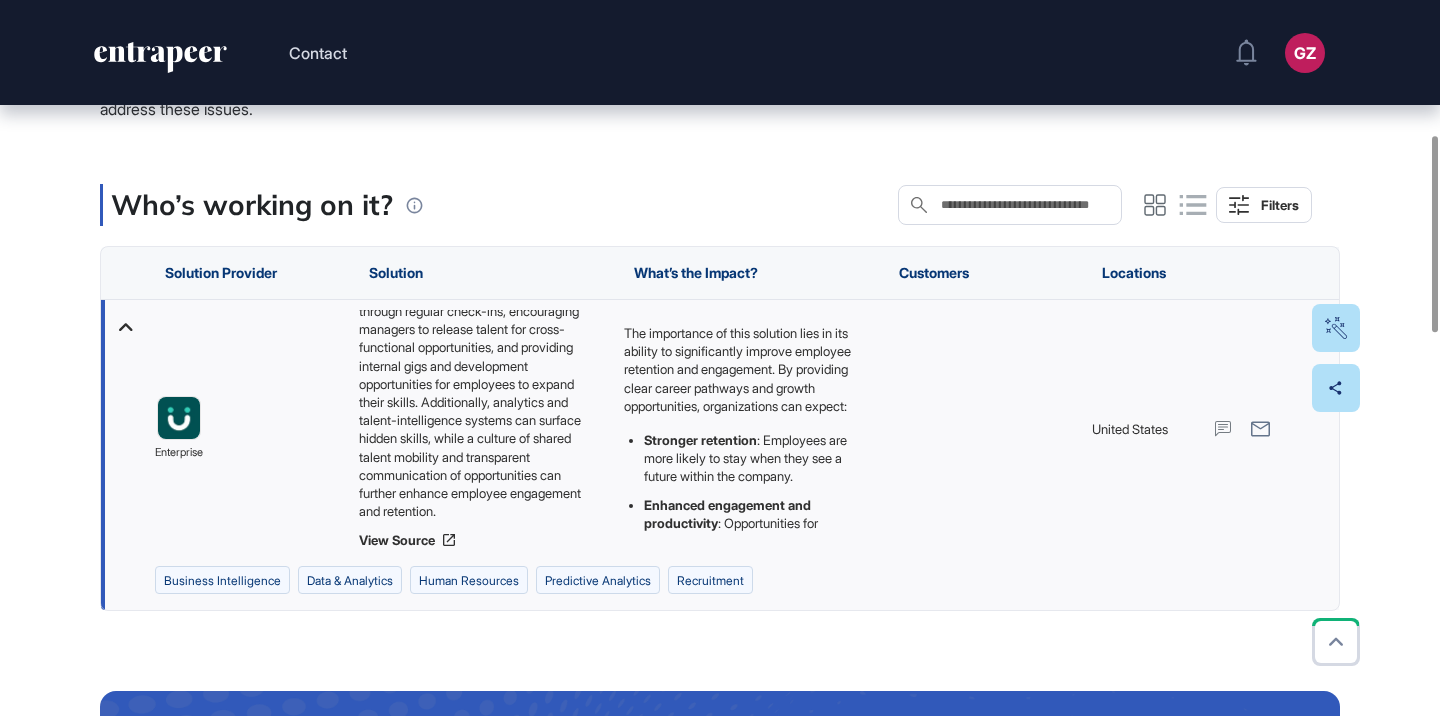 scroll, scrollTop: 136, scrollLeft: 0, axis: vertical 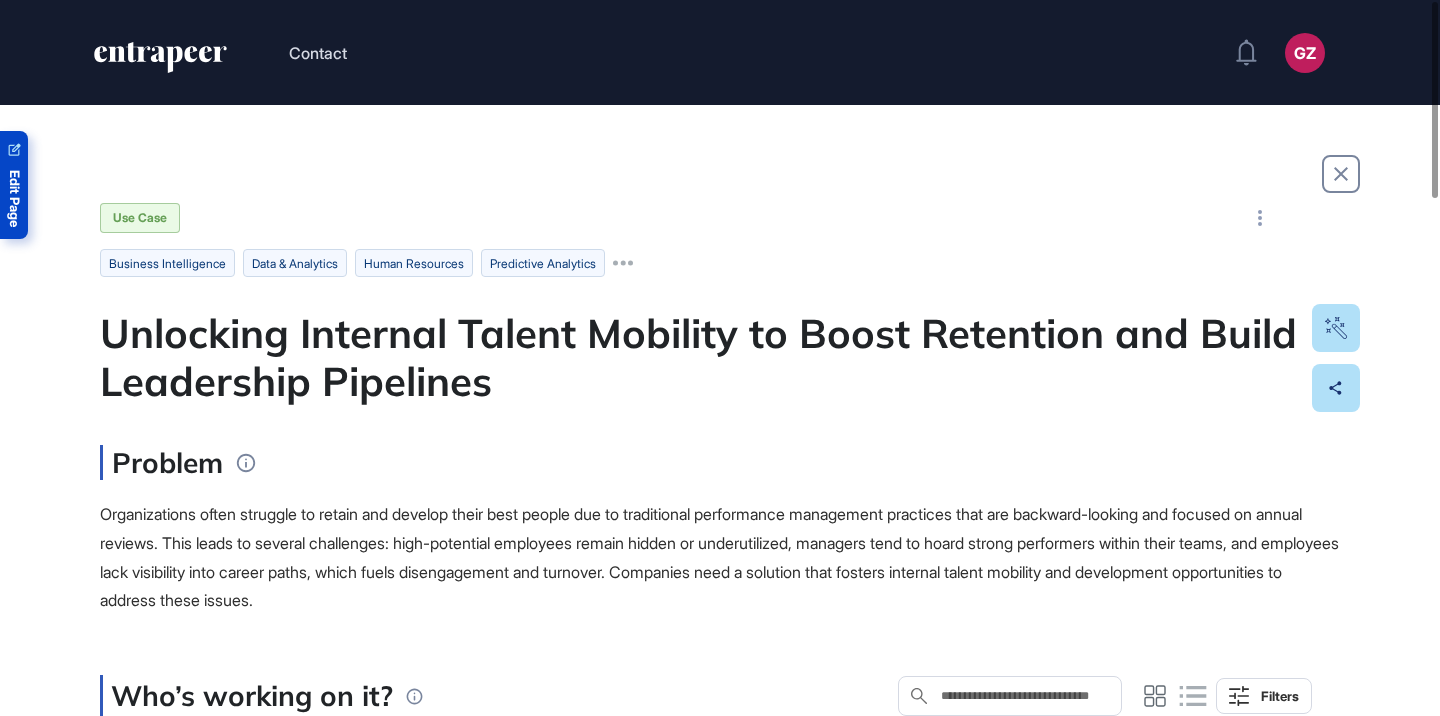 click on "Edit Page" at bounding box center [14, 198] 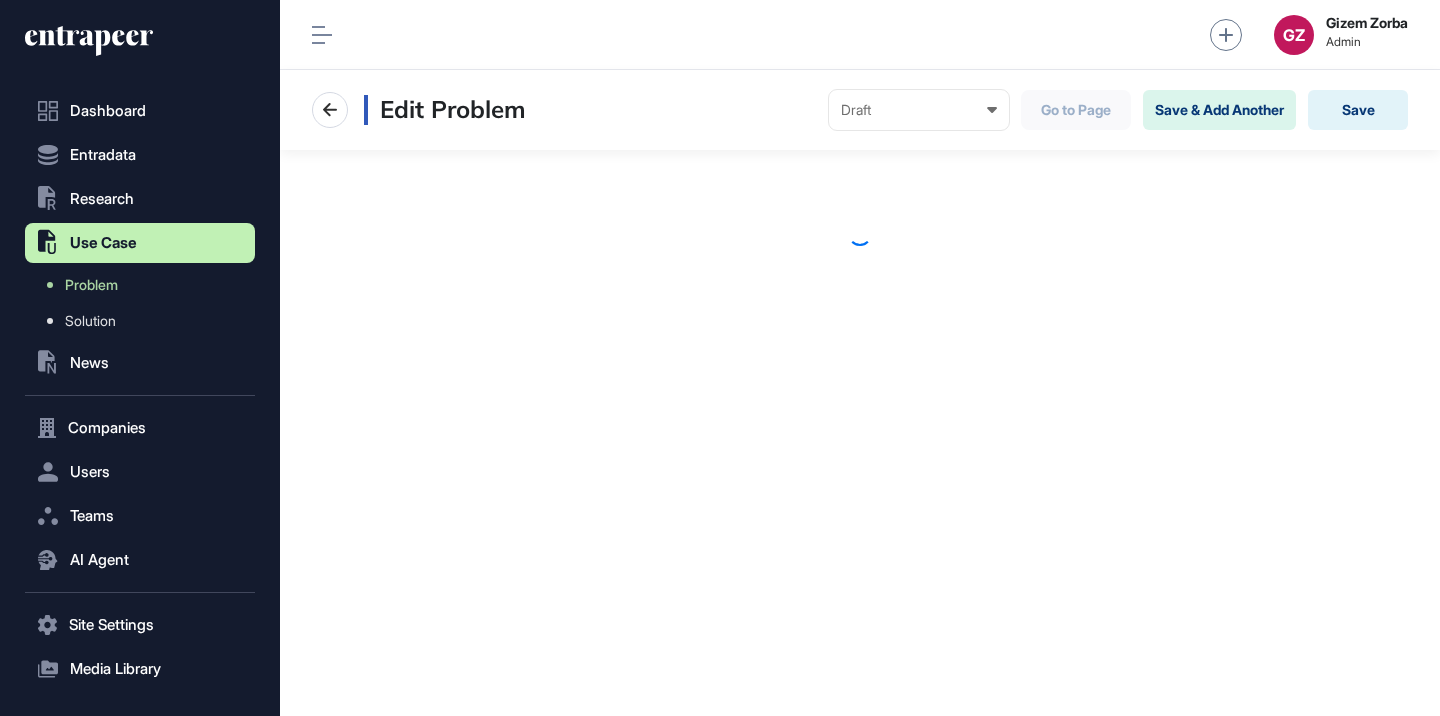scroll, scrollTop: 0, scrollLeft: 0, axis: both 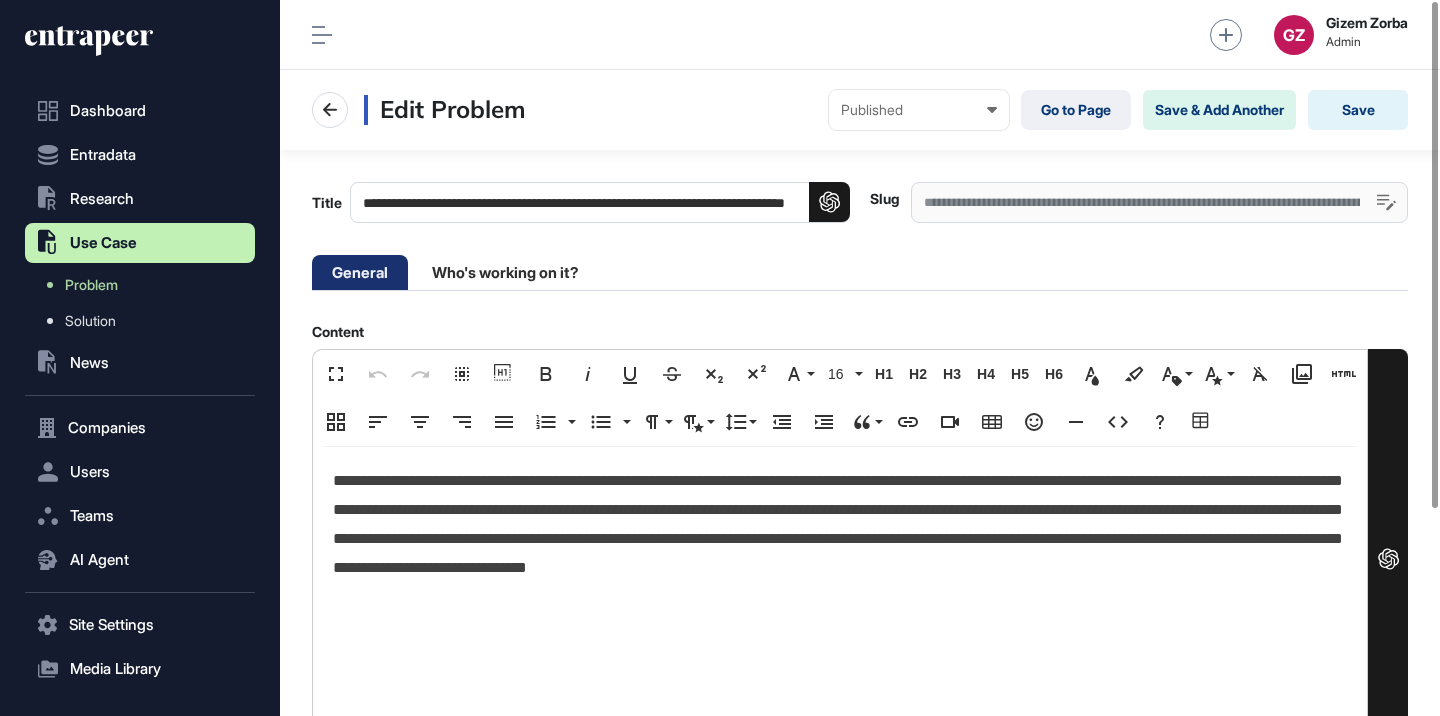 click on "**********" at bounding box center (840, 539) 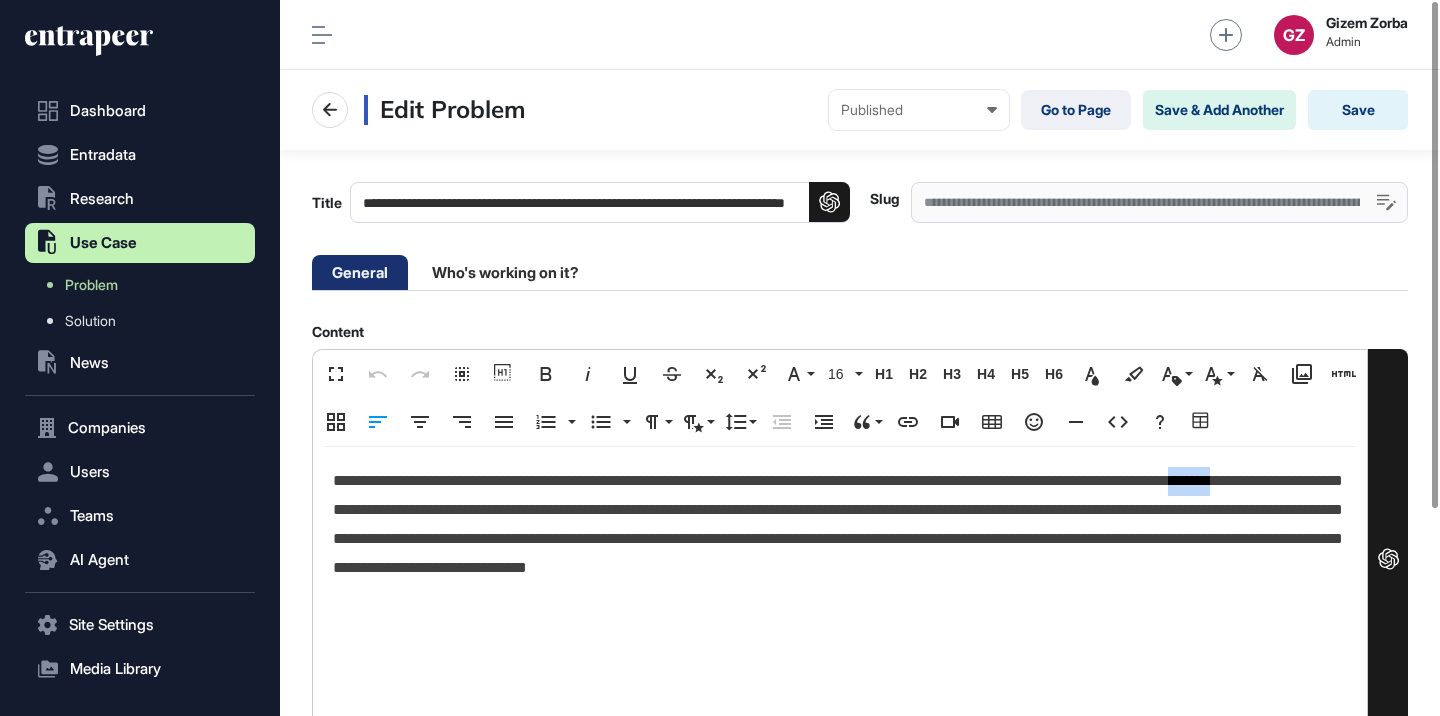 click on "**********" at bounding box center (840, 539) 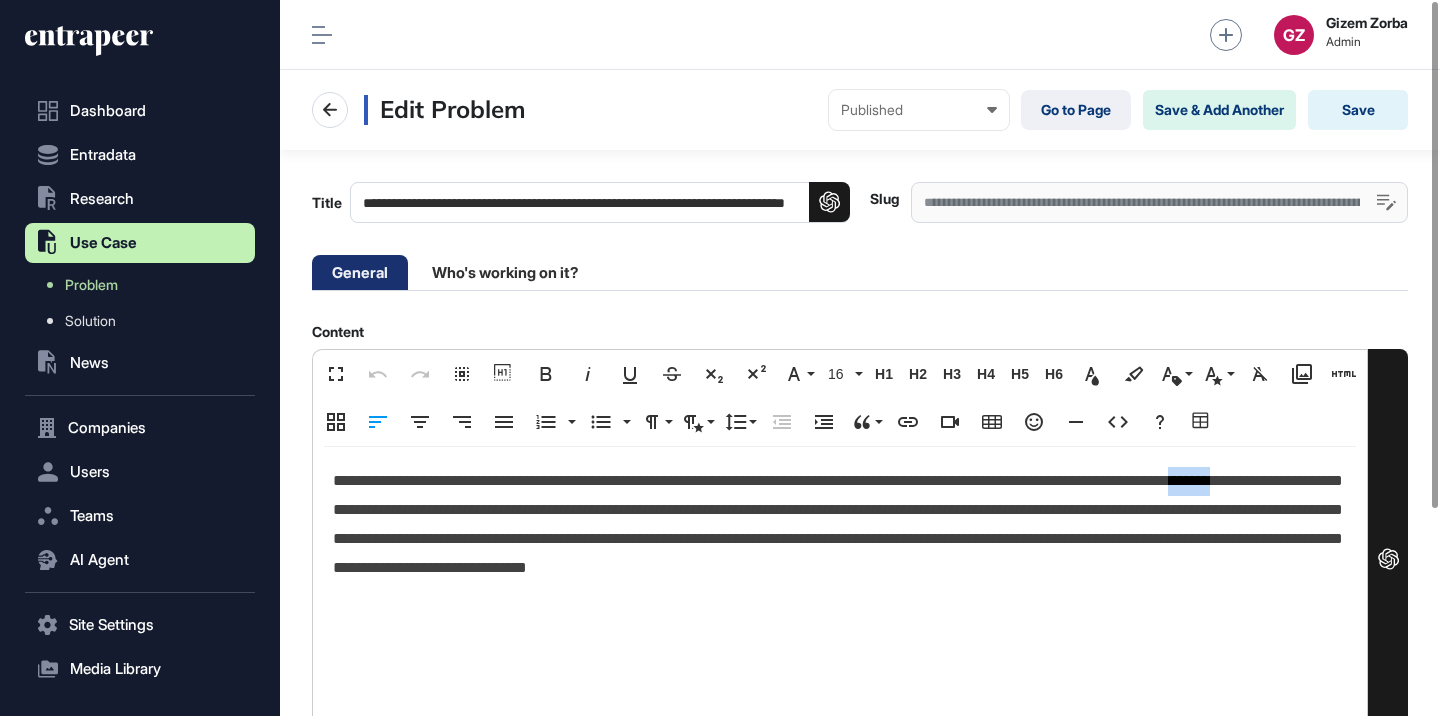 click at bounding box center [396, 473] 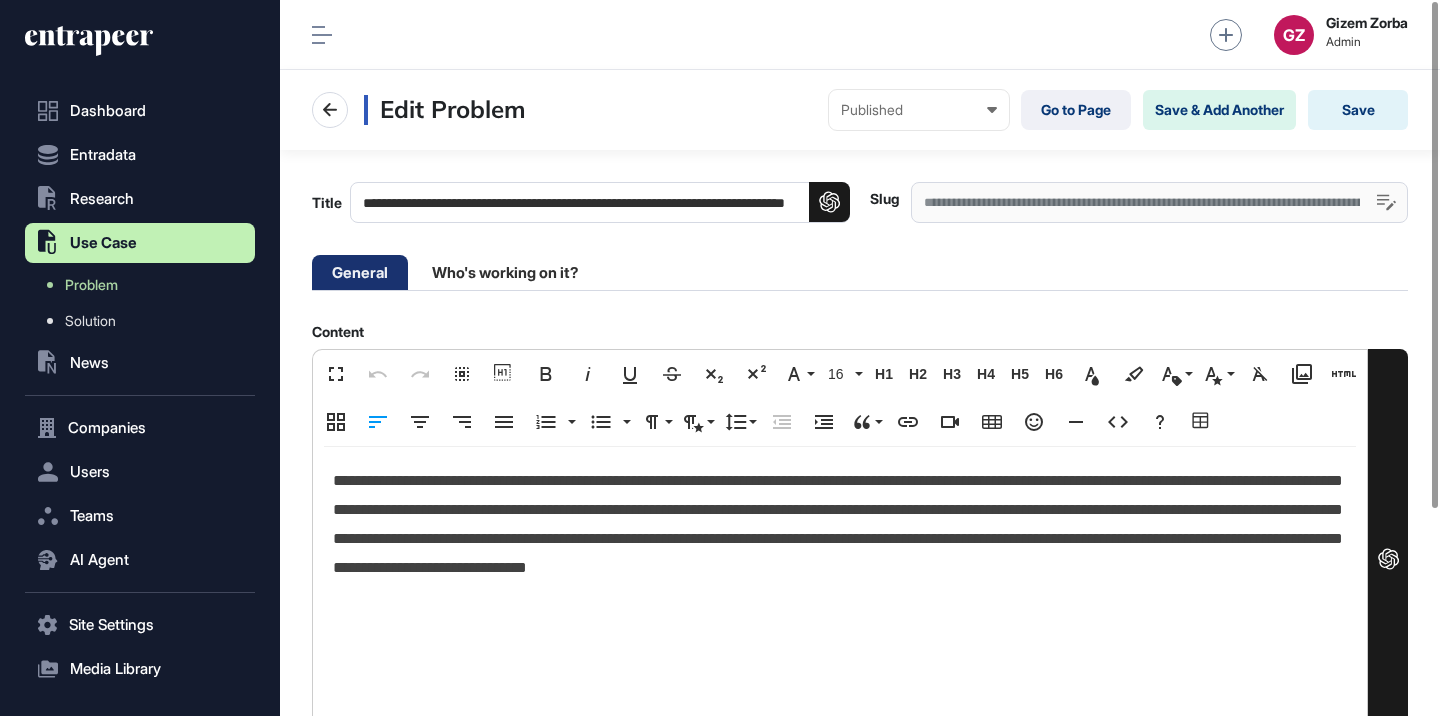 click at bounding box center [720, 876] 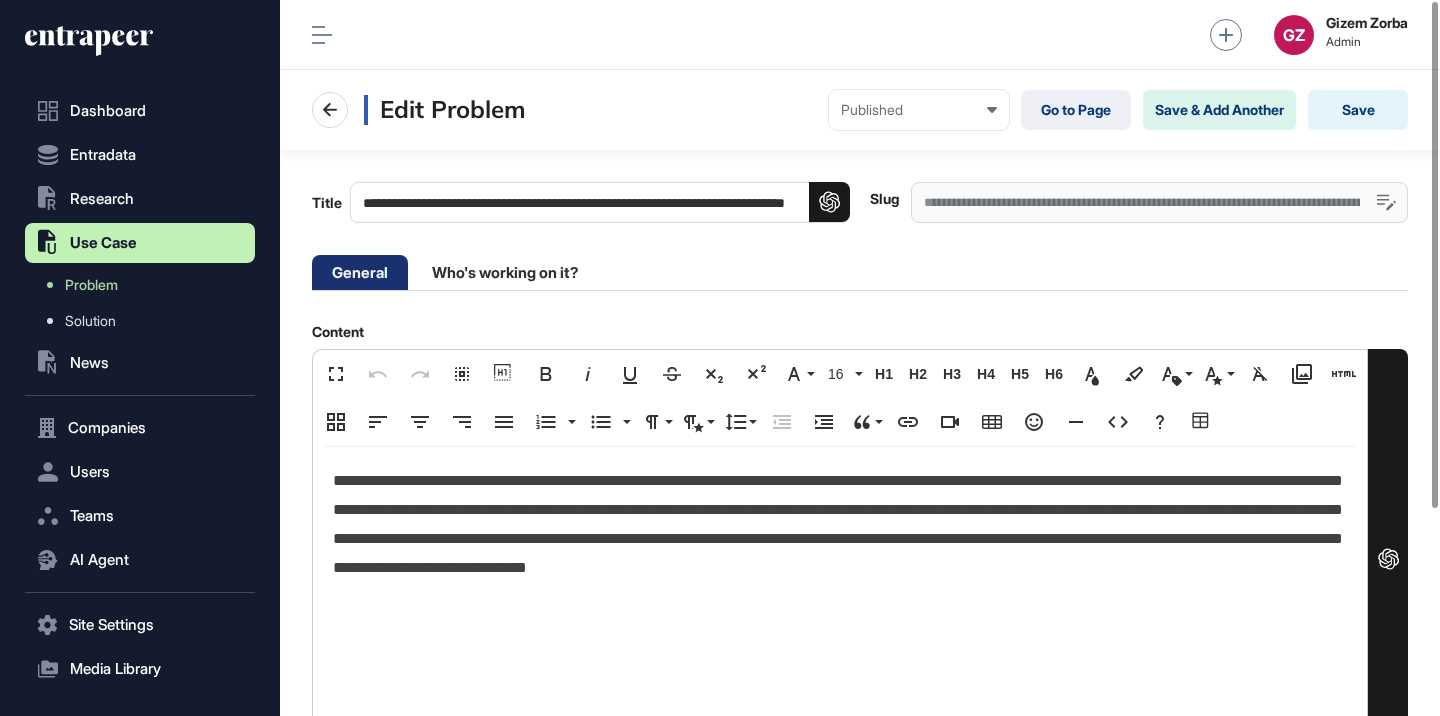 click on "**********" at bounding box center [840, 539] 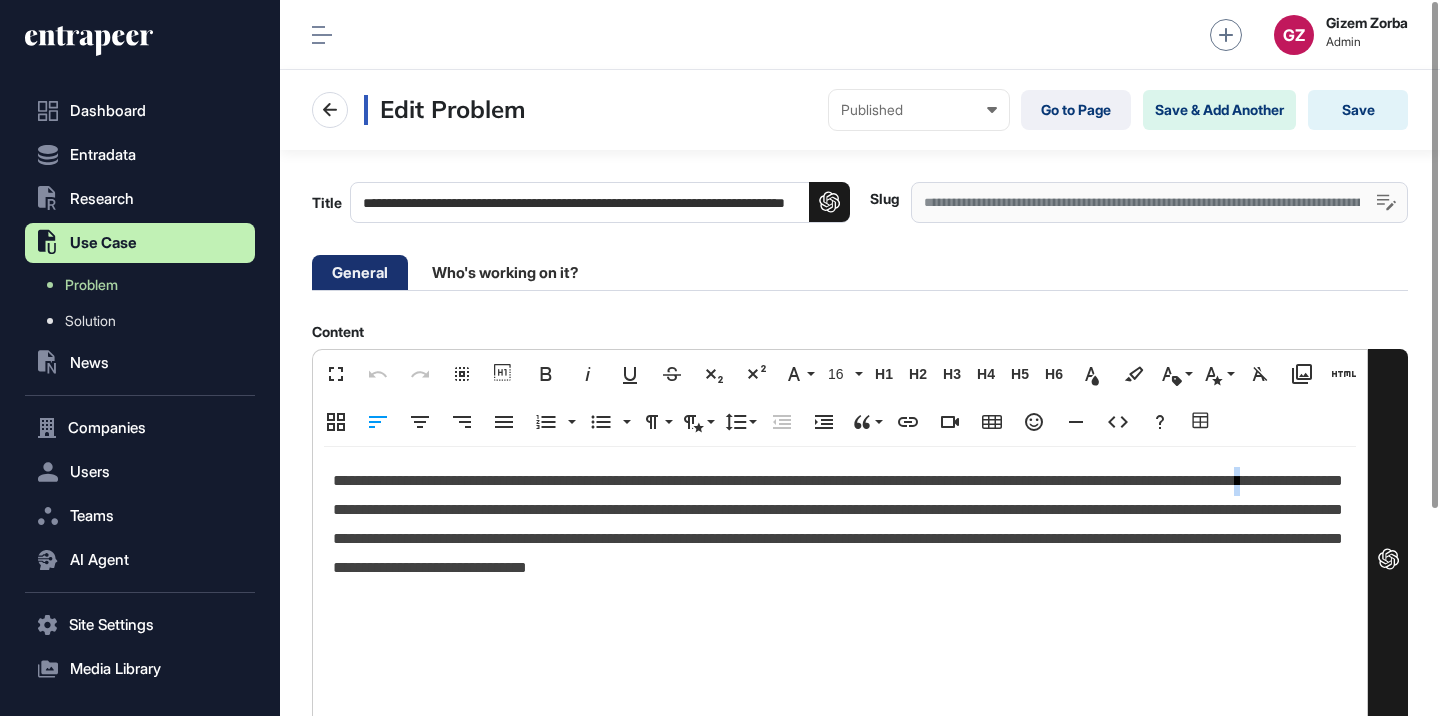 click on "**********" at bounding box center [840, 539] 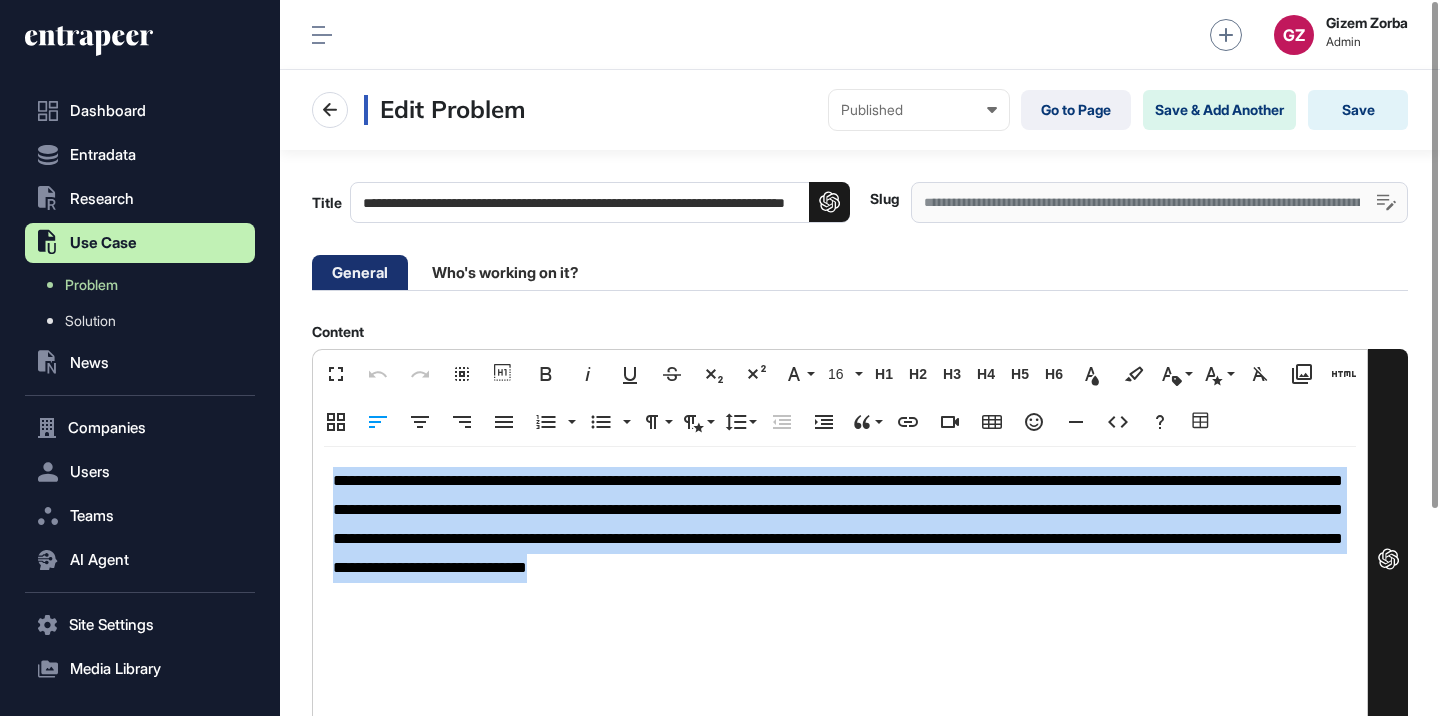 click on "**********" at bounding box center (840, 539) 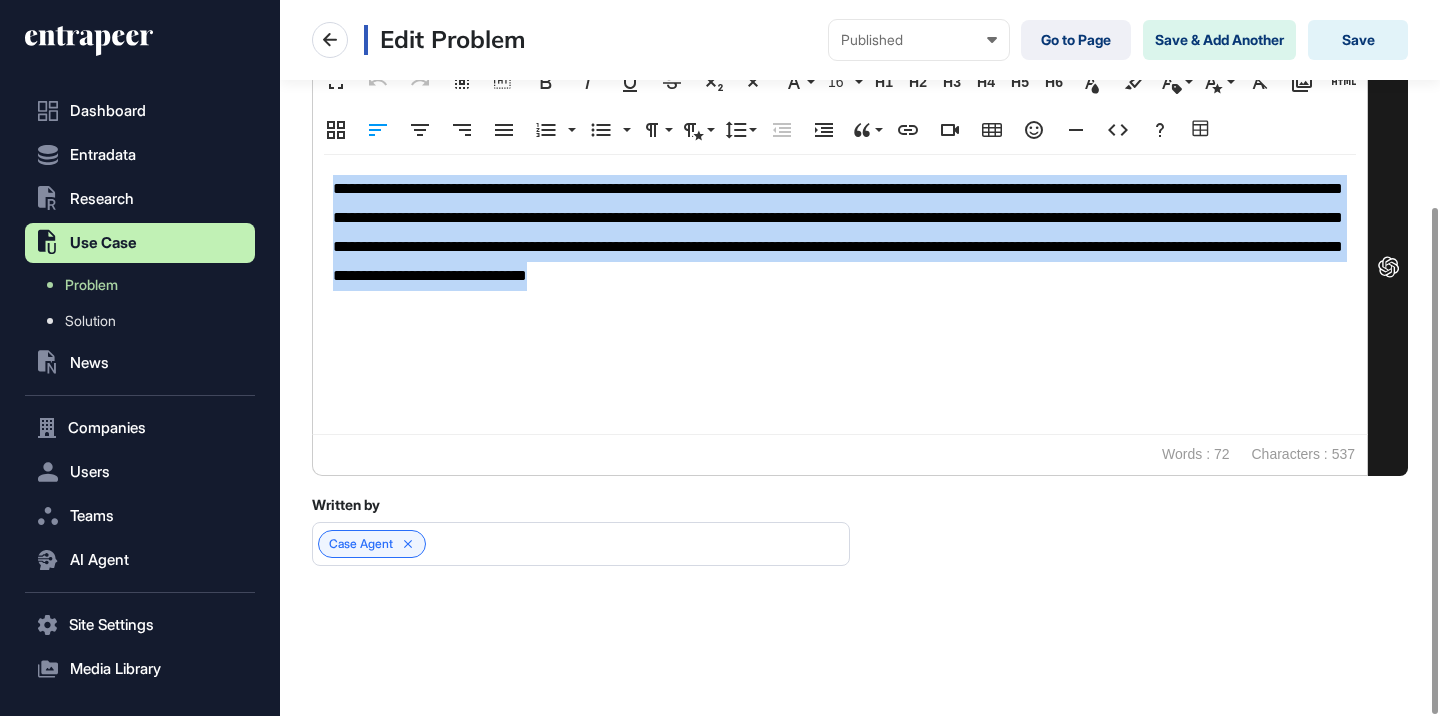 scroll, scrollTop: 0, scrollLeft: 0, axis: both 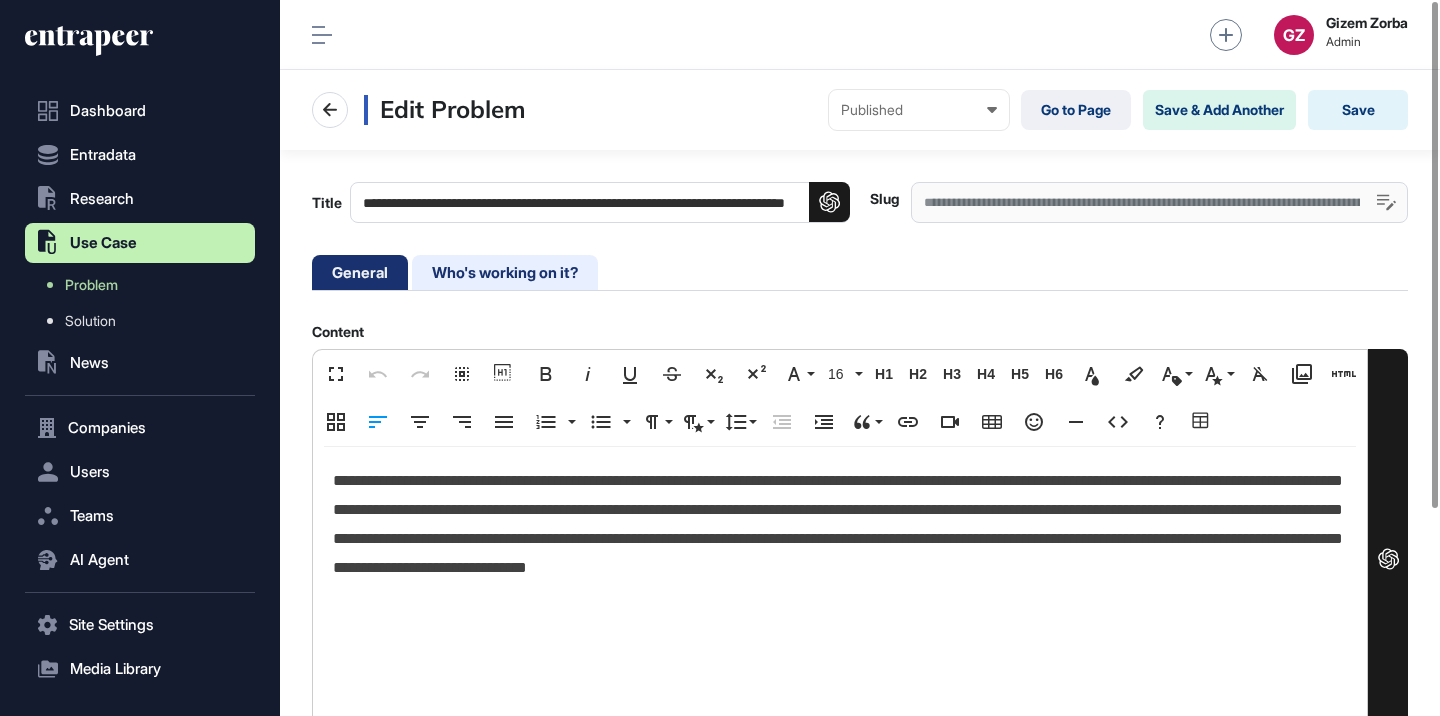 click on "Who's working on it?" 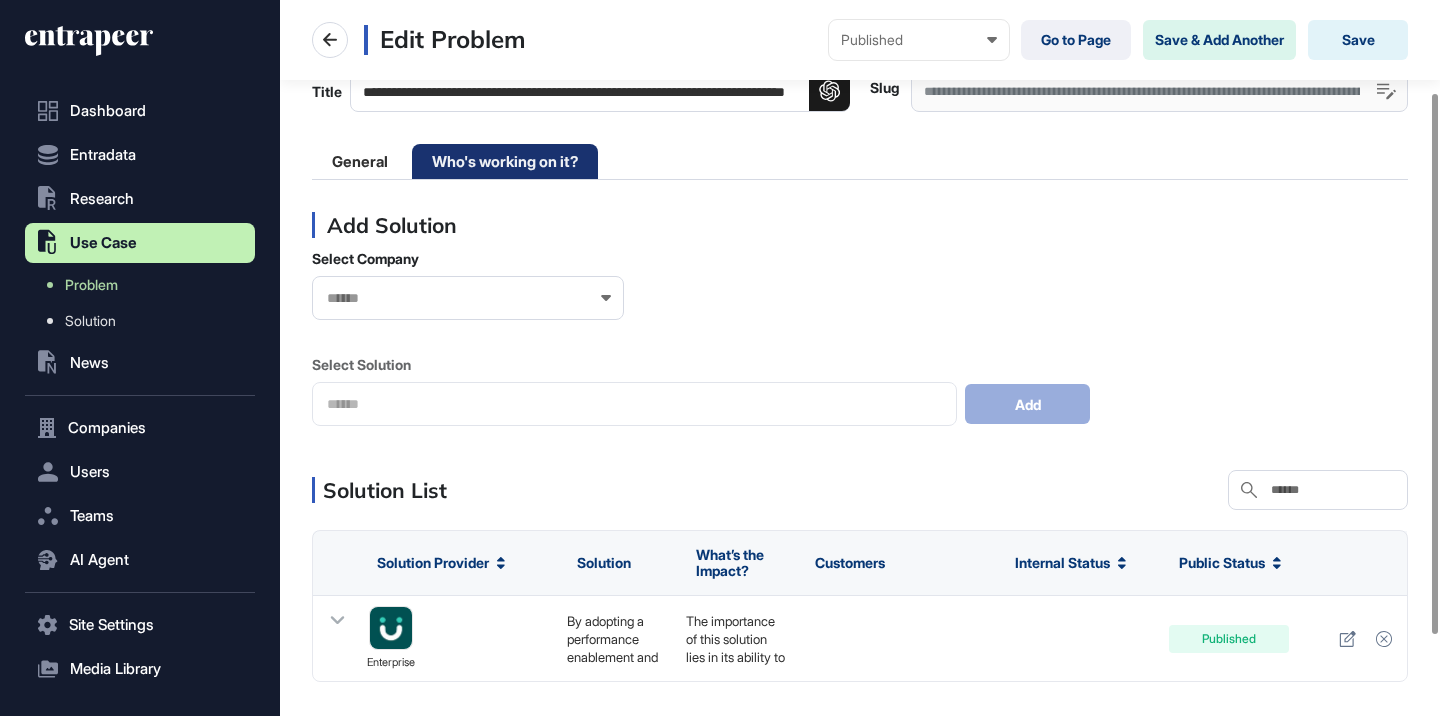 scroll, scrollTop: 228, scrollLeft: 0, axis: vertical 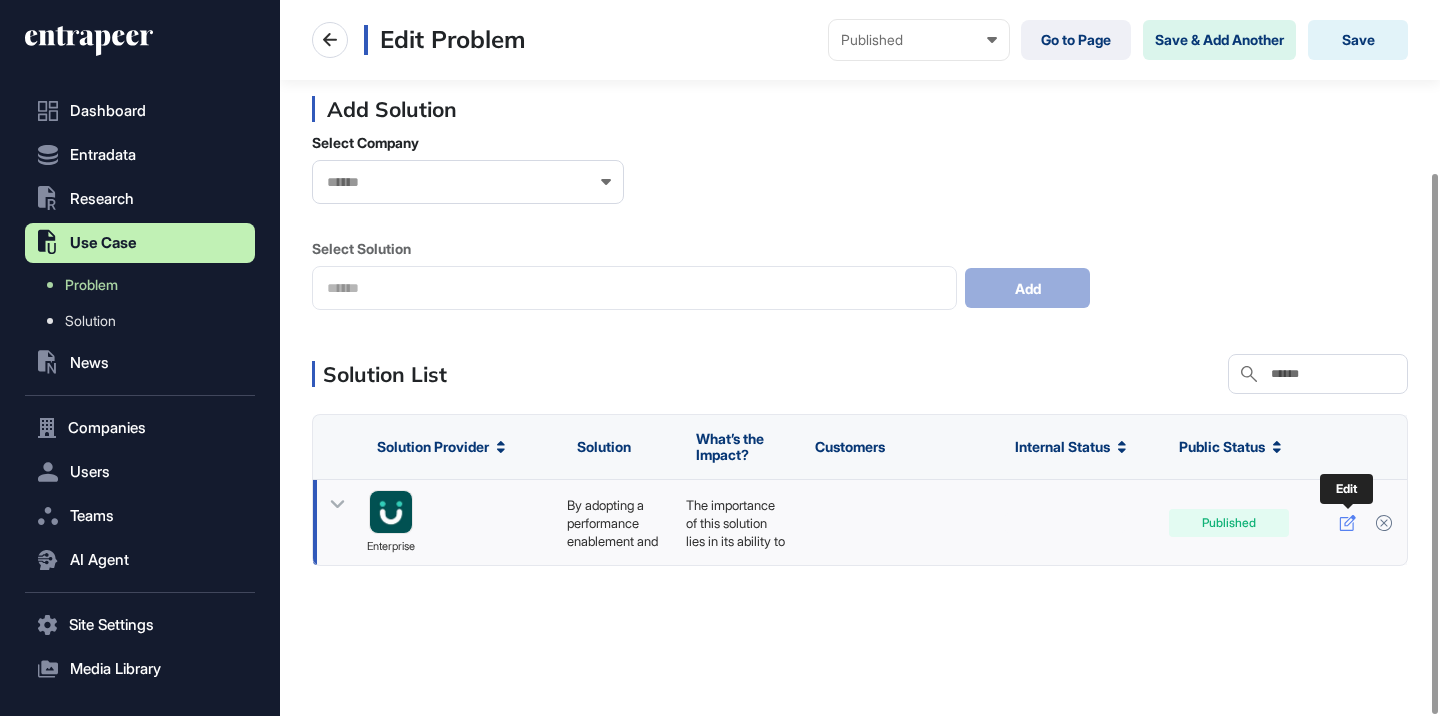 click 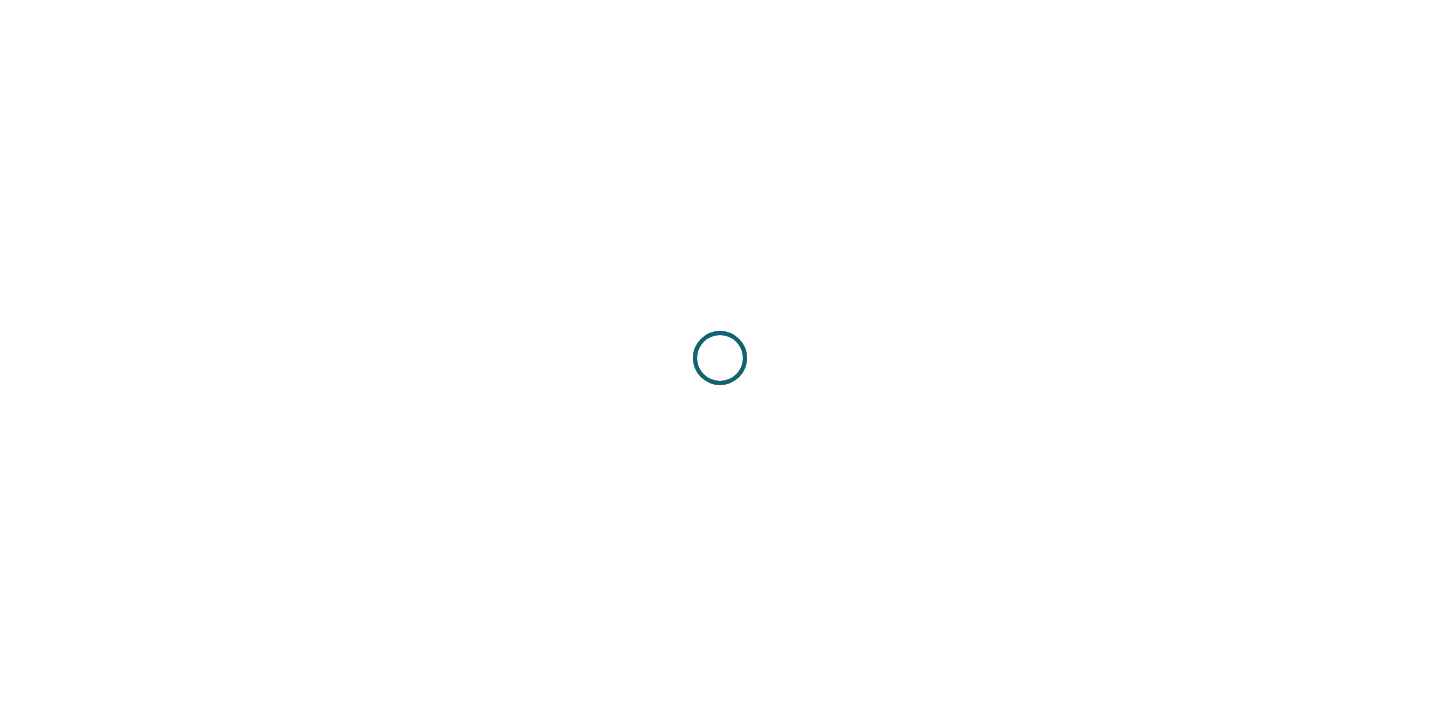 scroll, scrollTop: 0, scrollLeft: 0, axis: both 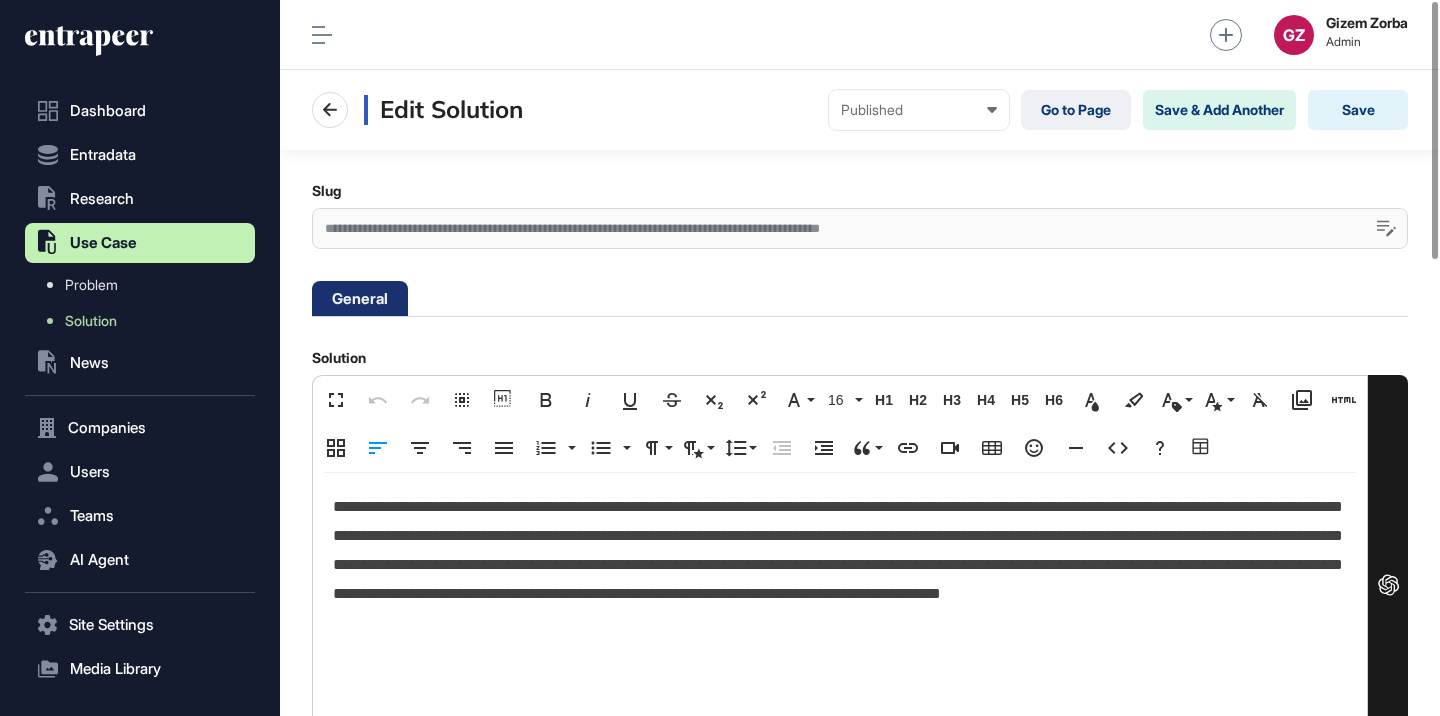click on "**********" at bounding box center [840, 565] 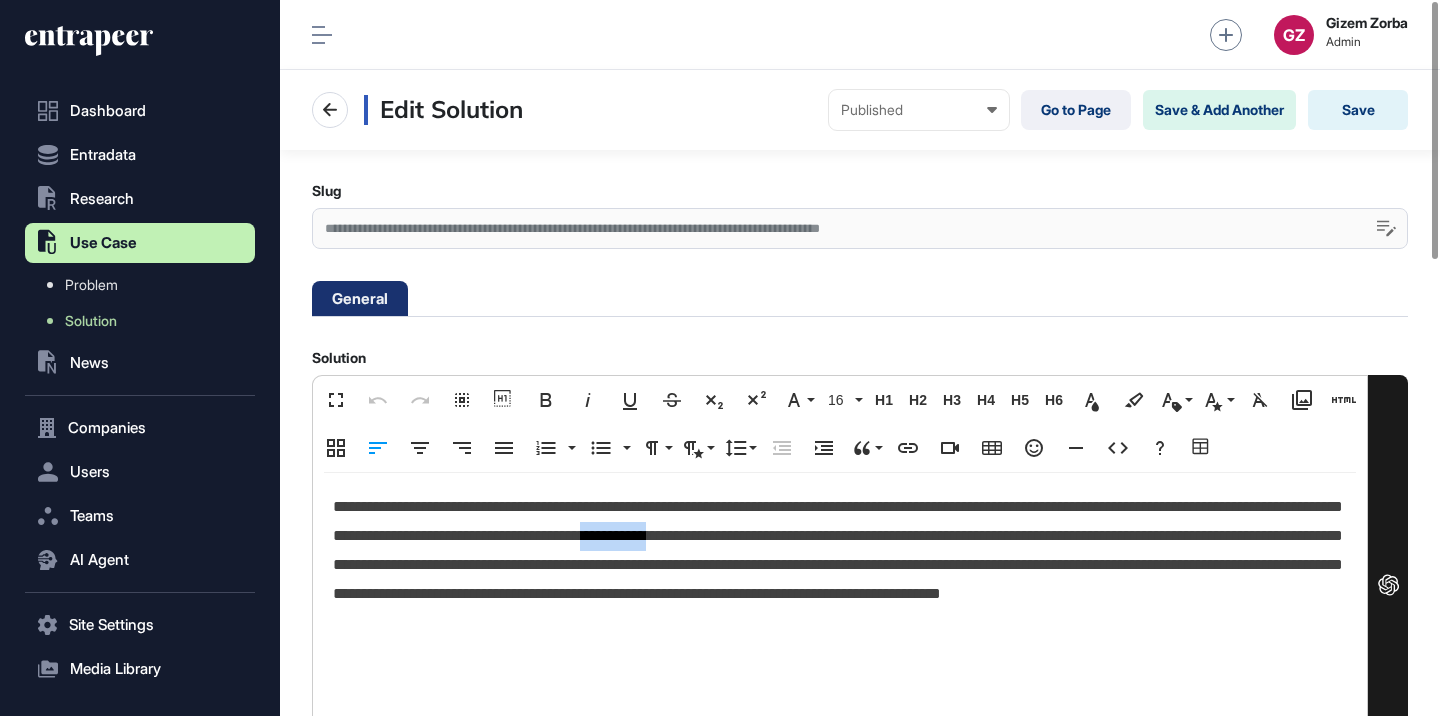 click on "**********" at bounding box center [840, 565] 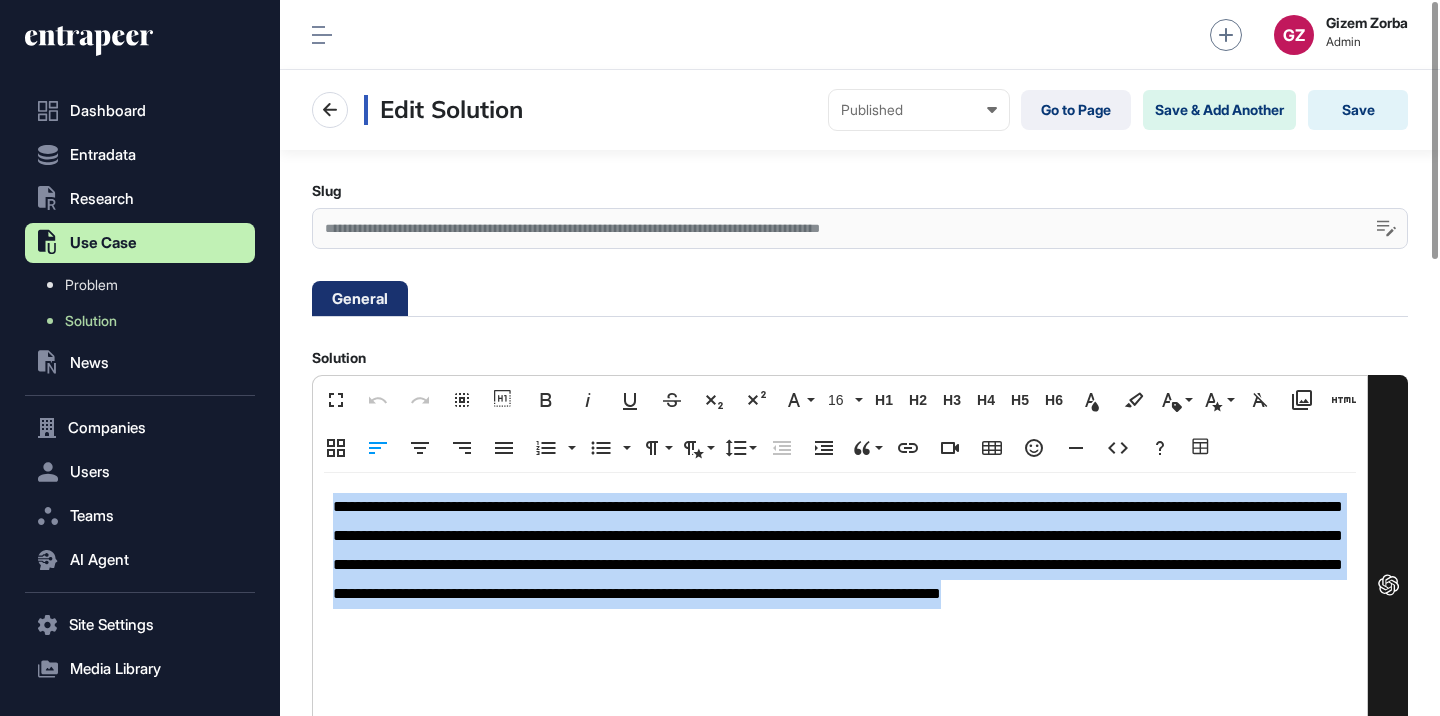 click on "**********" at bounding box center (840, 565) 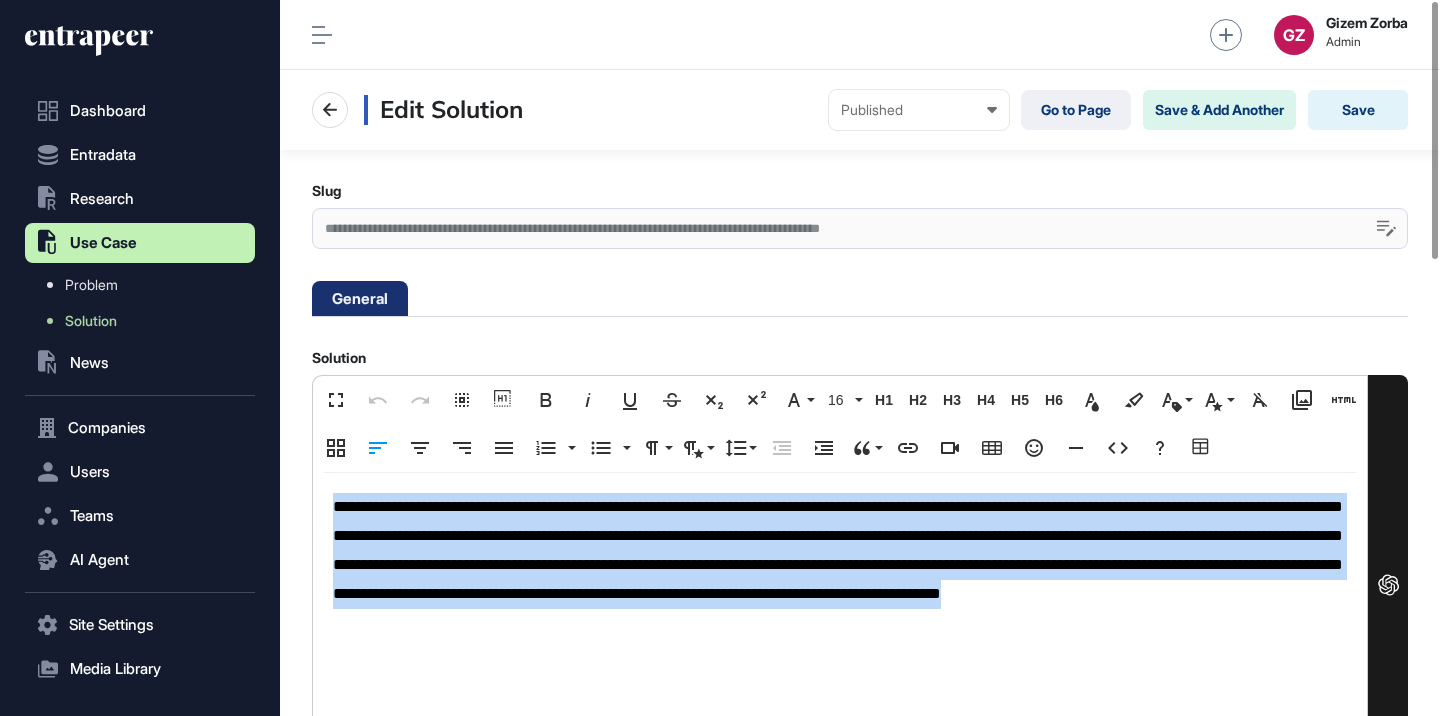 copy on "**********" 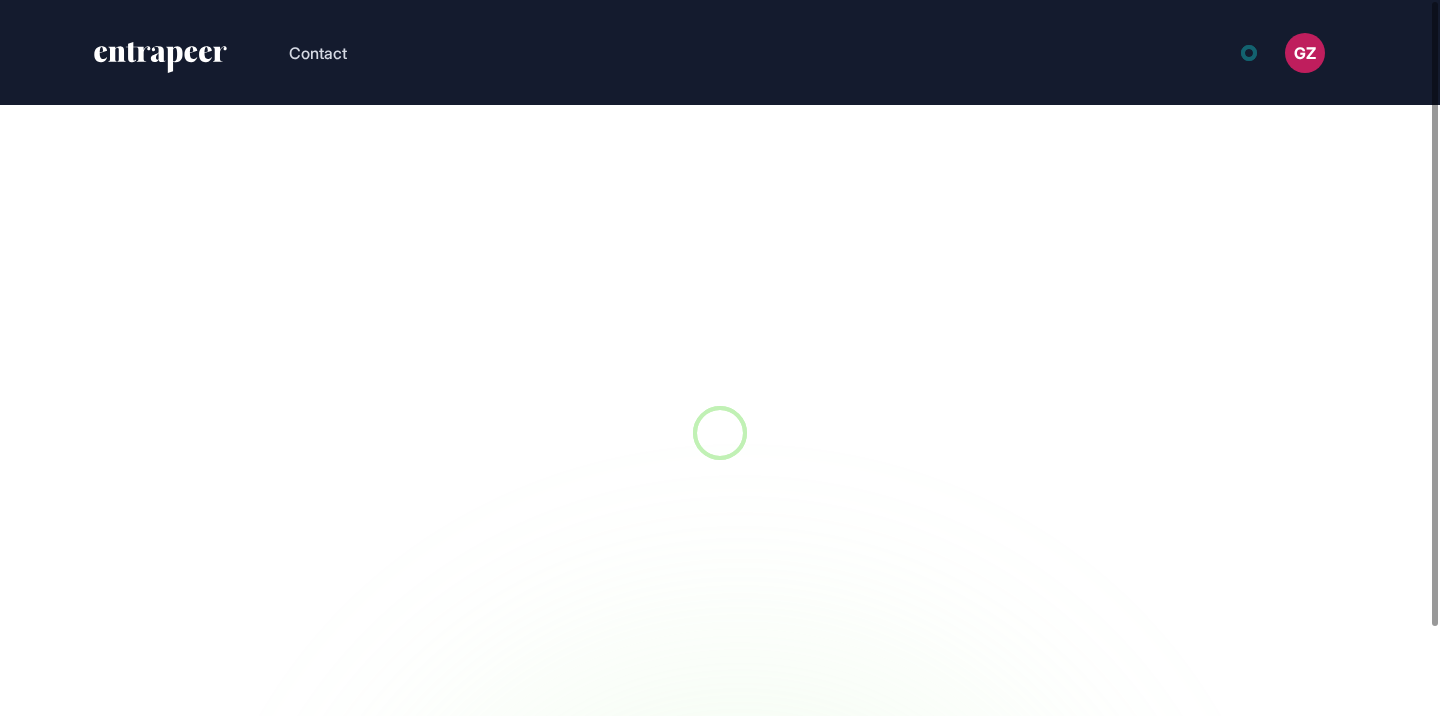 scroll, scrollTop: 0, scrollLeft: 0, axis: both 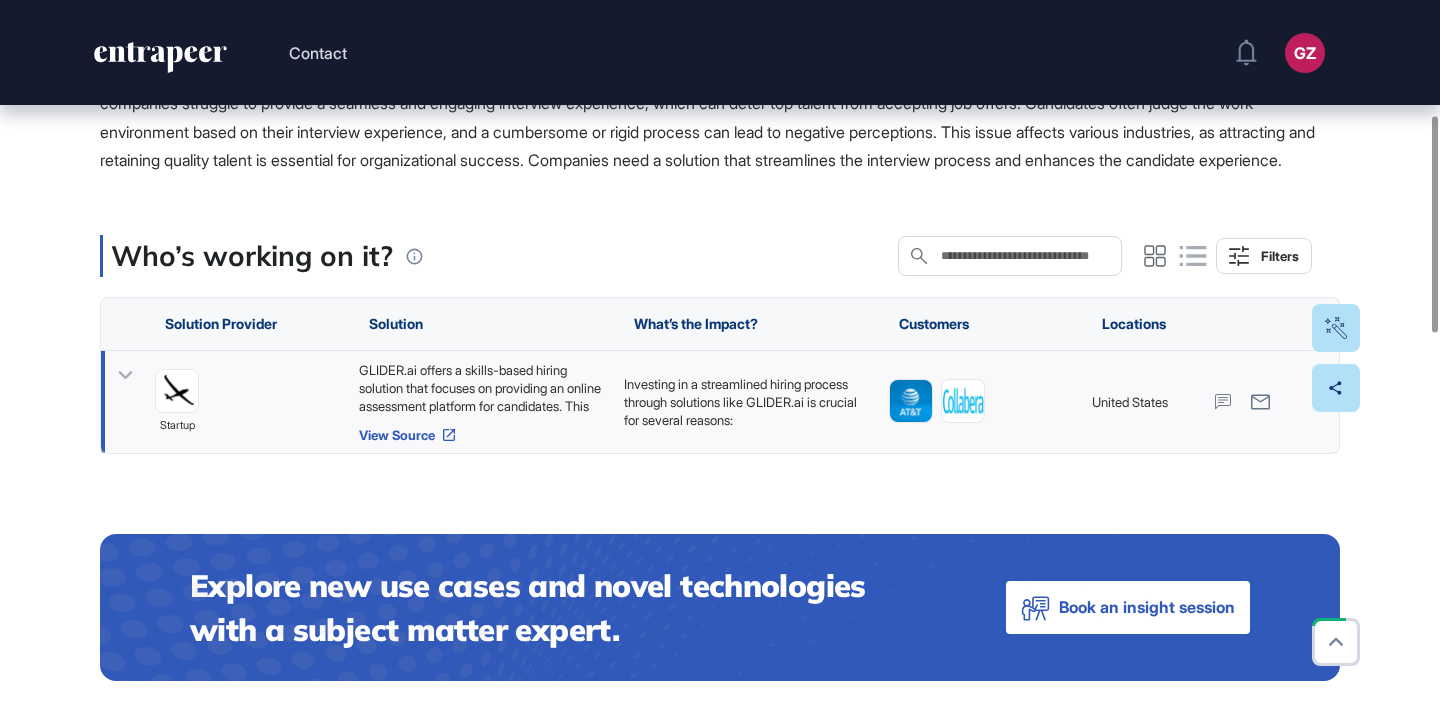 click on "View Source" at bounding box center [481, 435] 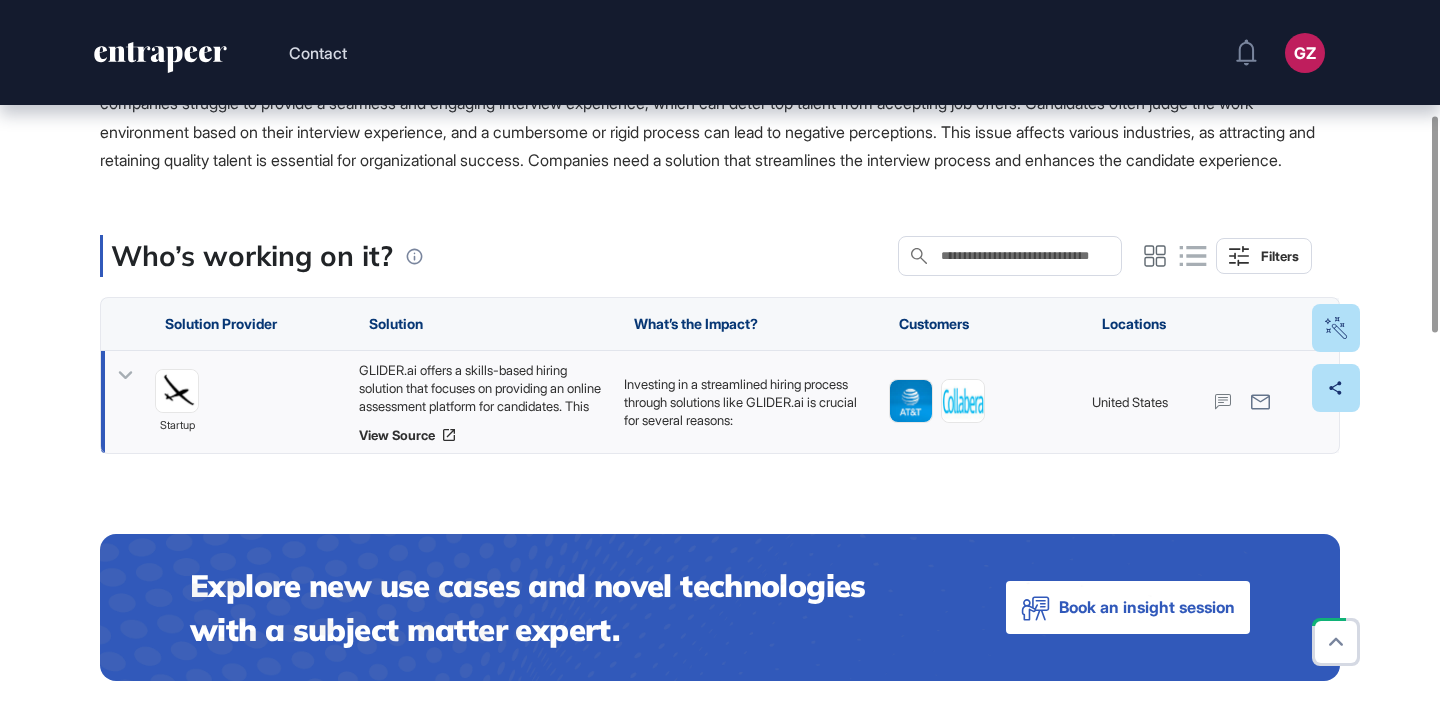 click on "GLIDER.ai offers a skills-based hiring solution that focuses on providing an online assessment platform for candidates. This platform allows recruiters to conduct assessments remotely, eliminating logistical challenges and time constraints associated with traditional interviews. By utilizing GLIDER.ai's services, companies can assess candidates on real-world tasks, ensuring a more accurate evaluation of their skills. The platform also promotes a more comfortable environment for candidates, leading to better performance during assessments and a more unbiased evaluation process." at bounding box center (481, 388) 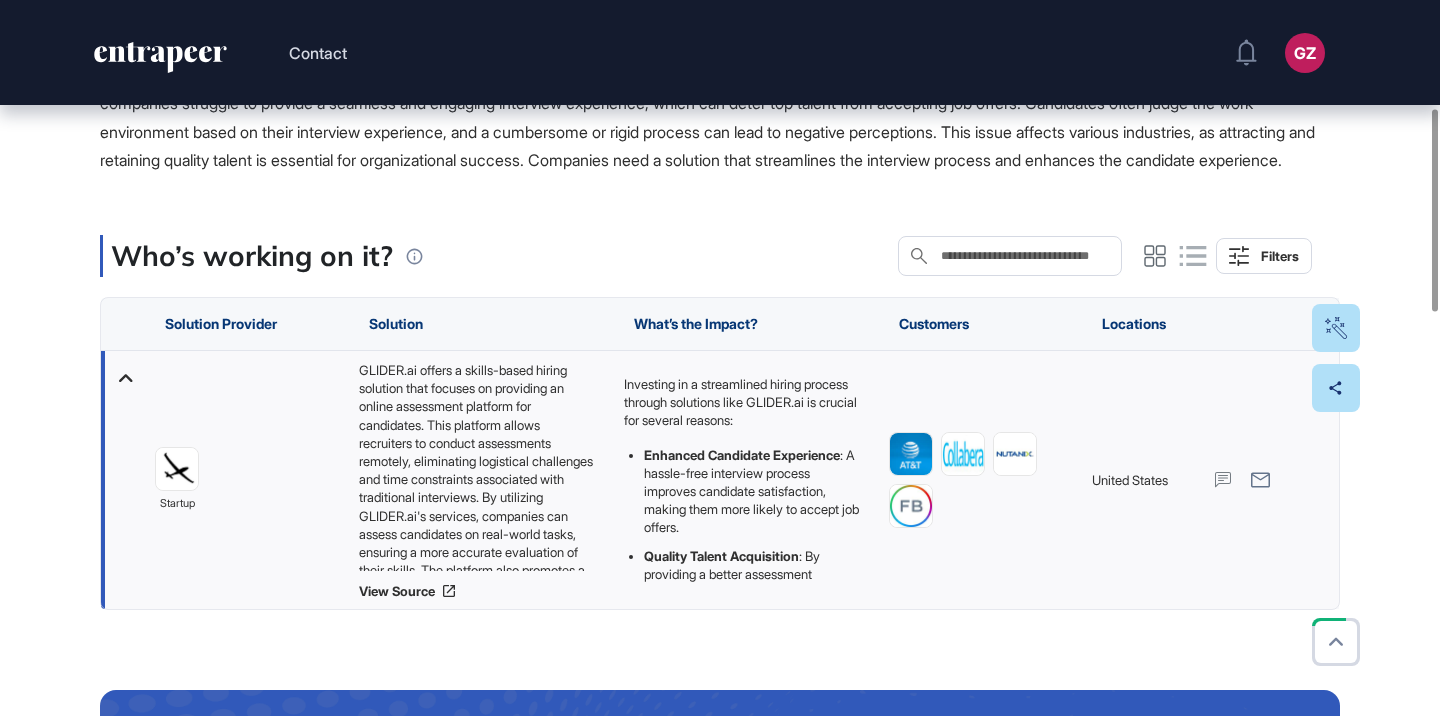 scroll, scrollTop: 99, scrollLeft: 0, axis: vertical 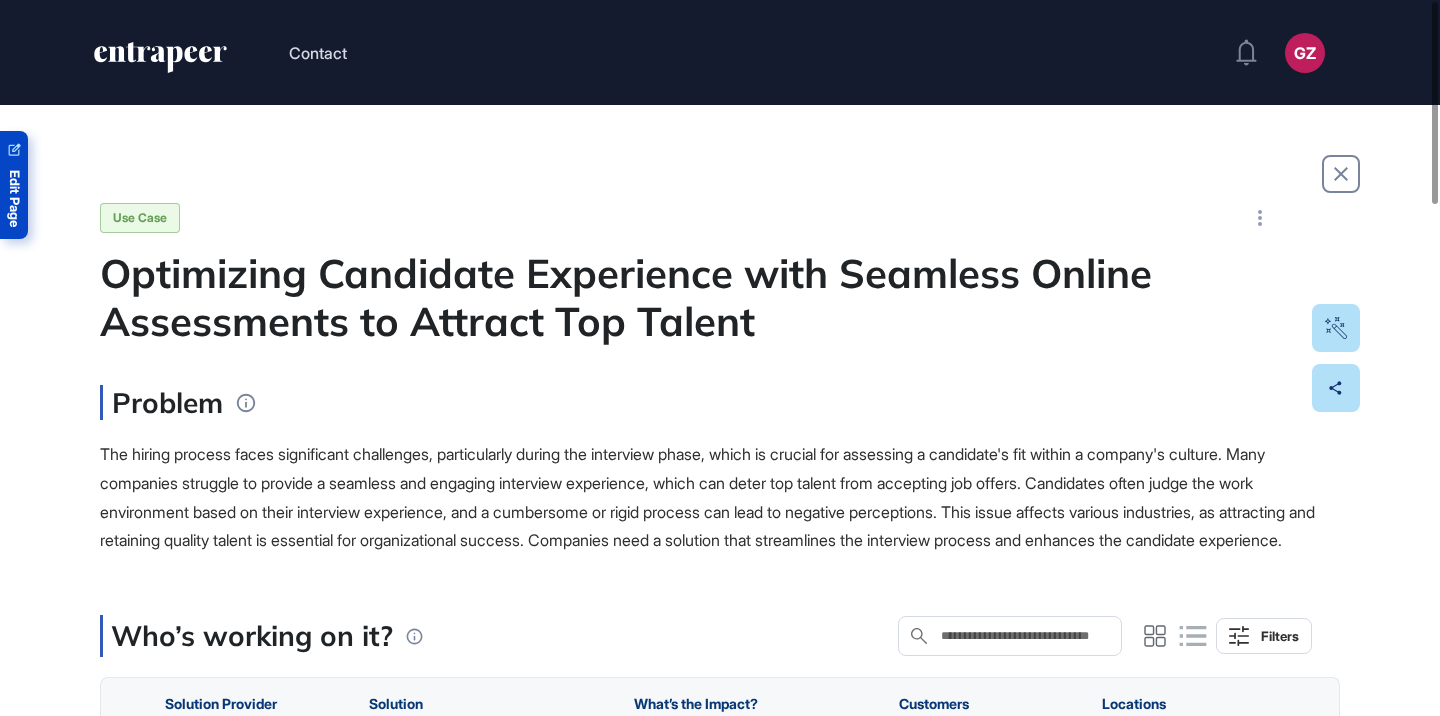 click on "Edit Page" at bounding box center (14, 198) 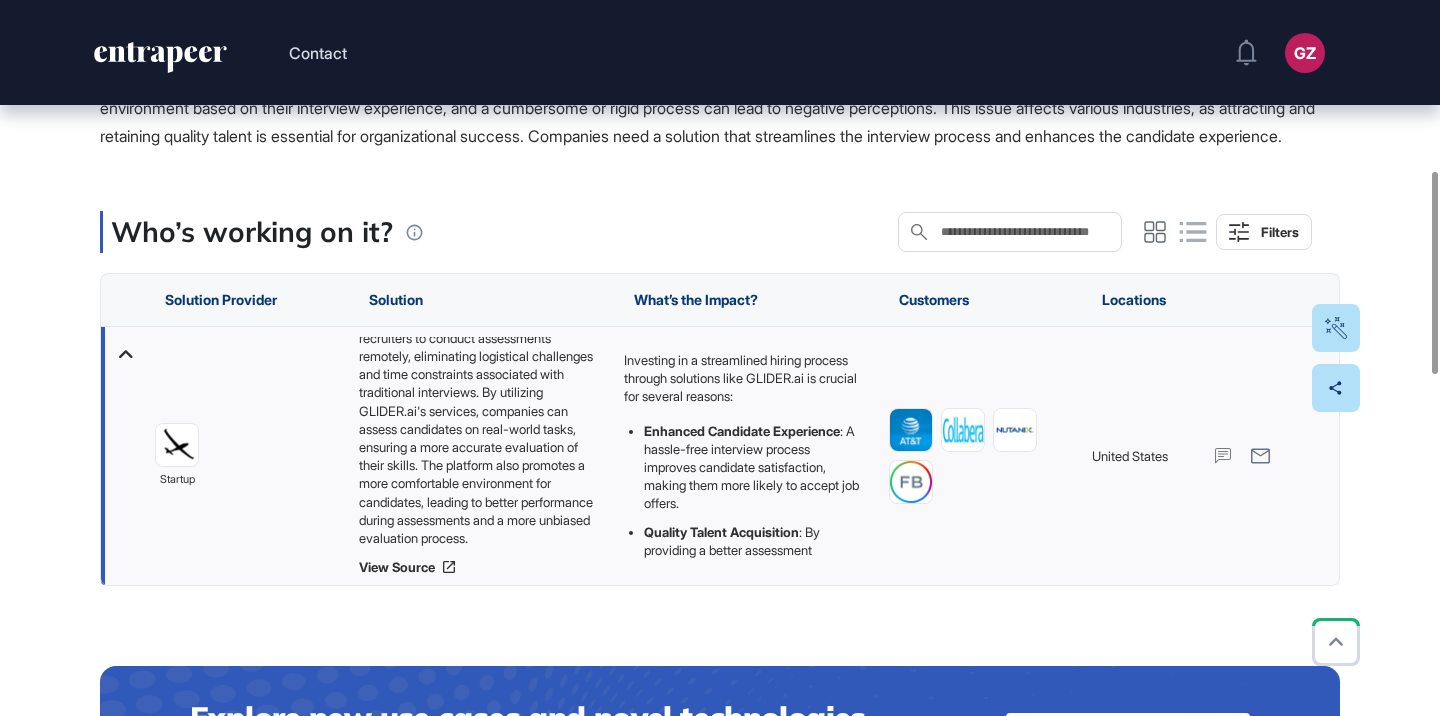 scroll, scrollTop: 601, scrollLeft: 0, axis: vertical 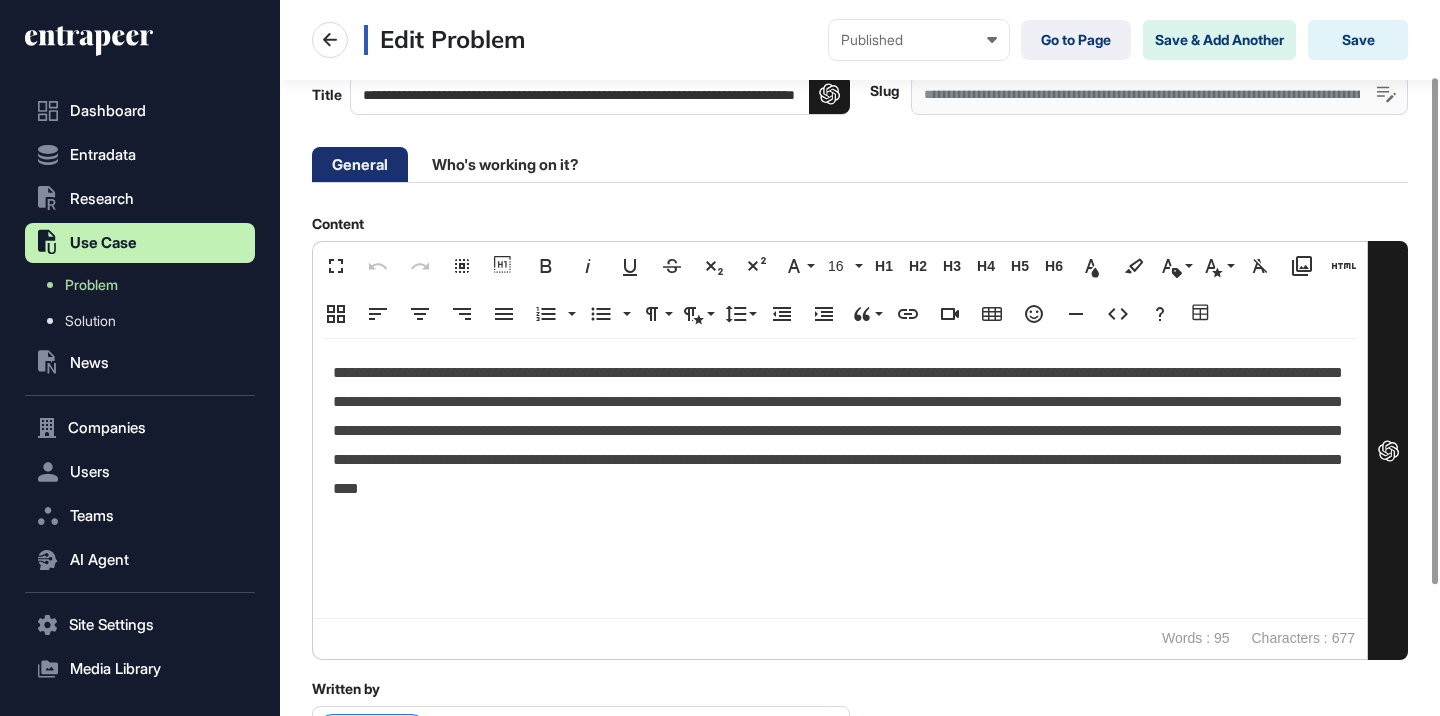 click on "**********" at bounding box center [840, 445] 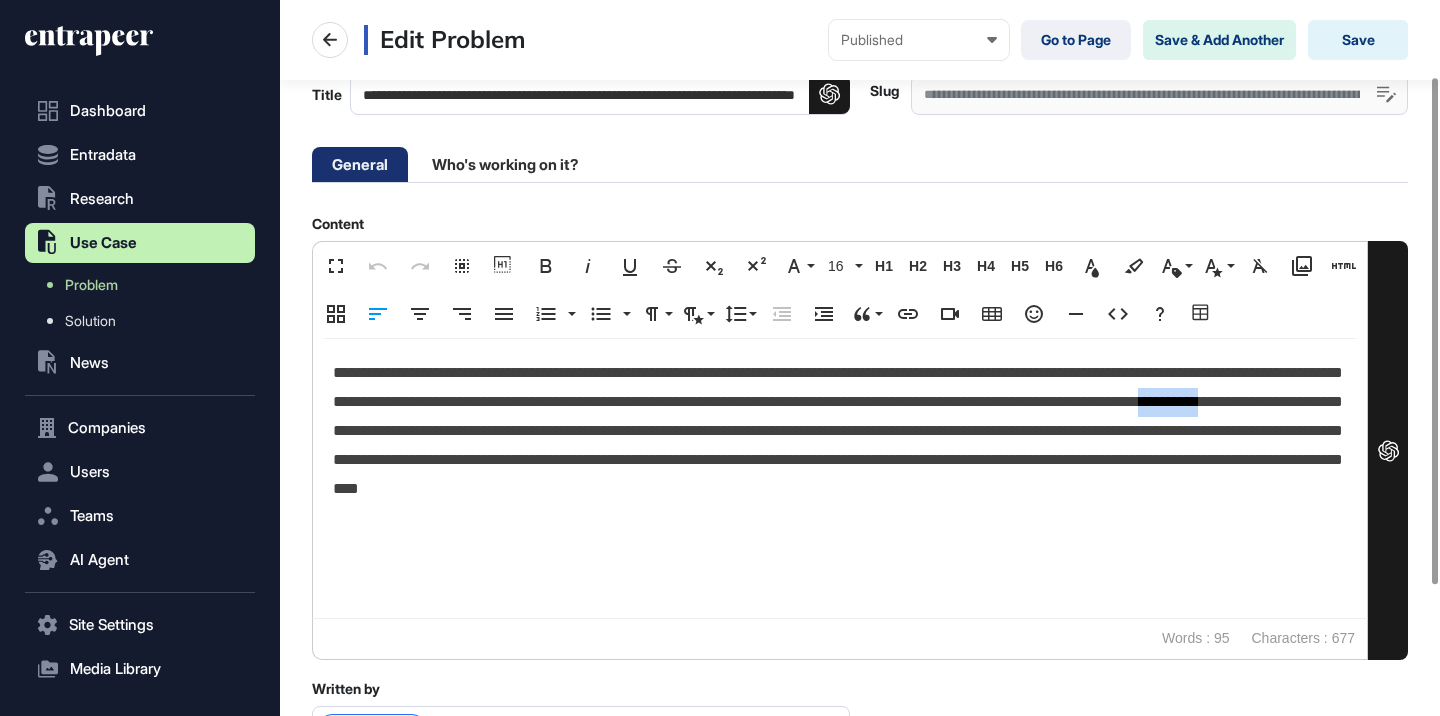 click on "**********" at bounding box center (840, 445) 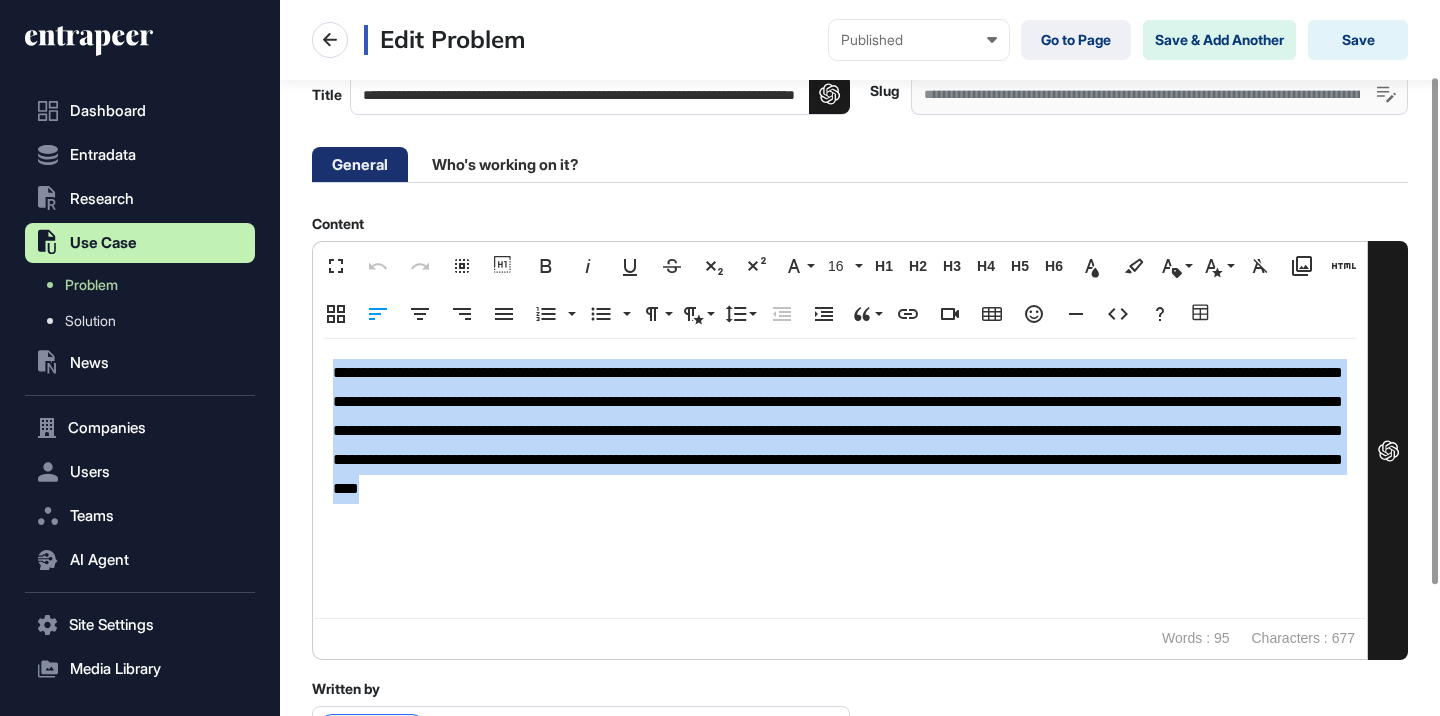click on "**********" at bounding box center [840, 445] 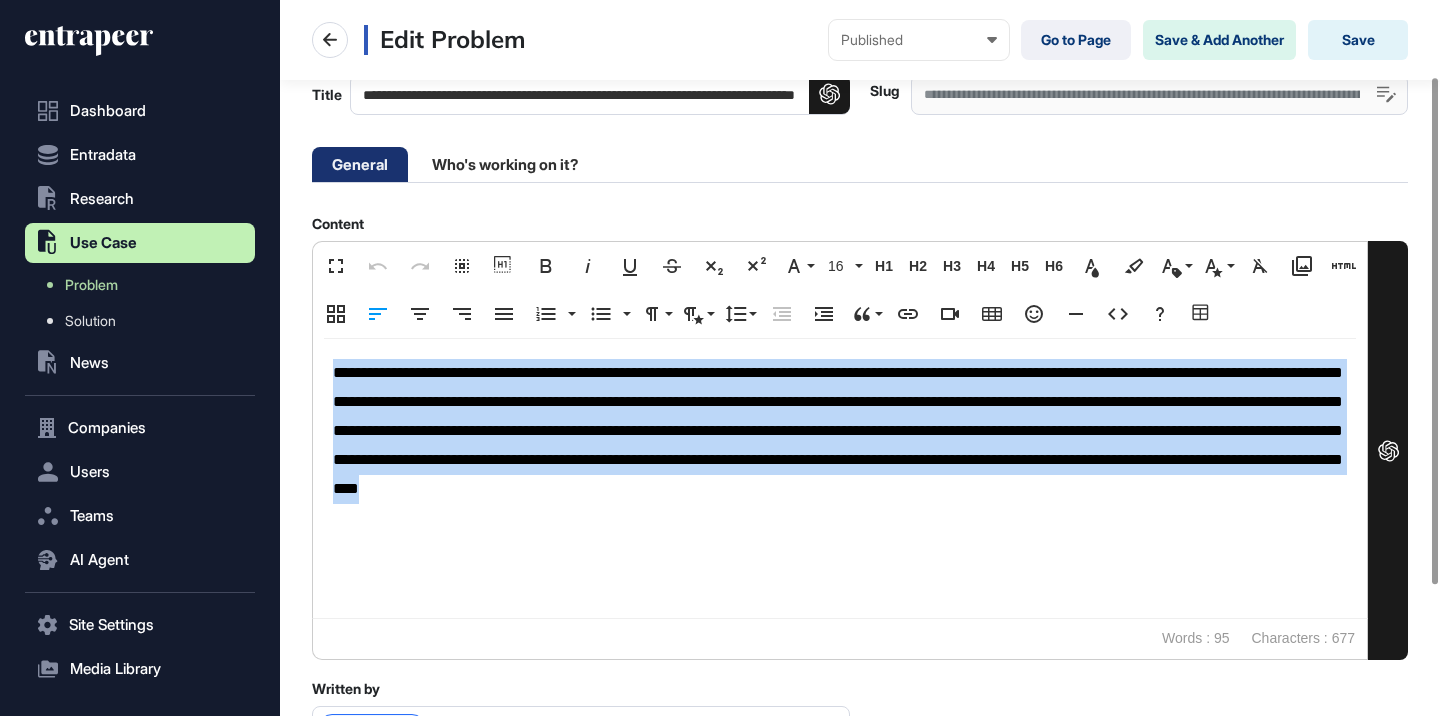 copy on "**********" 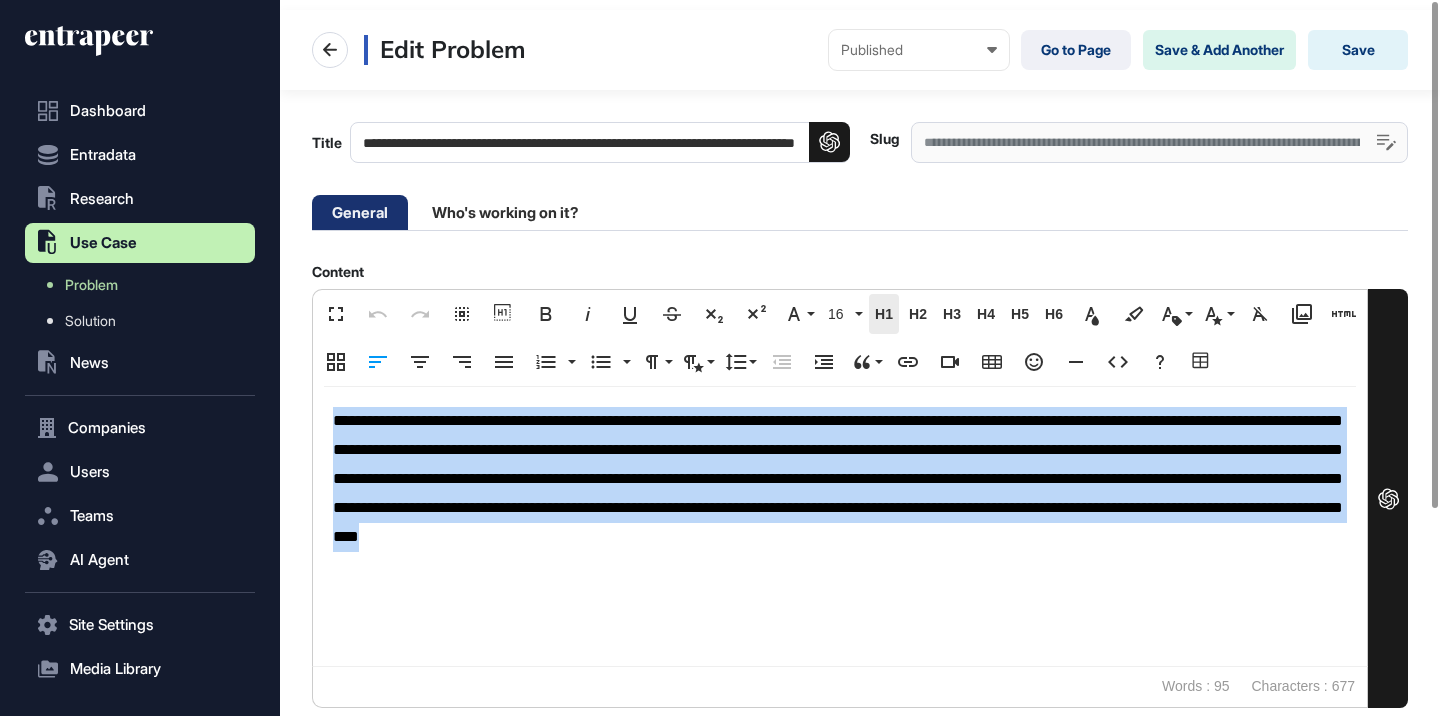 scroll, scrollTop: 0, scrollLeft: 0, axis: both 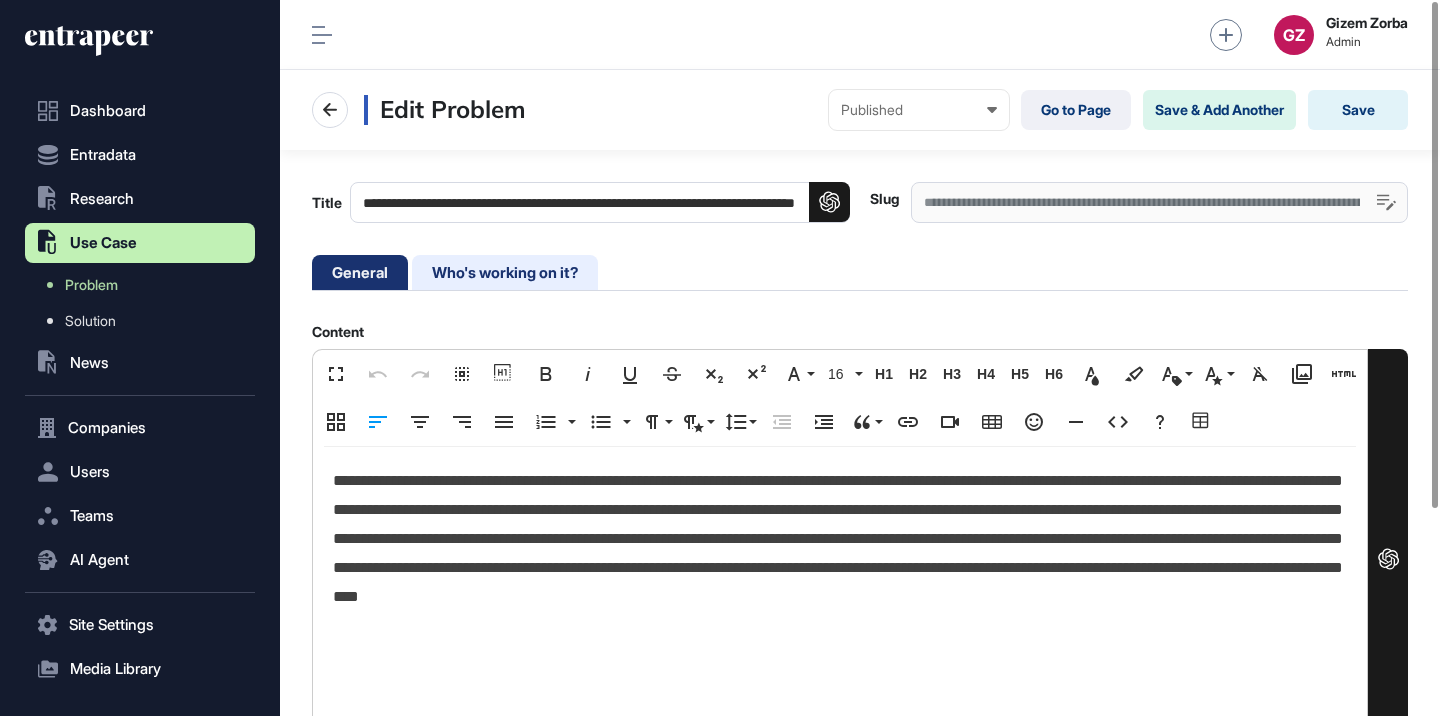 click on "Who's working on it?" 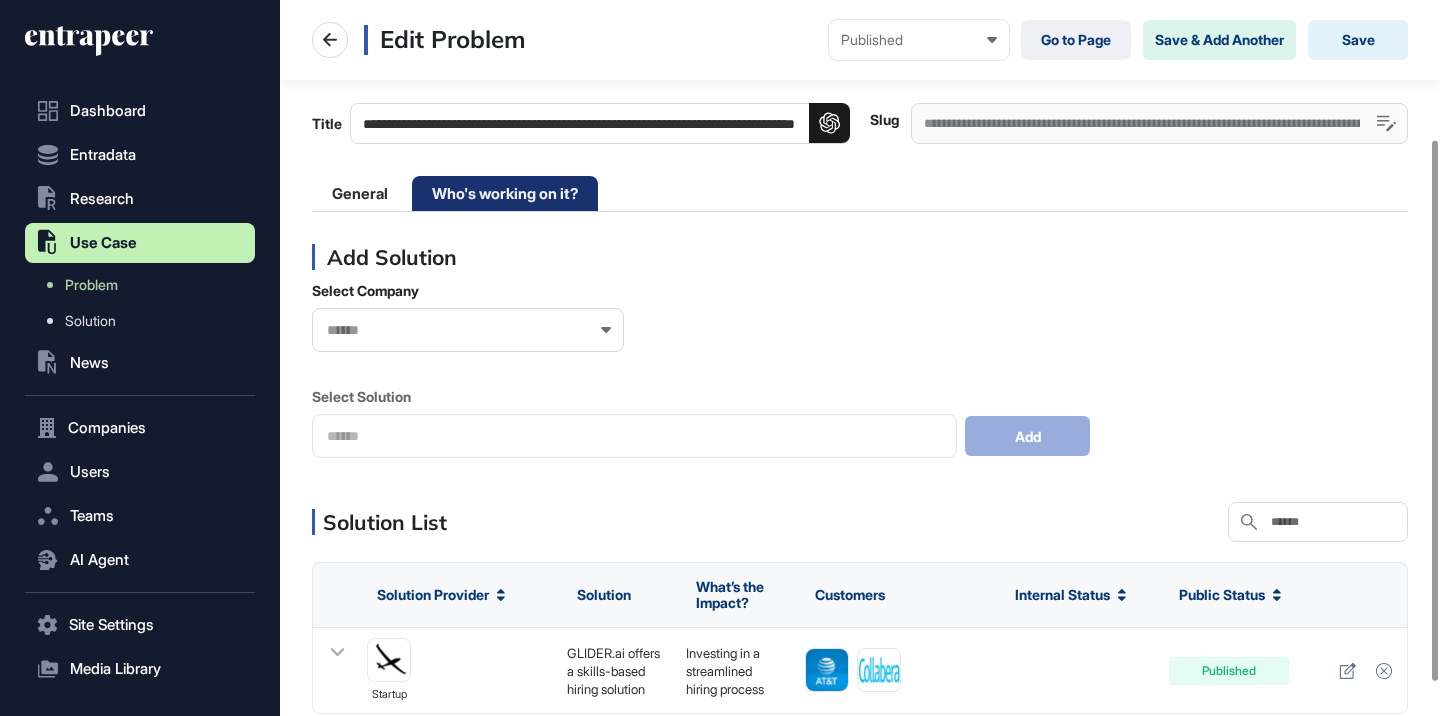 scroll, scrollTop: 228, scrollLeft: 0, axis: vertical 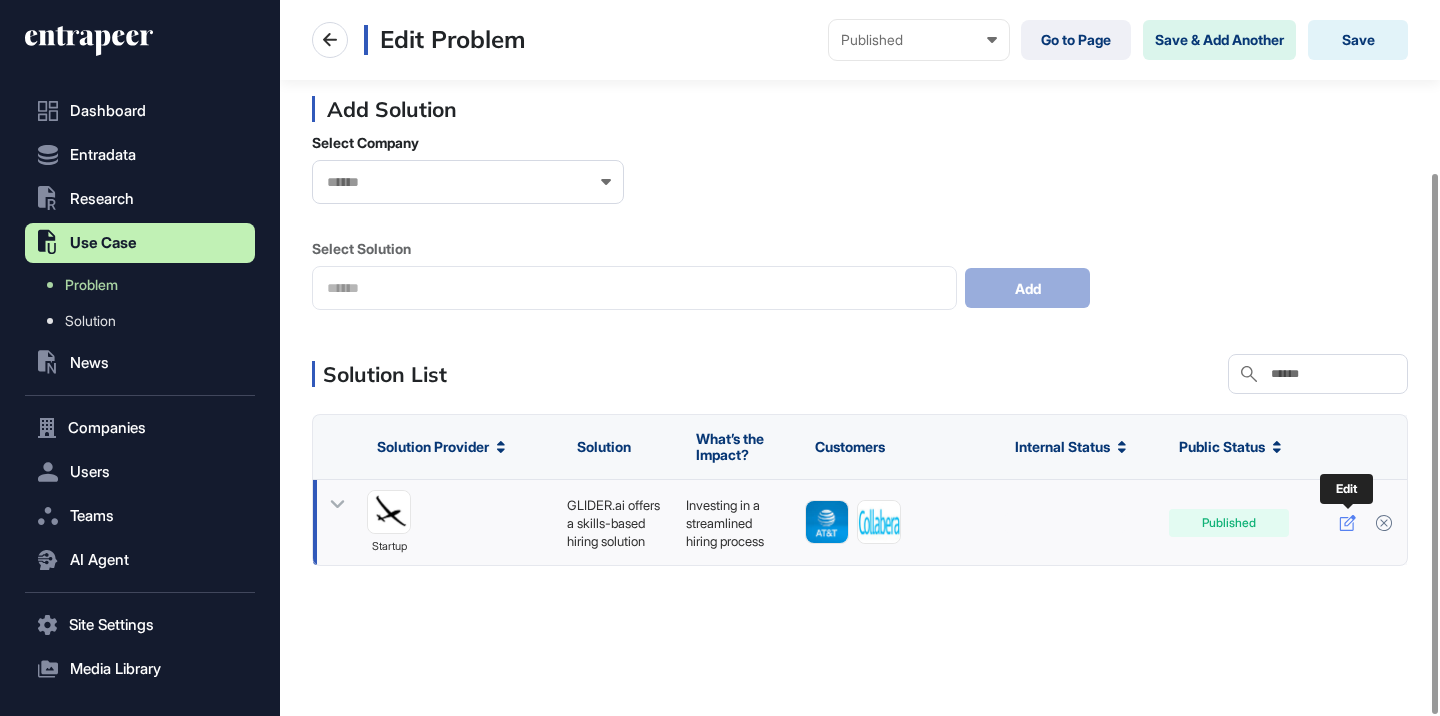 click 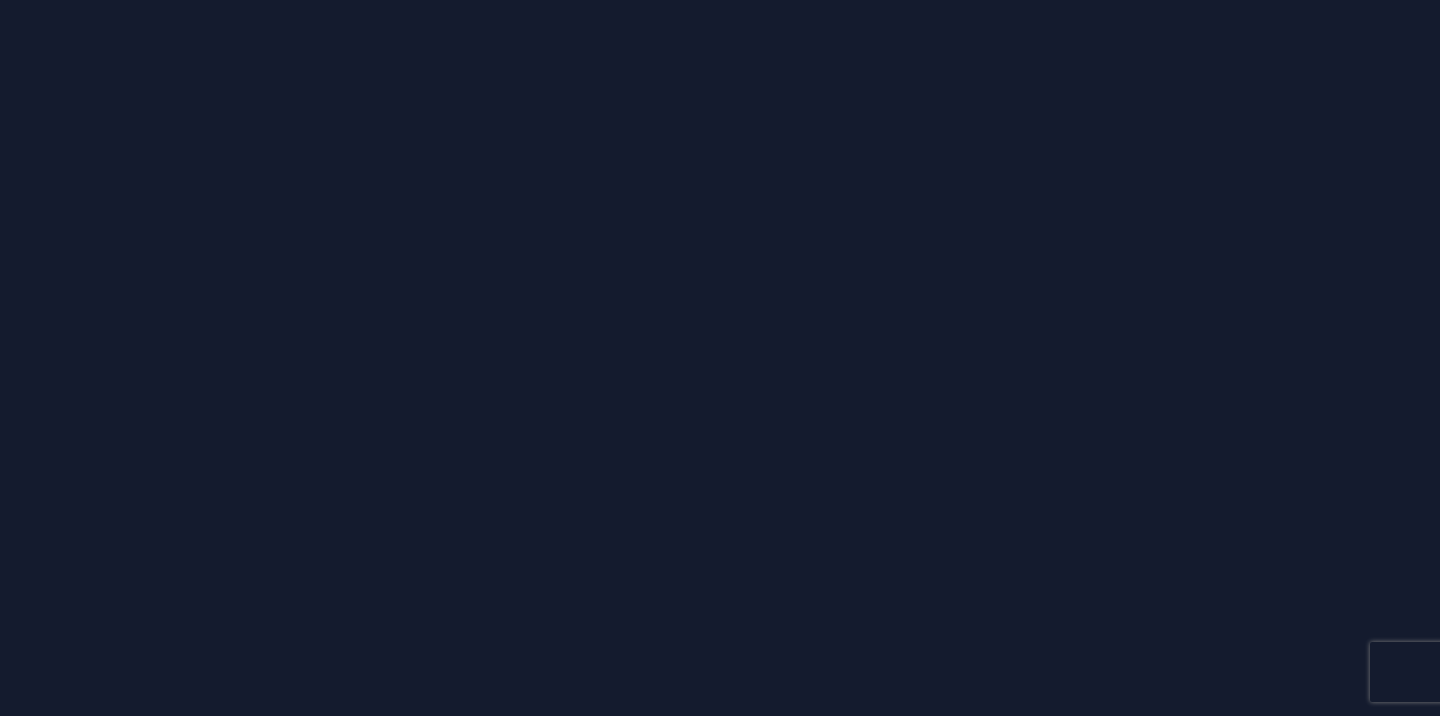 scroll, scrollTop: 0, scrollLeft: 0, axis: both 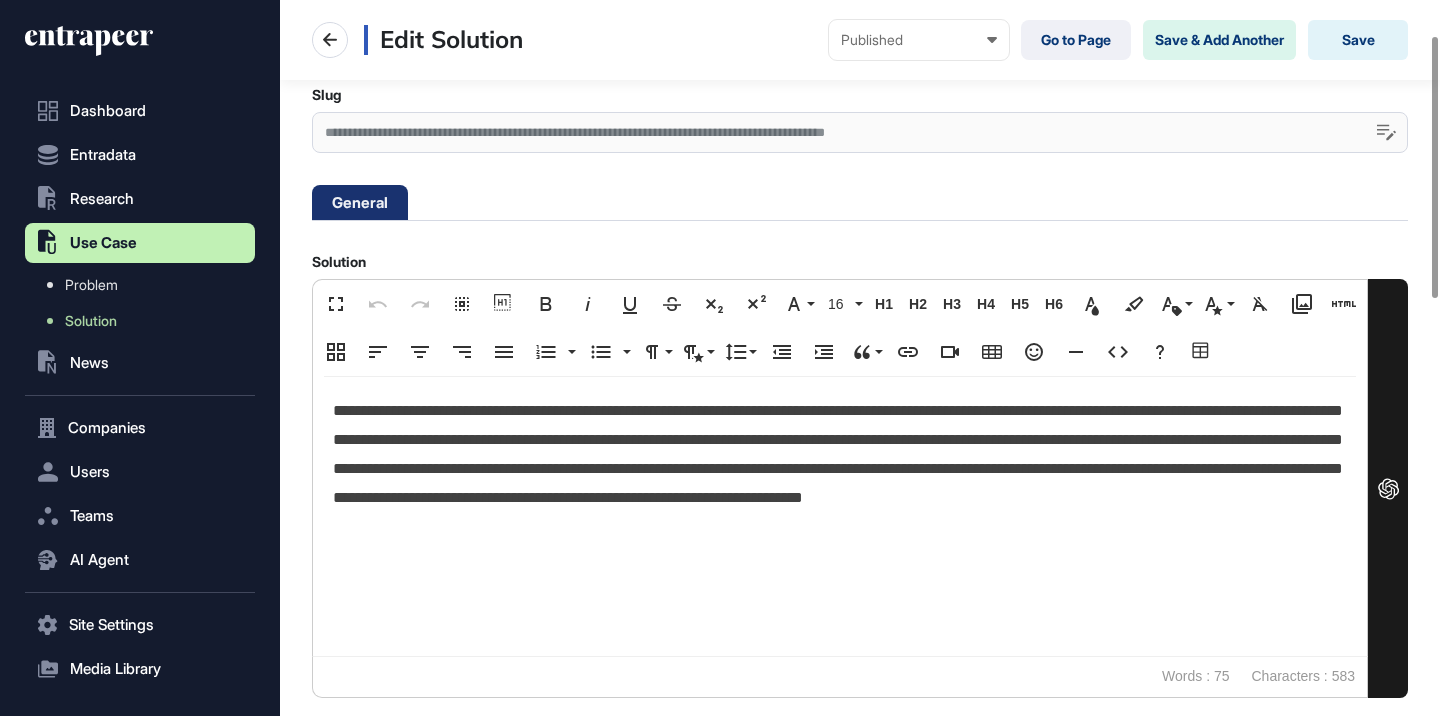click on "**********" at bounding box center [840, 469] 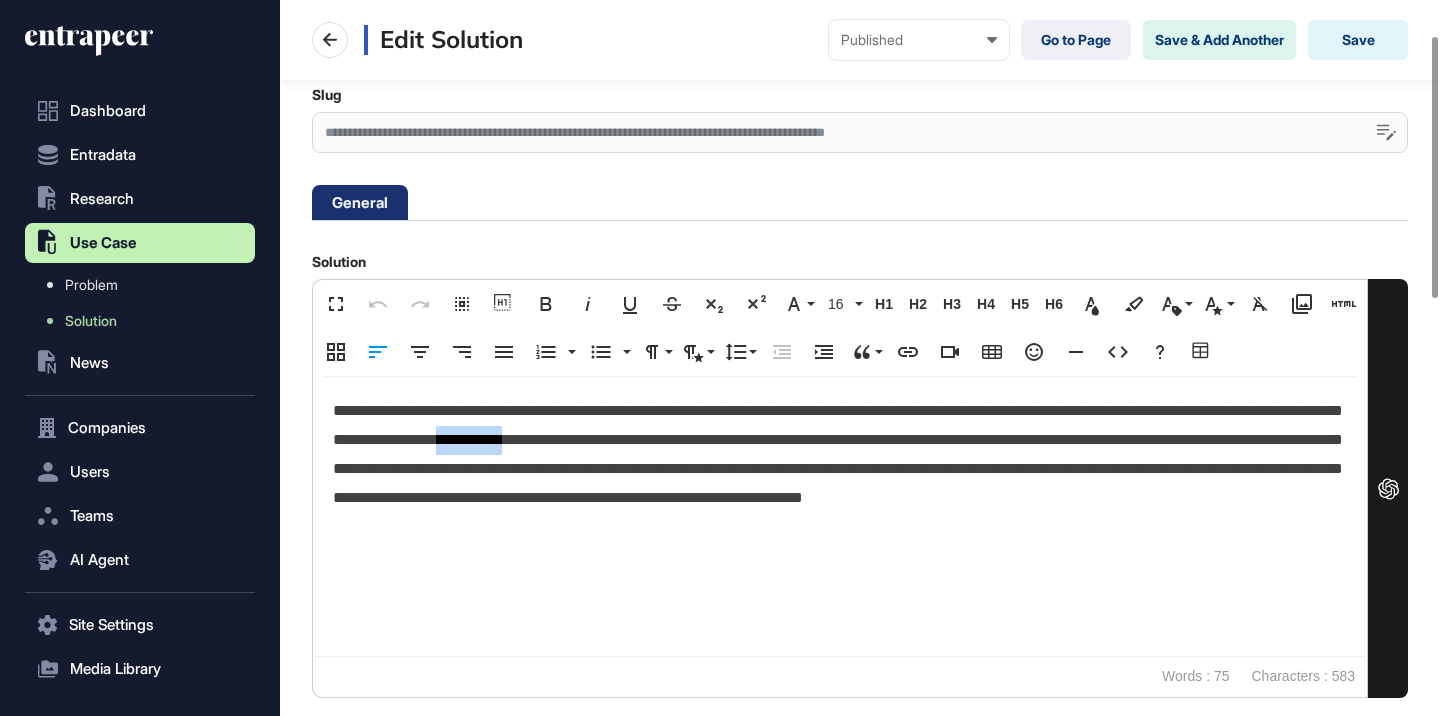 scroll, scrollTop: 0, scrollLeft: 0, axis: both 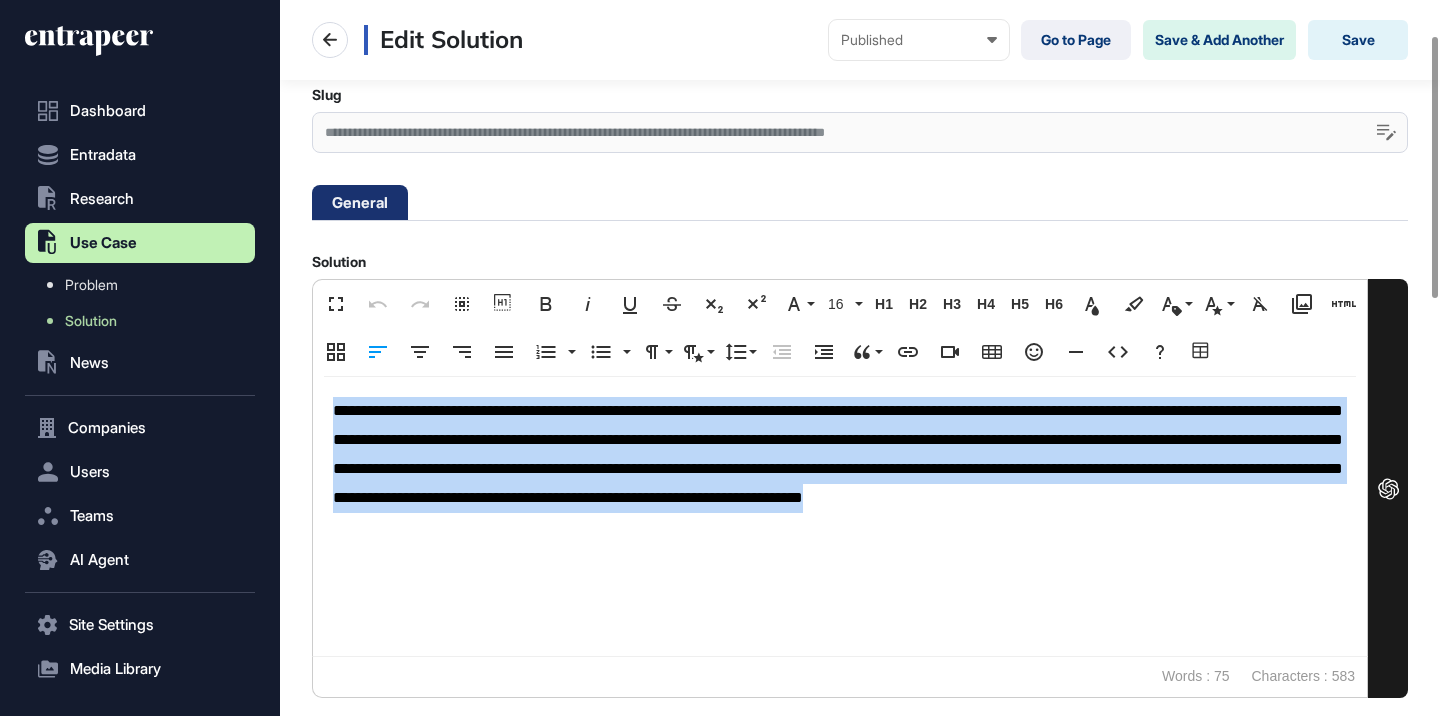 click on "**********" at bounding box center (840, 469) 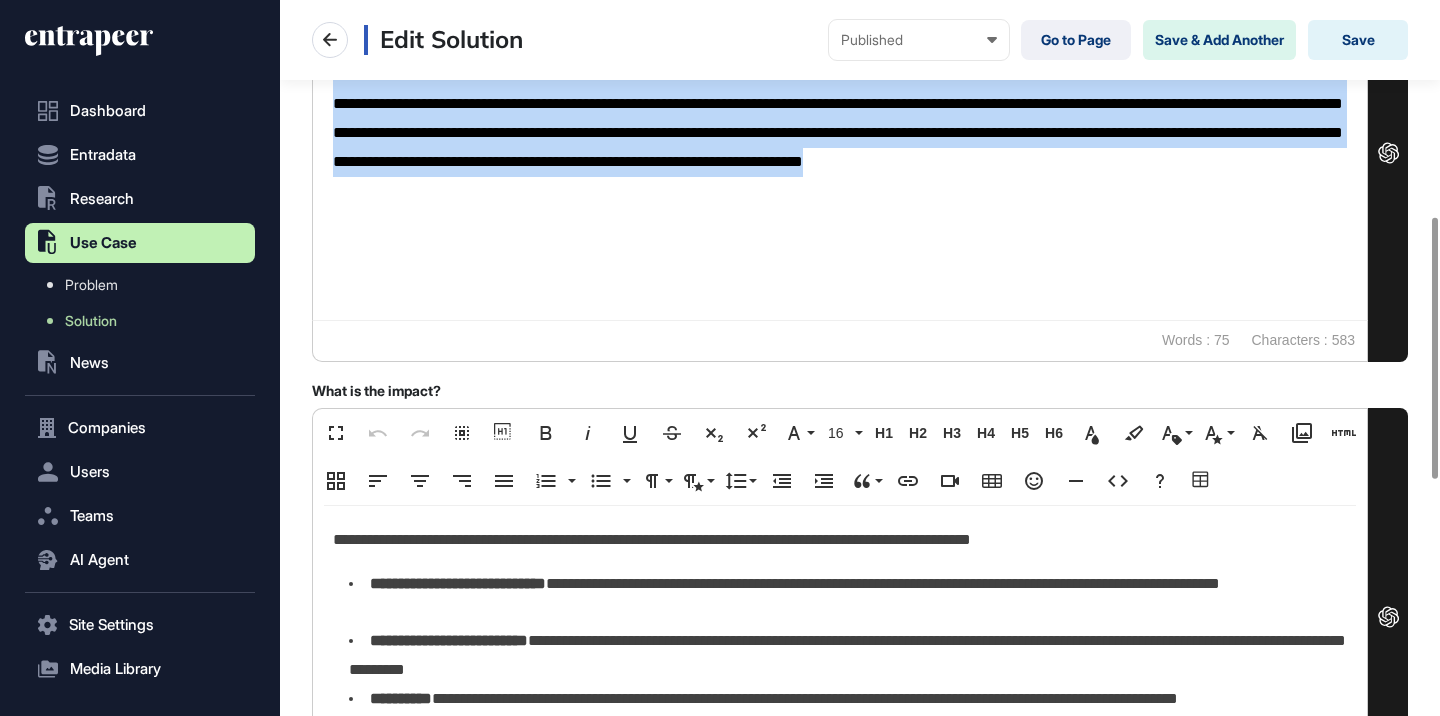 scroll, scrollTop: 614, scrollLeft: 0, axis: vertical 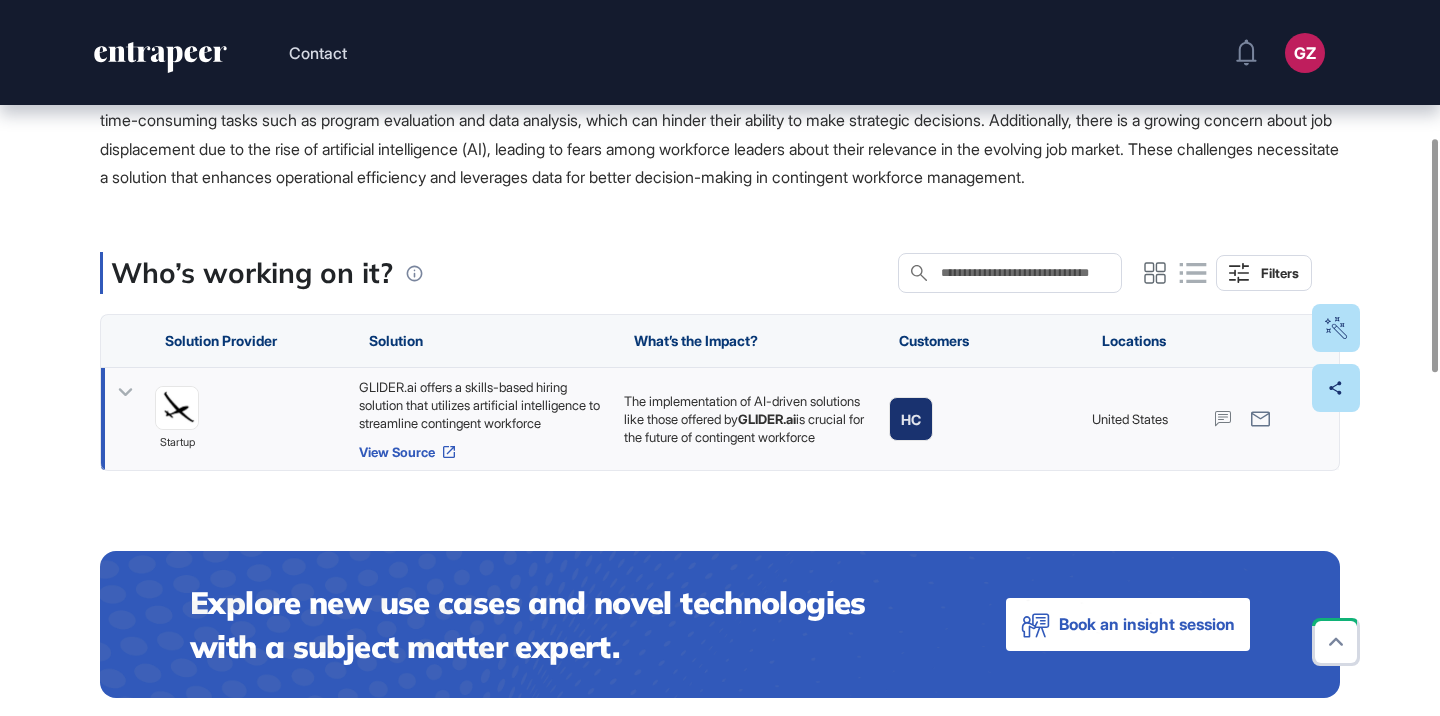 click on "View Source" at bounding box center (481, 452) 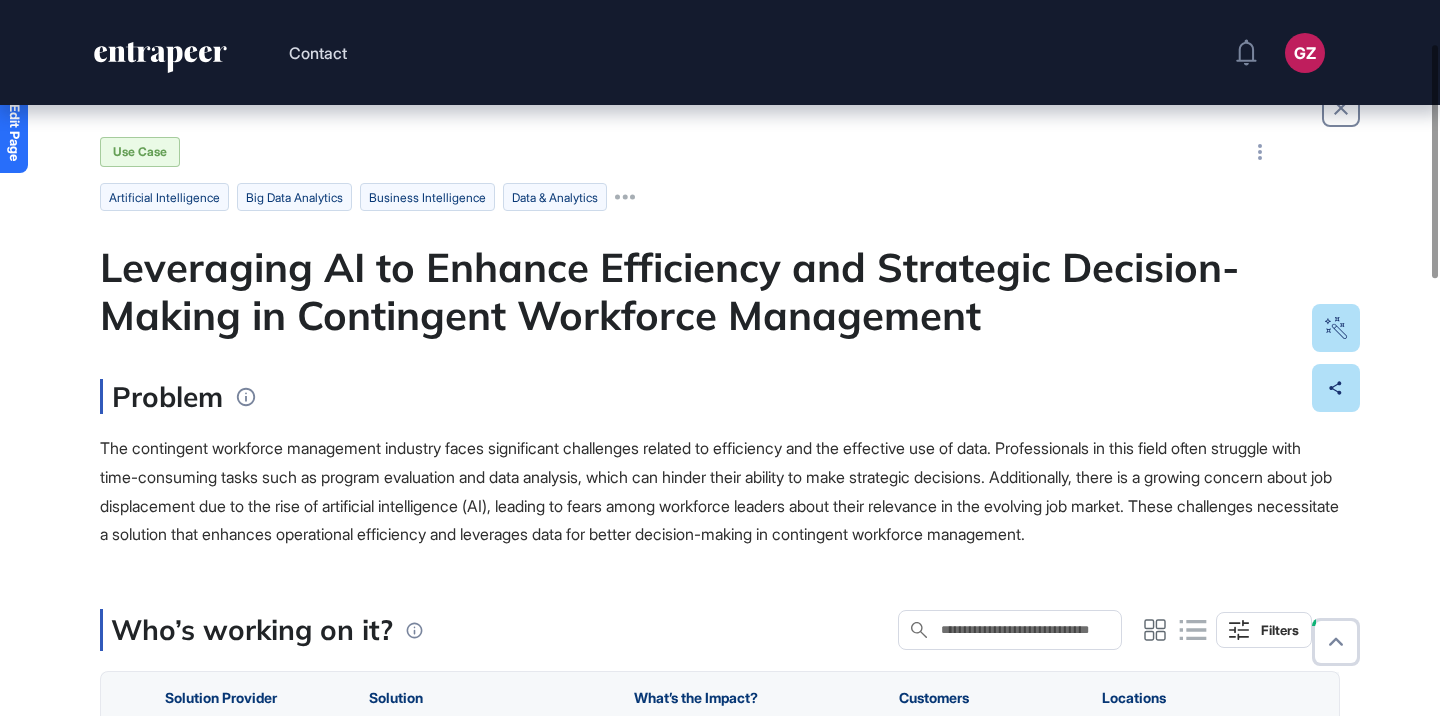 scroll, scrollTop: 0, scrollLeft: 0, axis: both 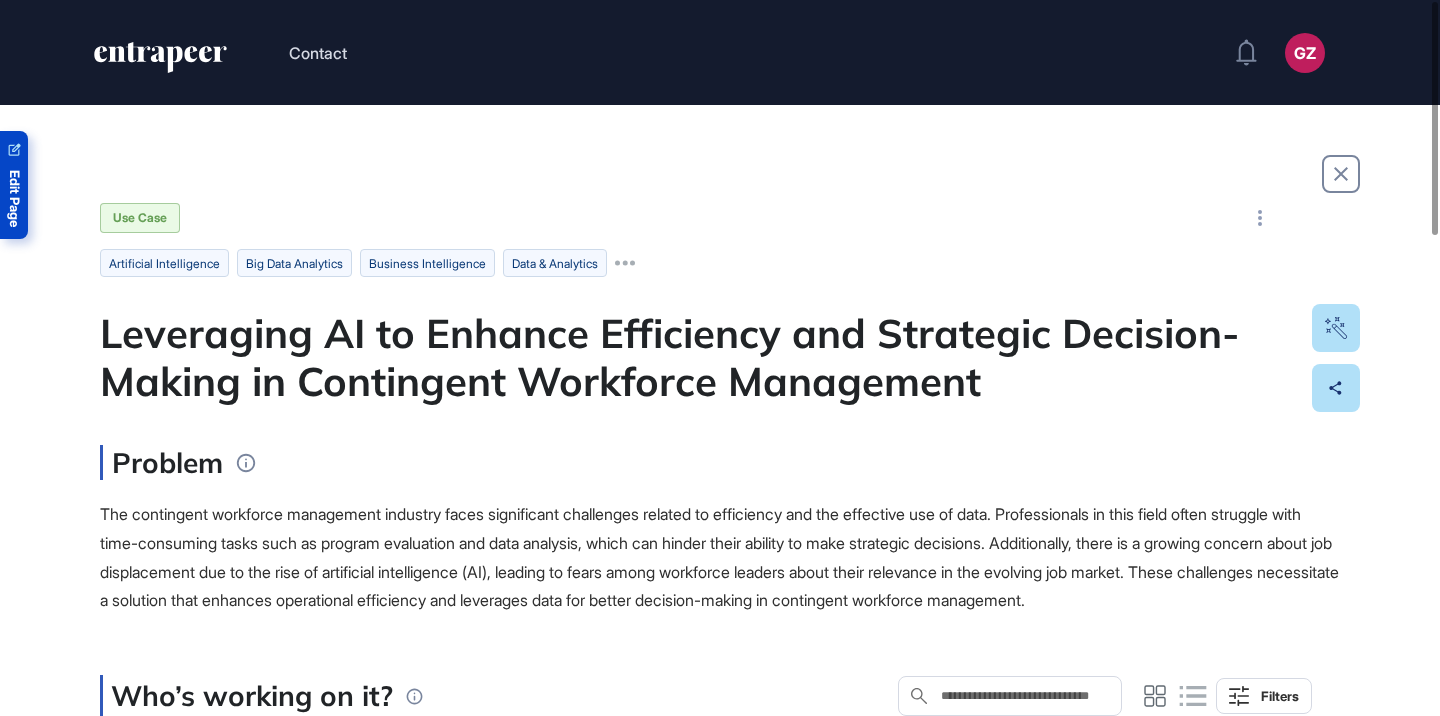 click on "Edit Page" at bounding box center (14, 198) 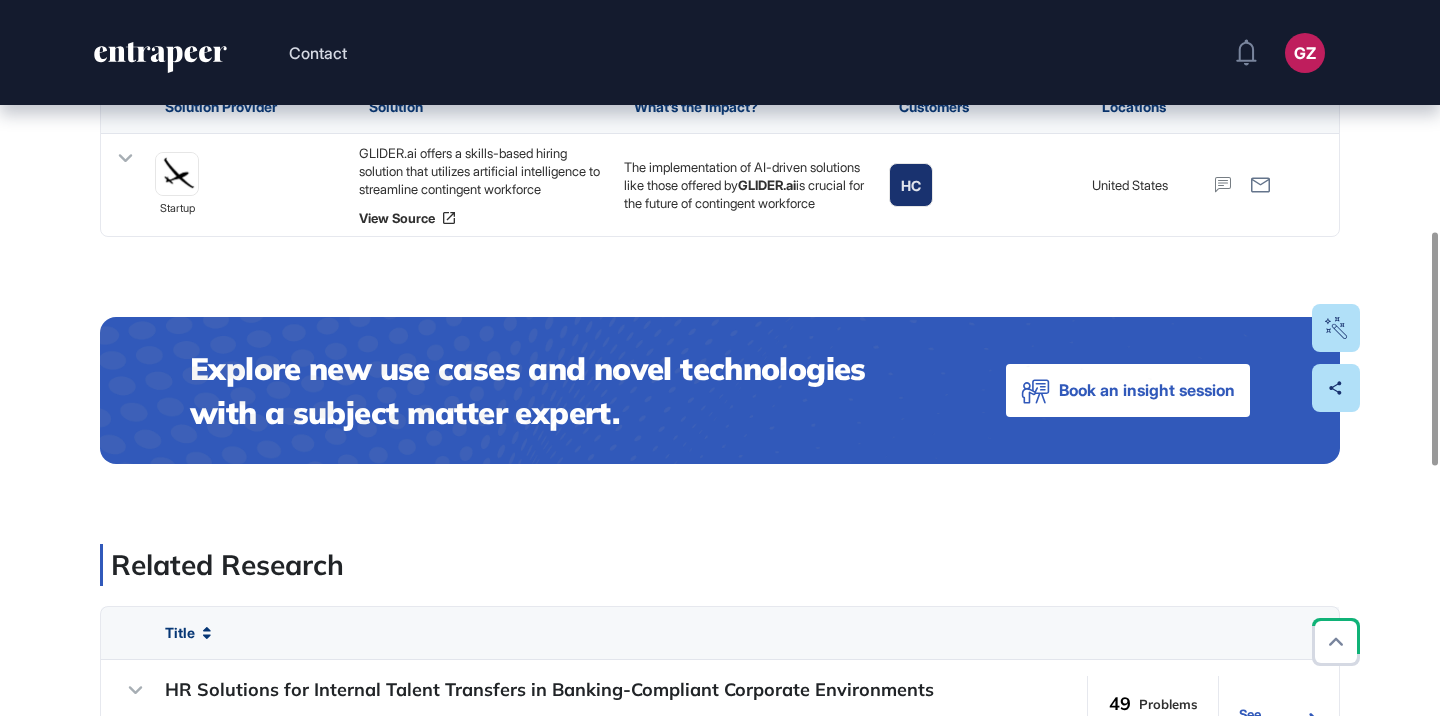 scroll, scrollTop: 710, scrollLeft: 0, axis: vertical 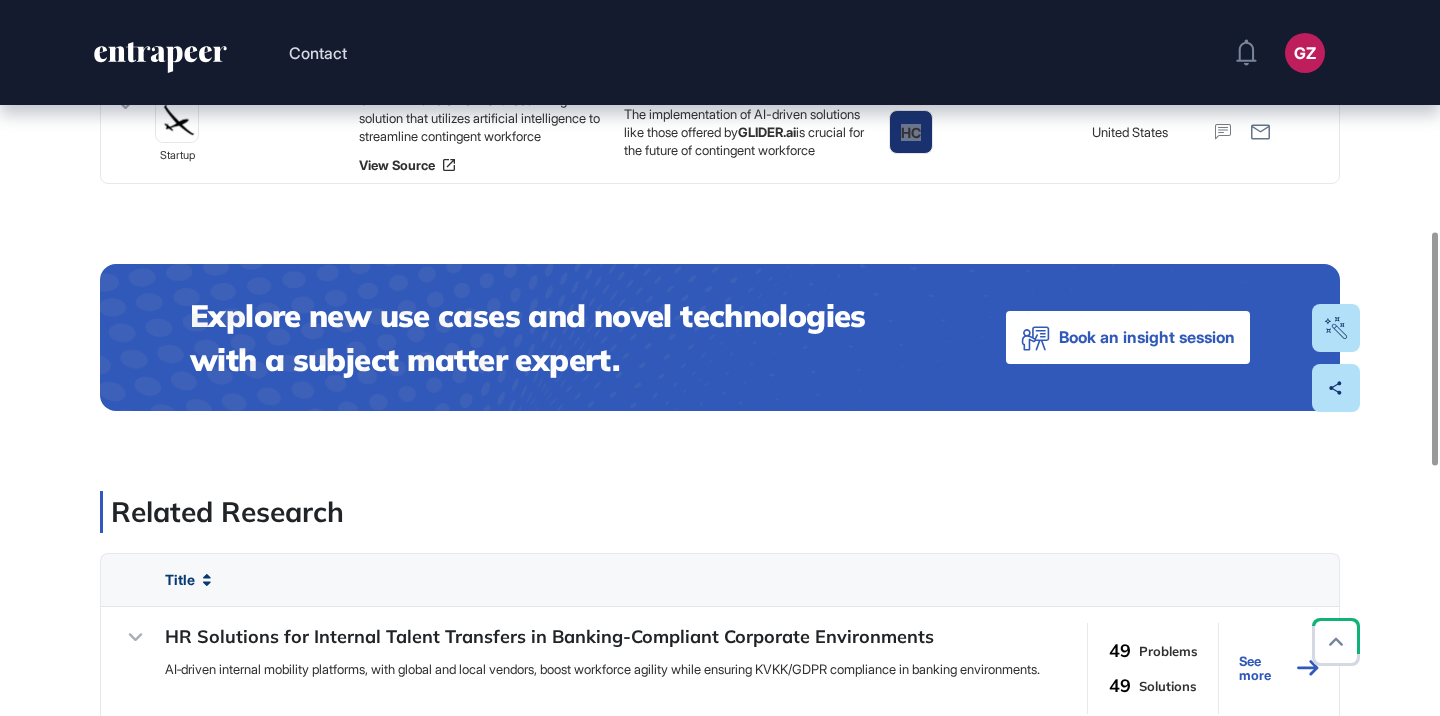 drag, startPoint x: 912, startPoint y: 168, endPoint x: 744, endPoint y: 0, distance: 237.58788 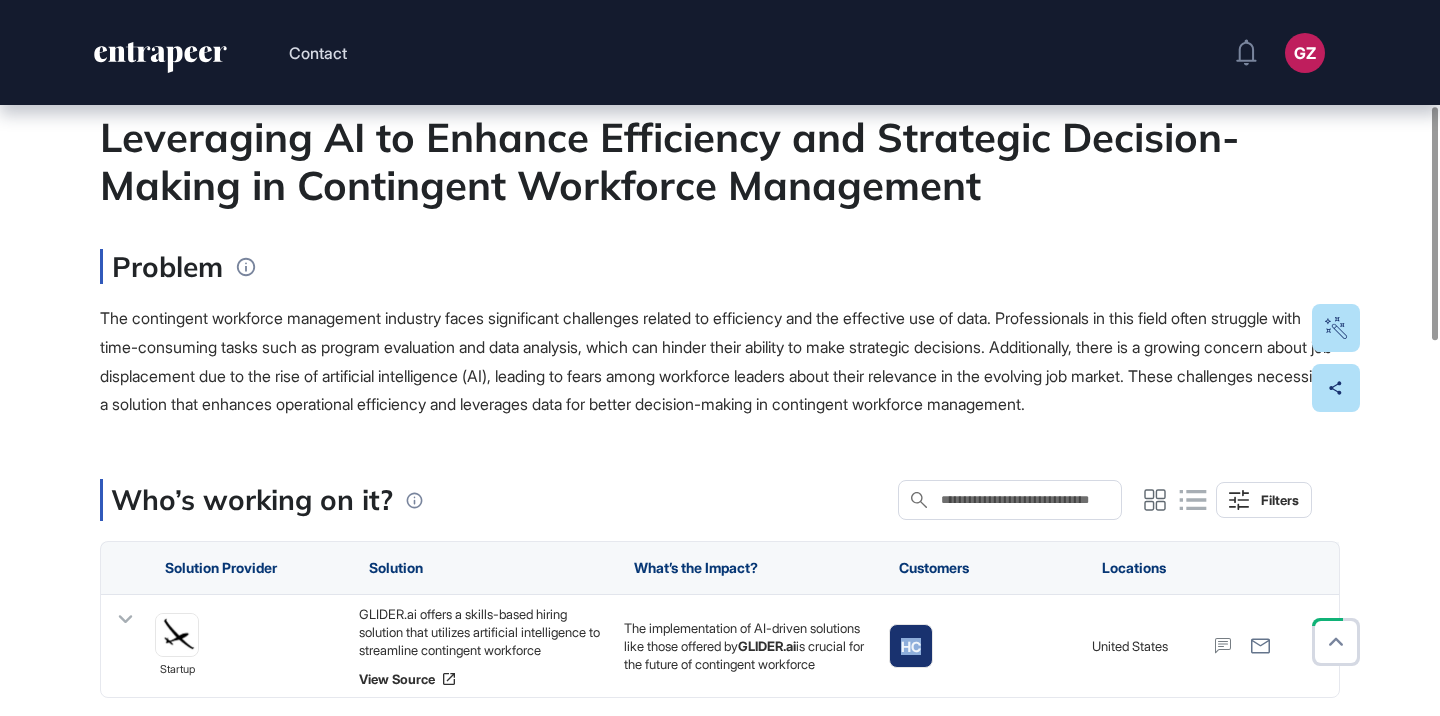 scroll, scrollTop: 0, scrollLeft: 0, axis: both 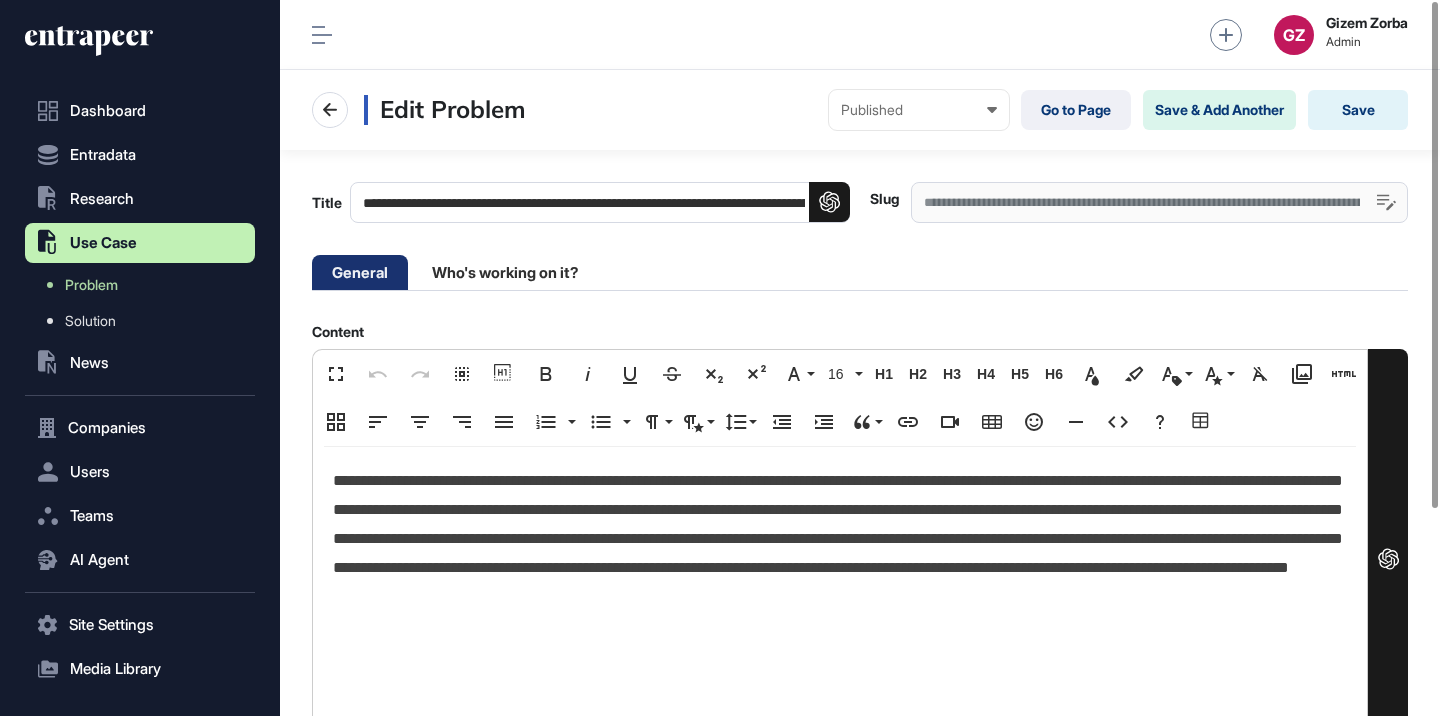 click on "**********" at bounding box center [840, 539] 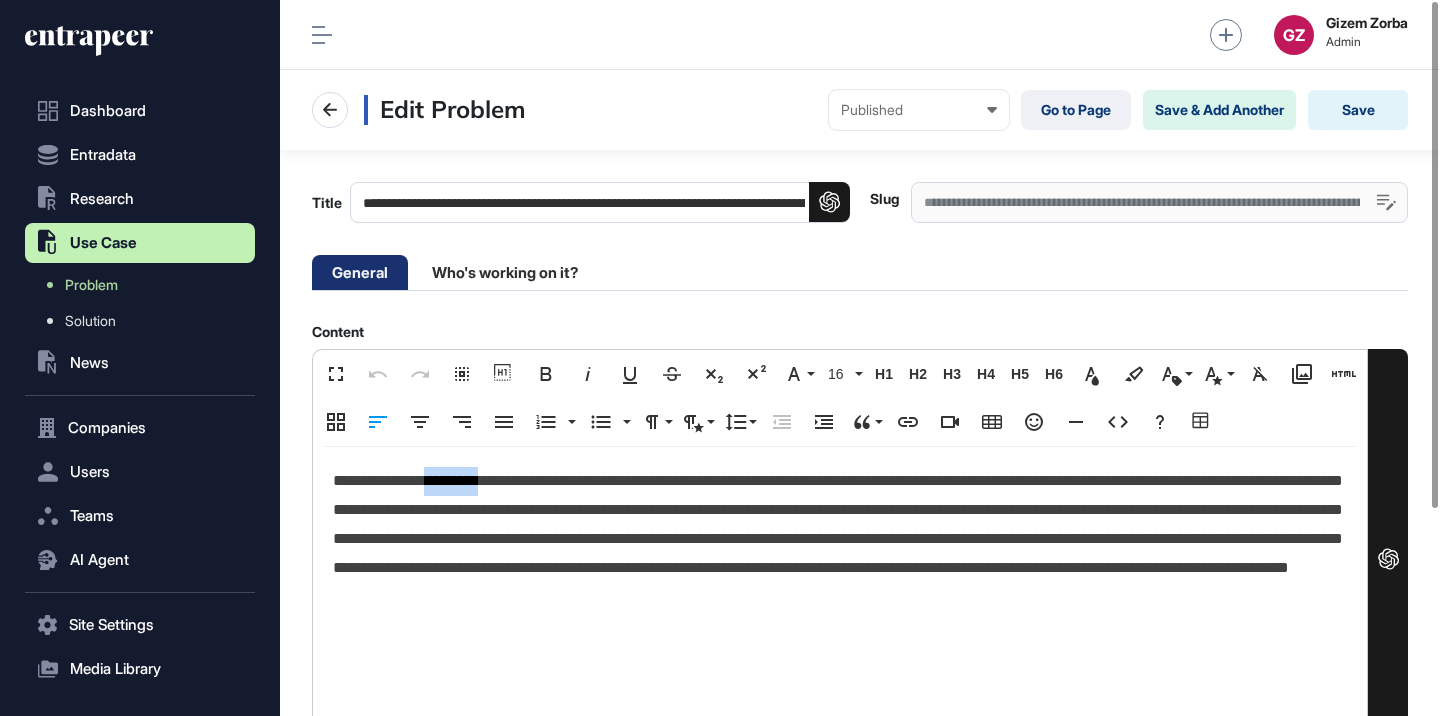 click on "**********" at bounding box center [840, 539] 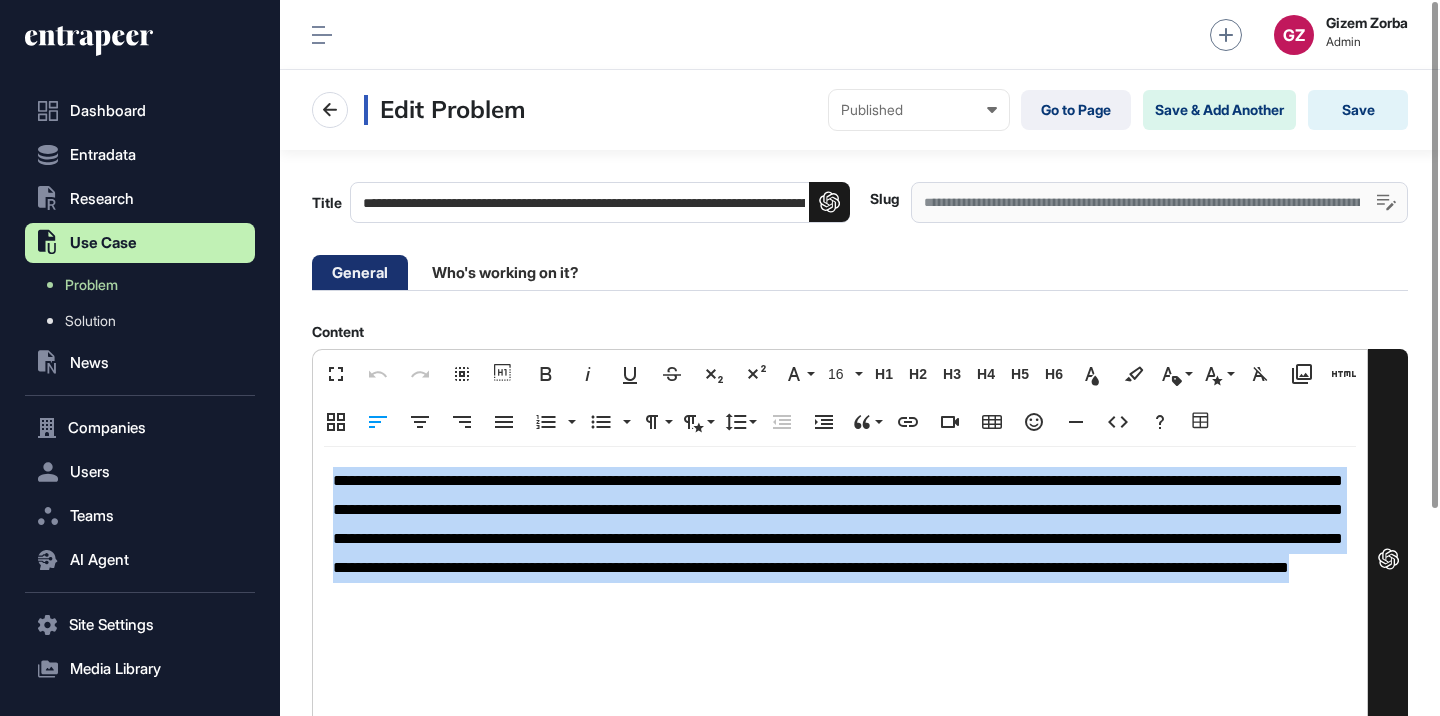click on "**********" at bounding box center (840, 539) 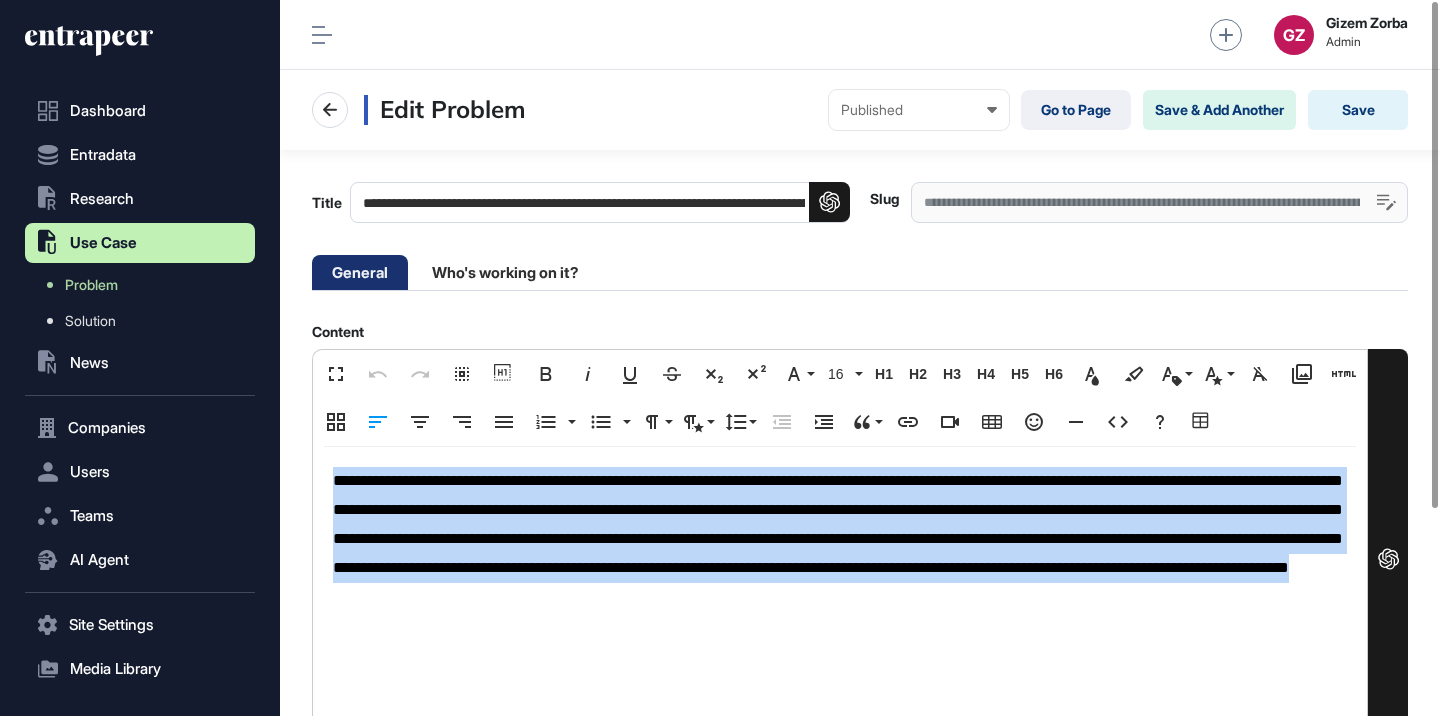 copy on "**********" 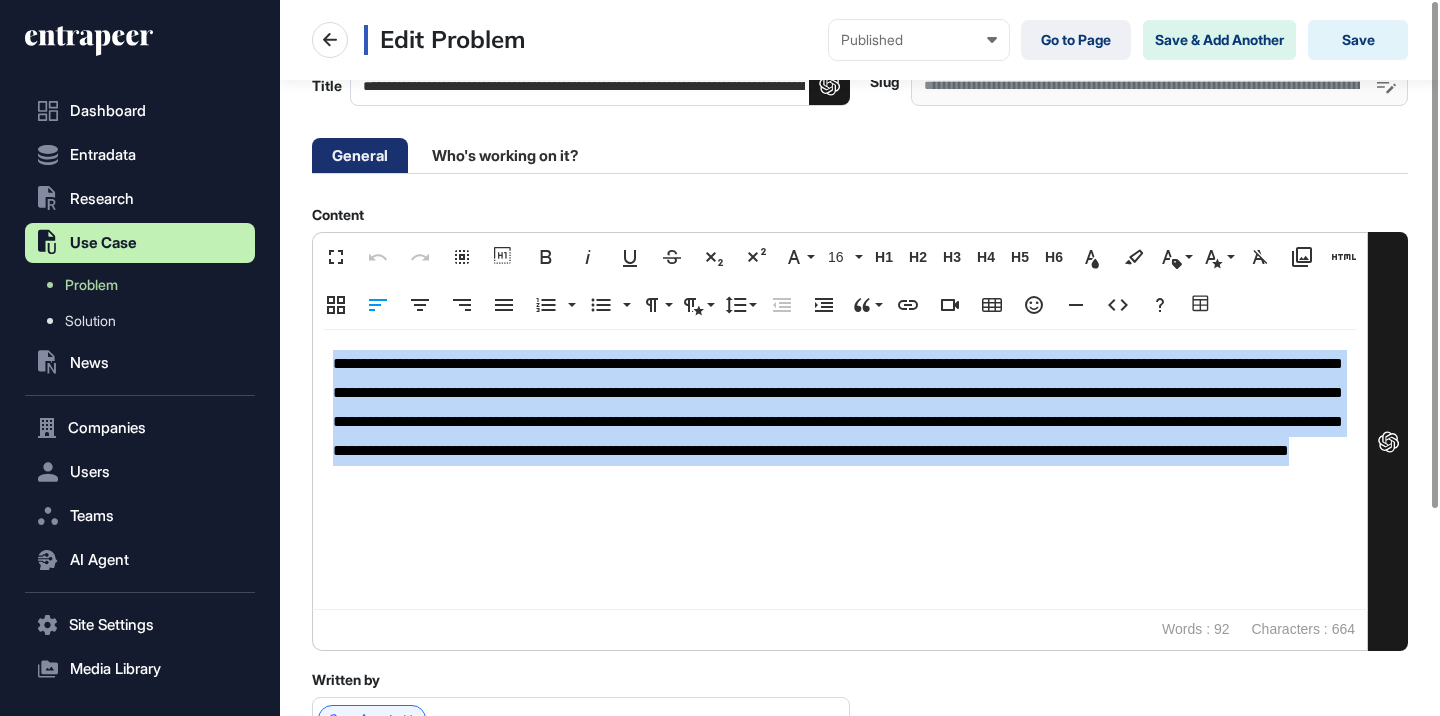scroll, scrollTop: 0, scrollLeft: 0, axis: both 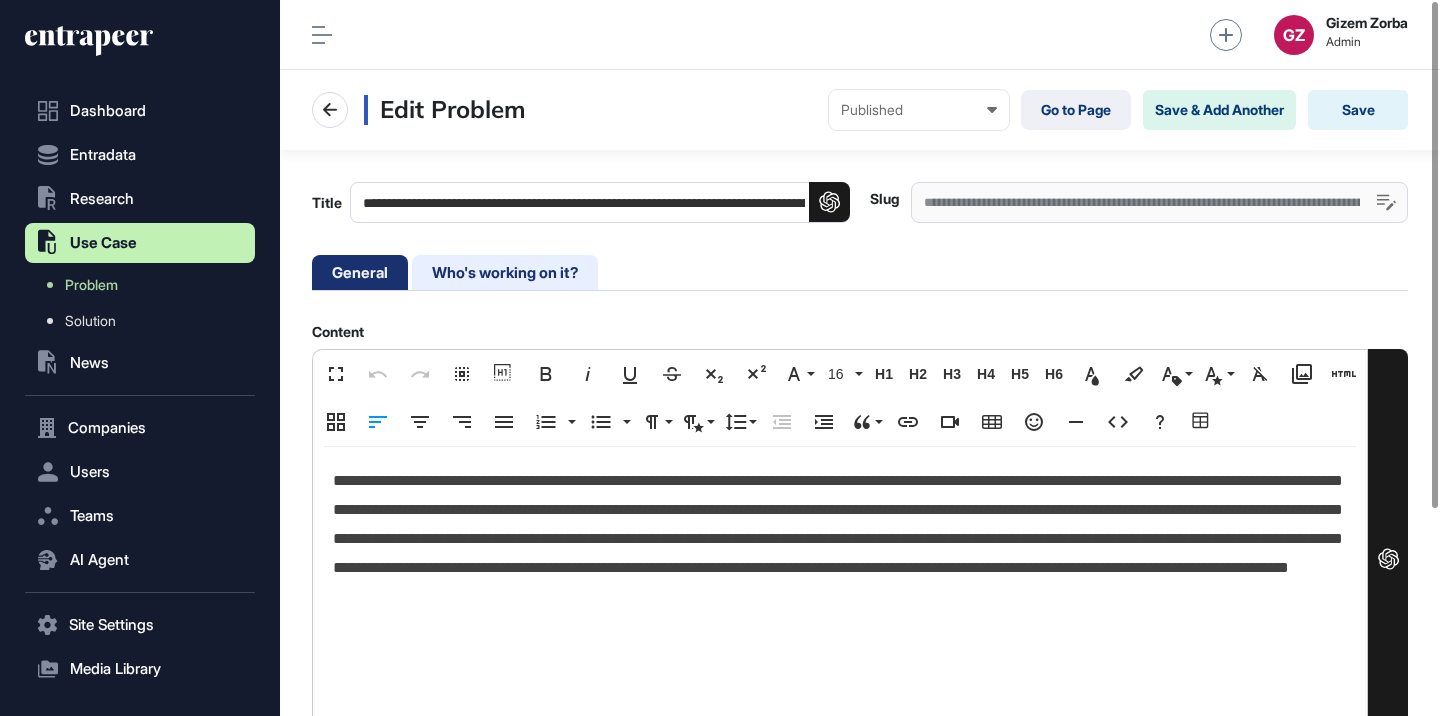 click on "Who's working on it?" 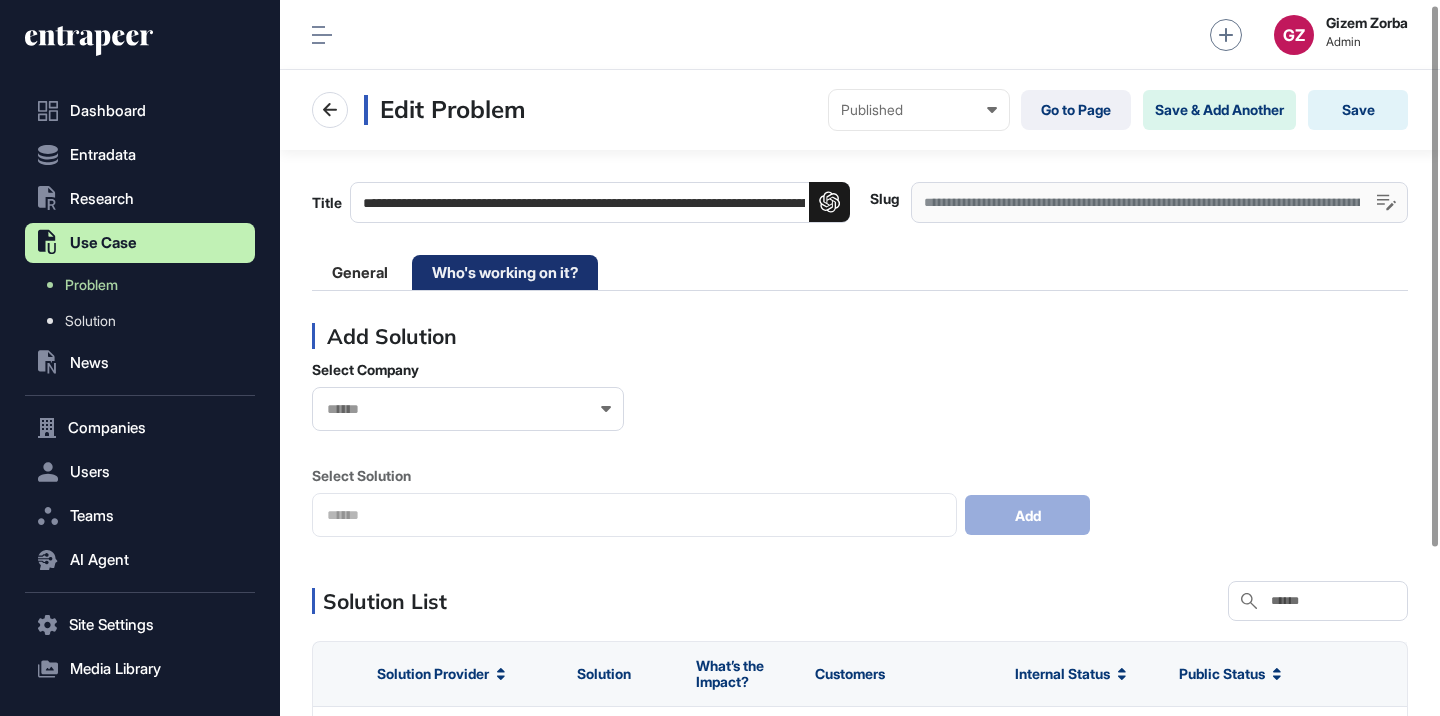 scroll, scrollTop: 228, scrollLeft: 0, axis: vertical 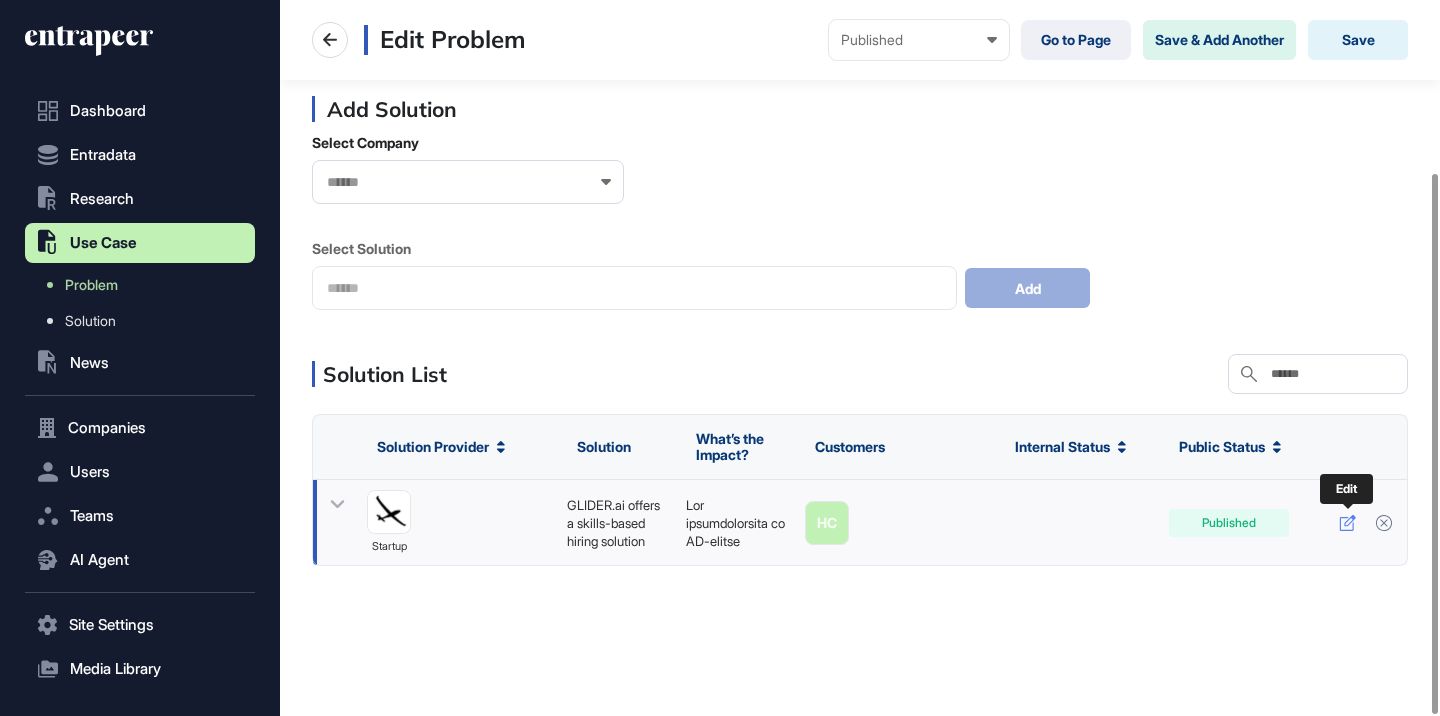 click at bounding box center [1347, 523] 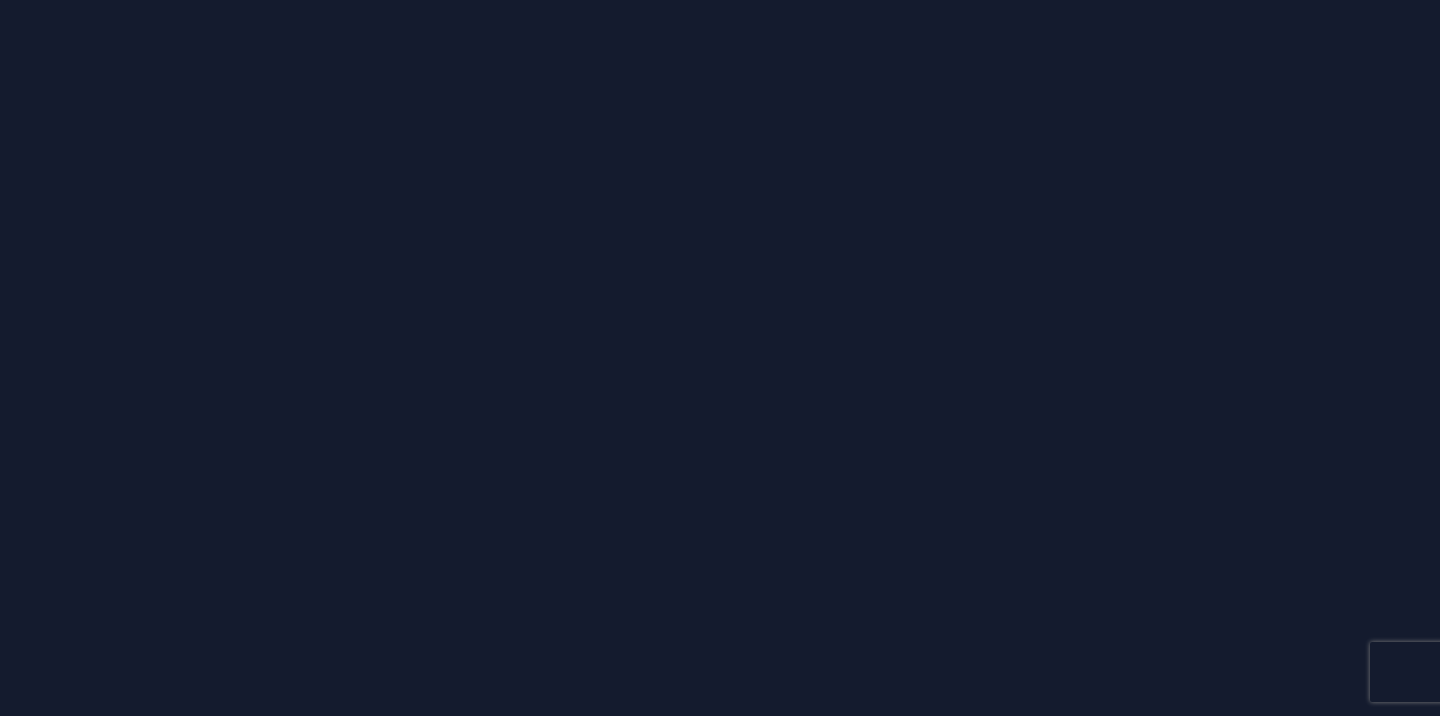 scroll, scrollTop: 0, scrollLeft: 0, axis: both 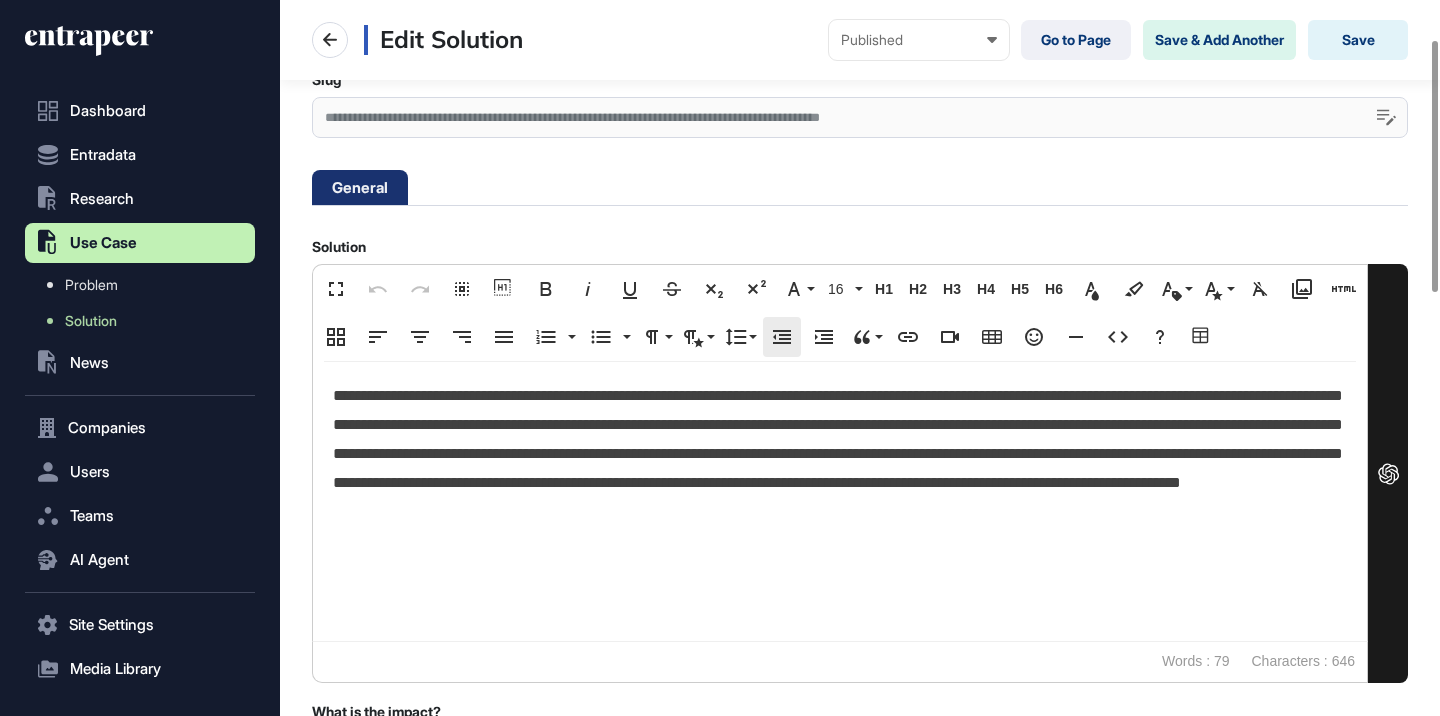 click on "**********" at bounding box center [840, 454] 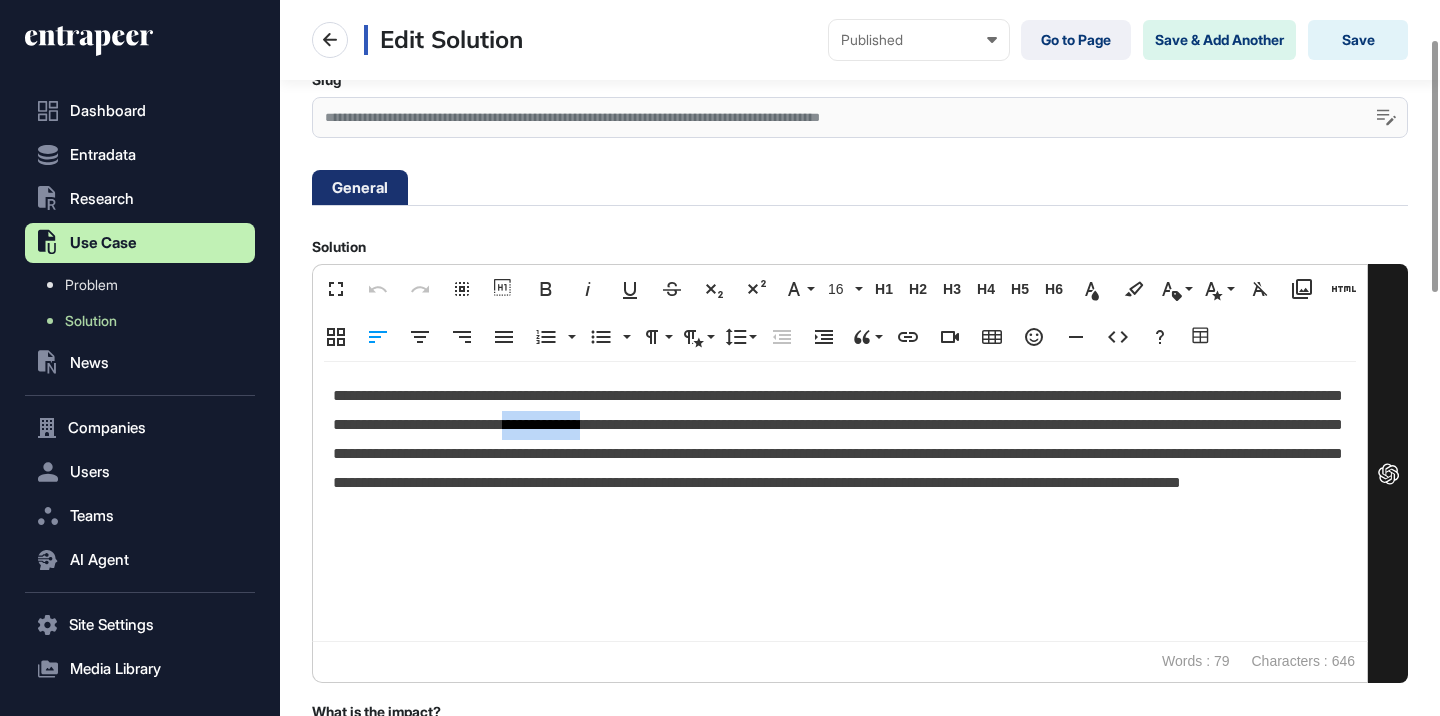 click on "**********" at bounding box center [840, 454] 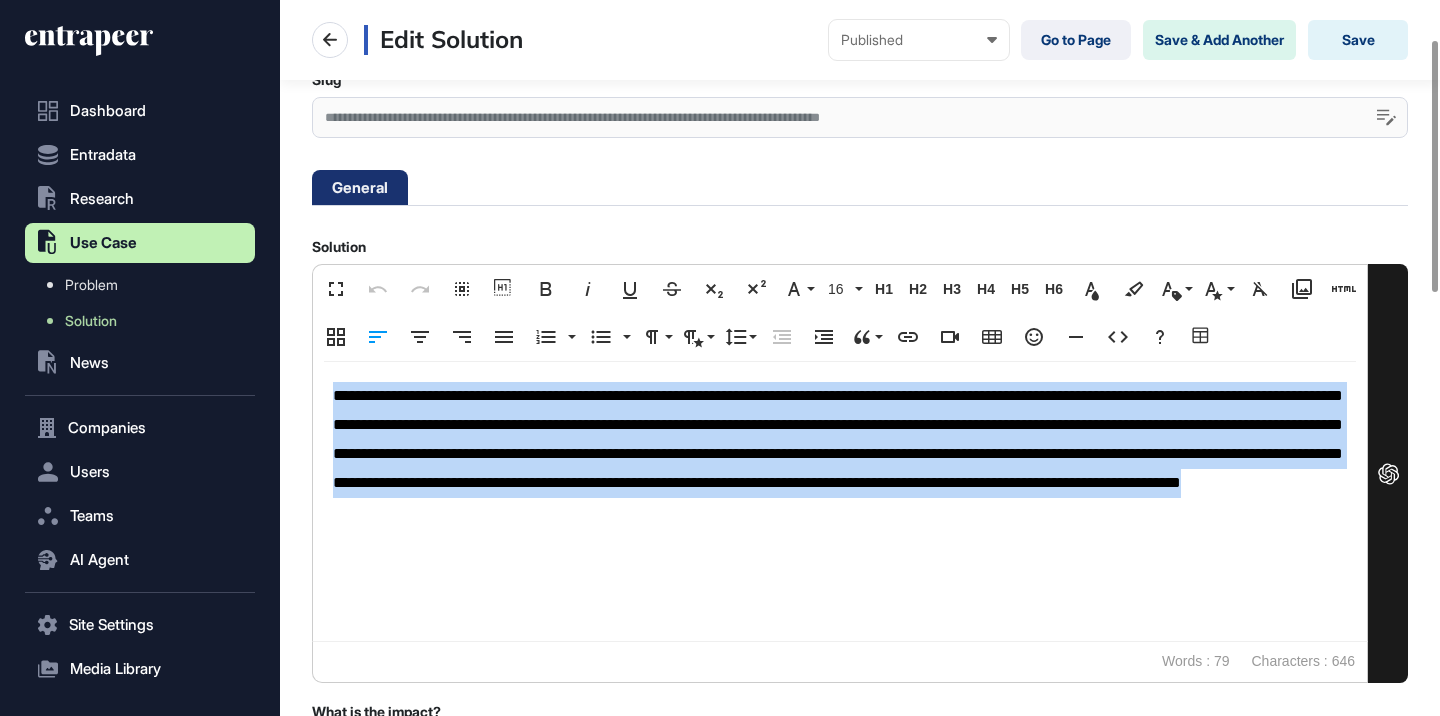 click on "**********" at bounding box center (840, 454) 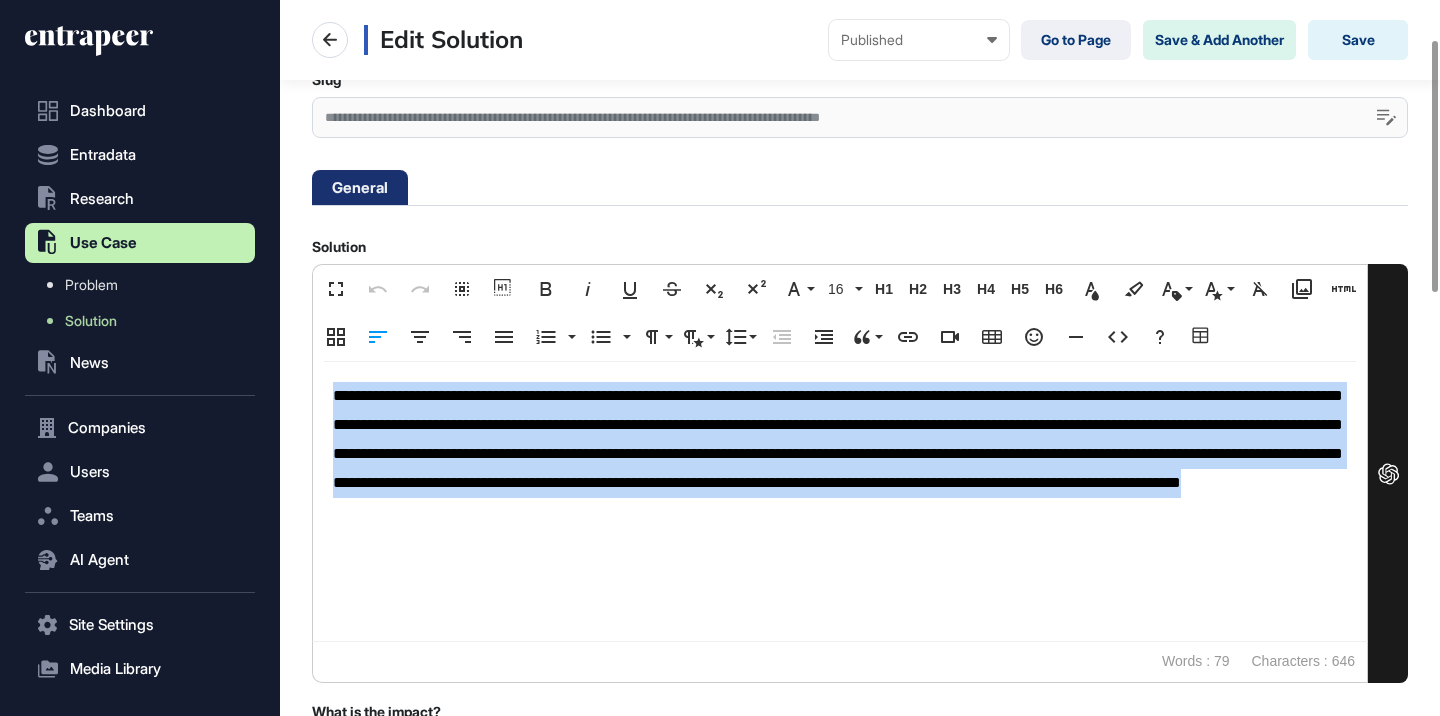 copy on "**********" 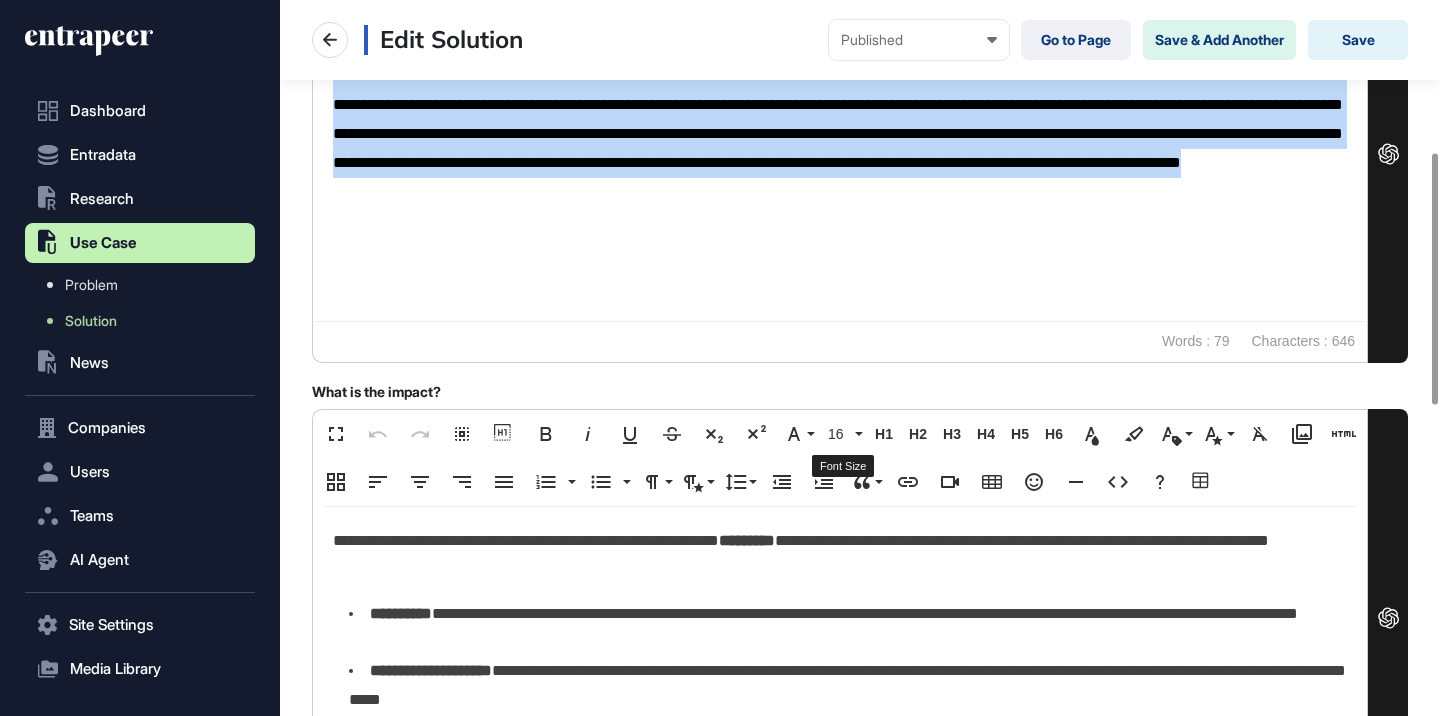scroll, scrollTop: 656, scrollLeft: 0, axis: vertical 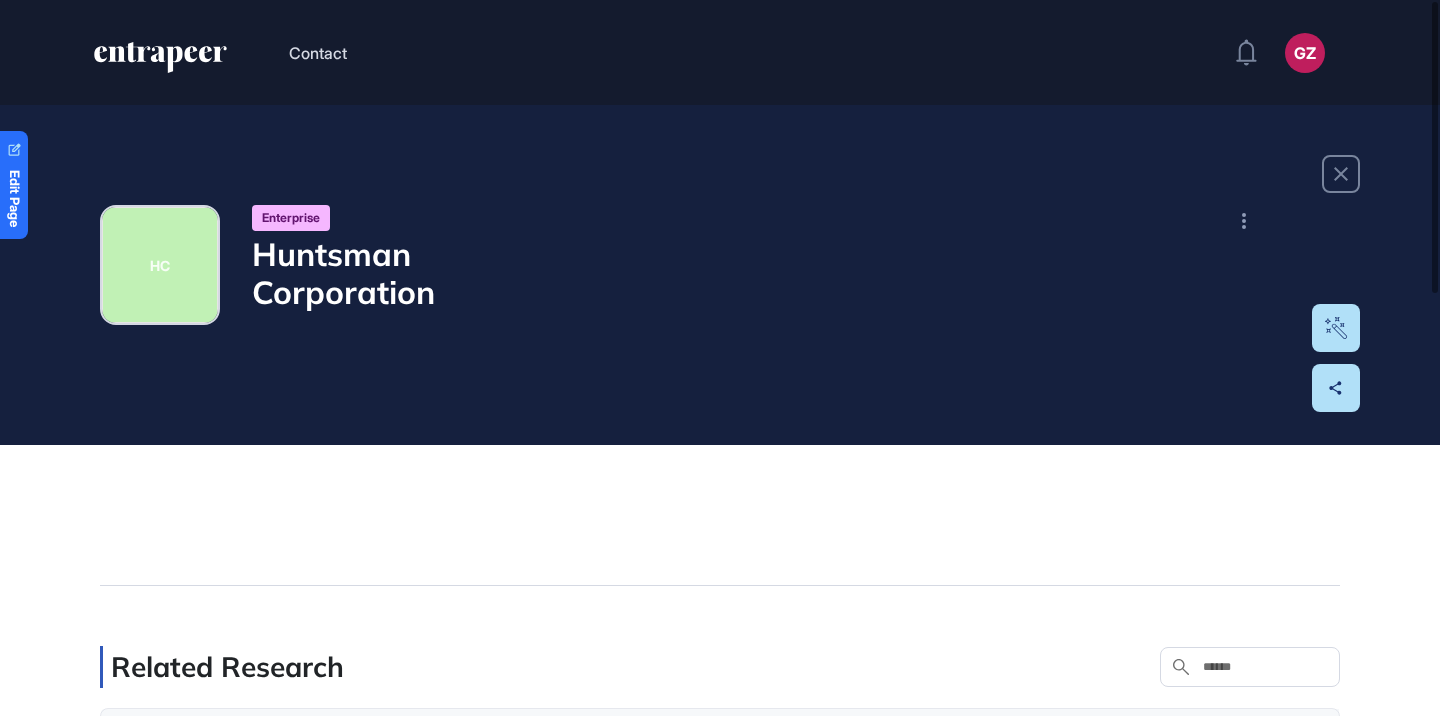 click on "Huntsman Corporation" at bounding box center [422, 273] 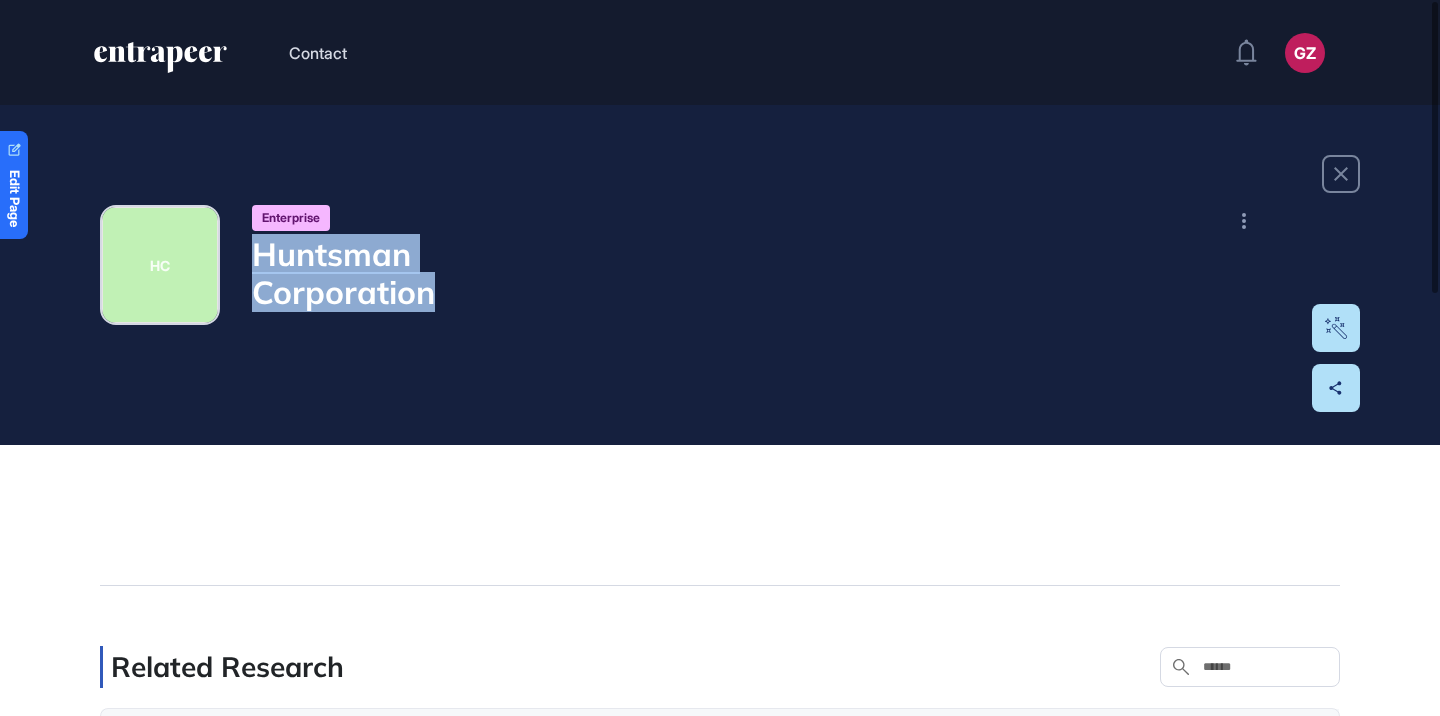 click on "Huntsman Corporation" at bounding box center [422, 273] 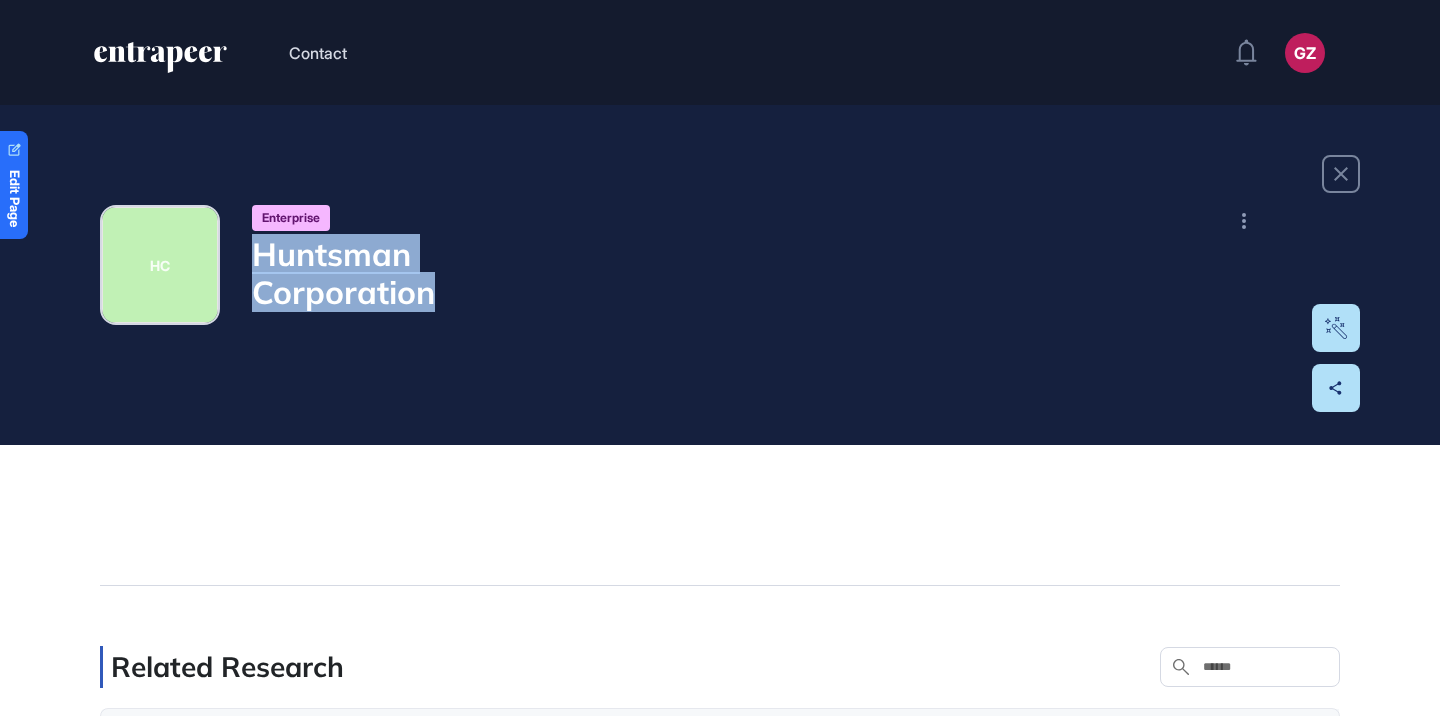 scroll, scrollTop: 0, scrollLeft: 0, axis: both 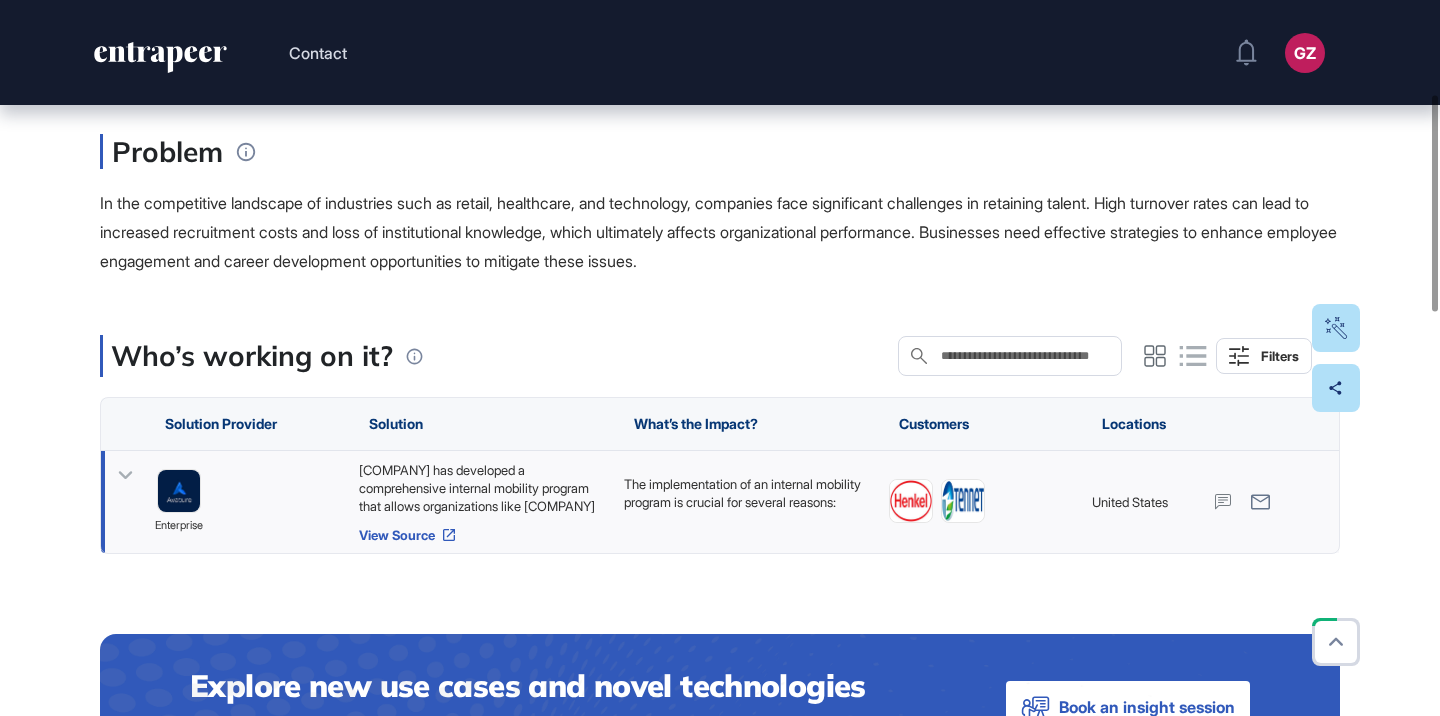 click on "View Source" at bounding box center (481, 535) 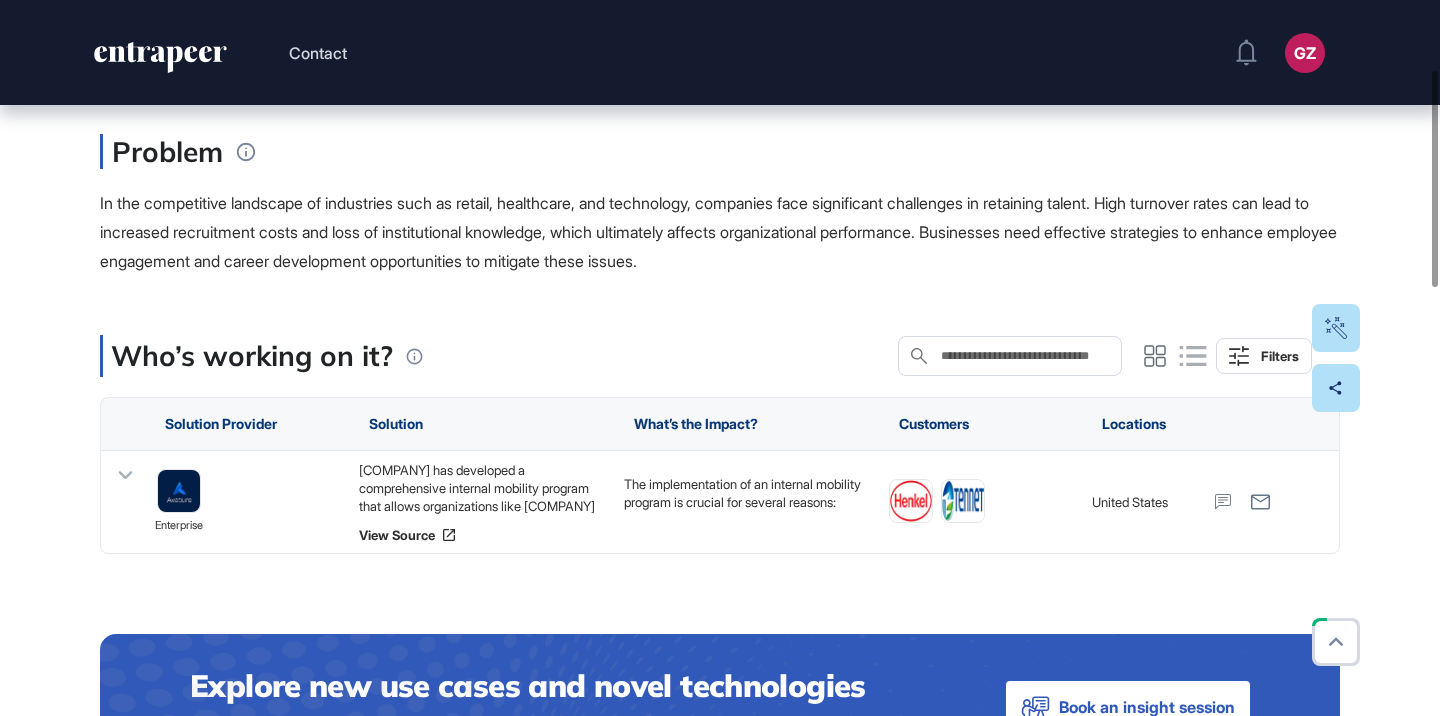 scroll, scrollTop: 0, scrollLeft: 0, axis: both 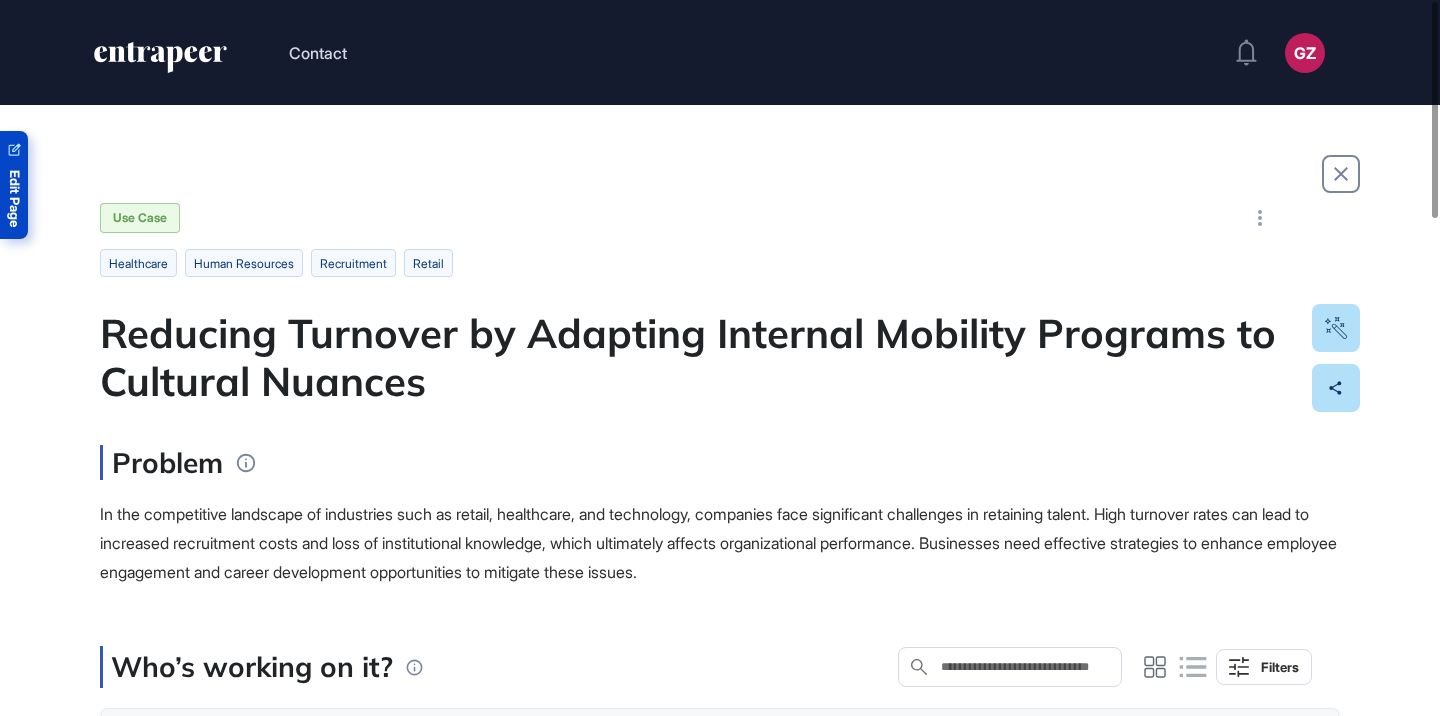 click on "Edit Page" at bounding box center (14, 185) 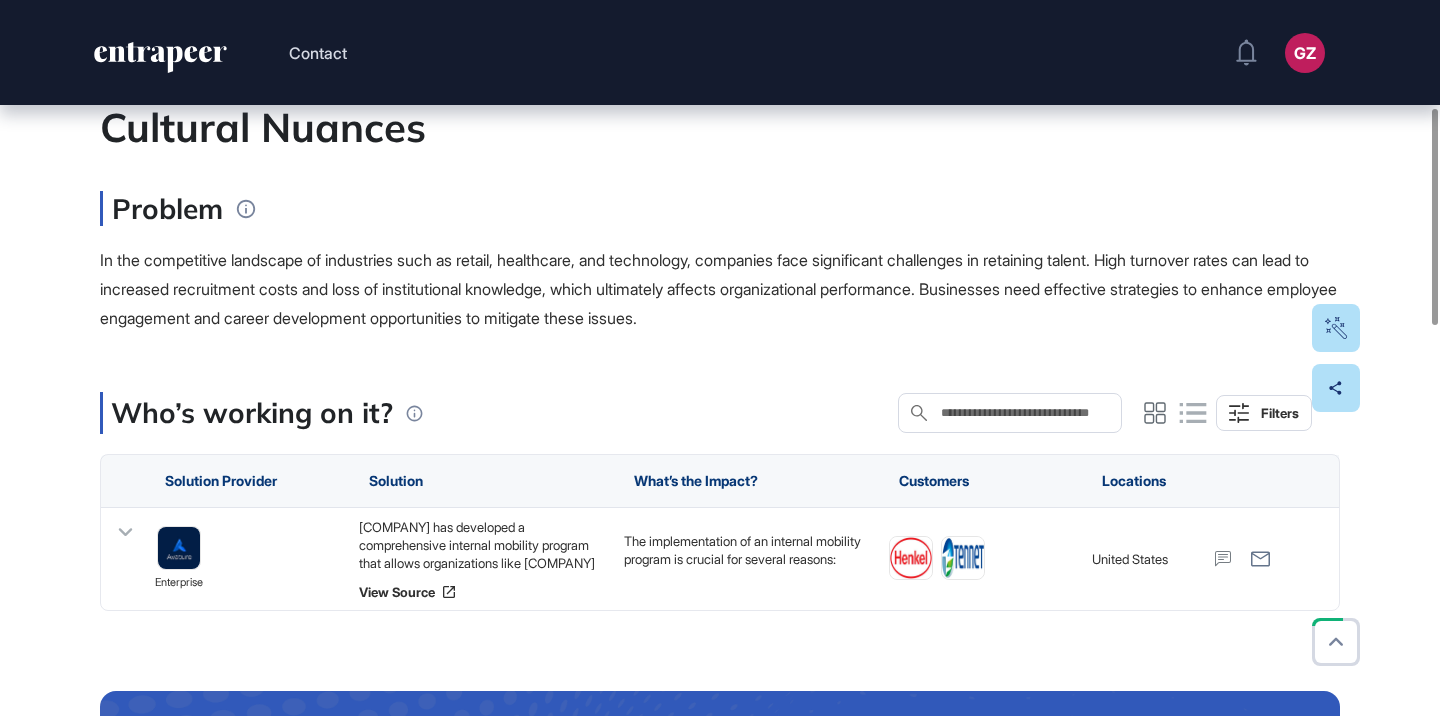 scroll, scrollTop: 399, scrollLeft: 0, axis: vertical 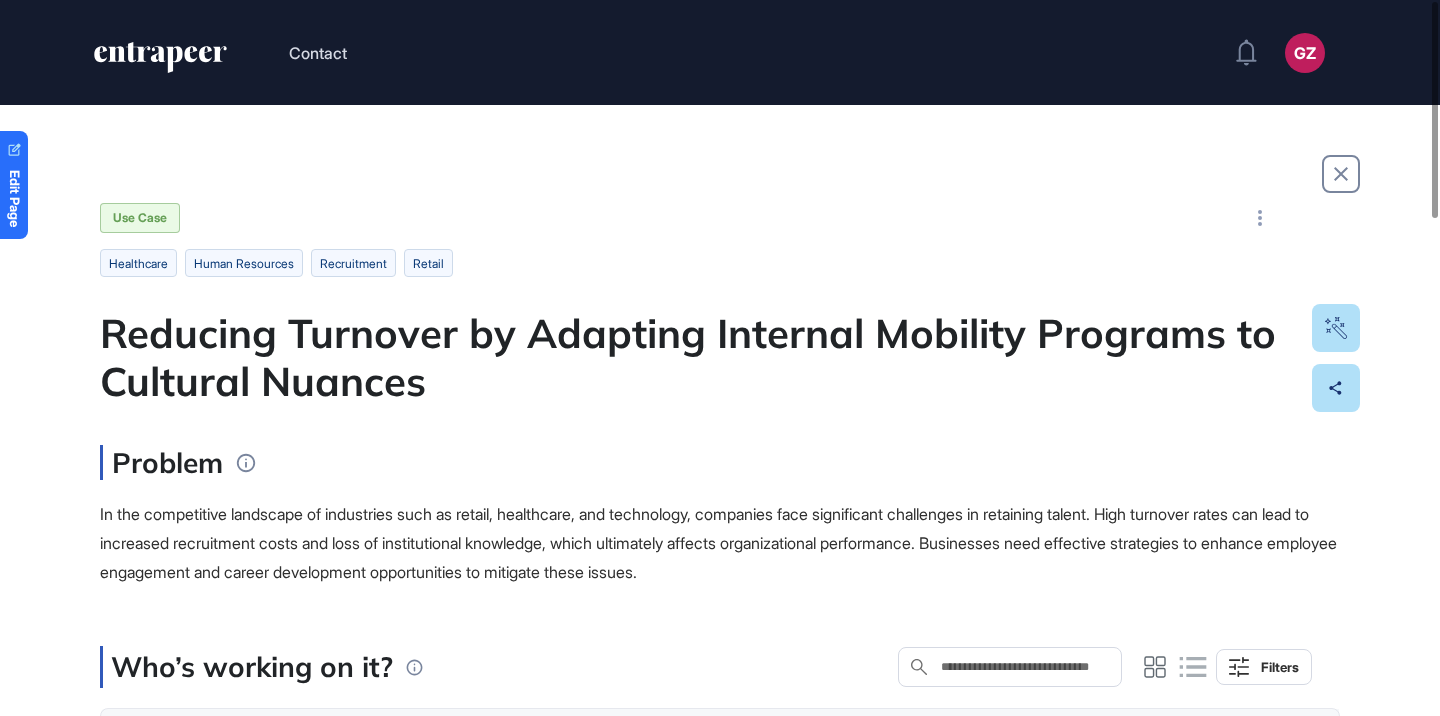 click on "Reducing Turnover by Adapting Internal Mobility Programs to Cultural Nuances" at bounding box center [720, 357] 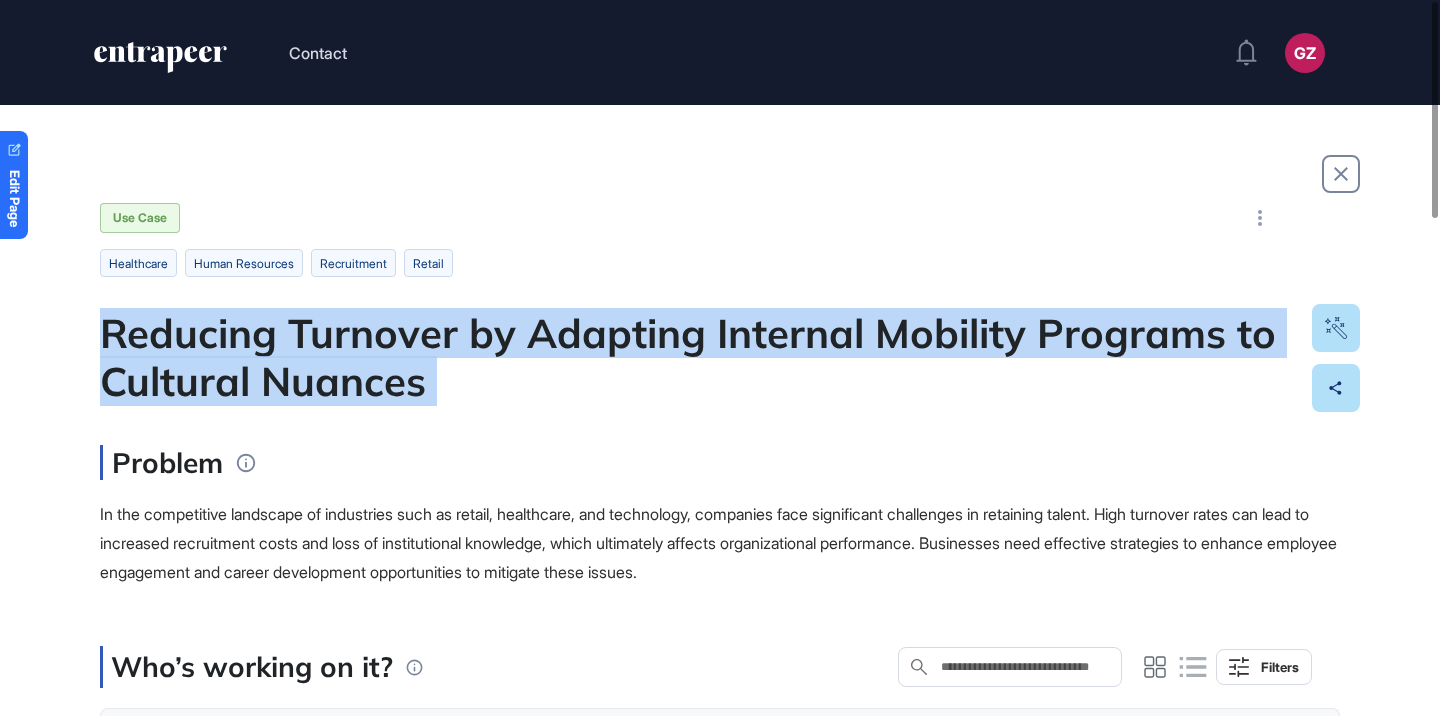 click on "Reducing Turnover by Adapting Internal Mobility Programs to Cultural Nuances" at bounding box center (720, 357) 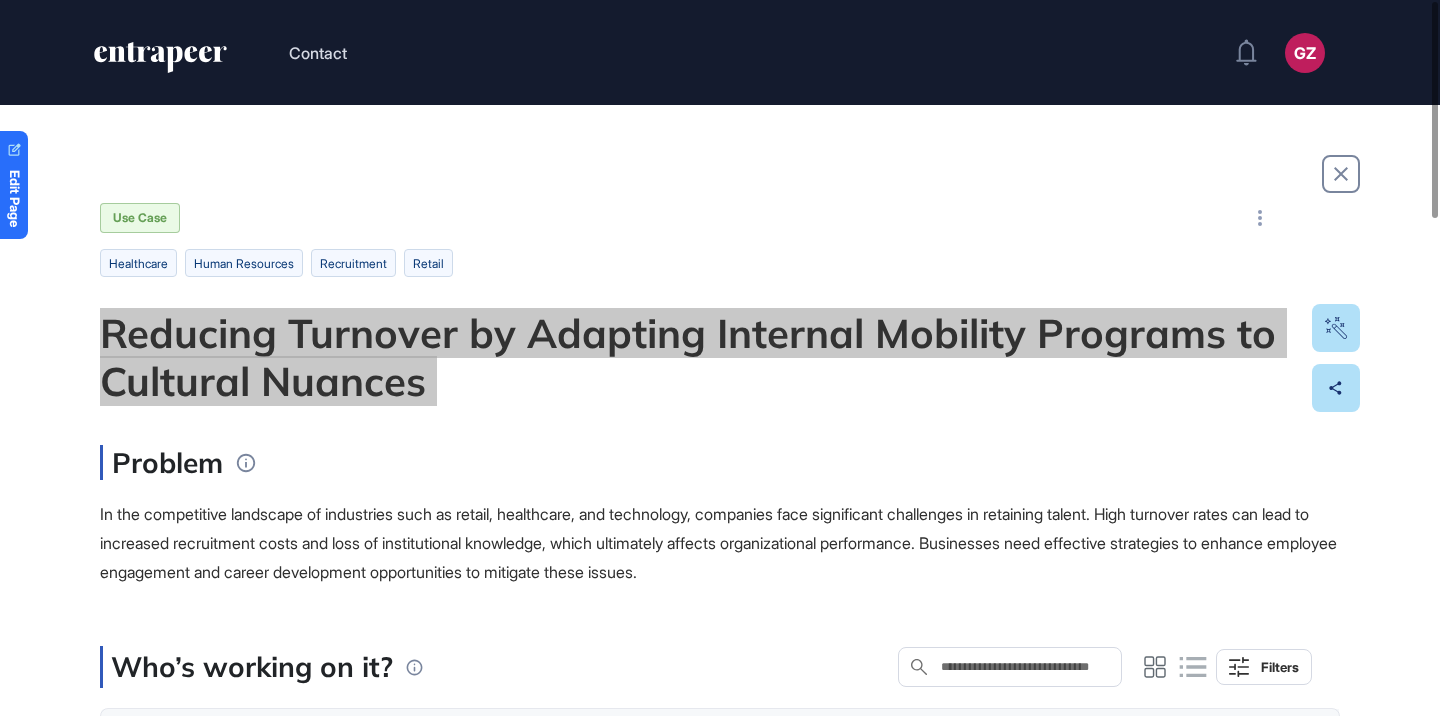 scroll, scrollTop: 326, scrollLeft: 0, axis: vertical 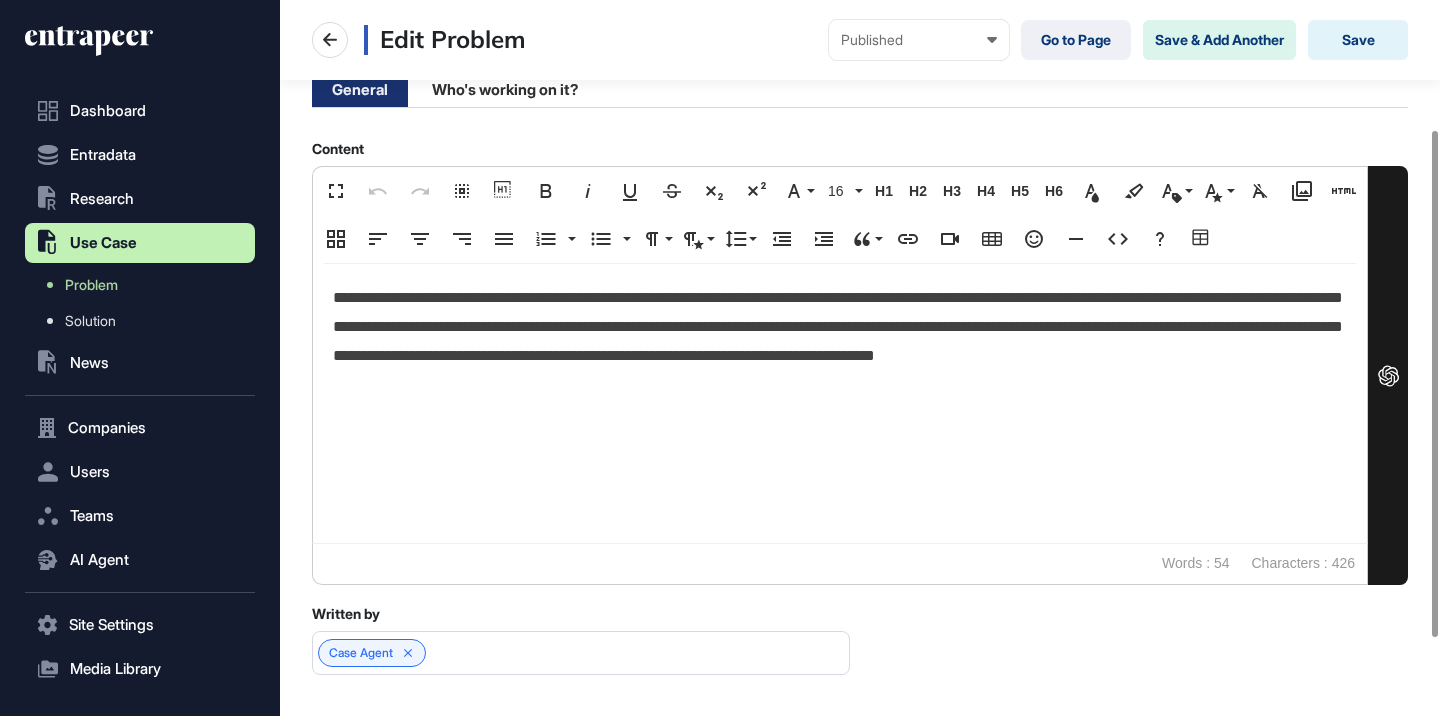 click on "**********" at bounding box center [840, 341] 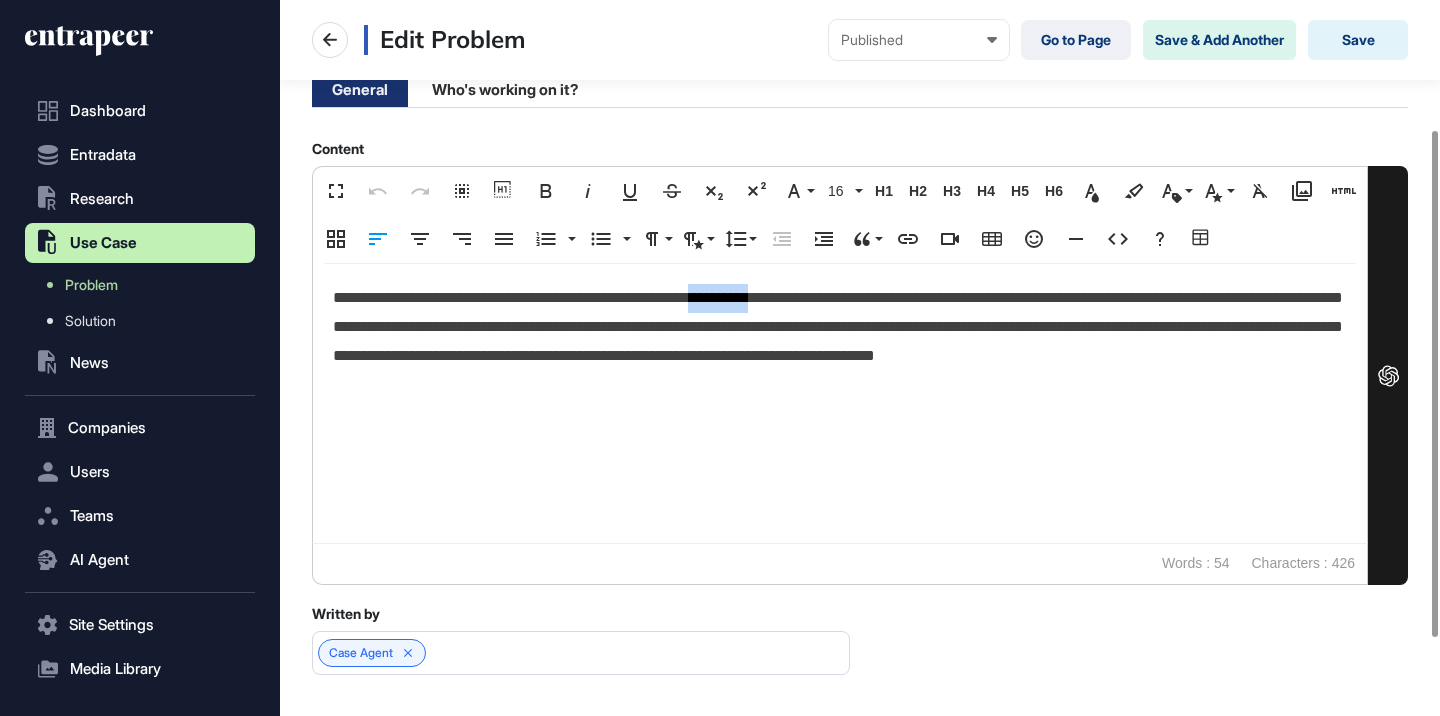 click on "**********" at bounding box center [840, 341] 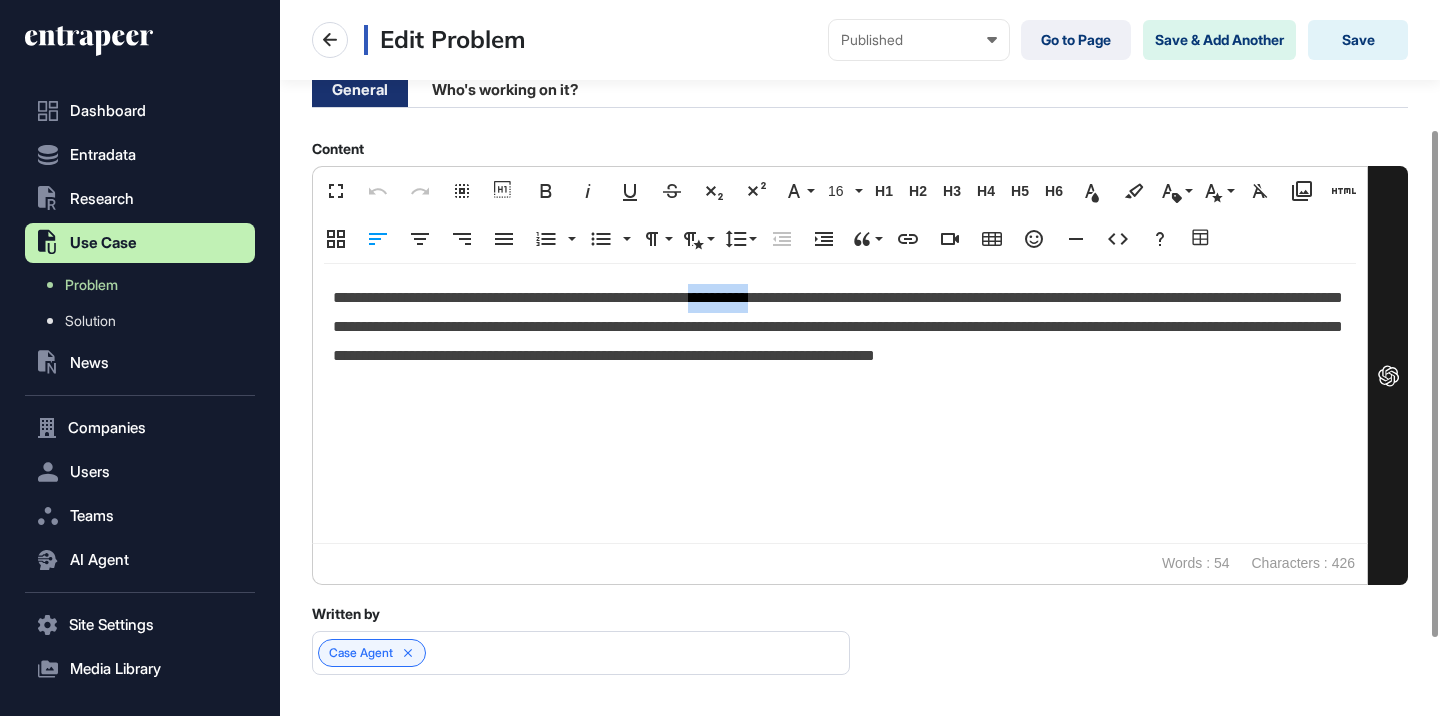 click at bounding box center [790, 309] 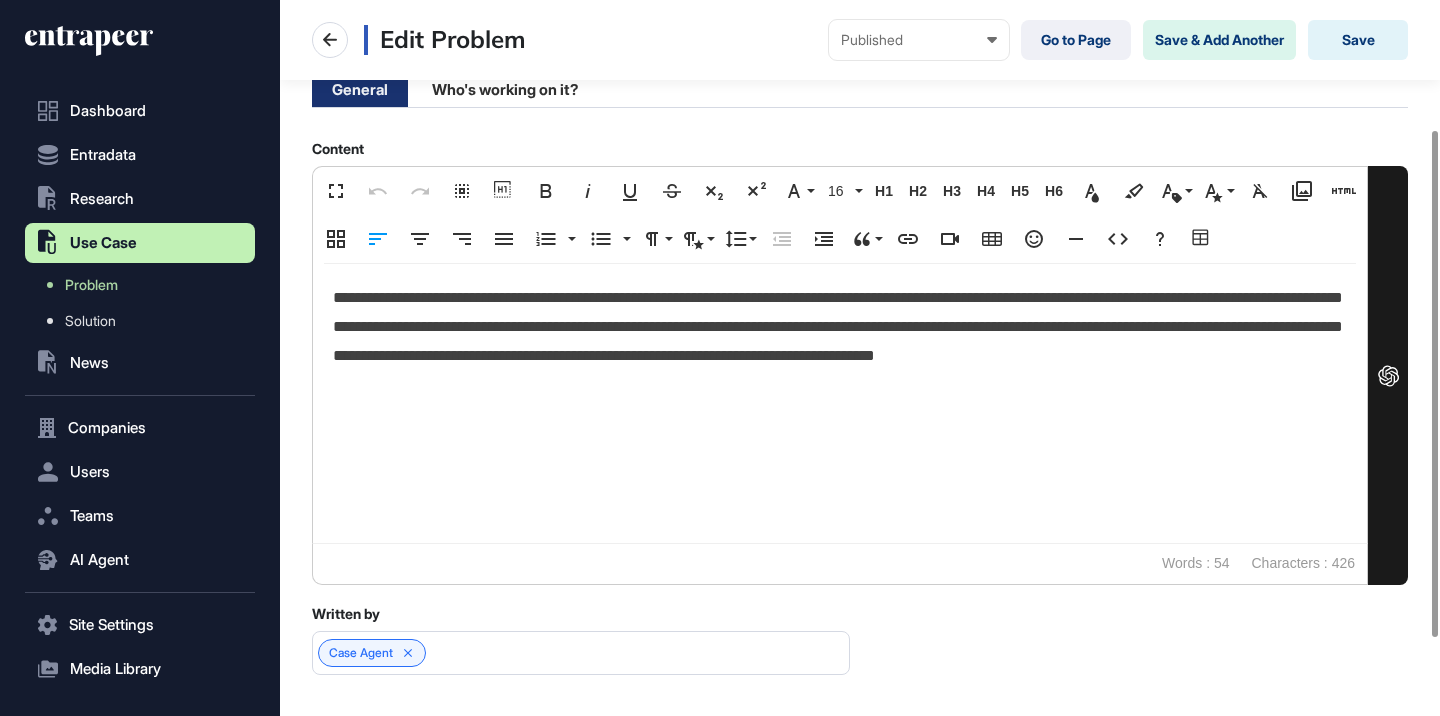 click at bounding box center [720, 876] 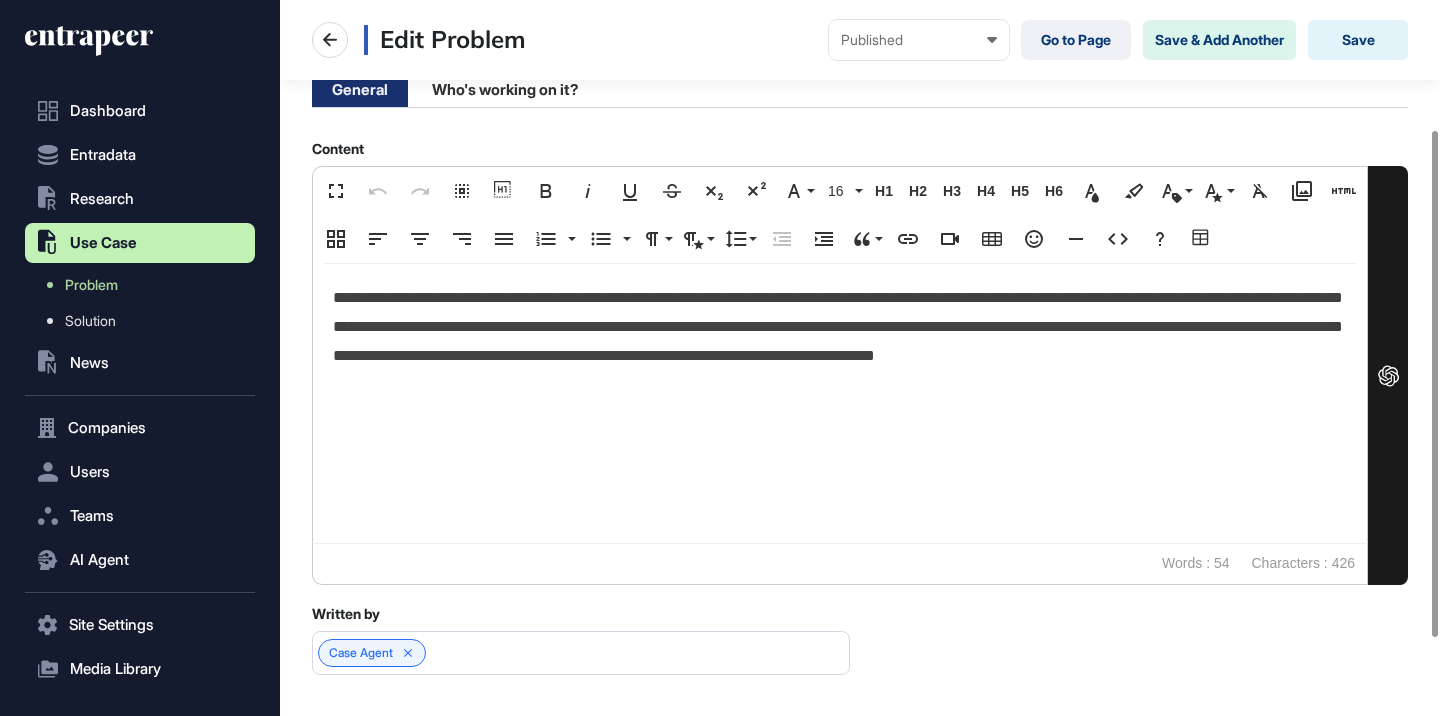 click at bounding box center (720, 876) 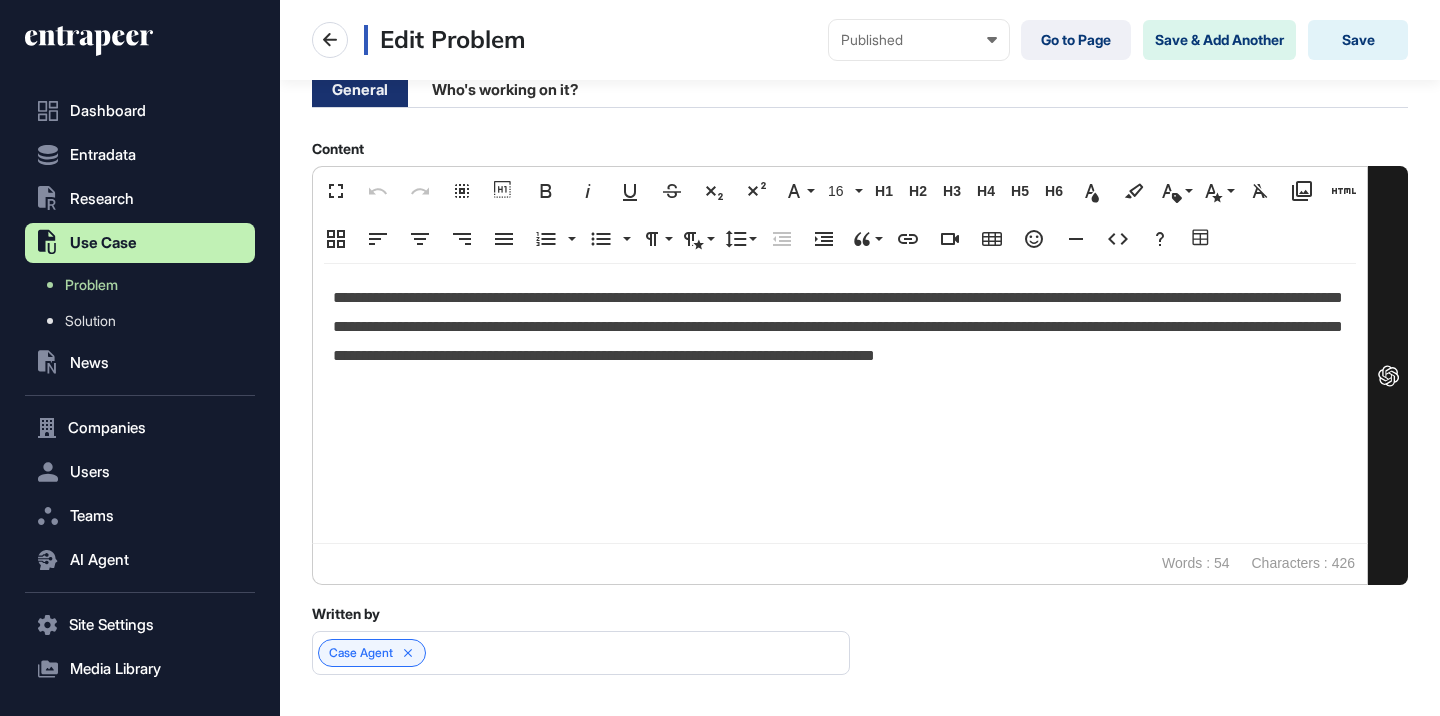 click at bounding box center (720, 876) 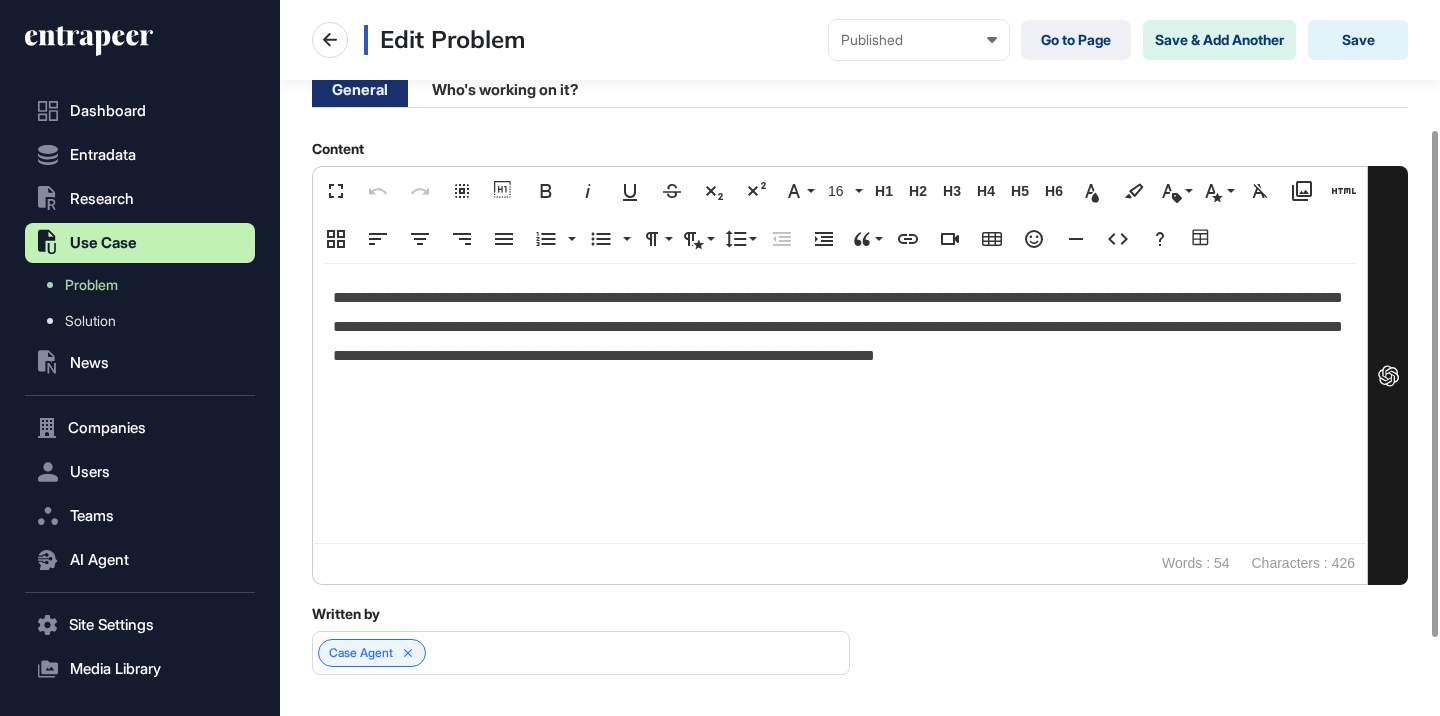 click on "**********" at bounding box center (840, 341) 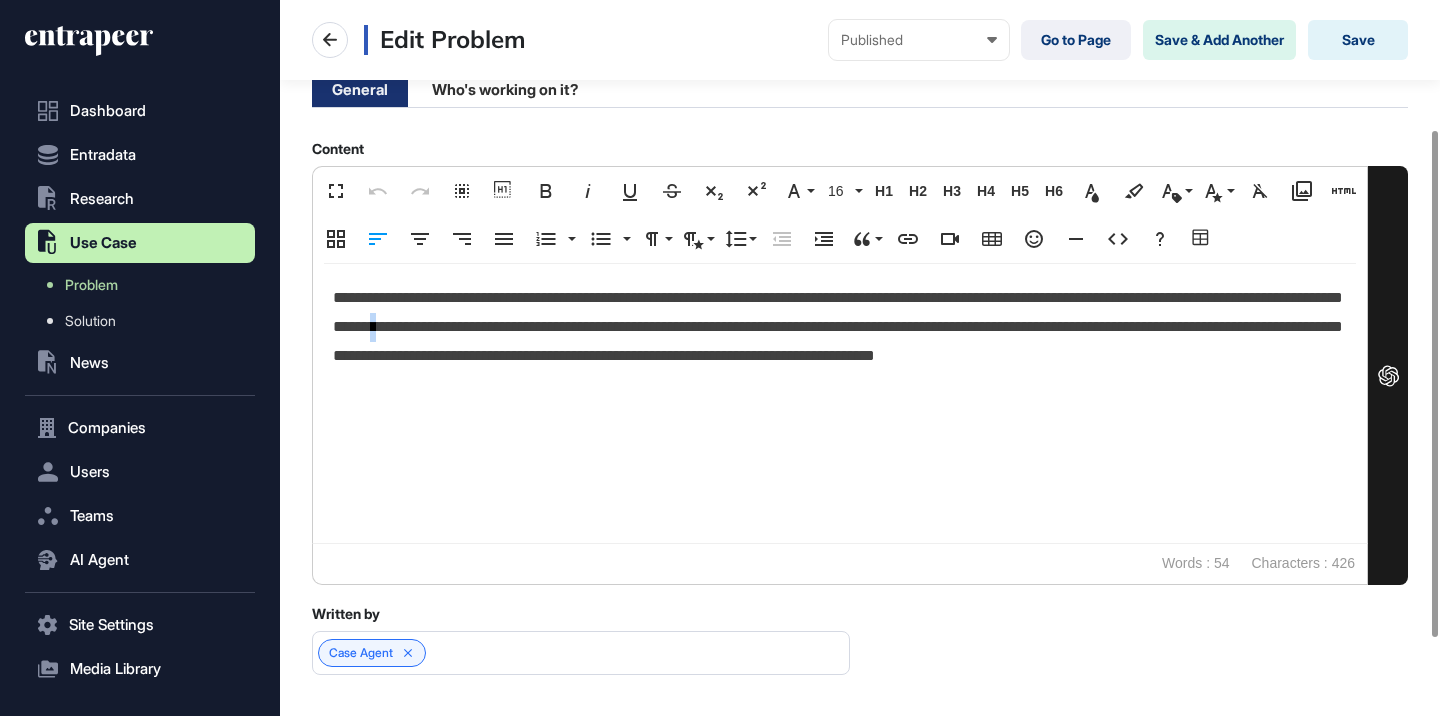 click on "**********" at bounding box center (840, 341) 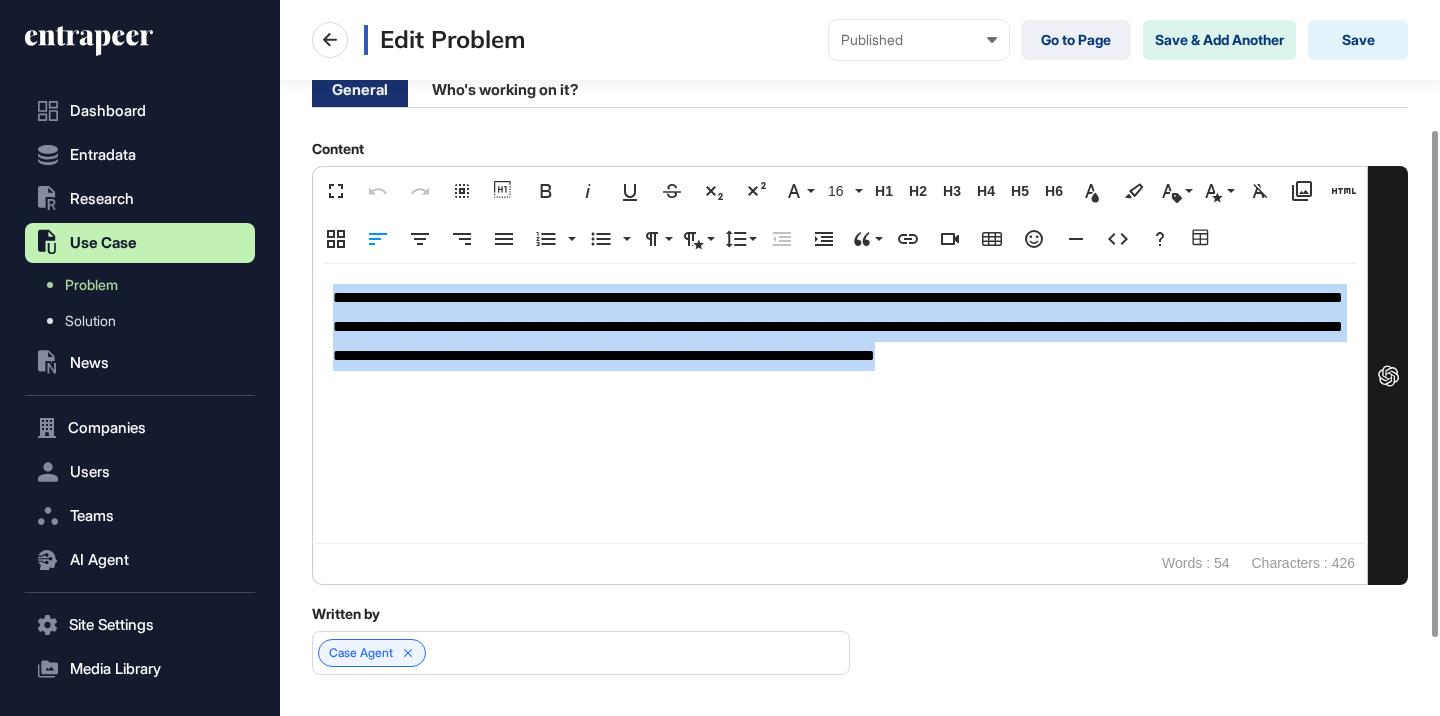 click on "**********" at bounding box center [840, 341] 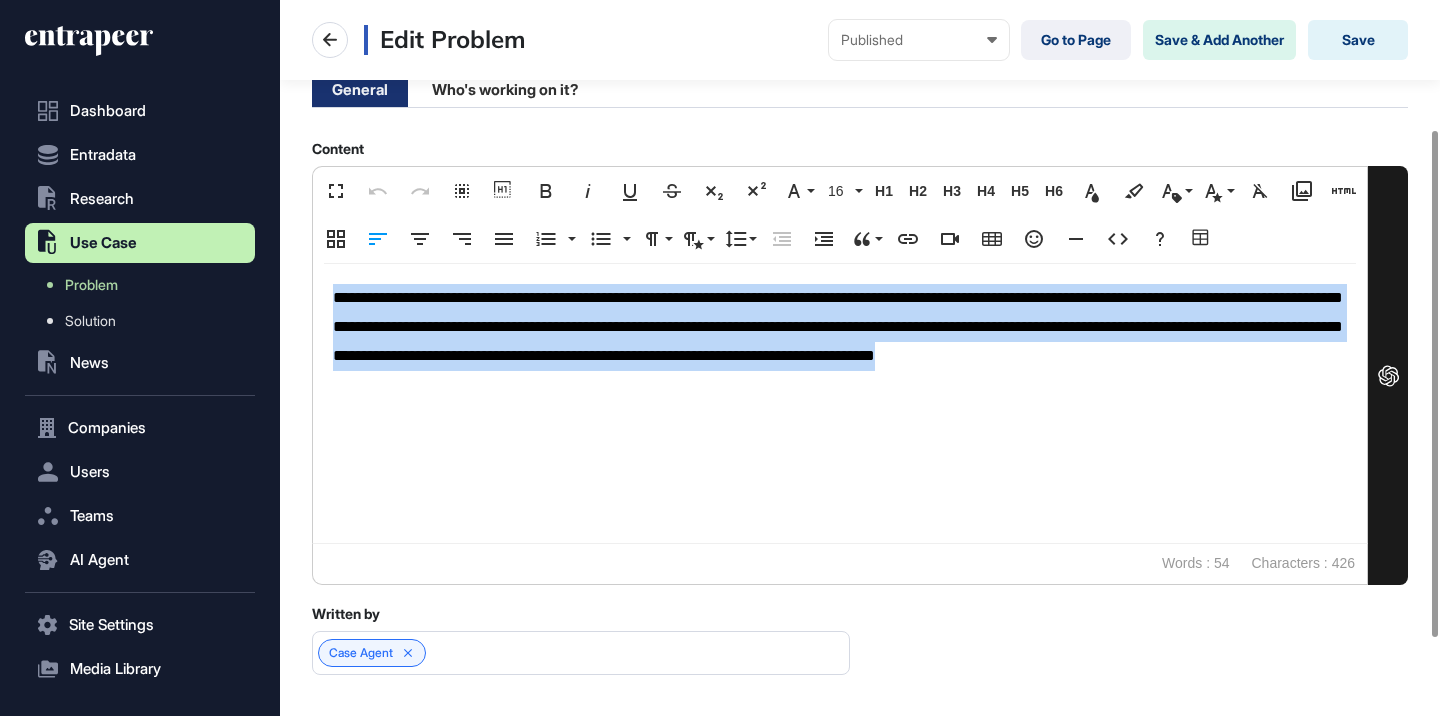 copy on "**********" 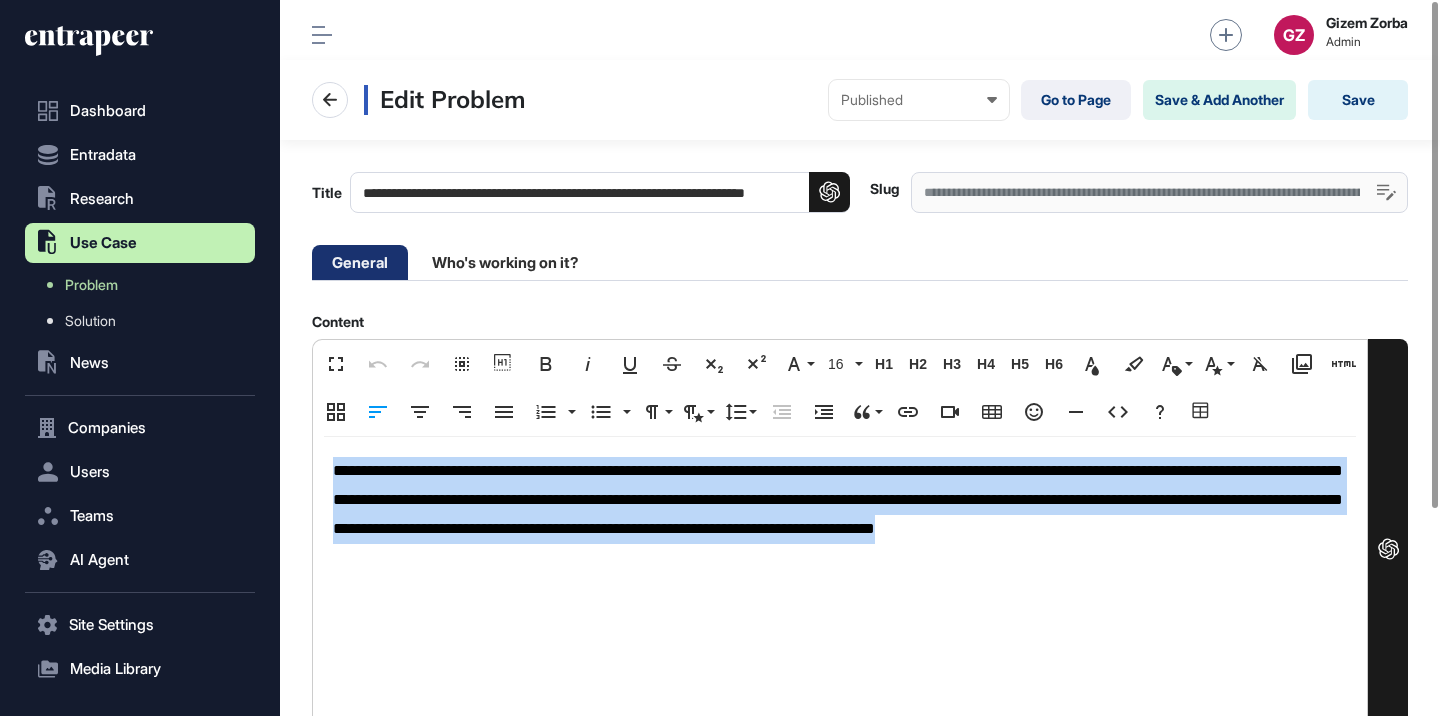 scroll, scrollTop: 0, scrollLeft: 0, axis: both 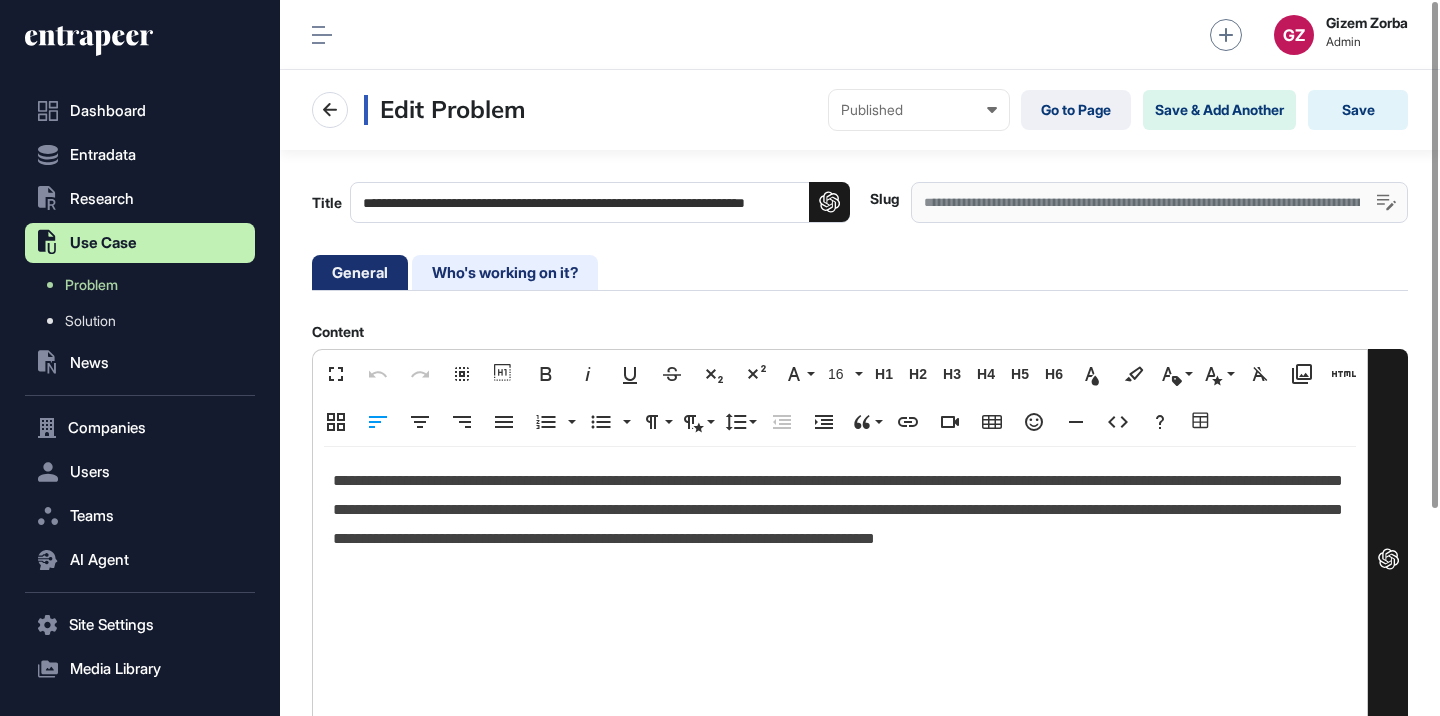 click on "Who's working on it?" 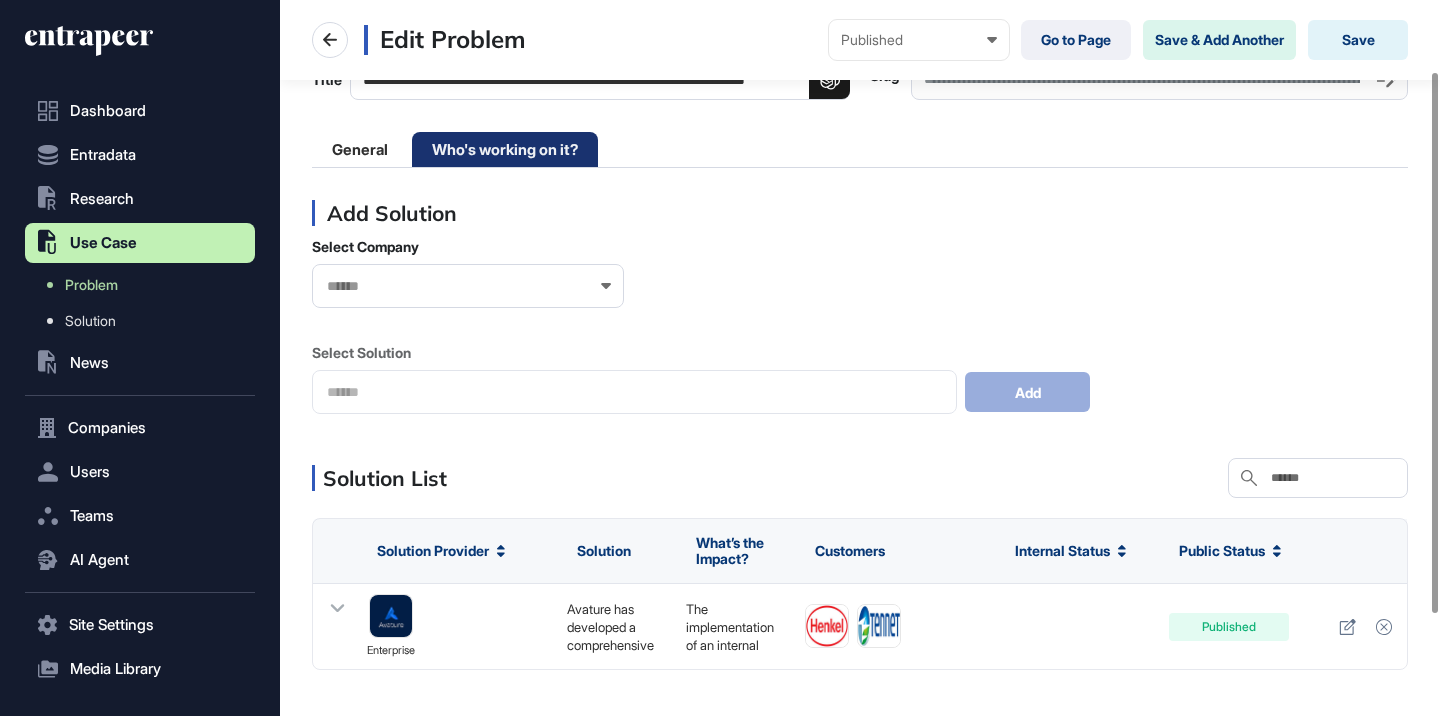 scroll, scrollTop: 0, scrollLeft: 0, axis: both 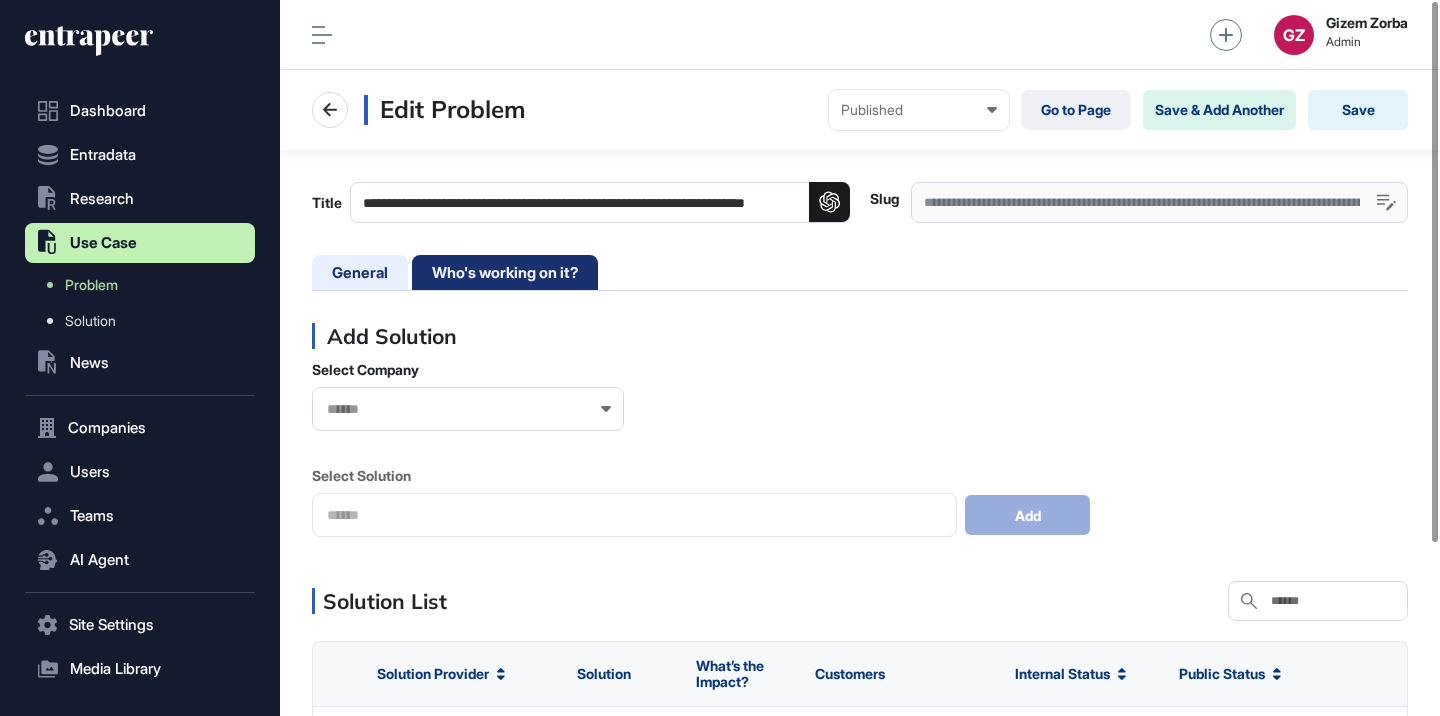 click on "General" 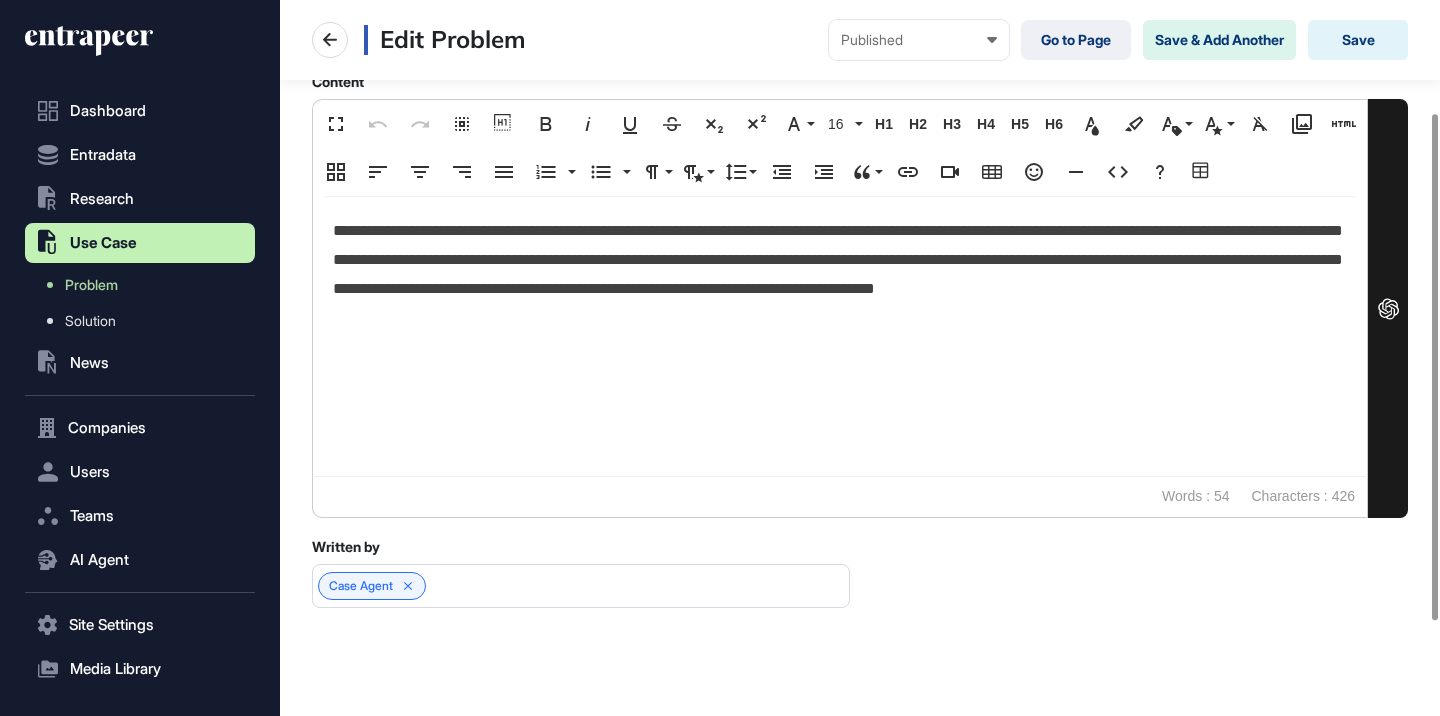 scroll, scrollTop: 292, scrollLeft: 0, axis: vertical 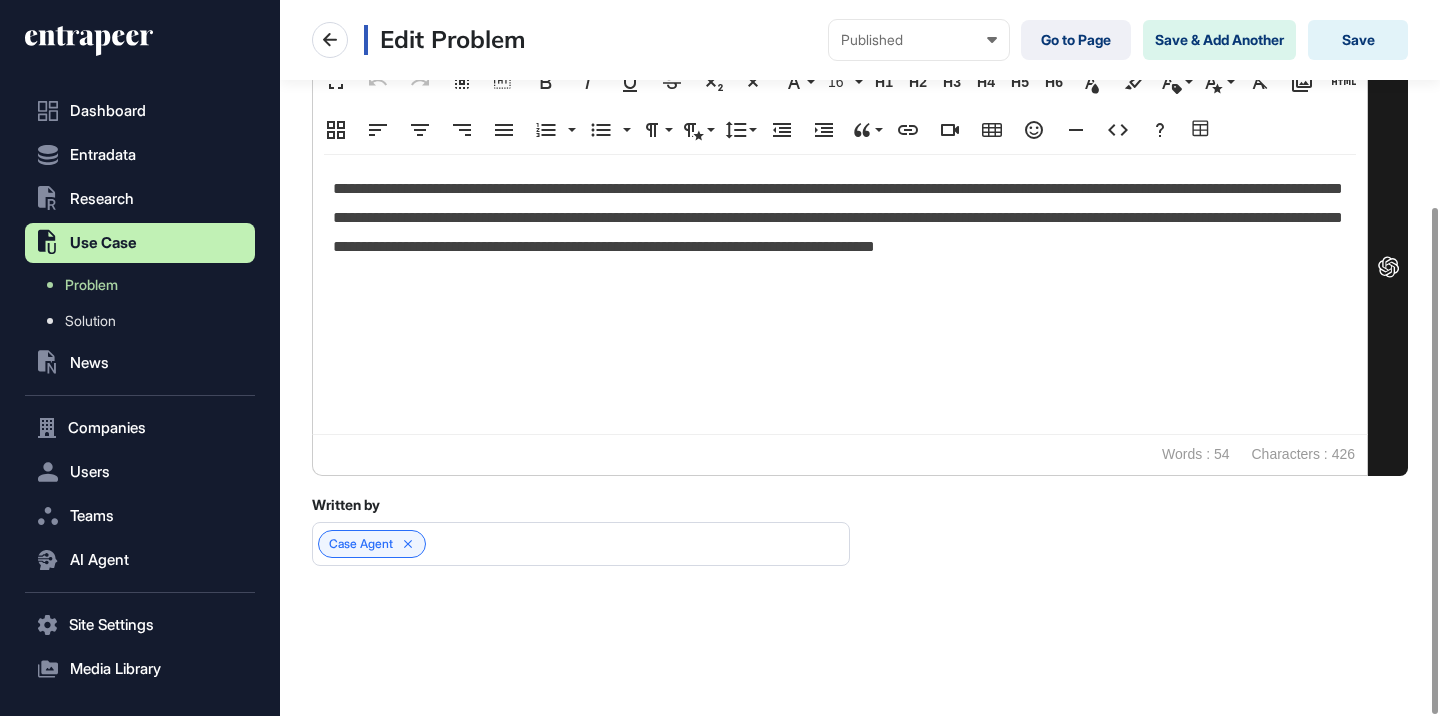 click on "**********" at bounding box center (840, 232) 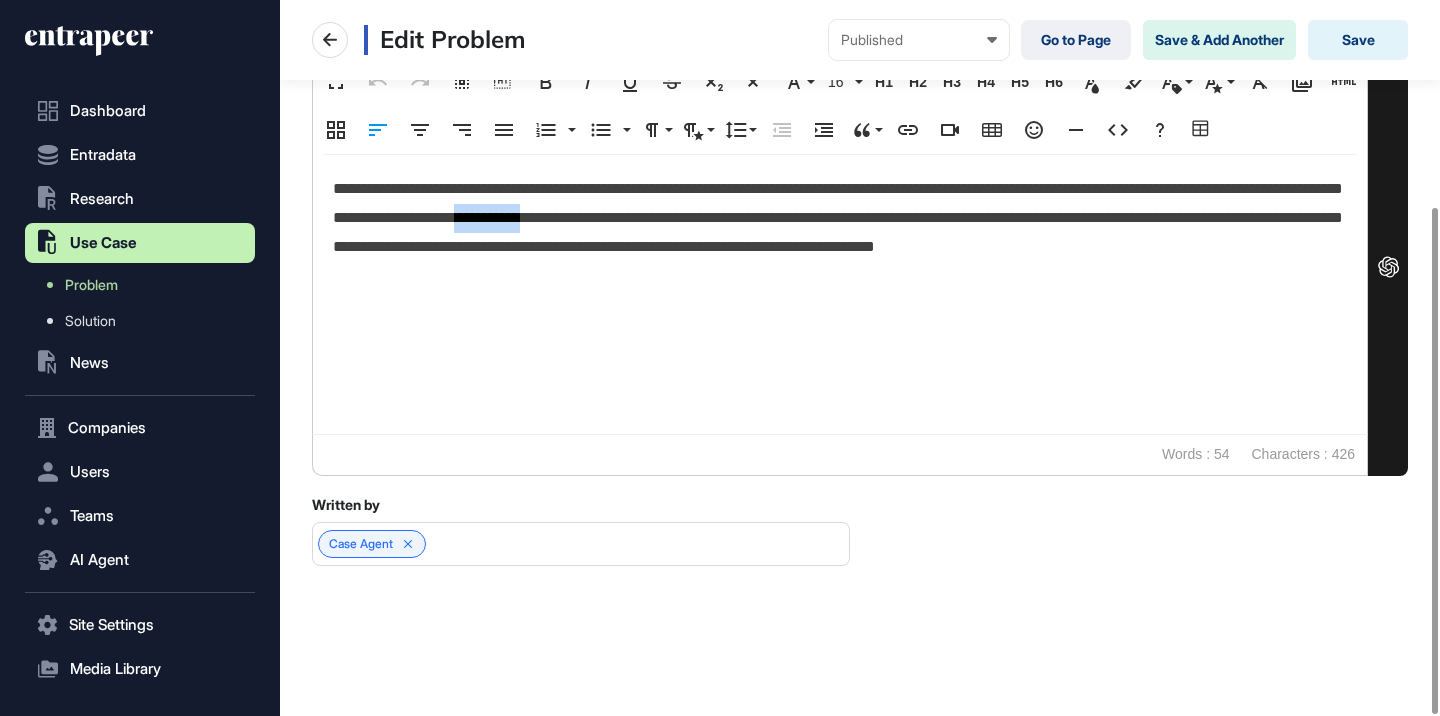 click on "**********" at bounding box center (840, 232) 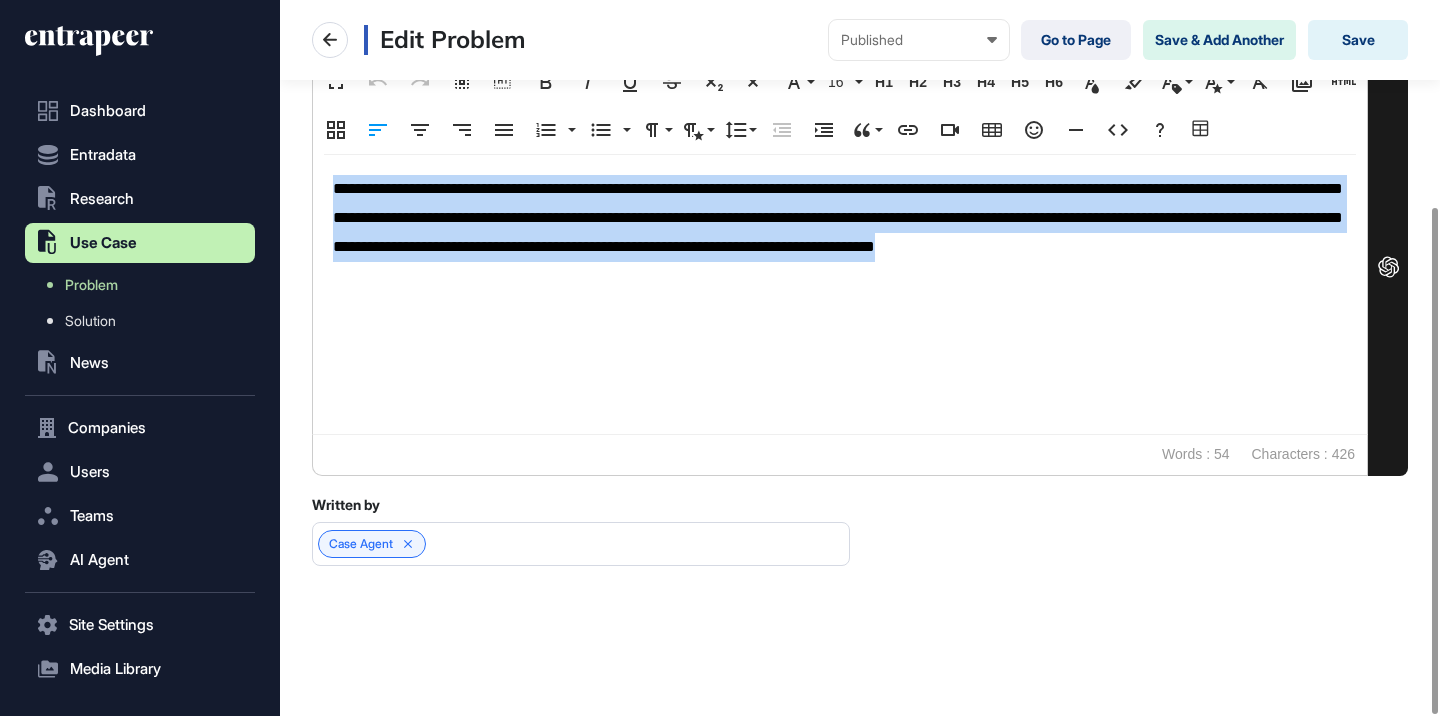 click on "**********" at bounding box center [840, 232] 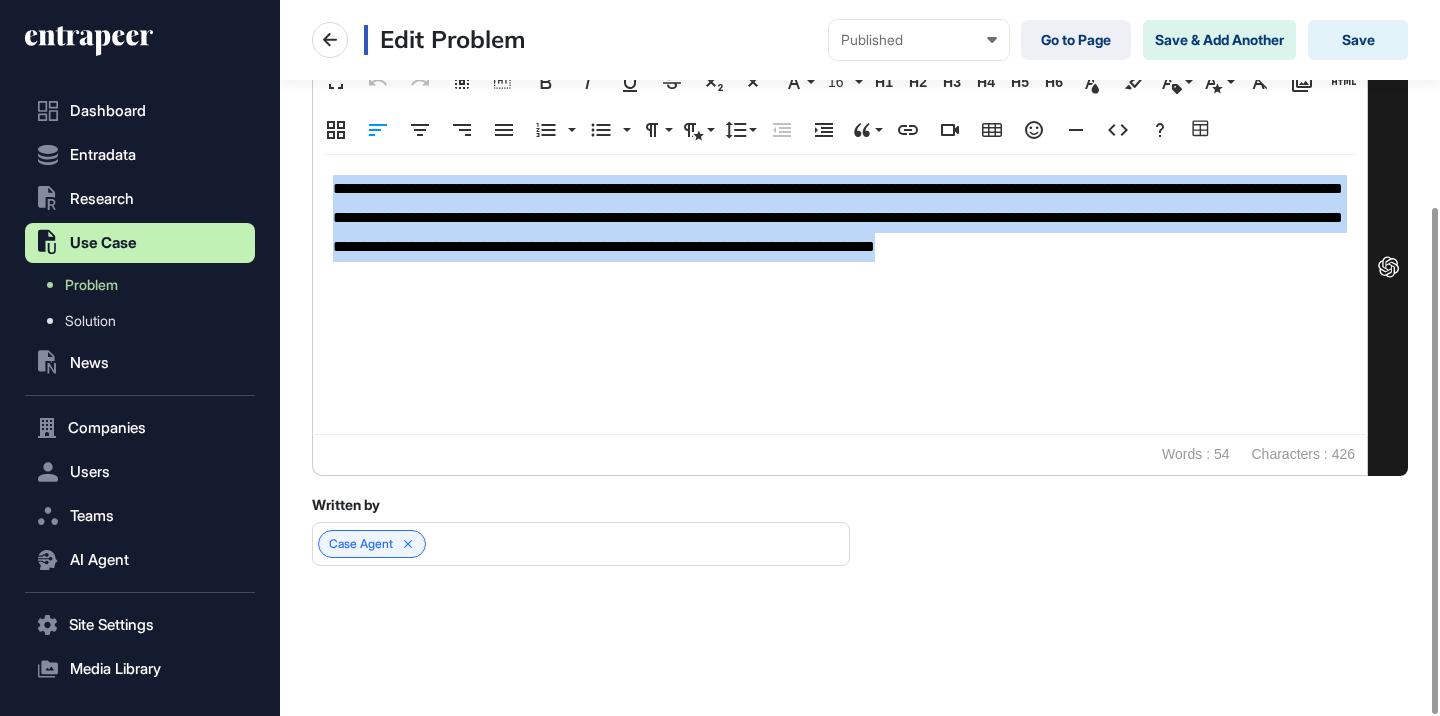 click on "**********" at bounding box center [840, 232] 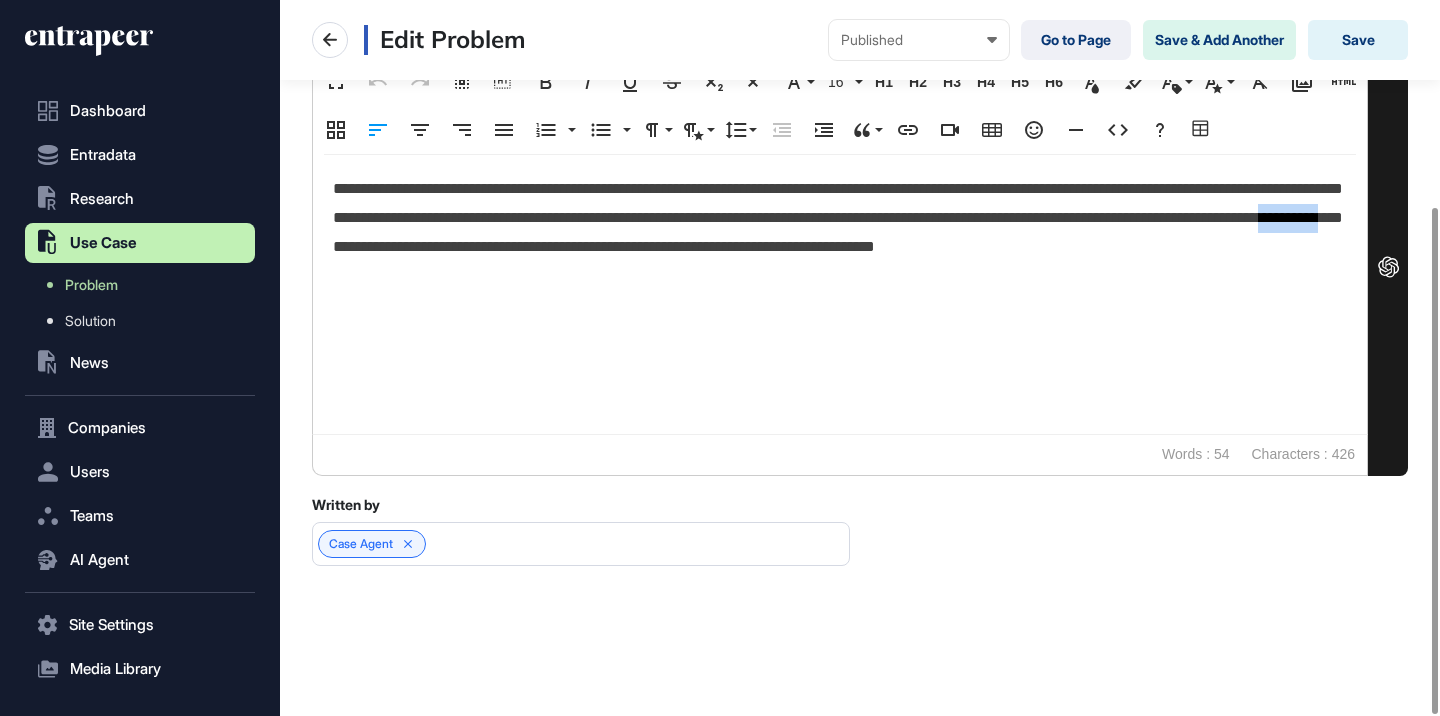 click on "**********" at bounding box center (840, 232) 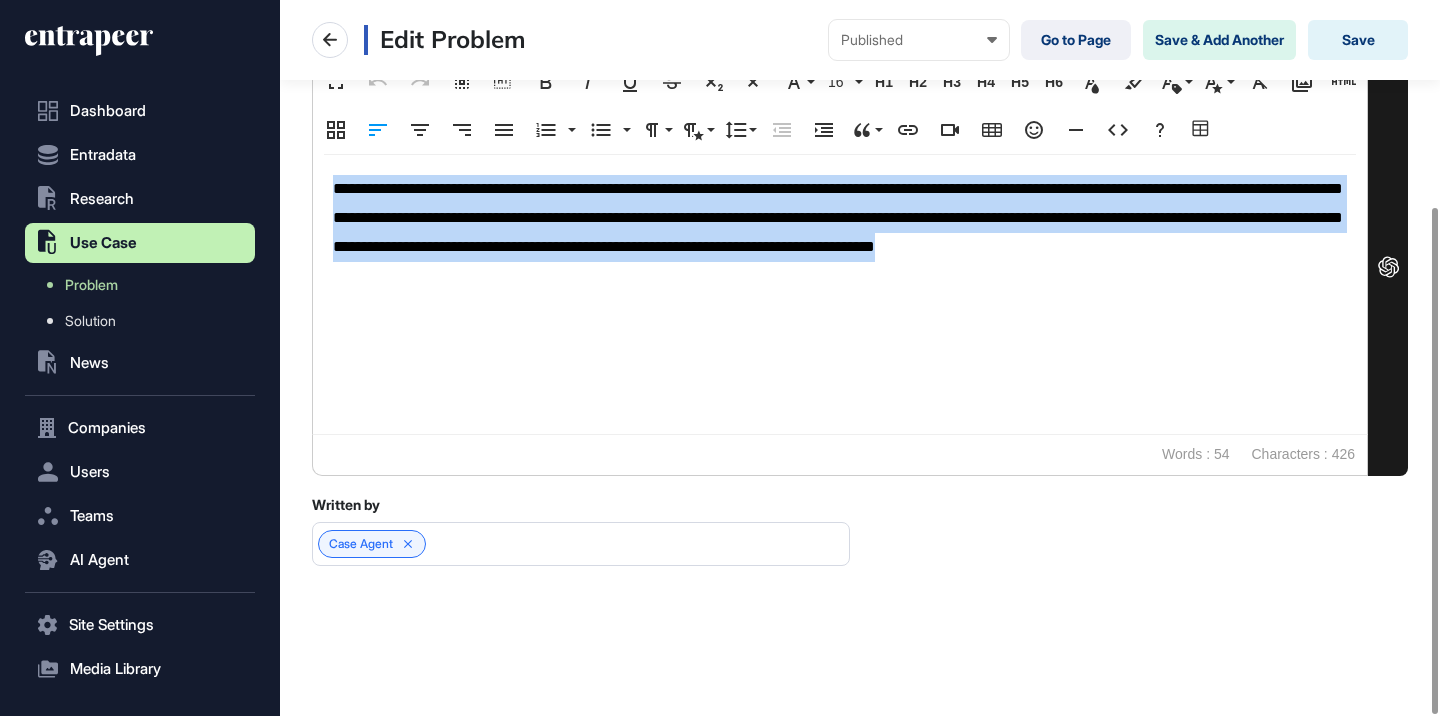 click on "**********" at bounding box center [840, 232] 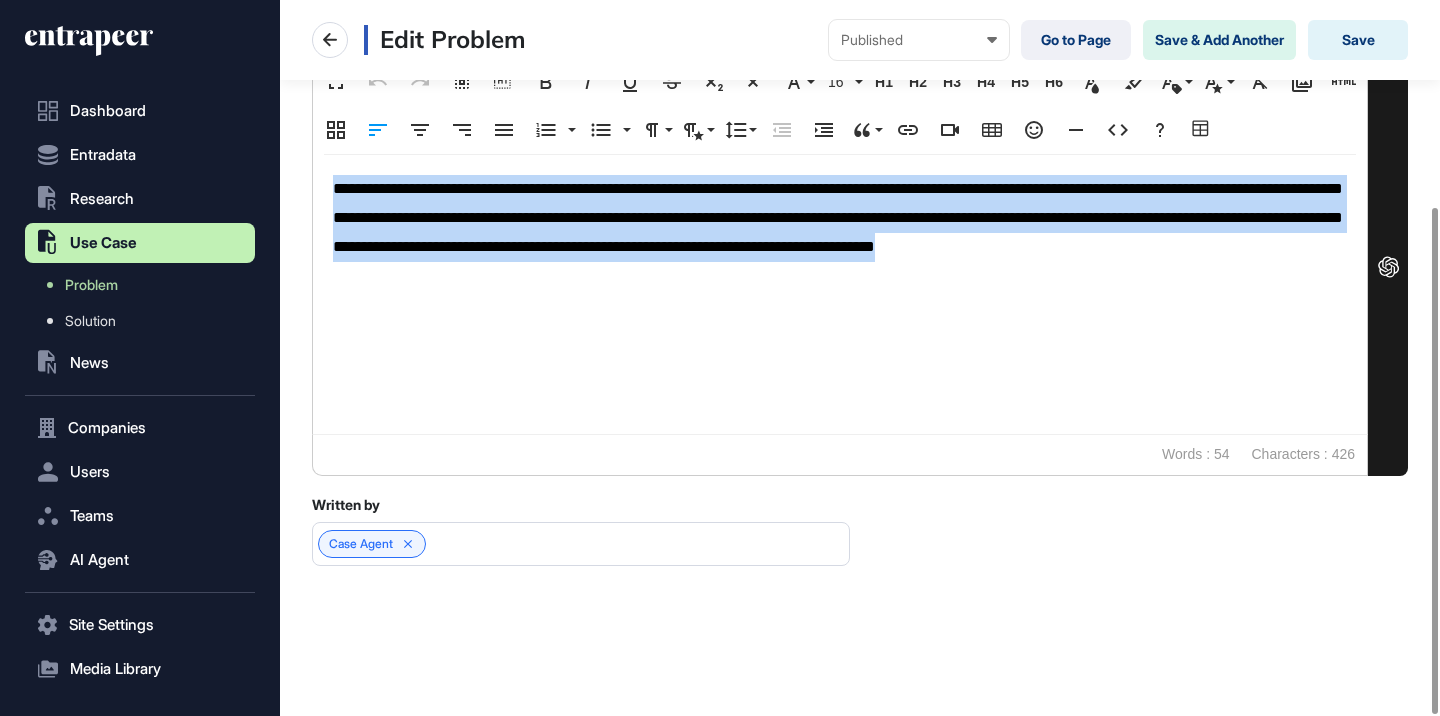 copy on "**********" 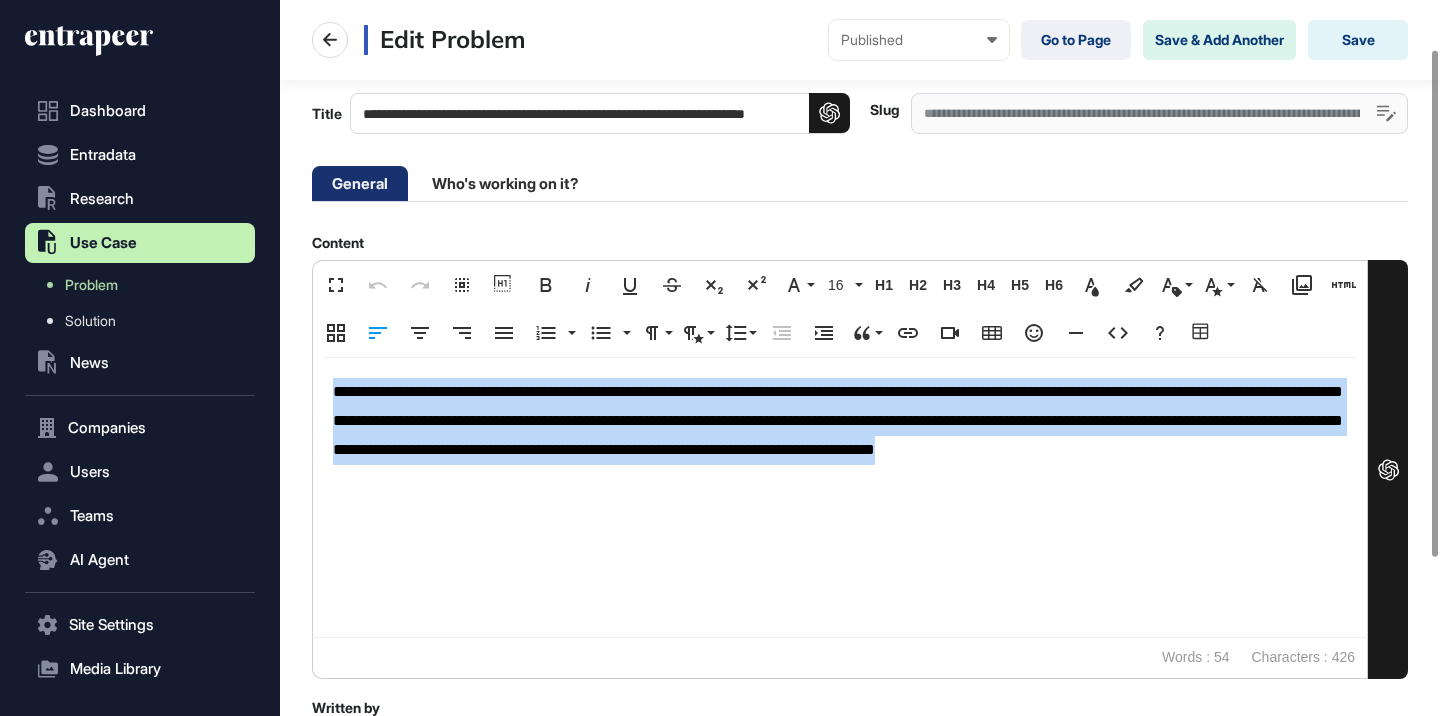 scroll, scrollTop: 0, scrollLeft: 0, axis: both 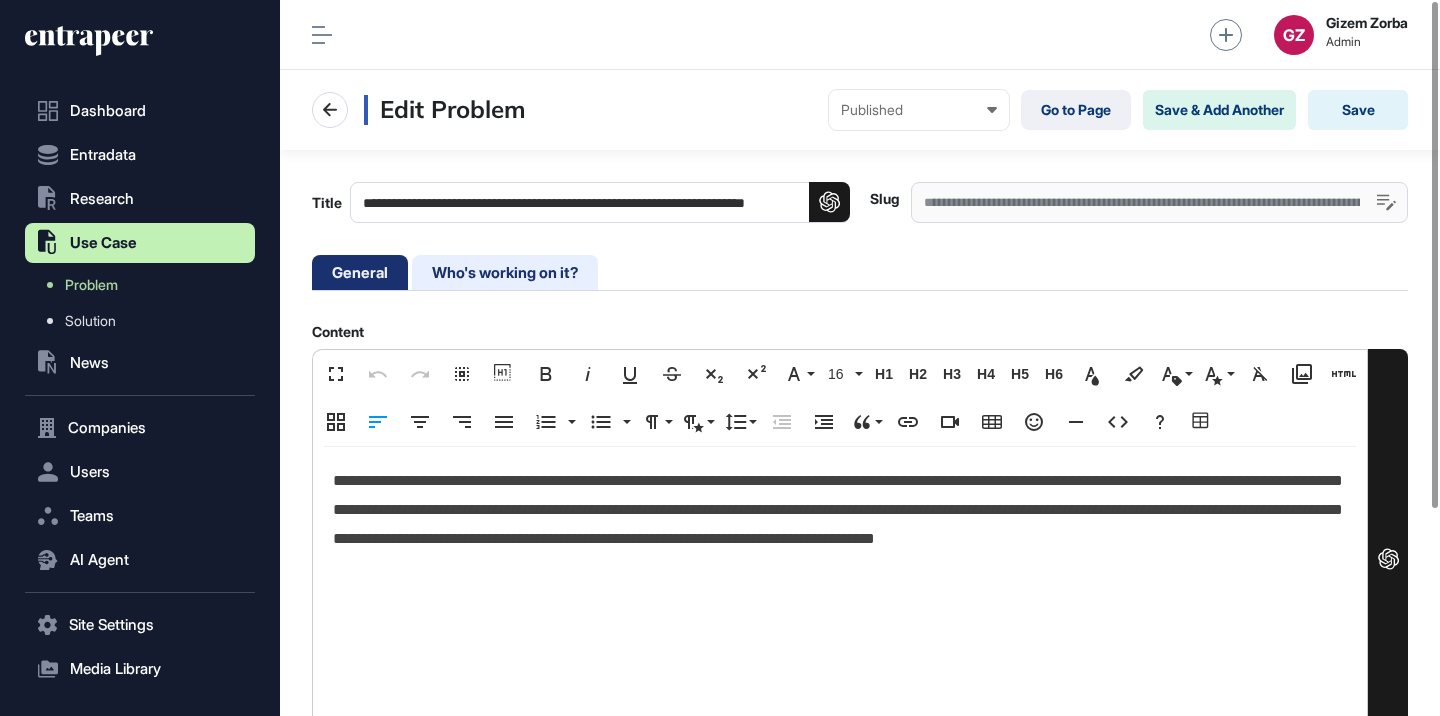 click on "Who's working on it?" 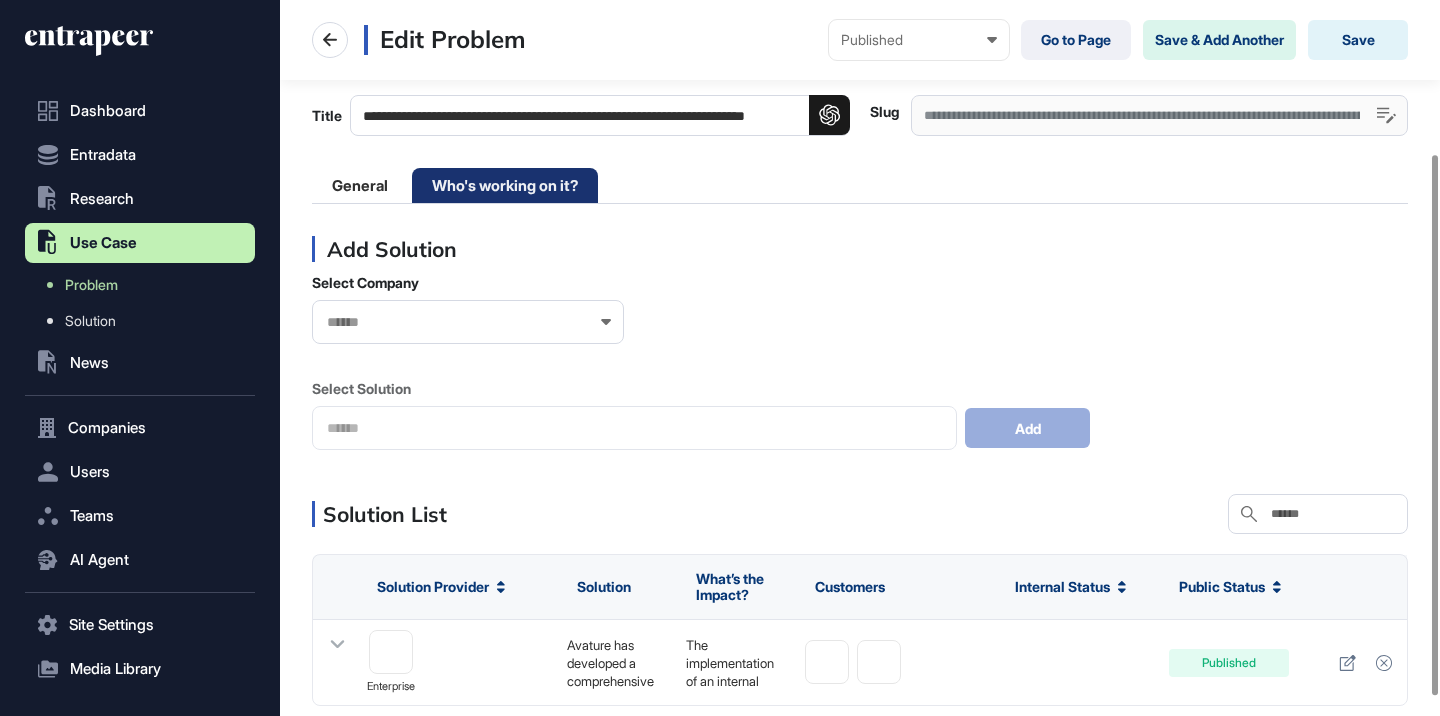 scroll, scrollTop: 228, scrollLeft: 0, axis: vertical 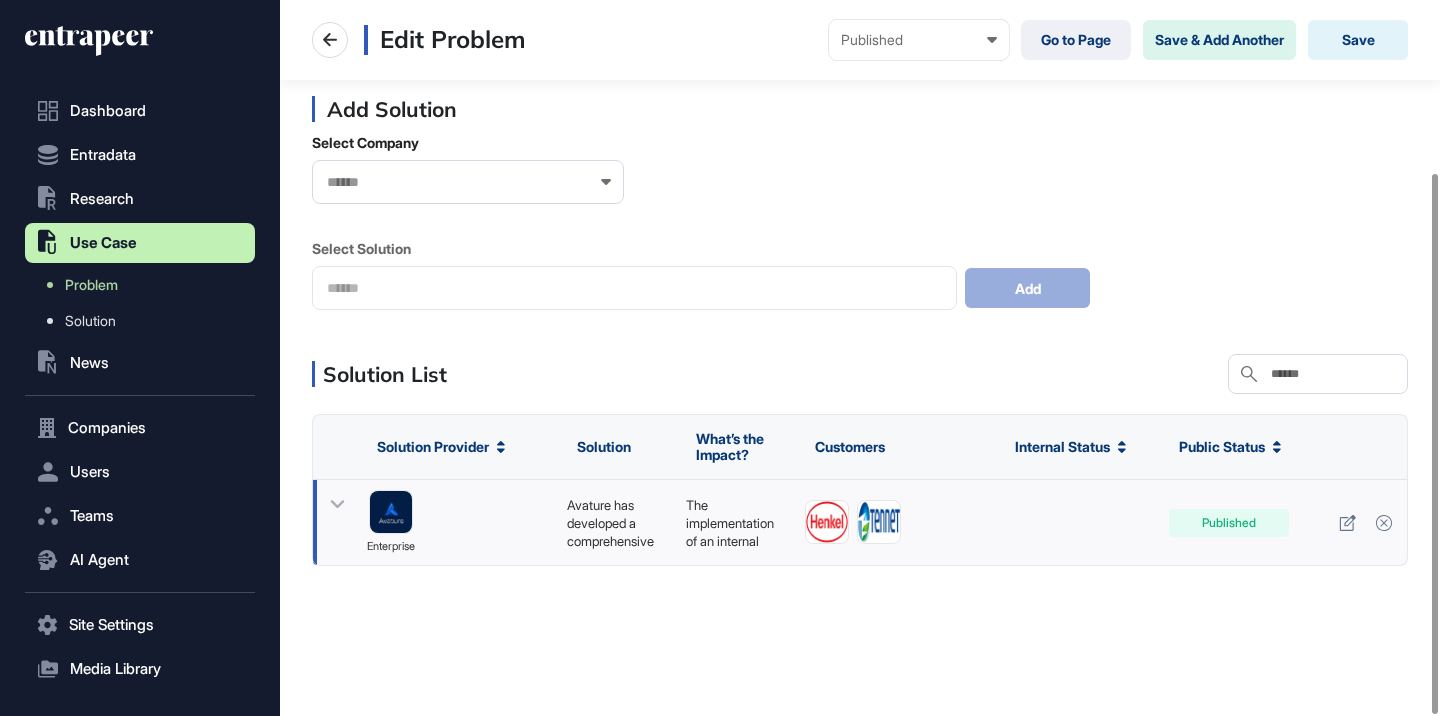 click on "Avature has developed a comprehensive internal mobility program that allows organizations like L'Ore9al to adapt their talent management strategies to the cultural nuances of different countries. This program facilitates employee movement within the organization, enabling talent retention by providing career advancement opportunities tailored to individual employee needs and organizational goals. The platform's configurability and adaptive data model support the implementation of these strategies effectively across various regions." at bounding box center [616, 523] 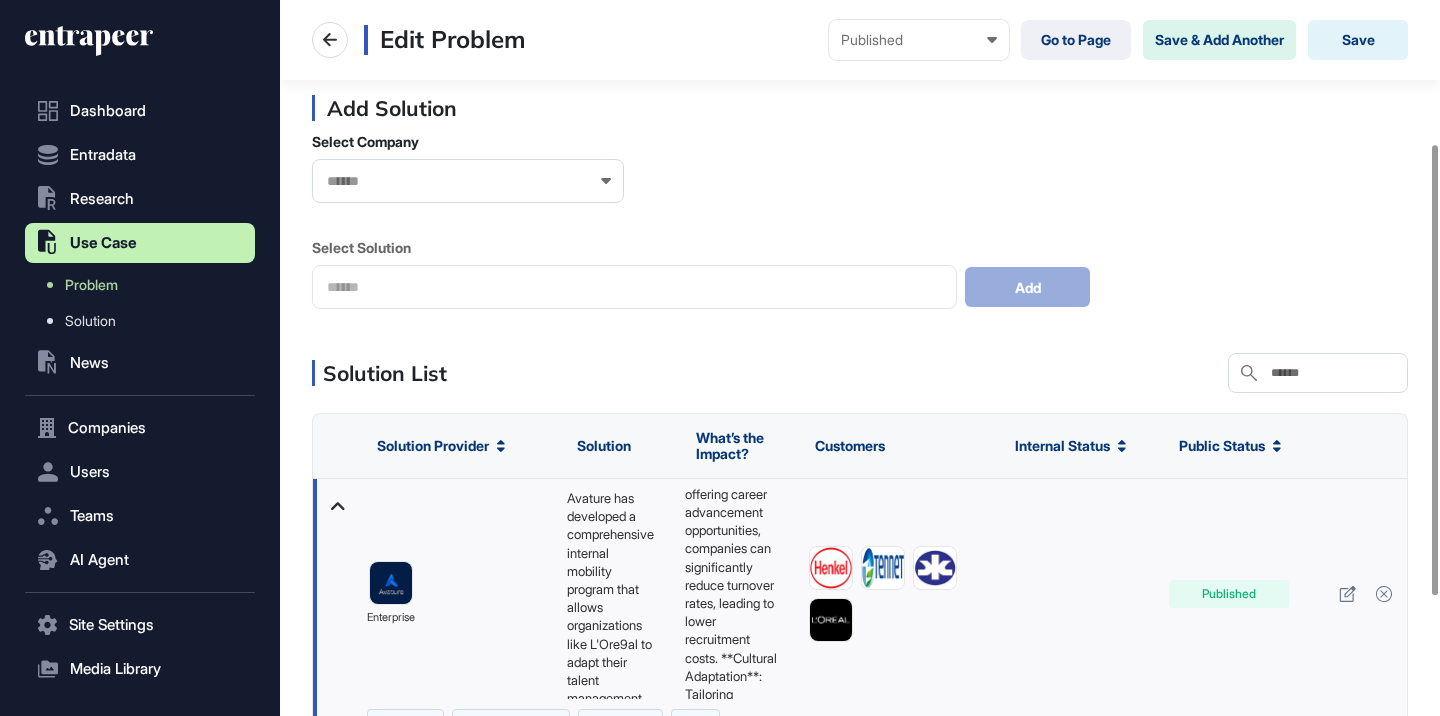 scroll, scrollTop: 187, scrollLeft: 0, axis: vertical 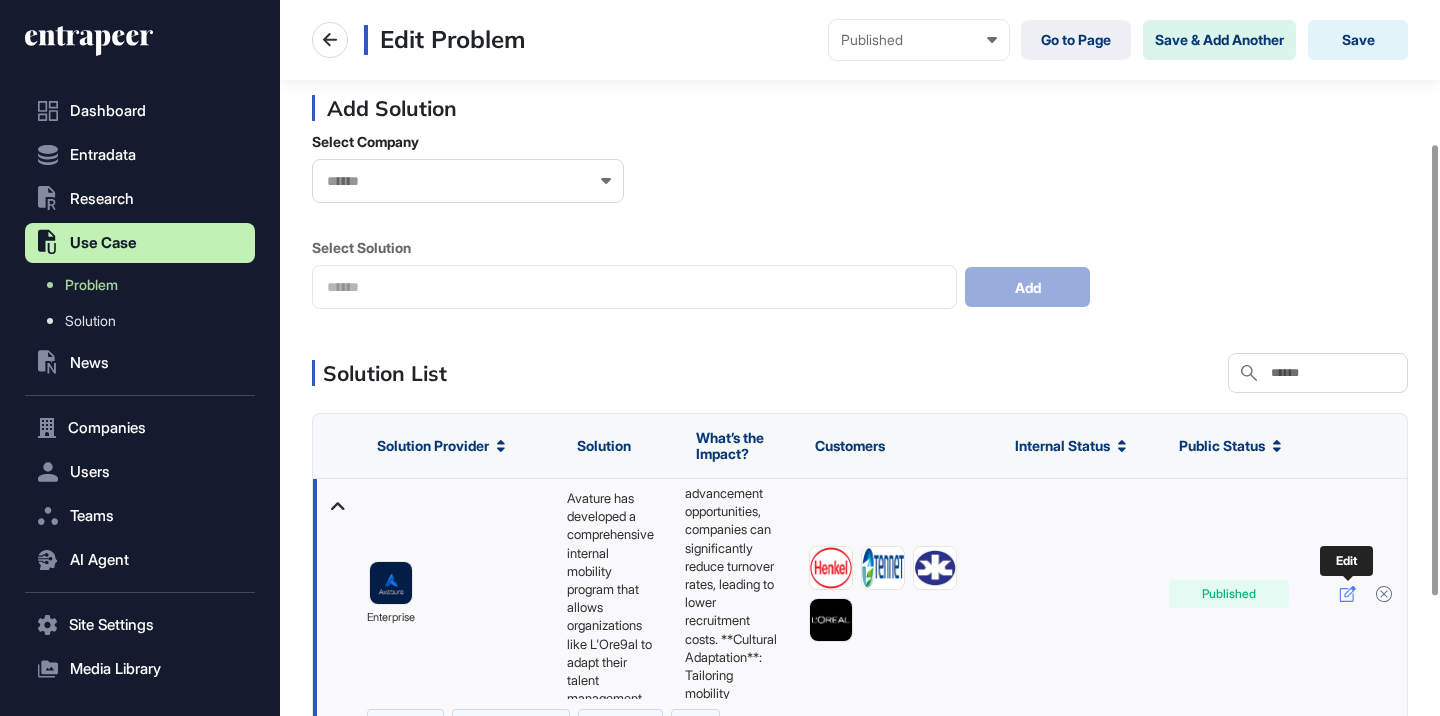 click 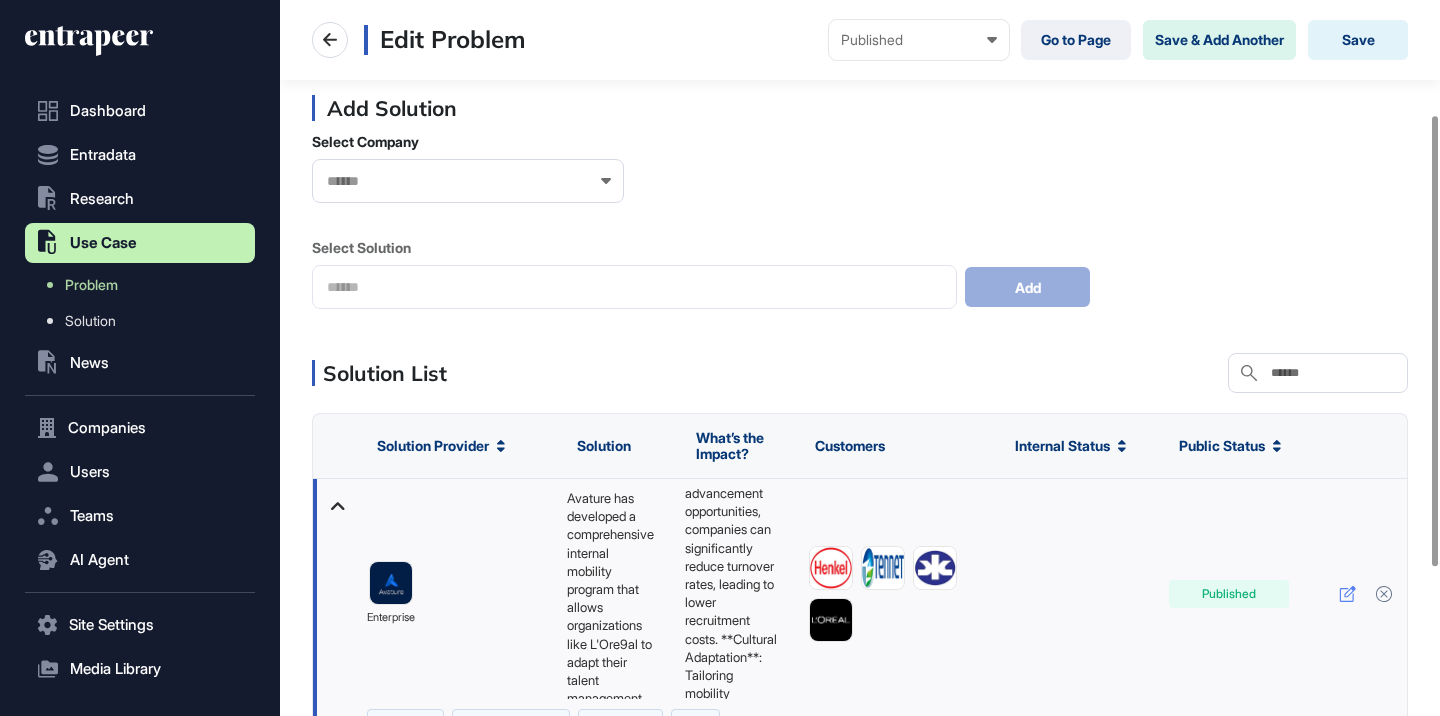 scroll, scrollTop: 0, scrollLeft: 0, axis: both 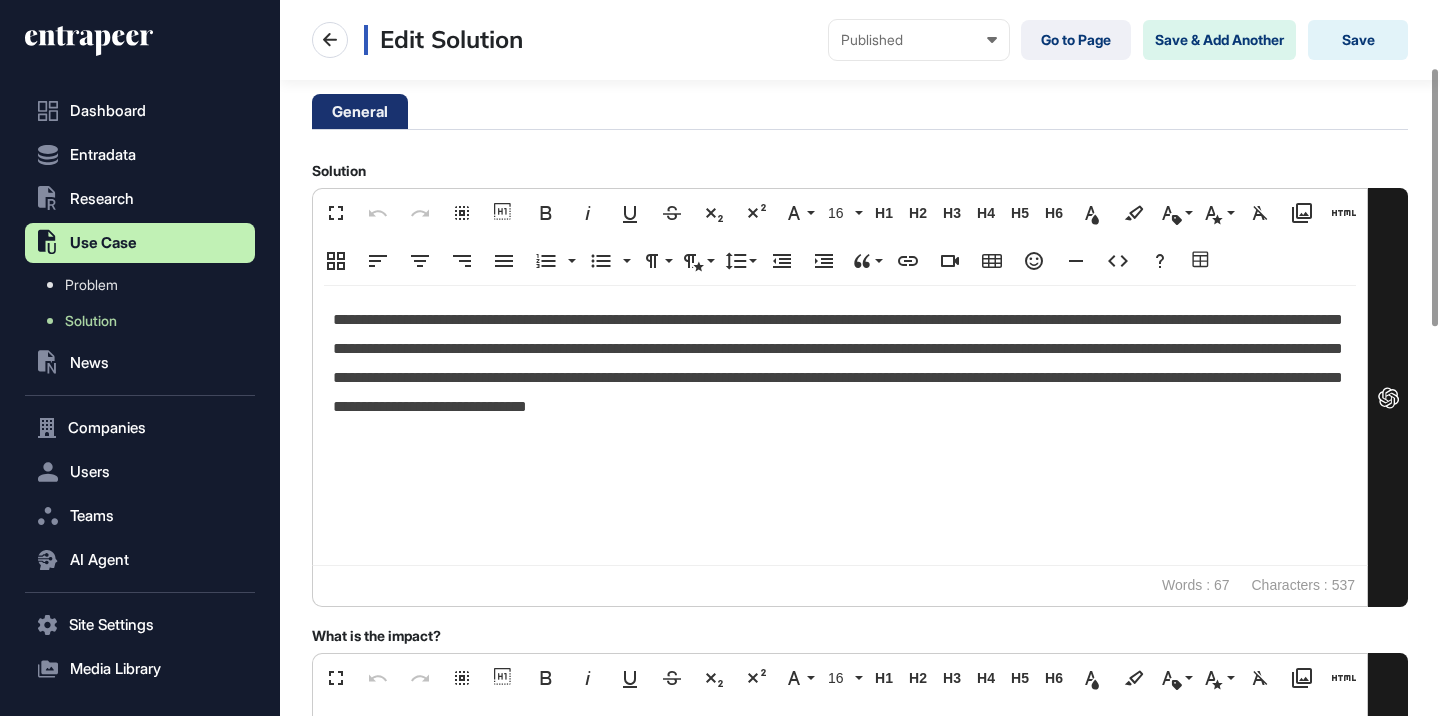 click on "**********" at bounding box center [840, 363] 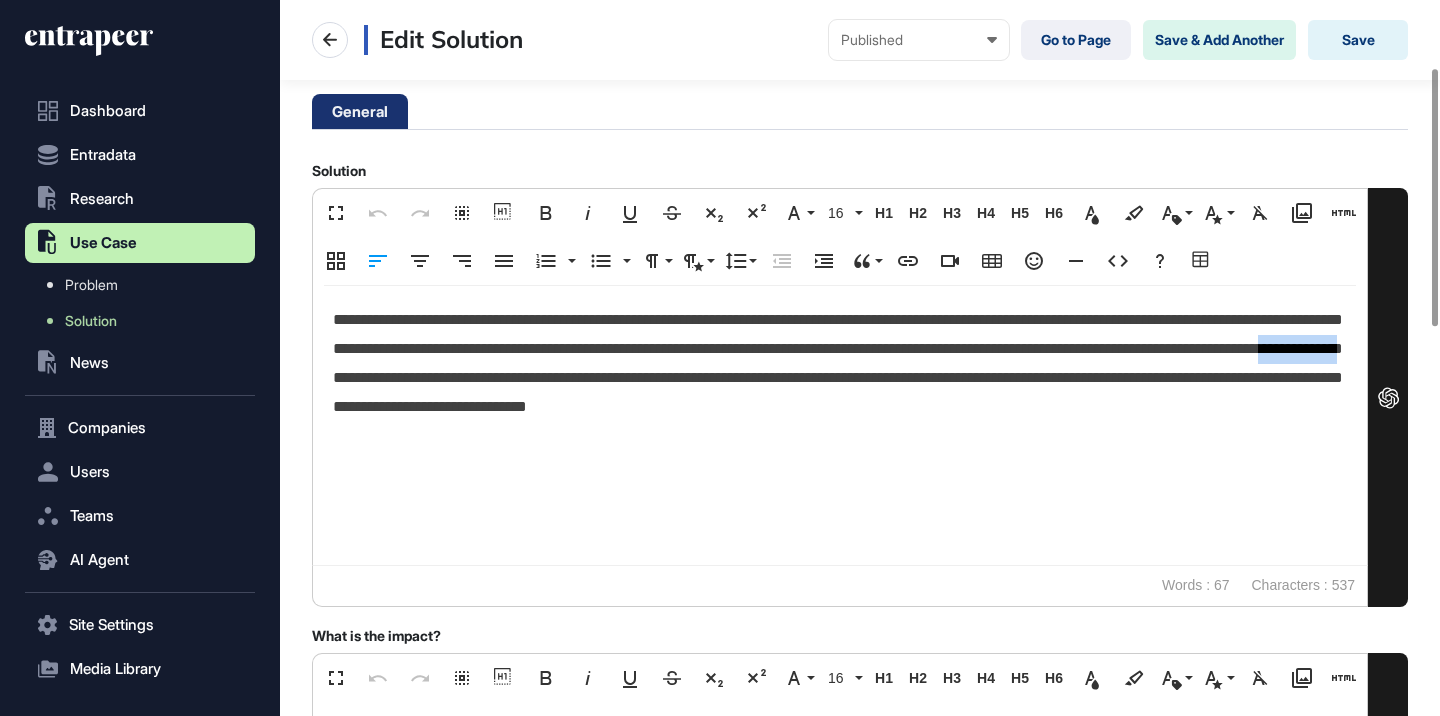 click on "**********" at bounding box center (840, 363) 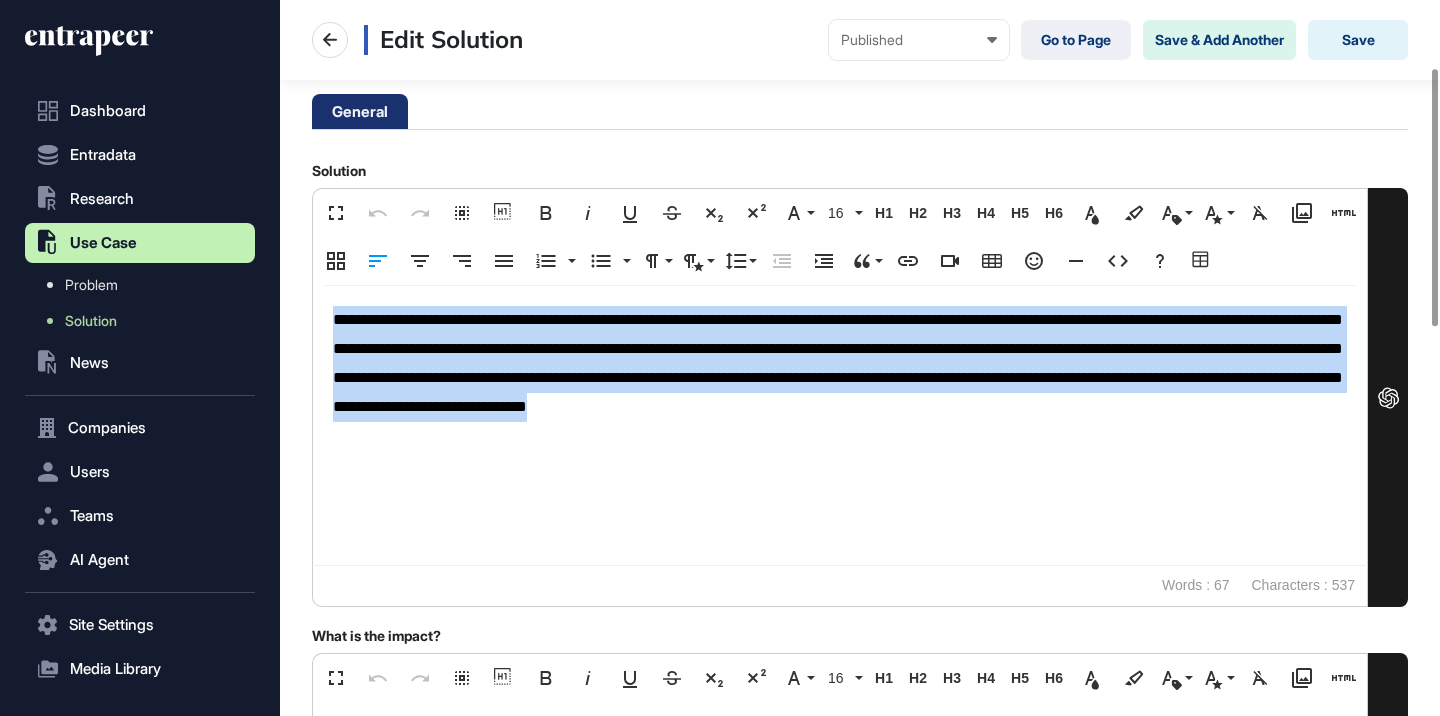 click on "**********" at bounding box center [840, 363] 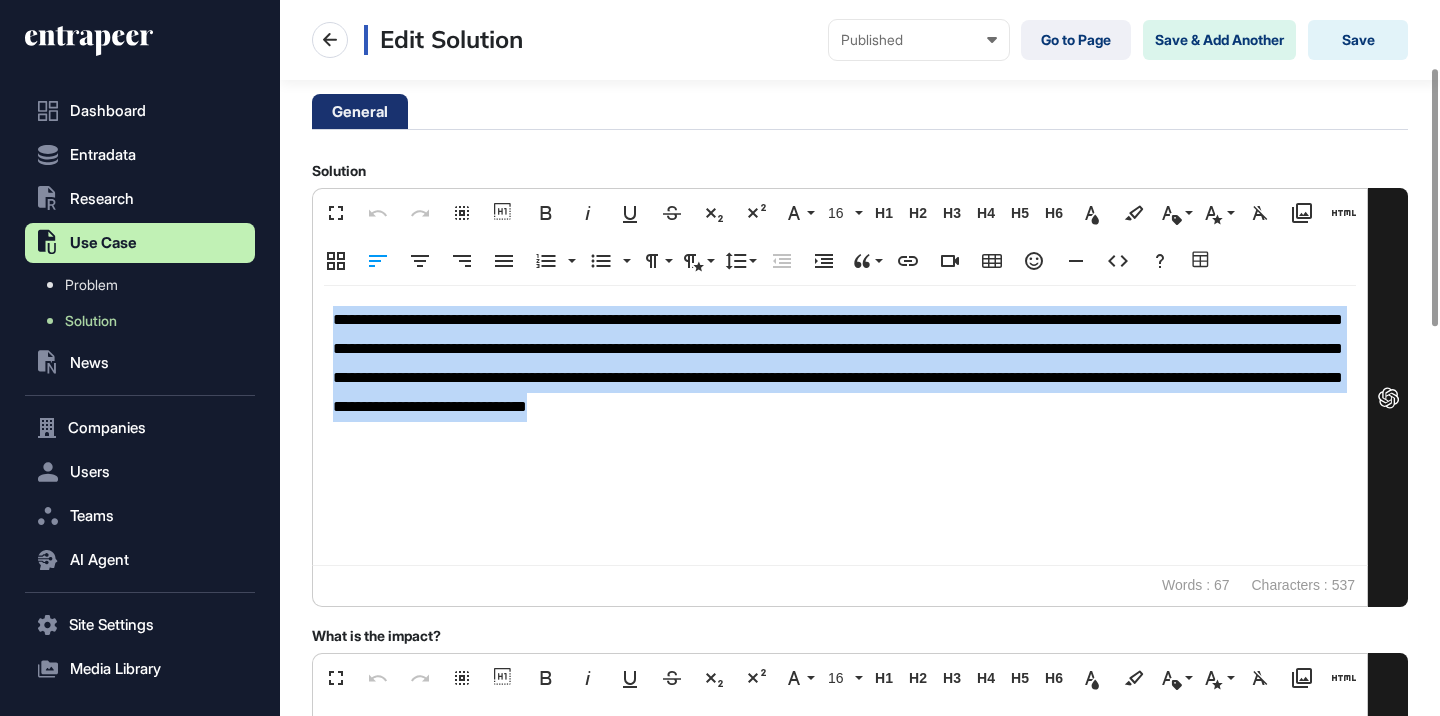 click on "**********" at bounding box center [840, 363] 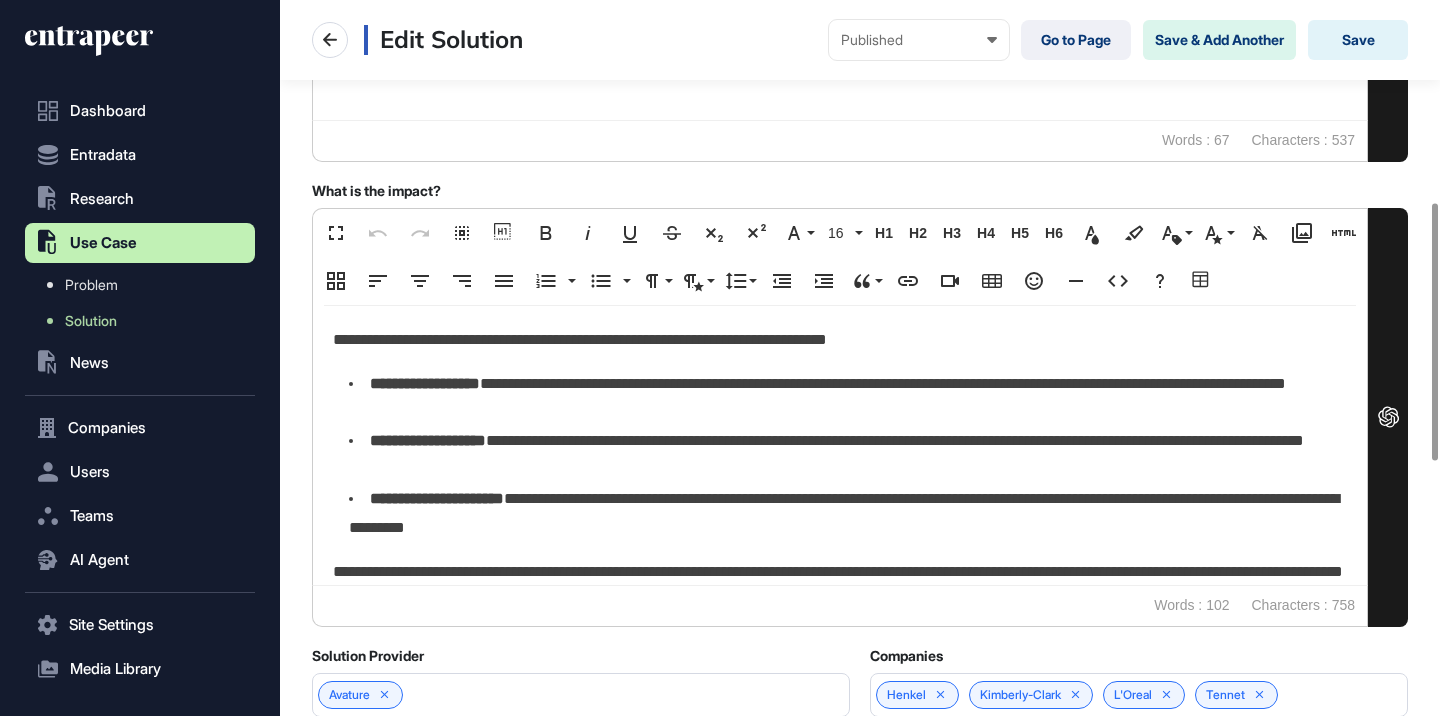 scroll, scrollTop: 678, scrollLeft: 0, axis: vertical 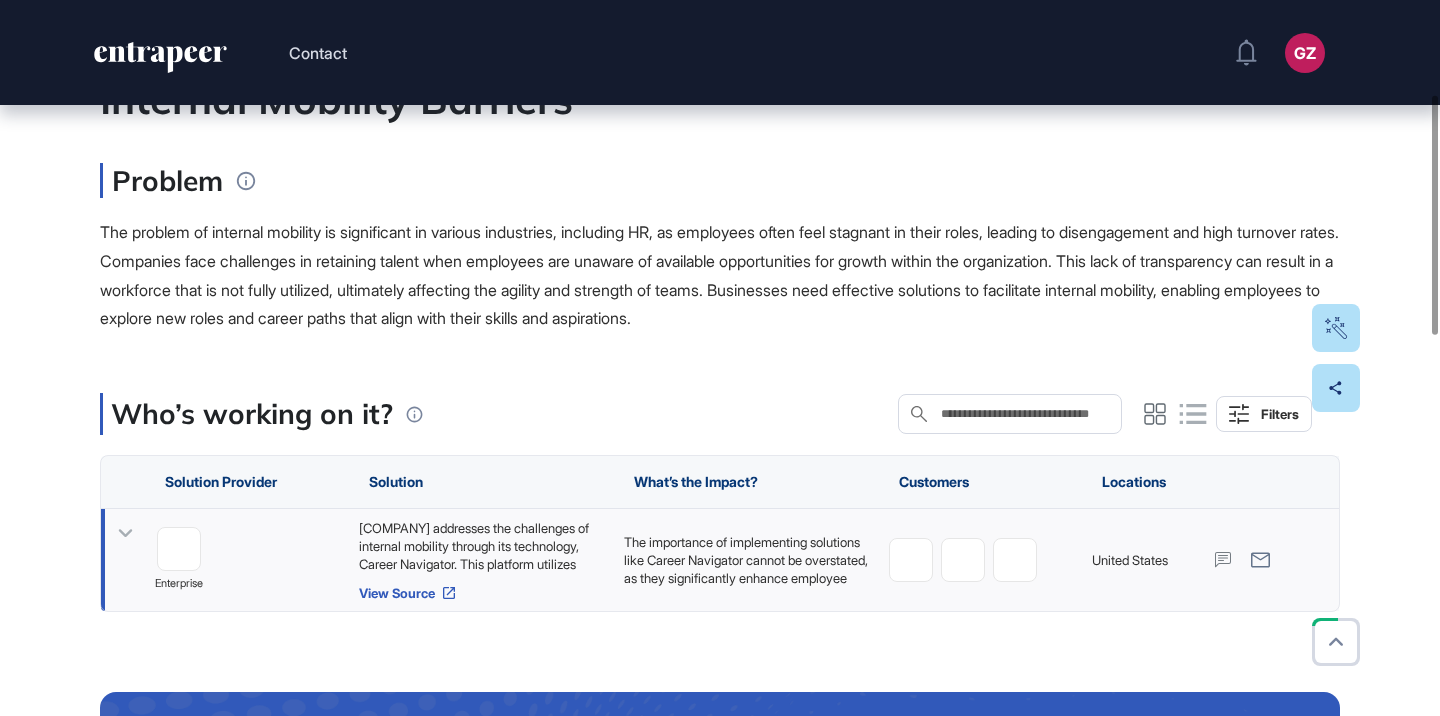 click 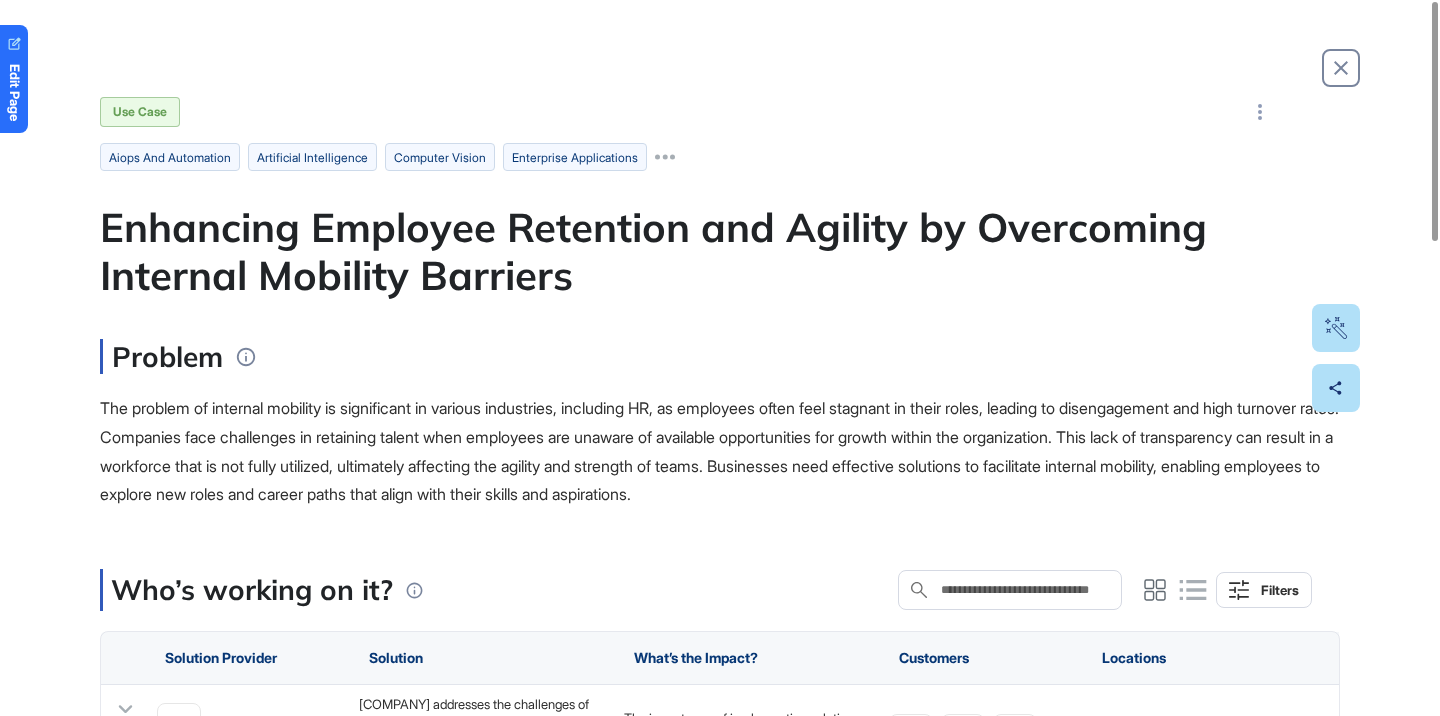 scroll, scrollTop: 0, scrollLeft: 0, axis: both 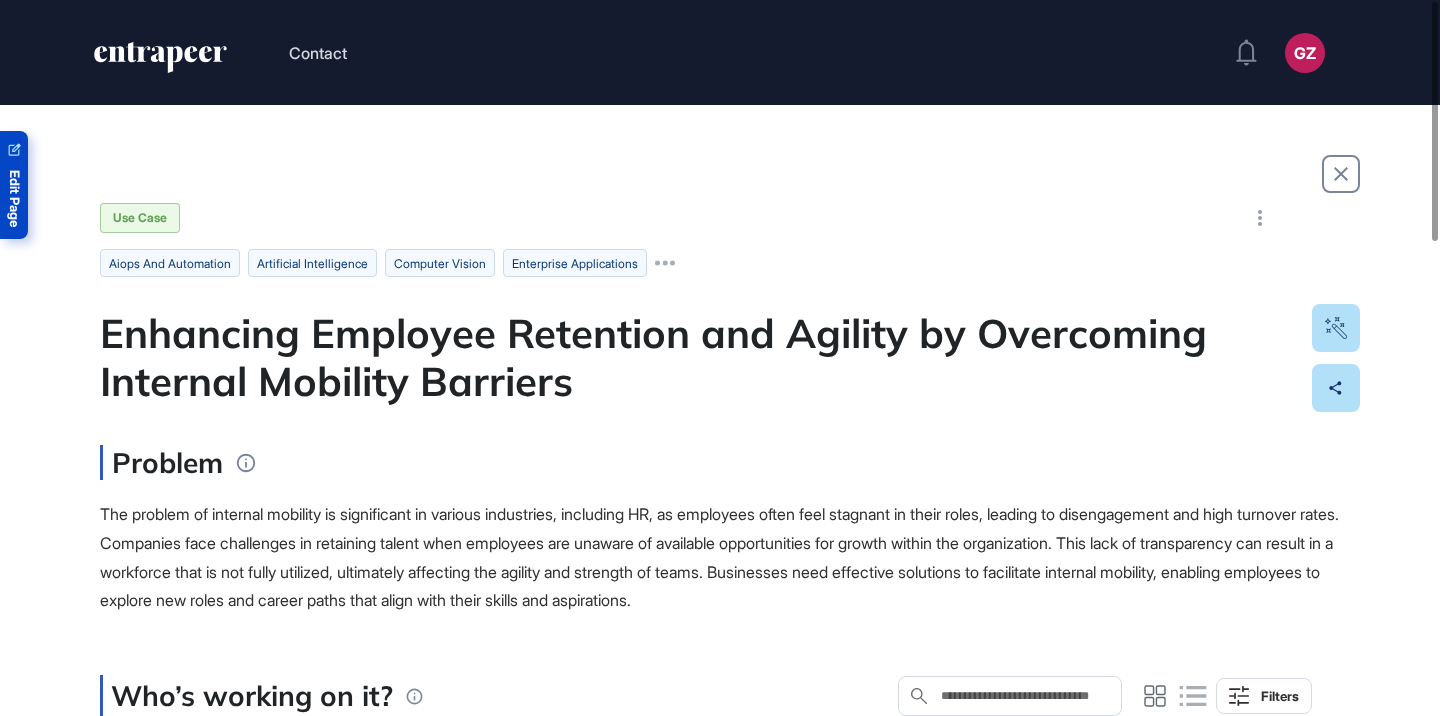 click on "Edit Page" at bounding box center [14, 185] 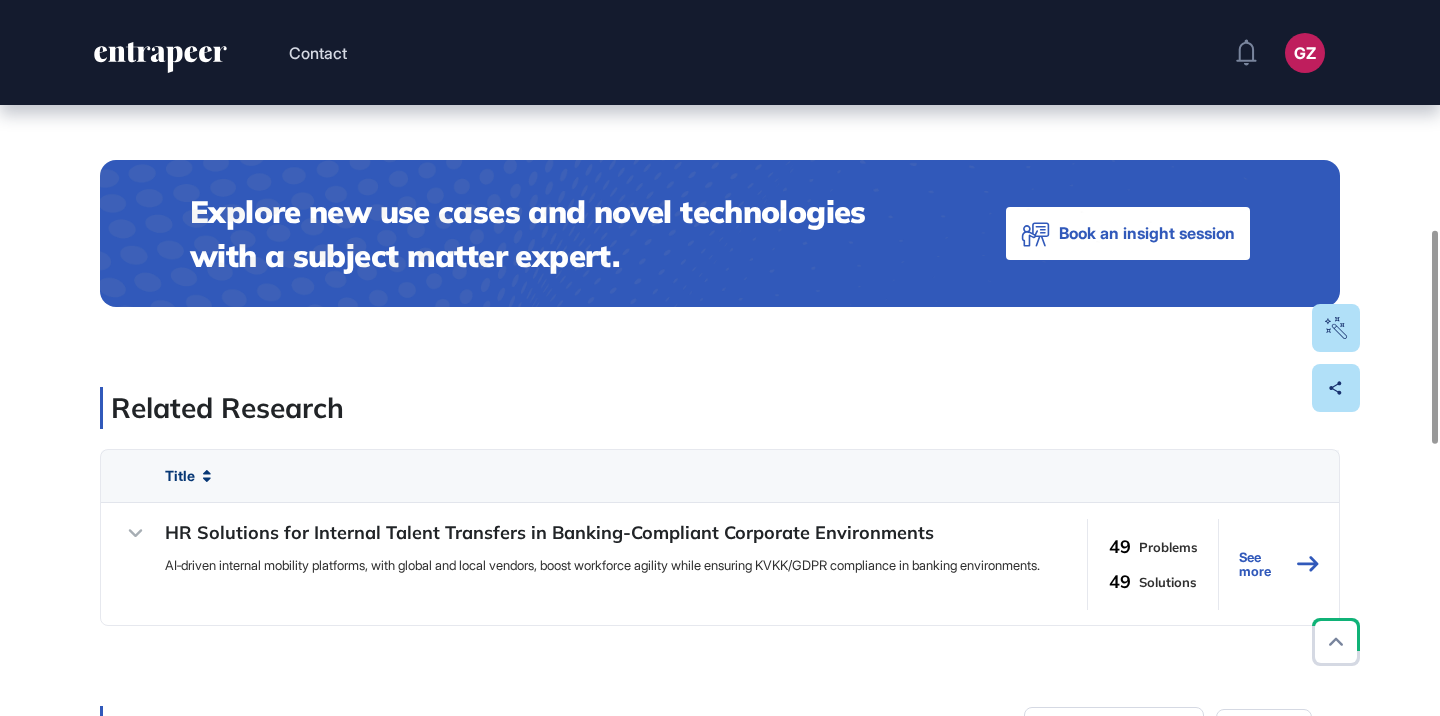 scroll, scrollTop: 0, scrollLeft: 0, axis: both 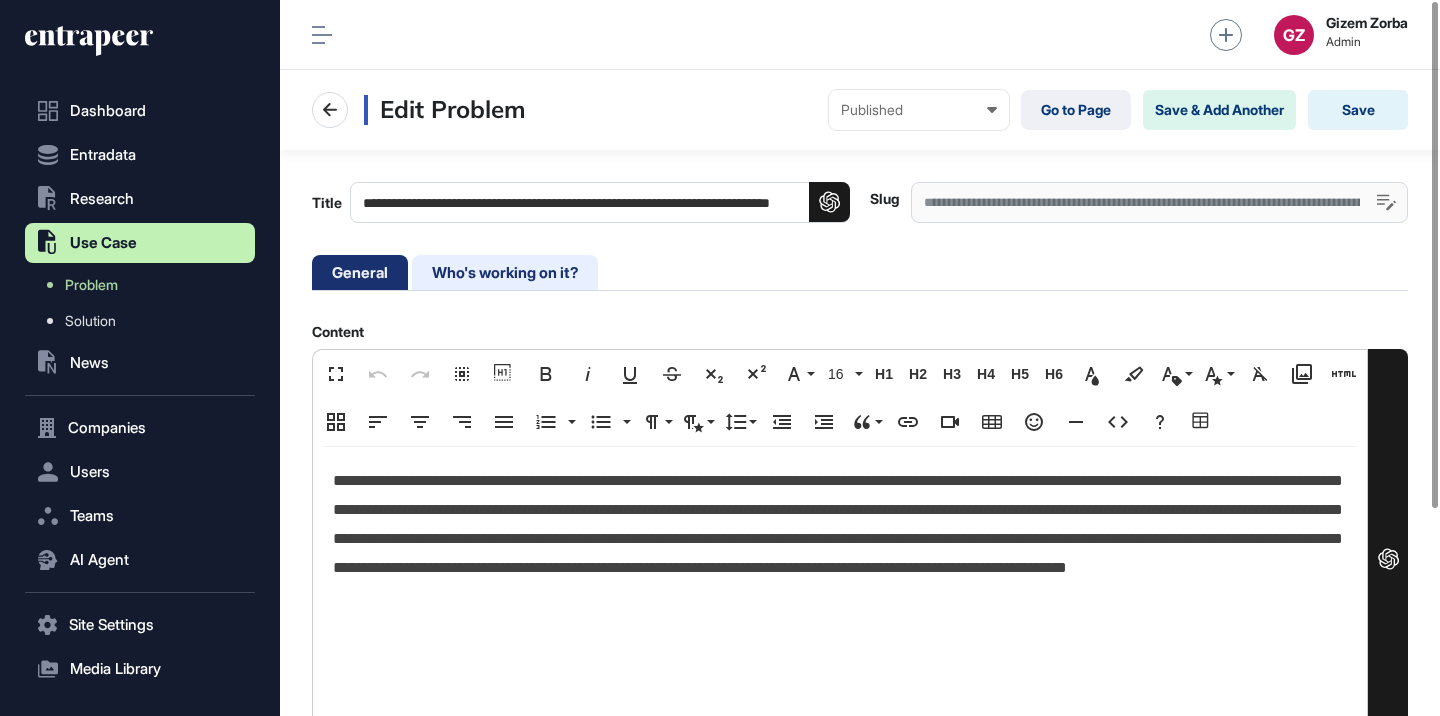 click on "Who's working on it?" 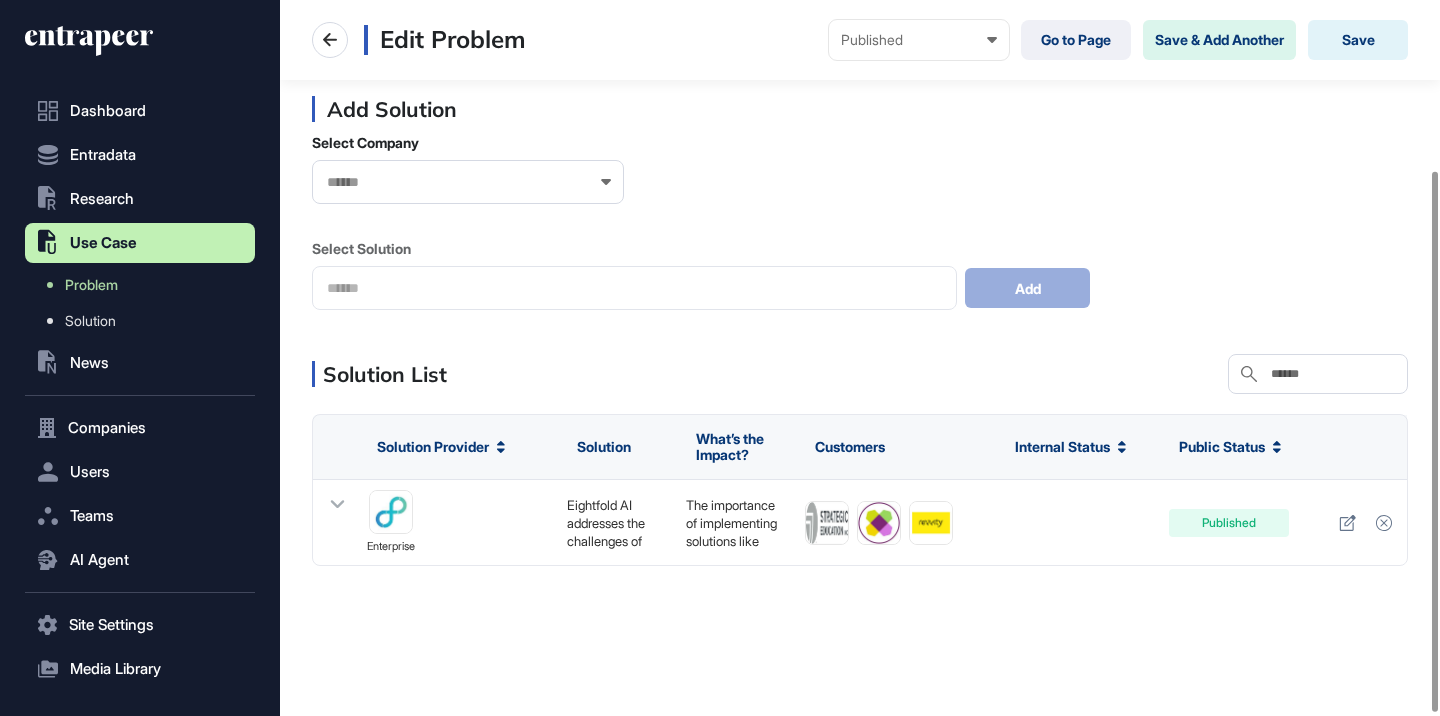 scroll, scrollTop: 0, scrollLeft: 0, axis: both 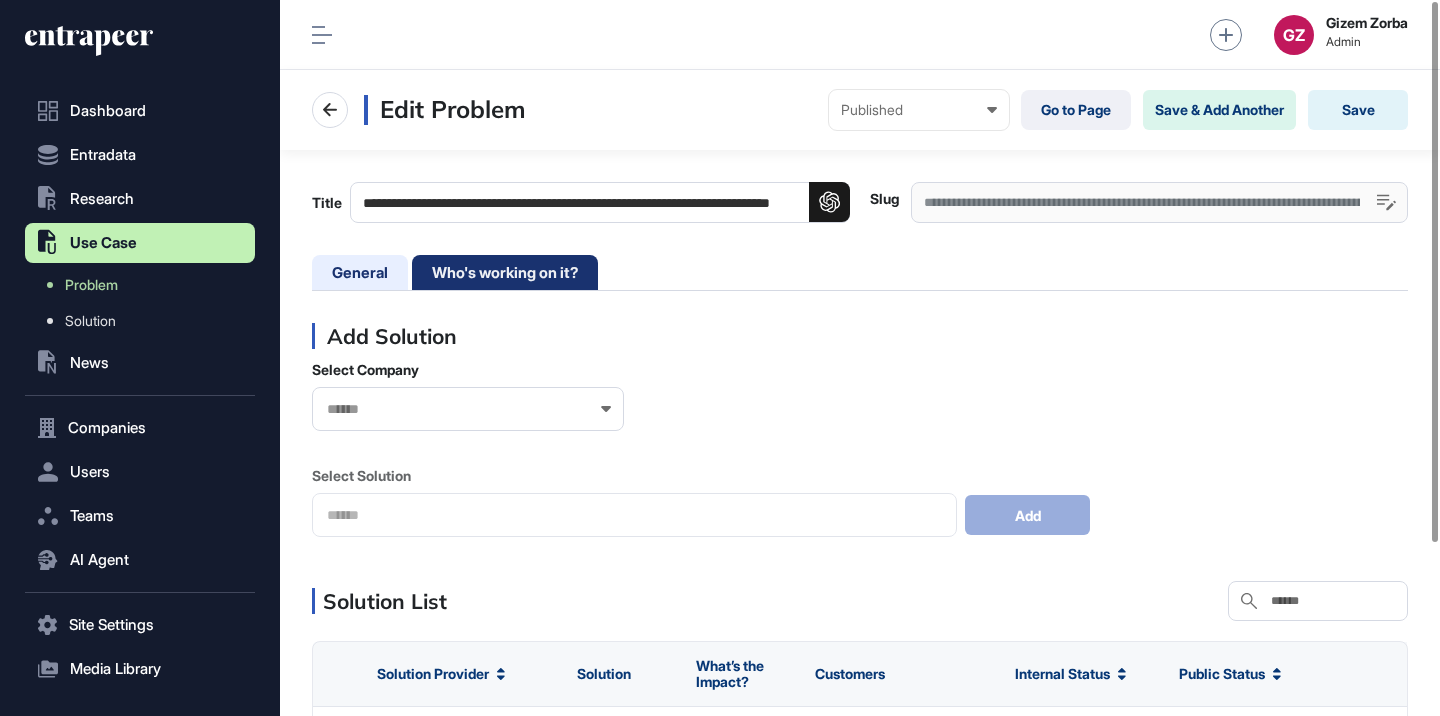 click on "General" 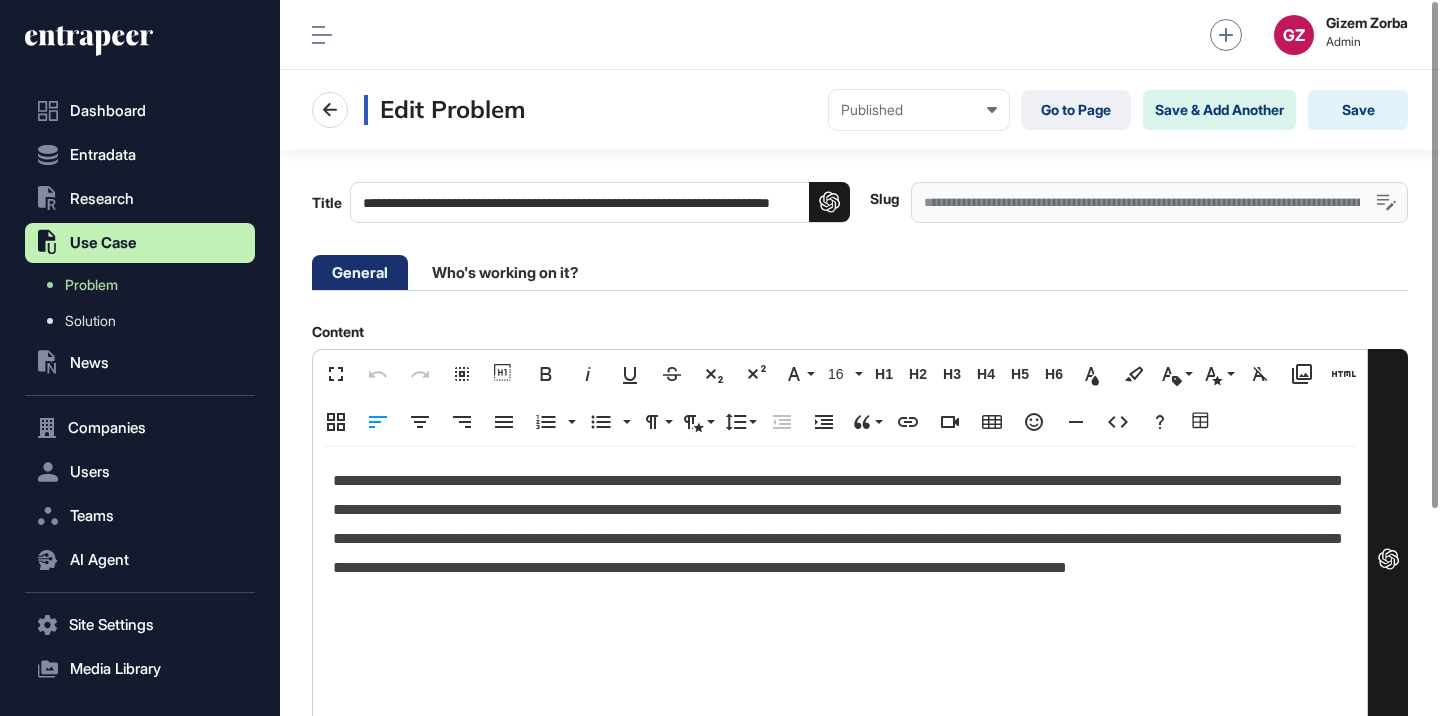 click on "**********" at bounding box center [840, 539] 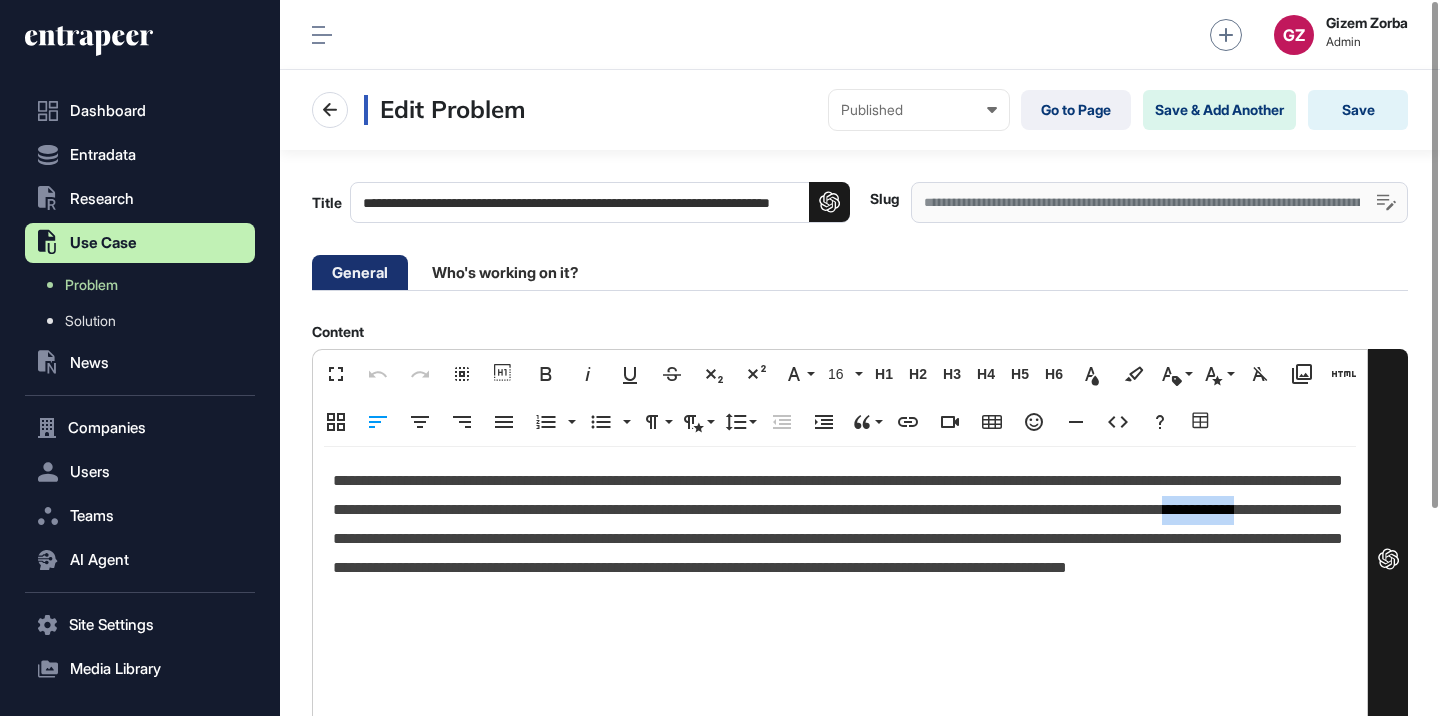 click on "**********" at bounding box center (840, 539) 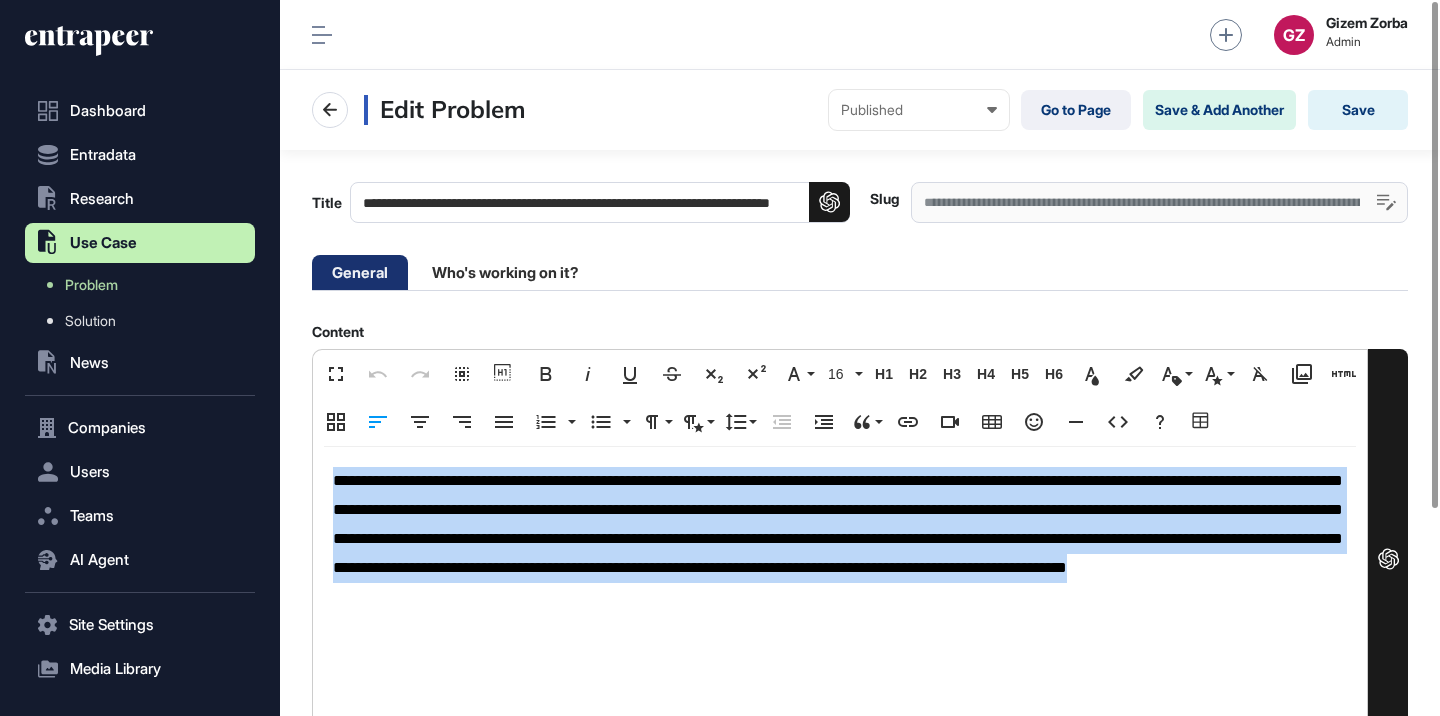 click on "**********" at bounding box center (840, 539) 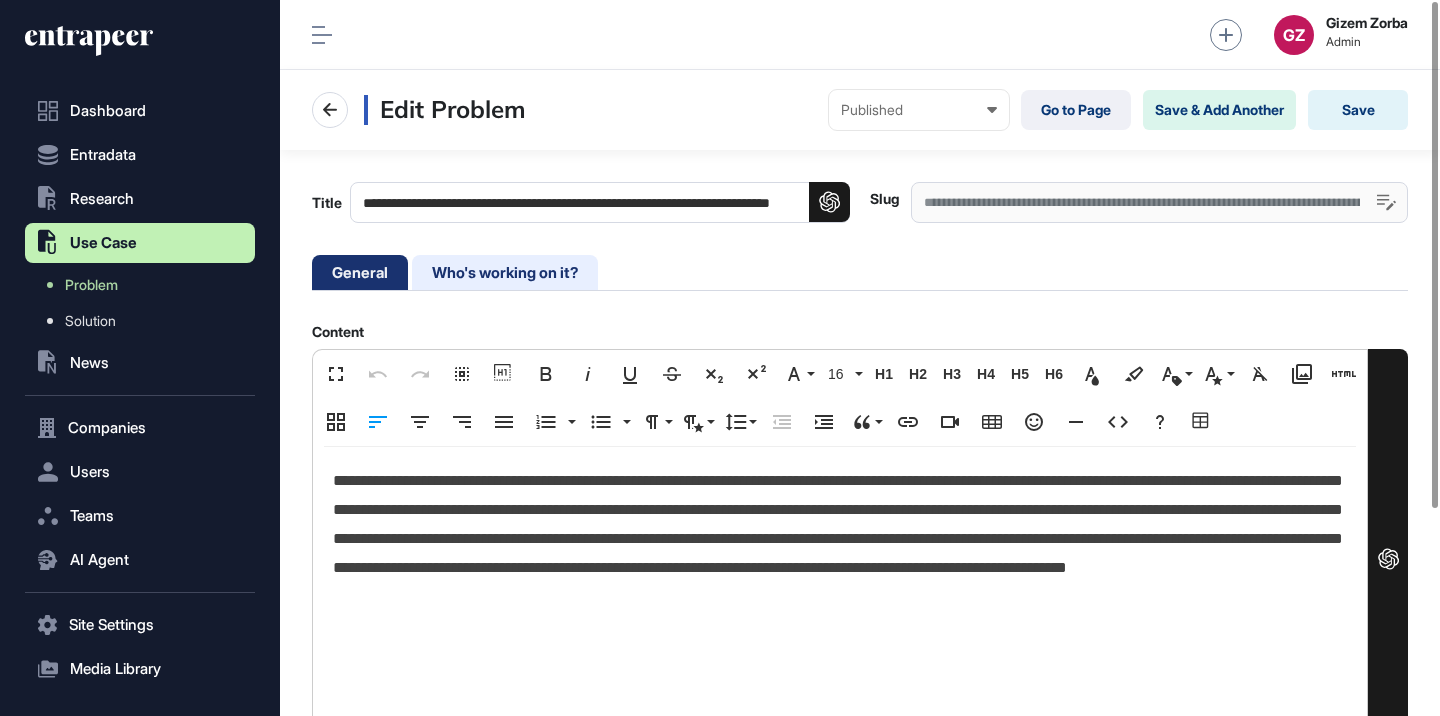 click on "Who's working on it?" 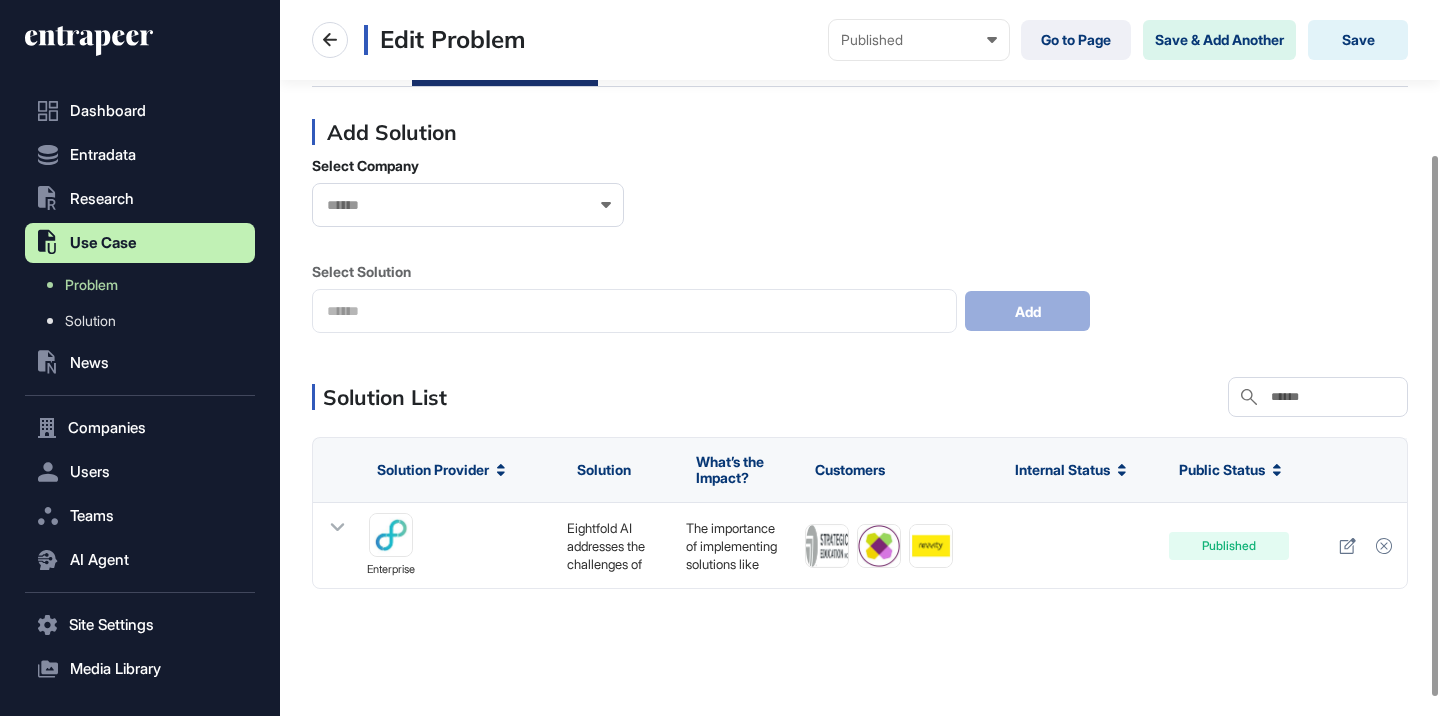 scroll, scrollTop: 228, scrollLeft: 0, axis: vertical 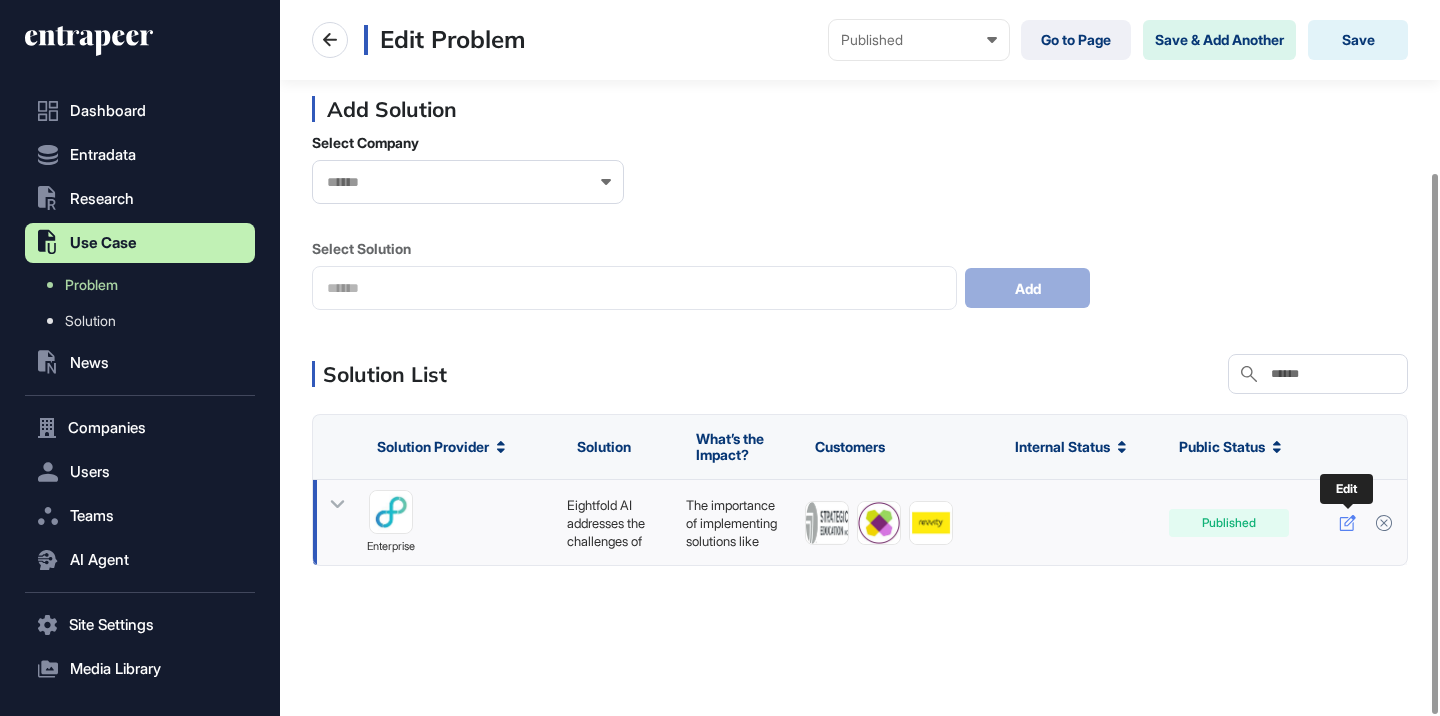 click 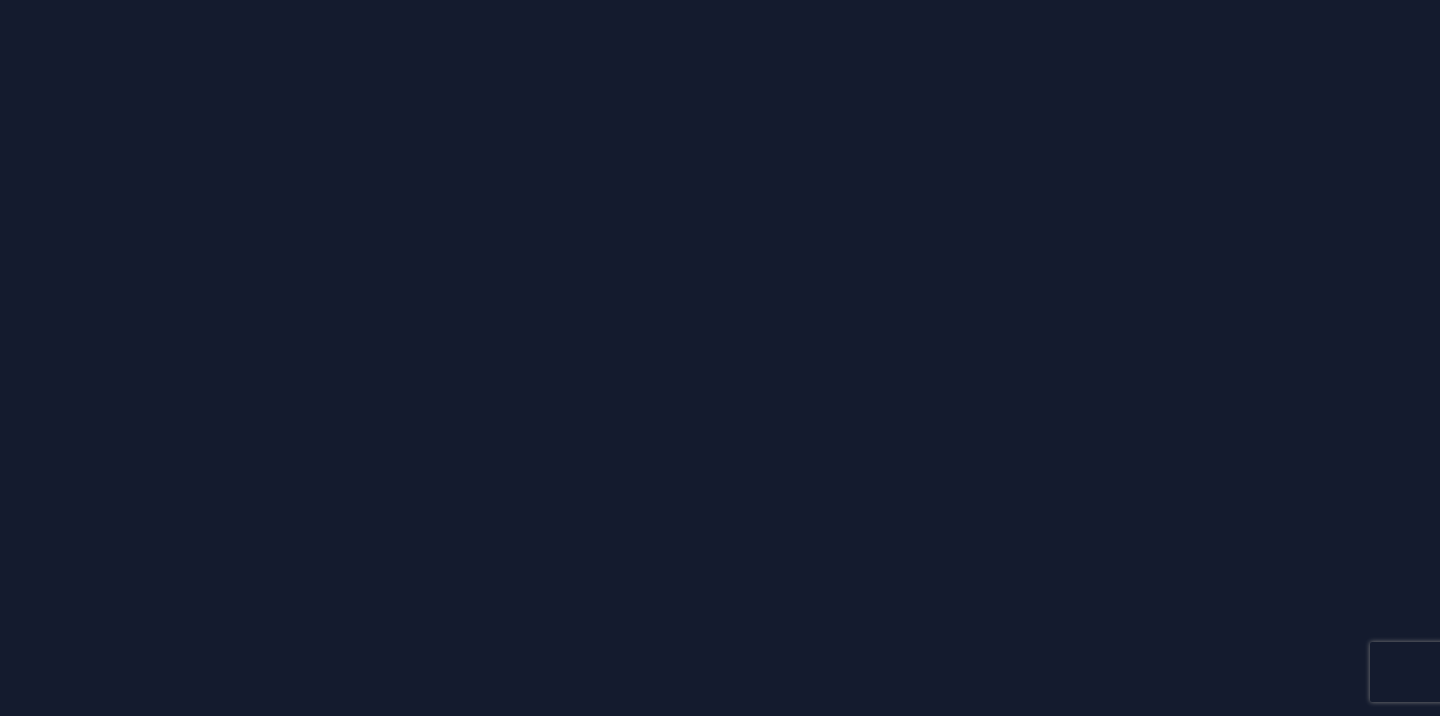 scroll, scrollTop: 0, scrollLeft: 0, axis: both 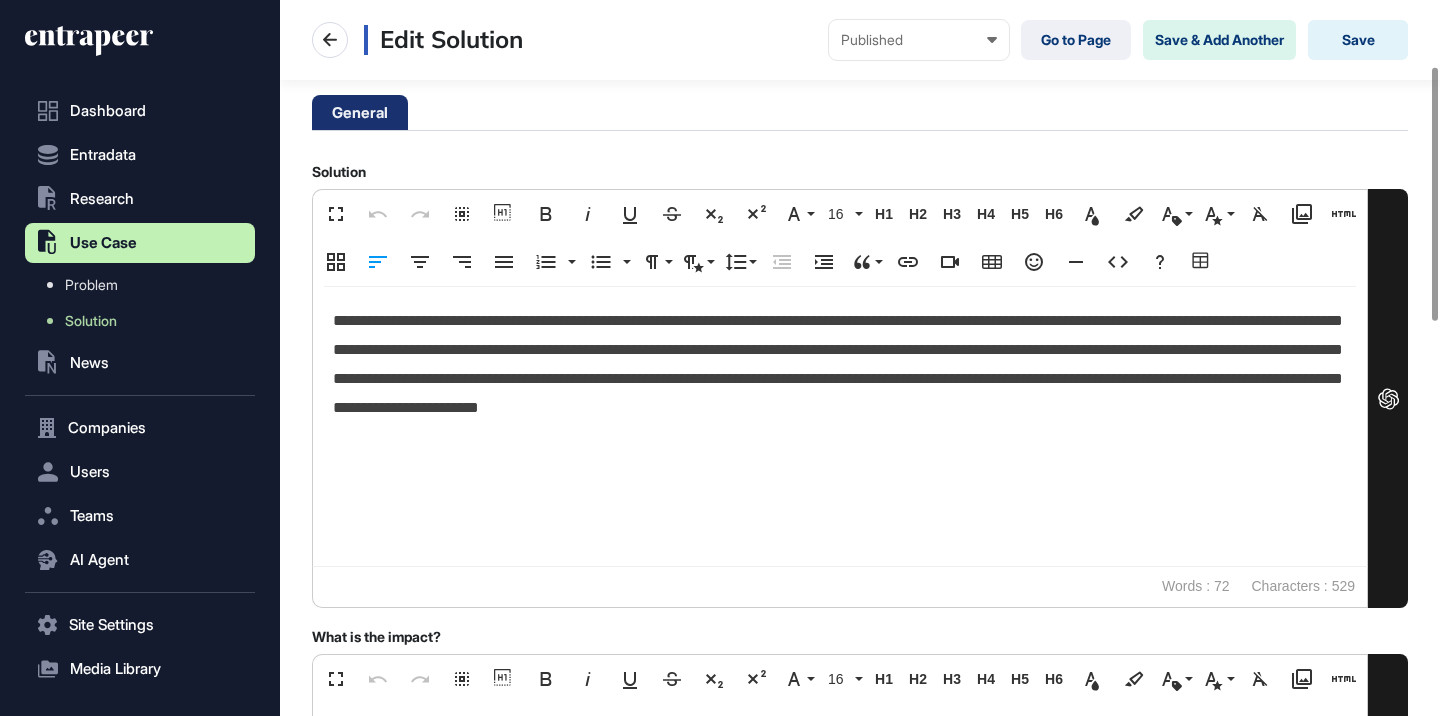 click on "**********" at bounding box center [840, 364] 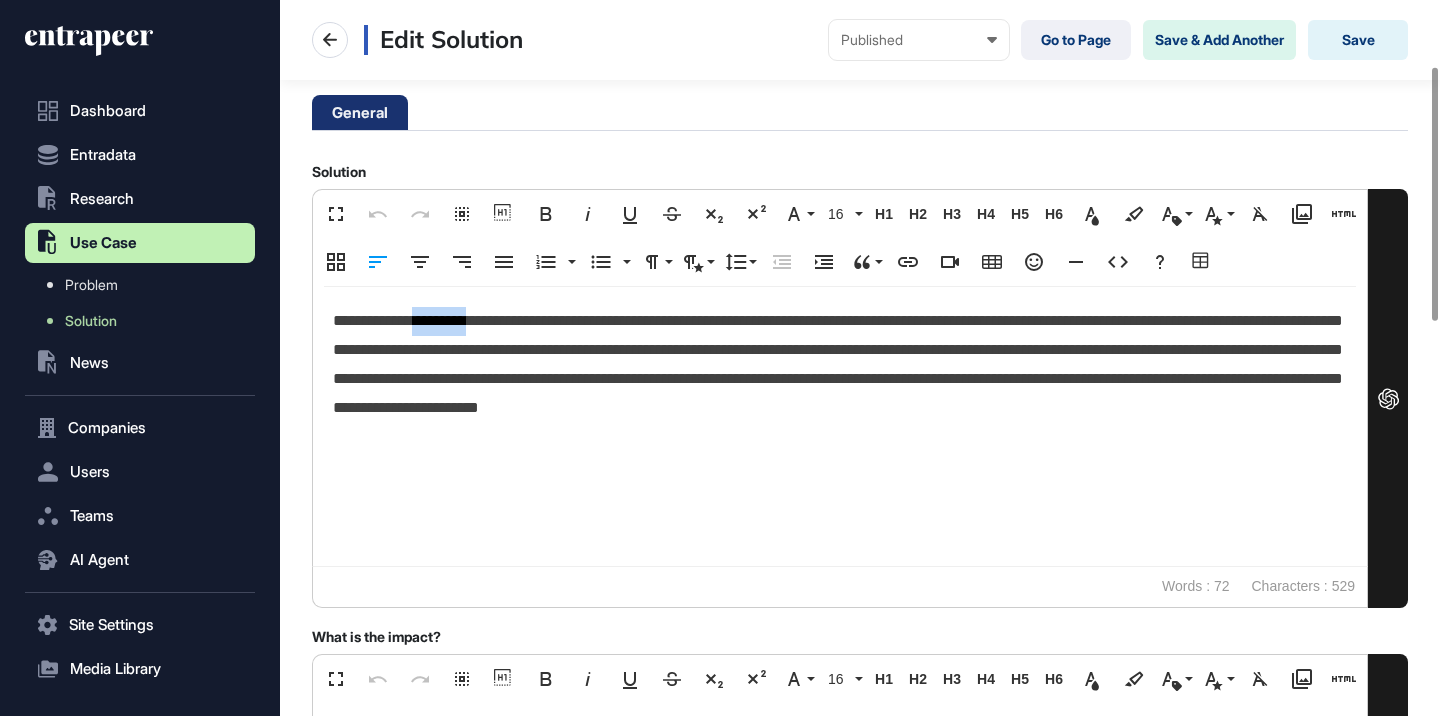click on "**********" at bounding box center (840, 364) 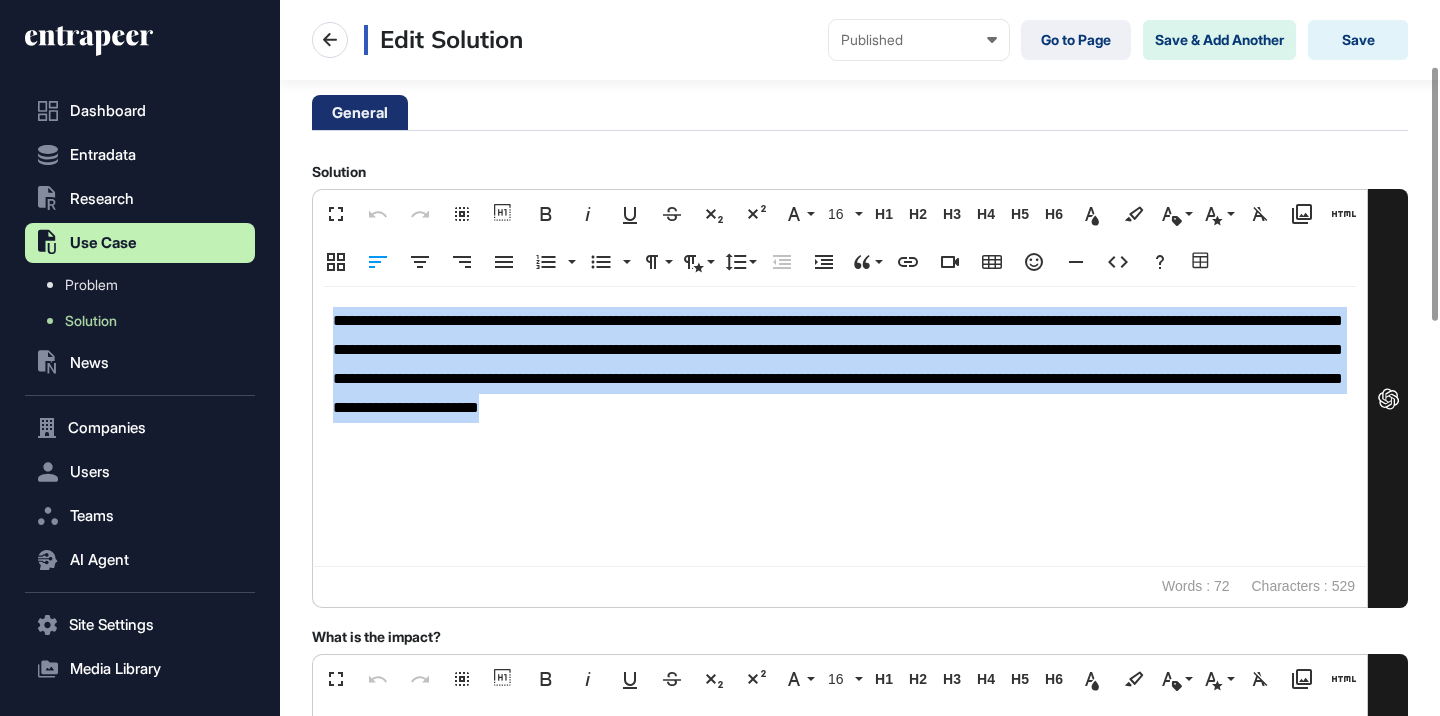 click on "**********" at bounding box center [840, 364] 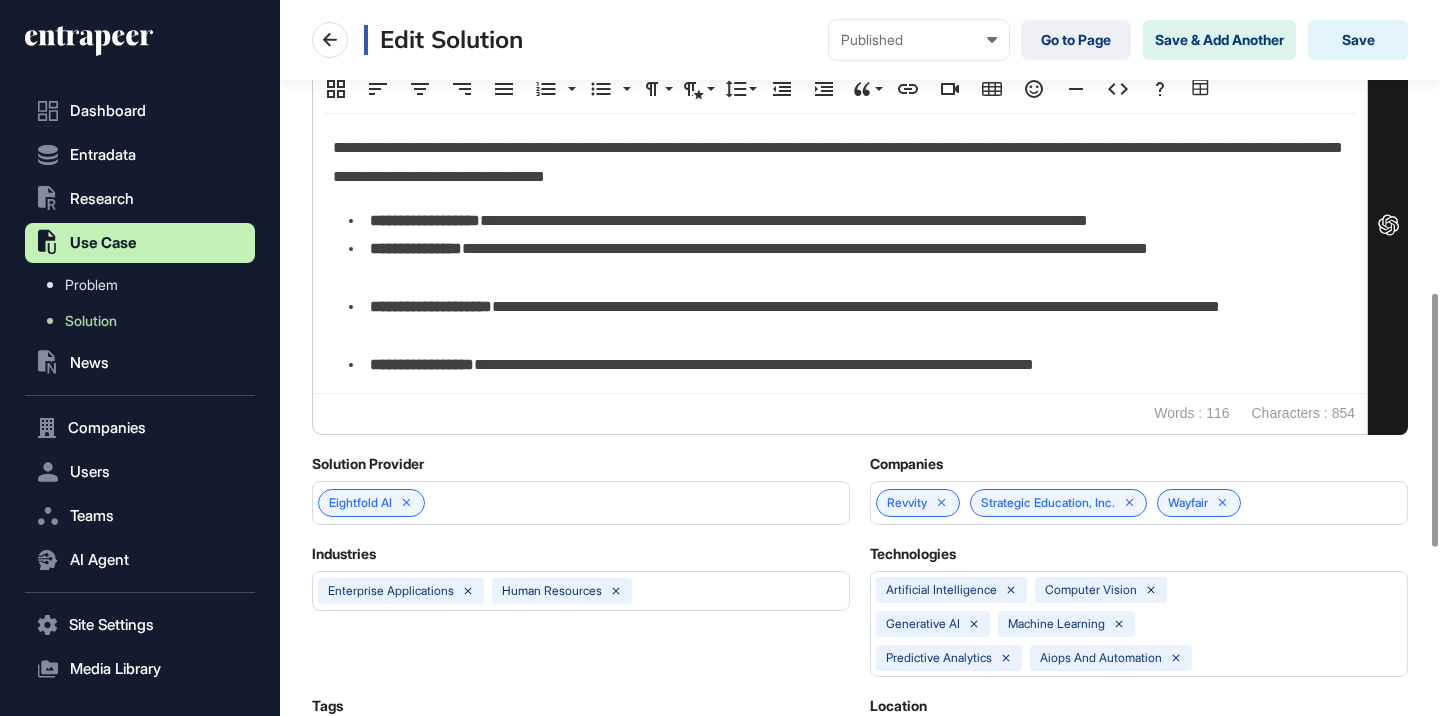 scroll, scrollTop: 826, scrollLeft: 0, axis: vertical 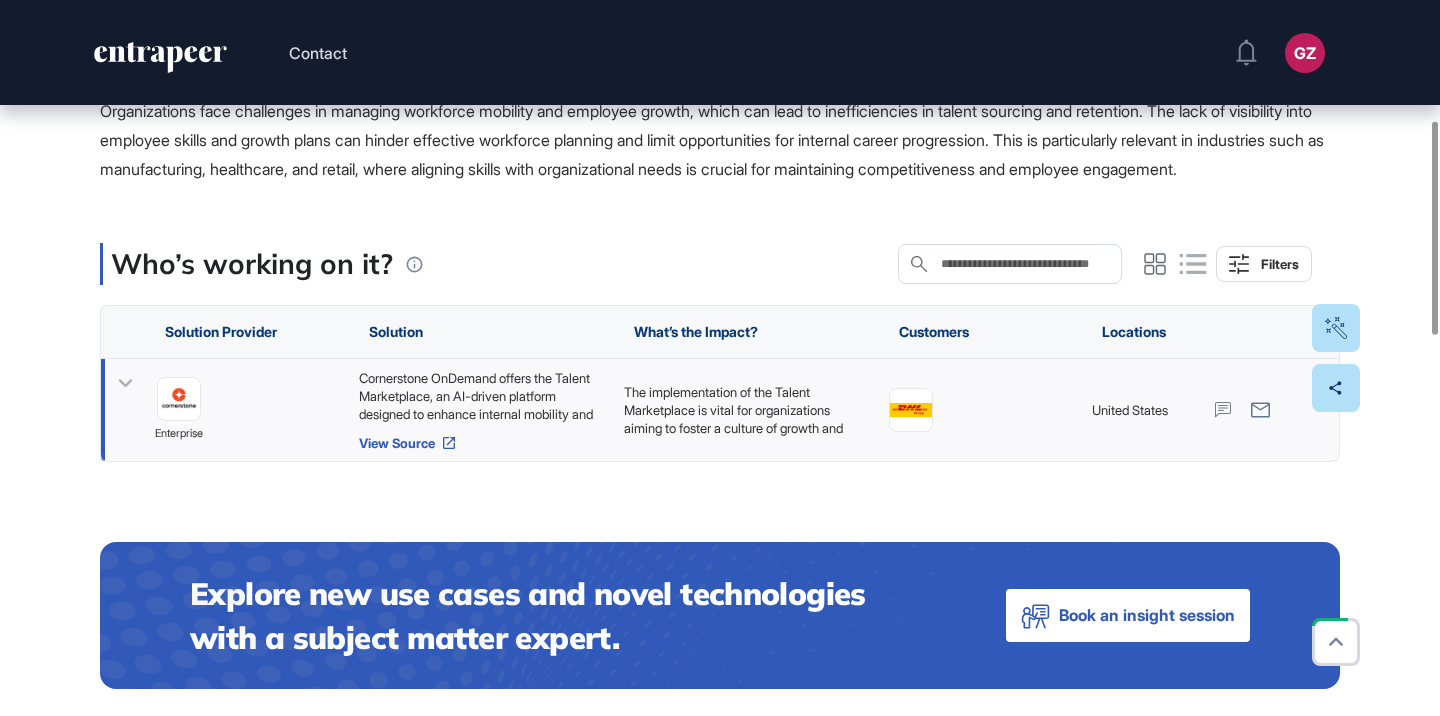 click on "View Source" at bounding box center [481, 443] 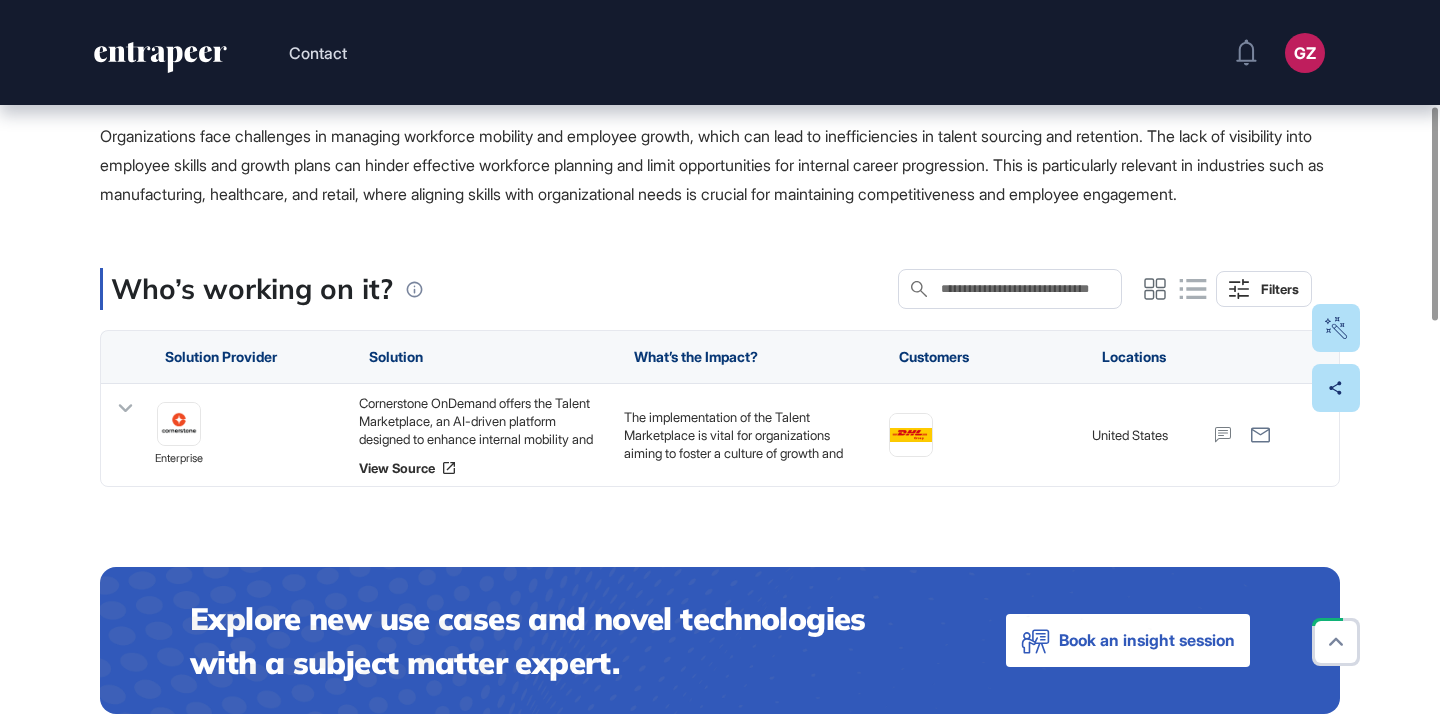scroll, scrollTop: 352, scrollLeft: 0, axis: vertical 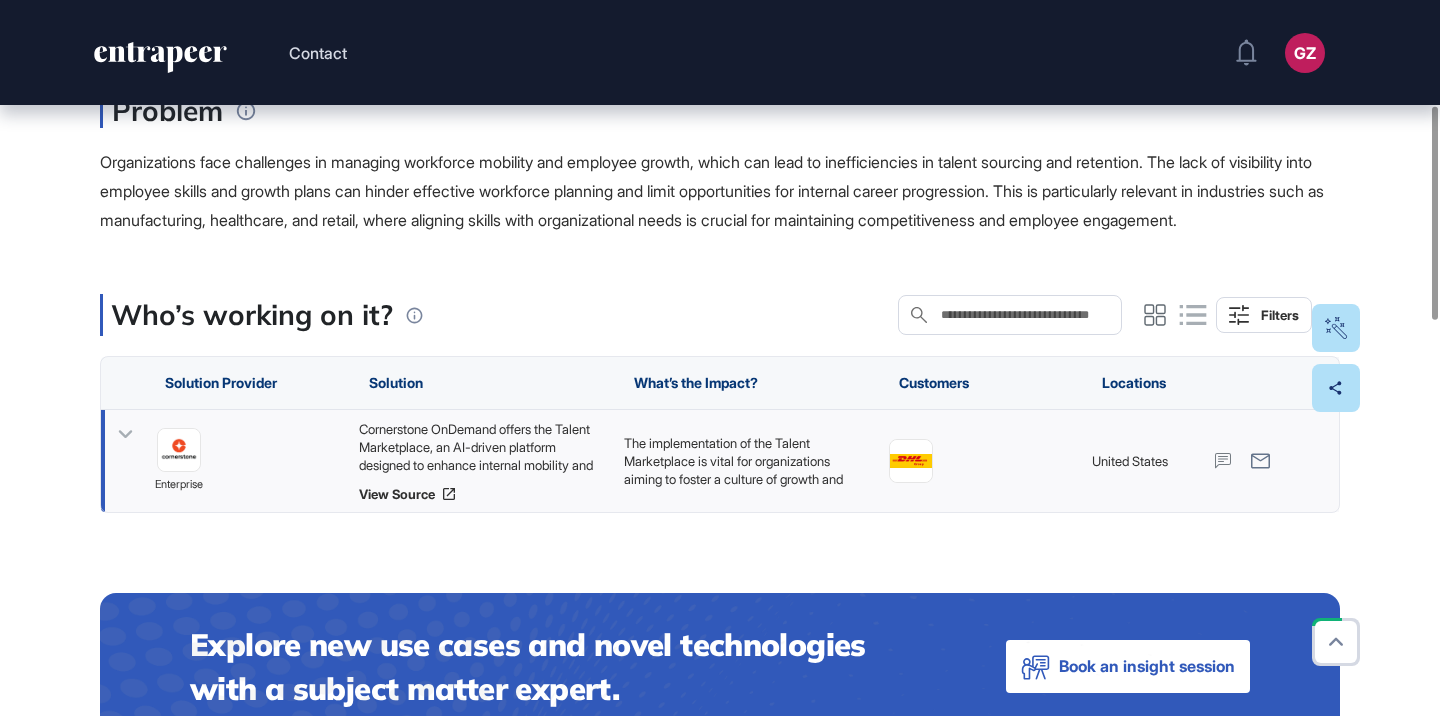 click on "Cornerstone OnDemand offers the Talent Marketplace, an AI-driven platform designed to enhance internal mobility and workforce agility. This solution connects employees with career growth opportunities by leveraging AI to match skills with available roles. It provides insights into employee skills and growth plans, enabling organizations to efficiently source internal talent and reduce the time and cost associated with onboarding new candidates. The platform facilitates cross-functional collaboration and supports diverse career pathways, allowing employees to progress based on their skills and goals." at bounding box center (481, 447) 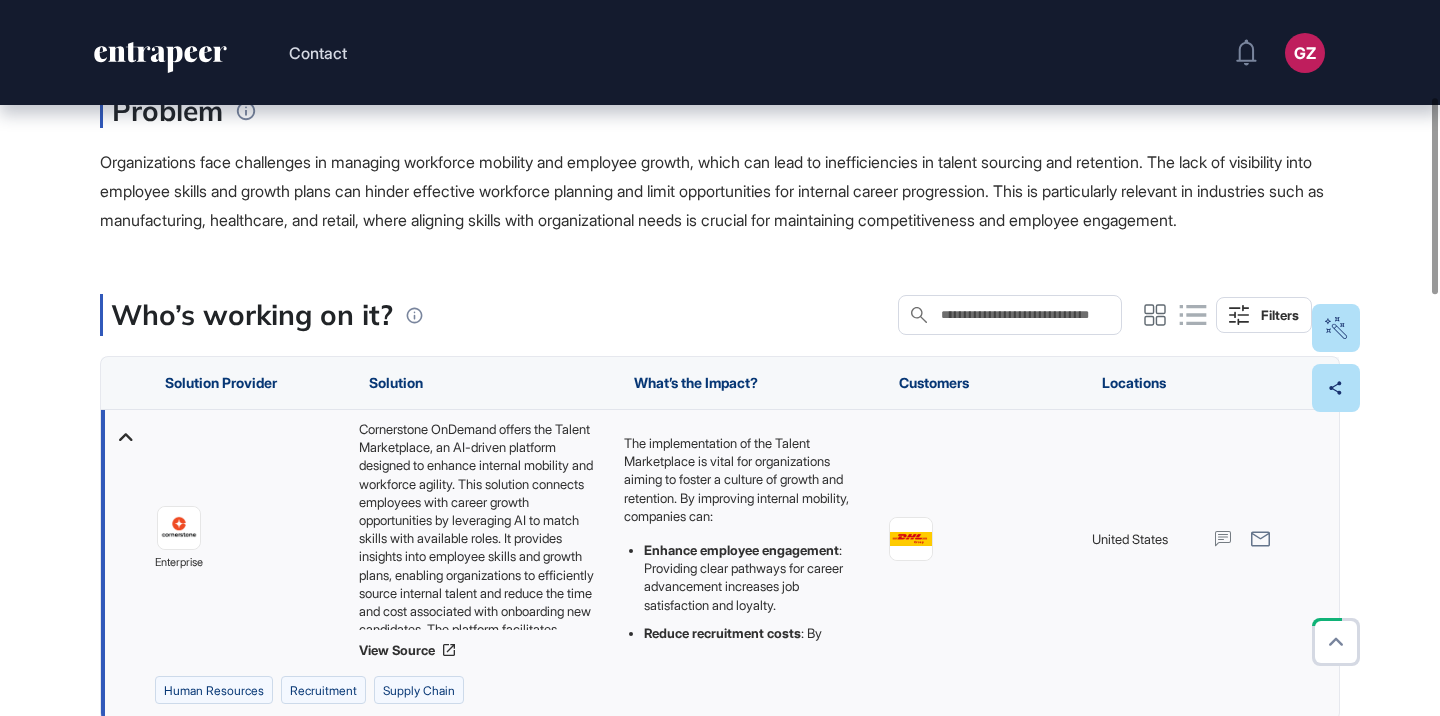 scroll, scrollTop: 117, scrollLeft: 0, axis: vertical 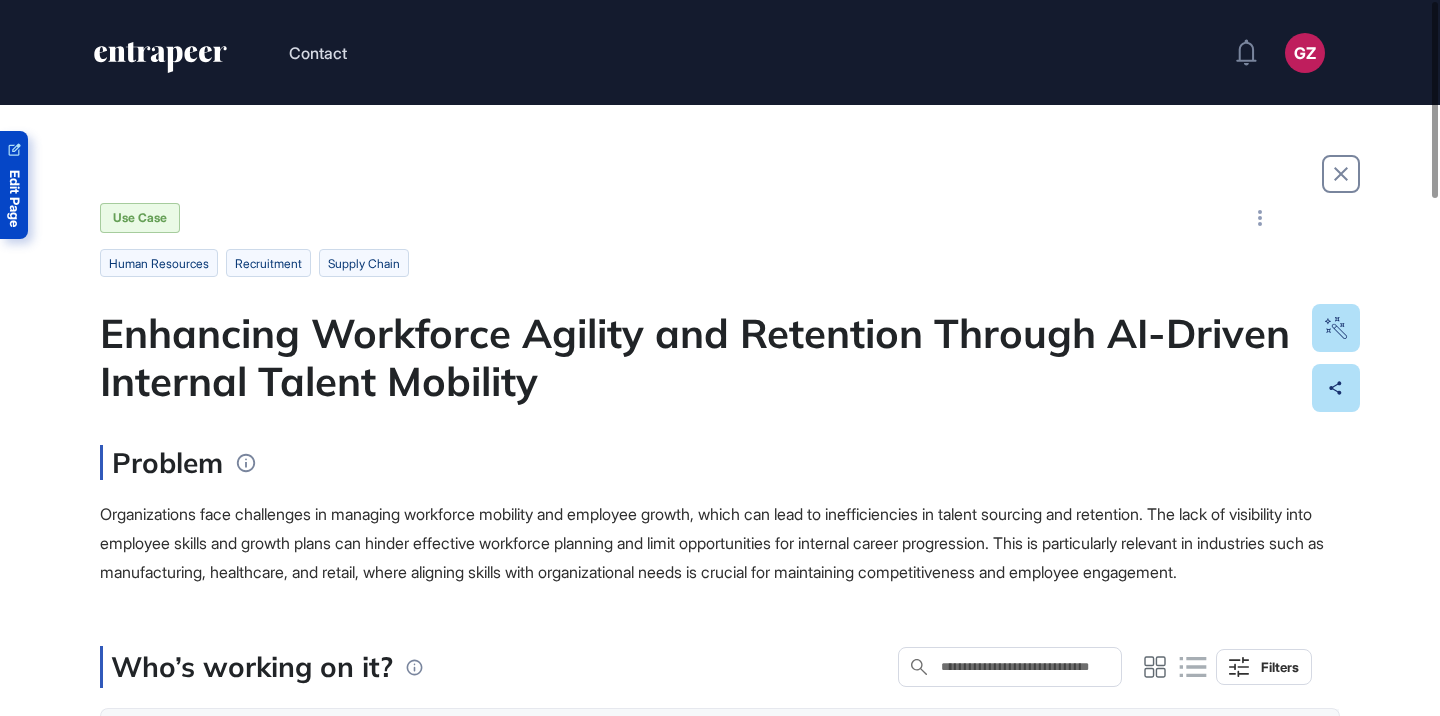 click on "Edit Page" at bounding box center (14, 198) 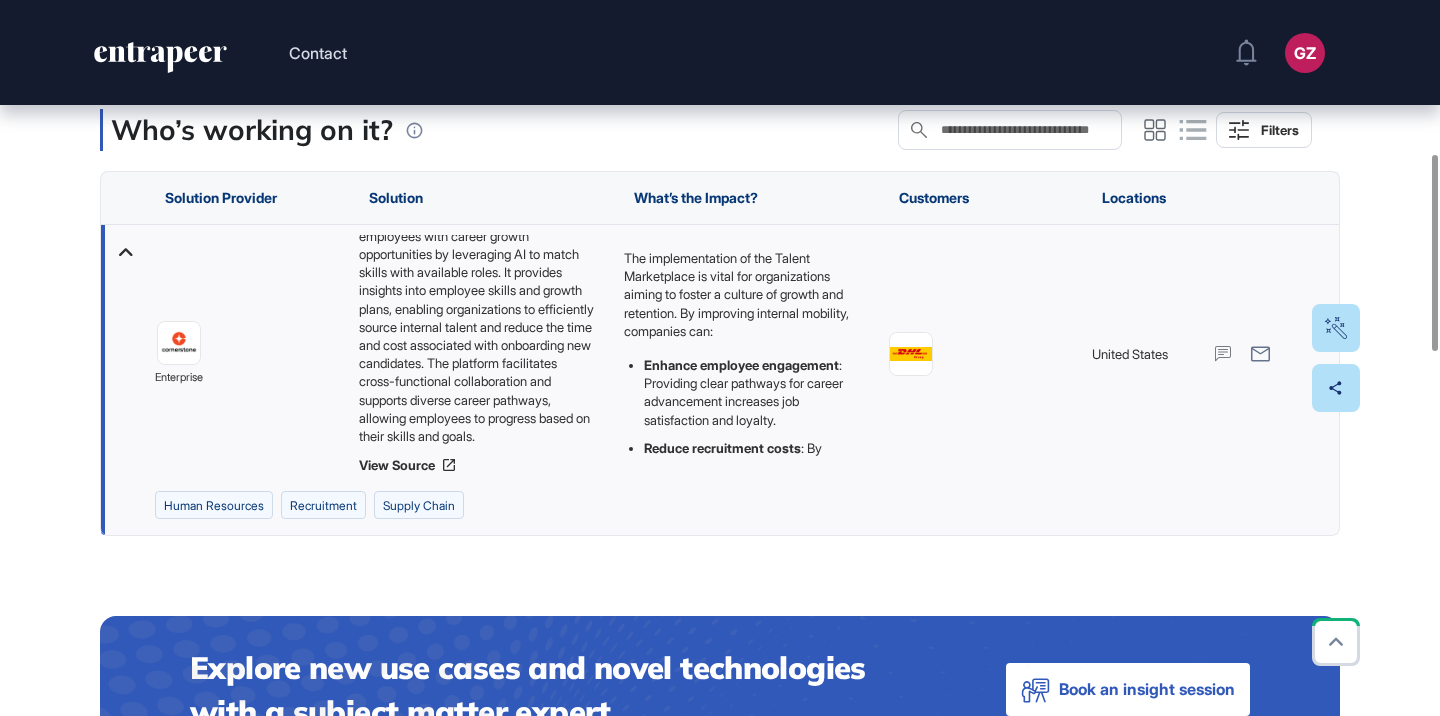 scroll, scrollTop: 559, scrollLeft: 0, axis: vertical 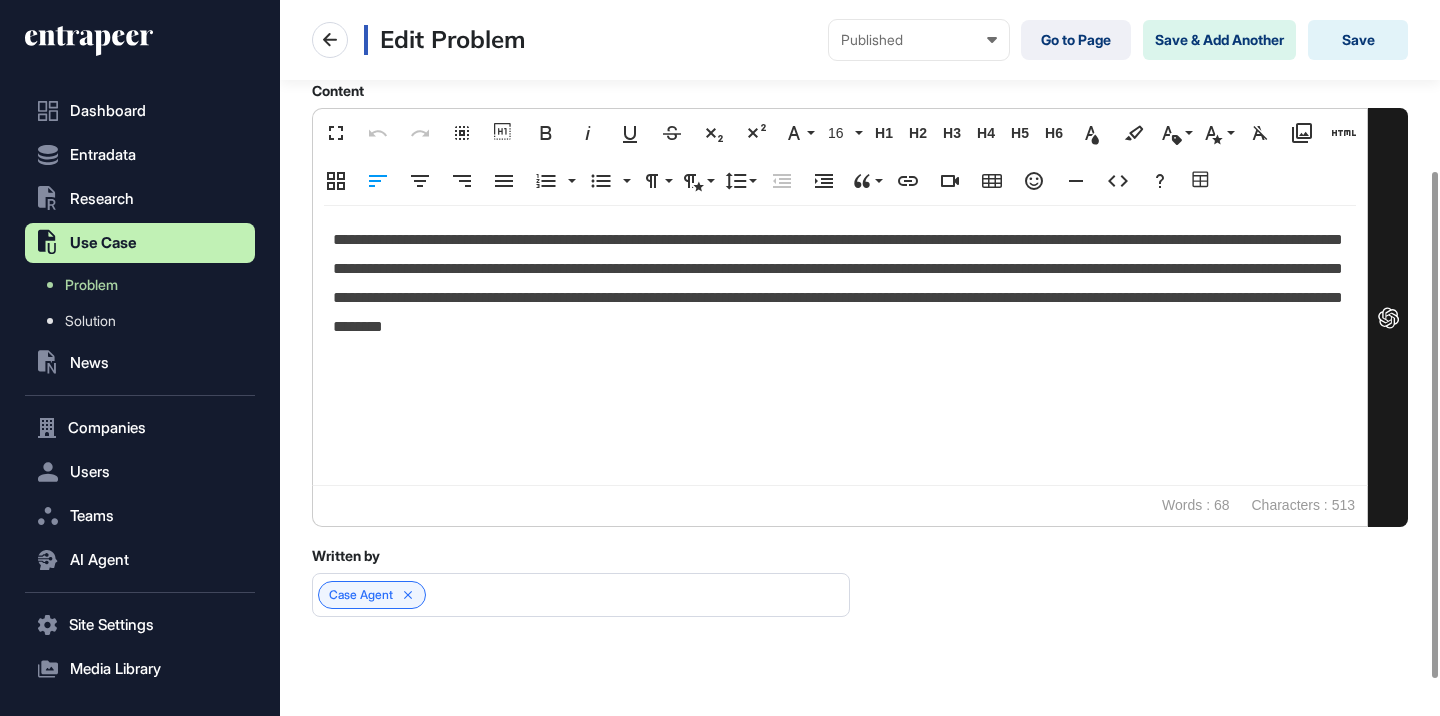 click on "**********" at bounding box center [840, 283] 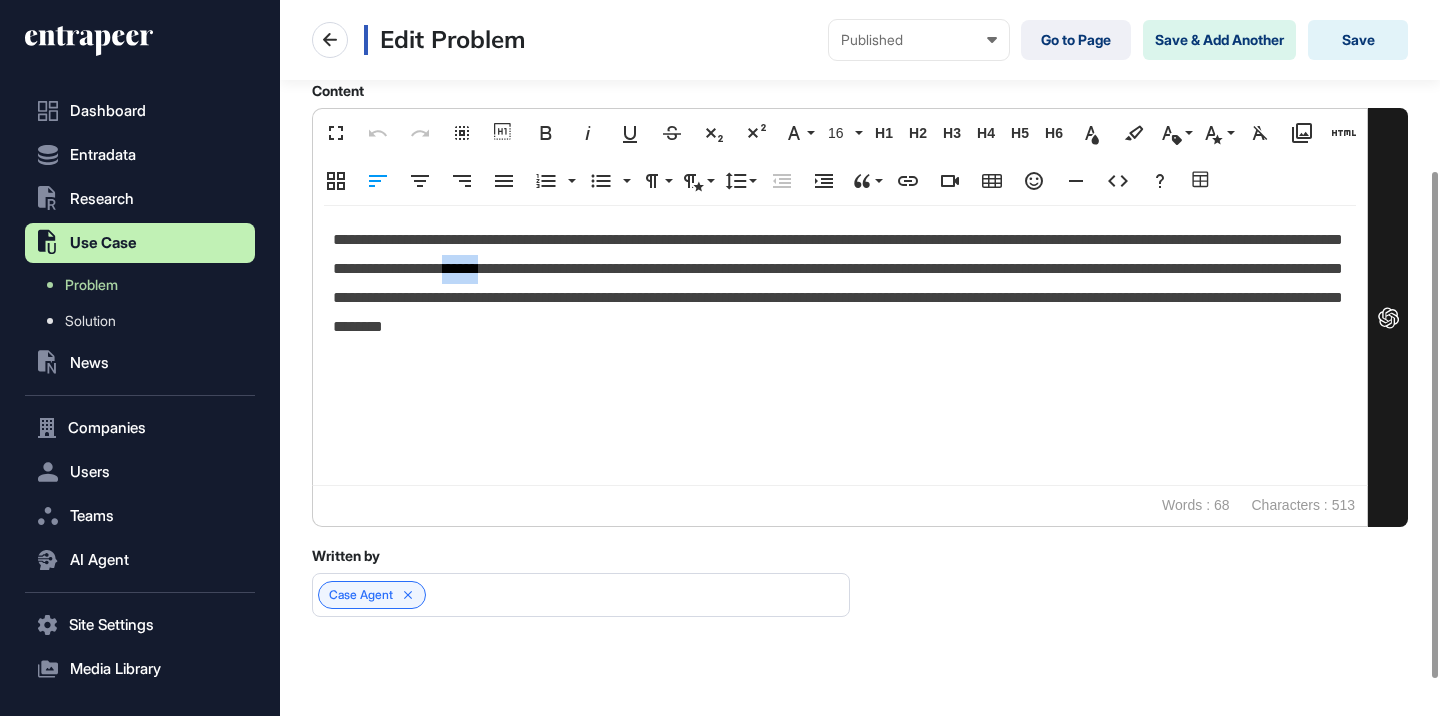 click on "**********" at bounding box center (840, 283) 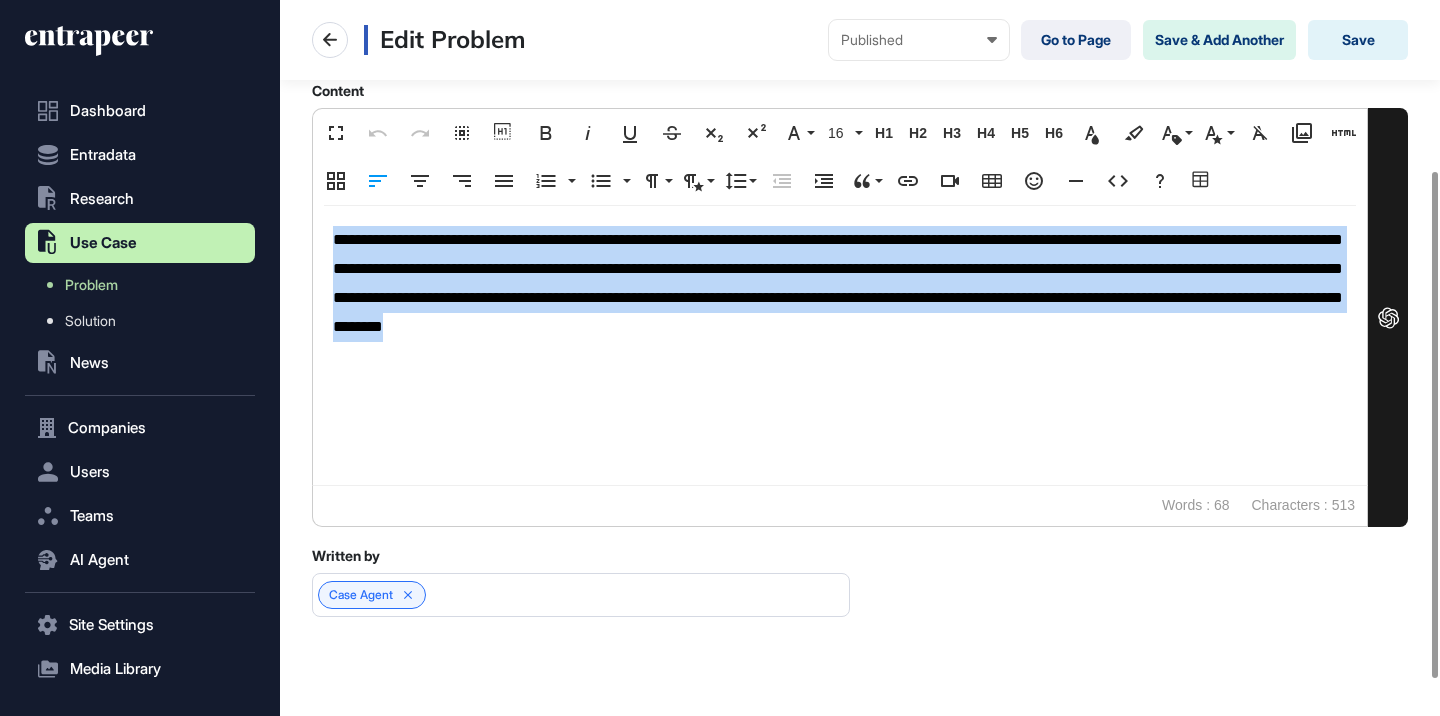 click on "**********" at bounding box center [840, 283] 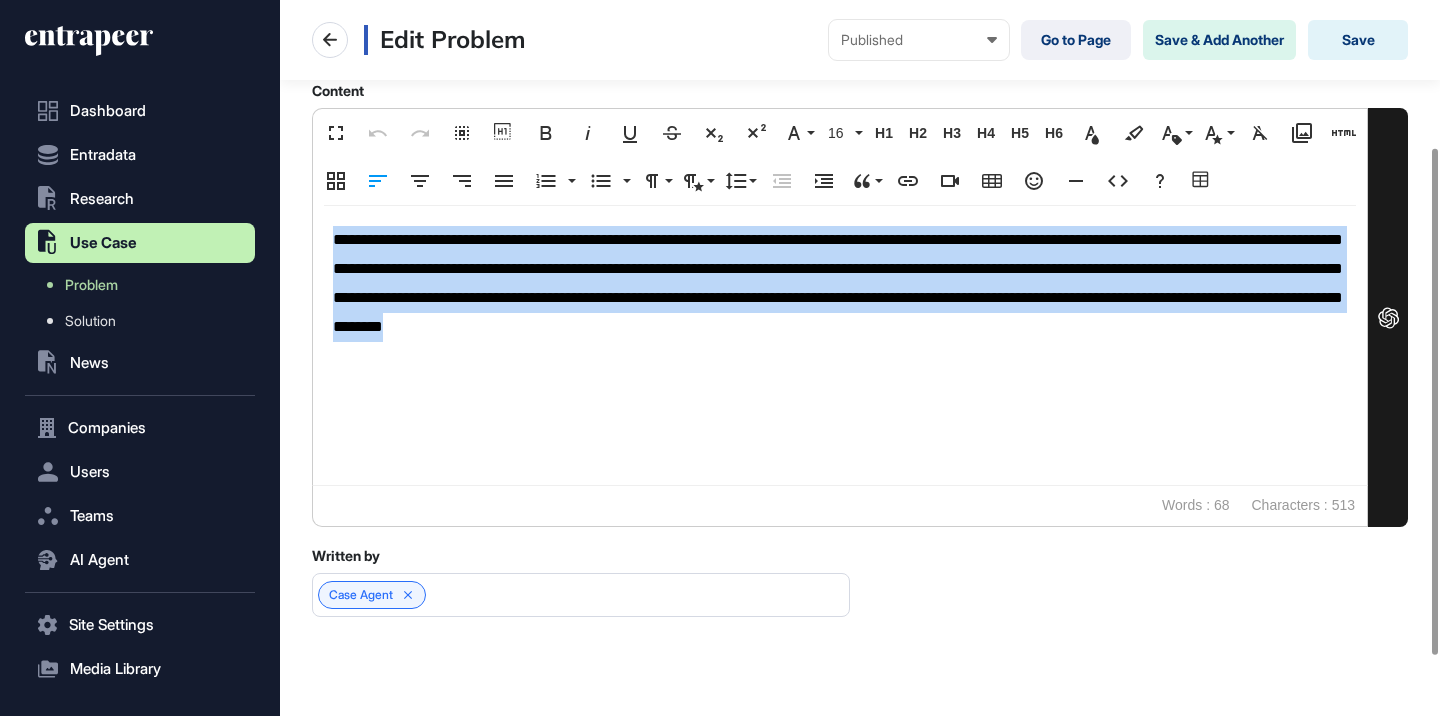scroll, scrollTop: 0, scrollLeft: 0, axis: both 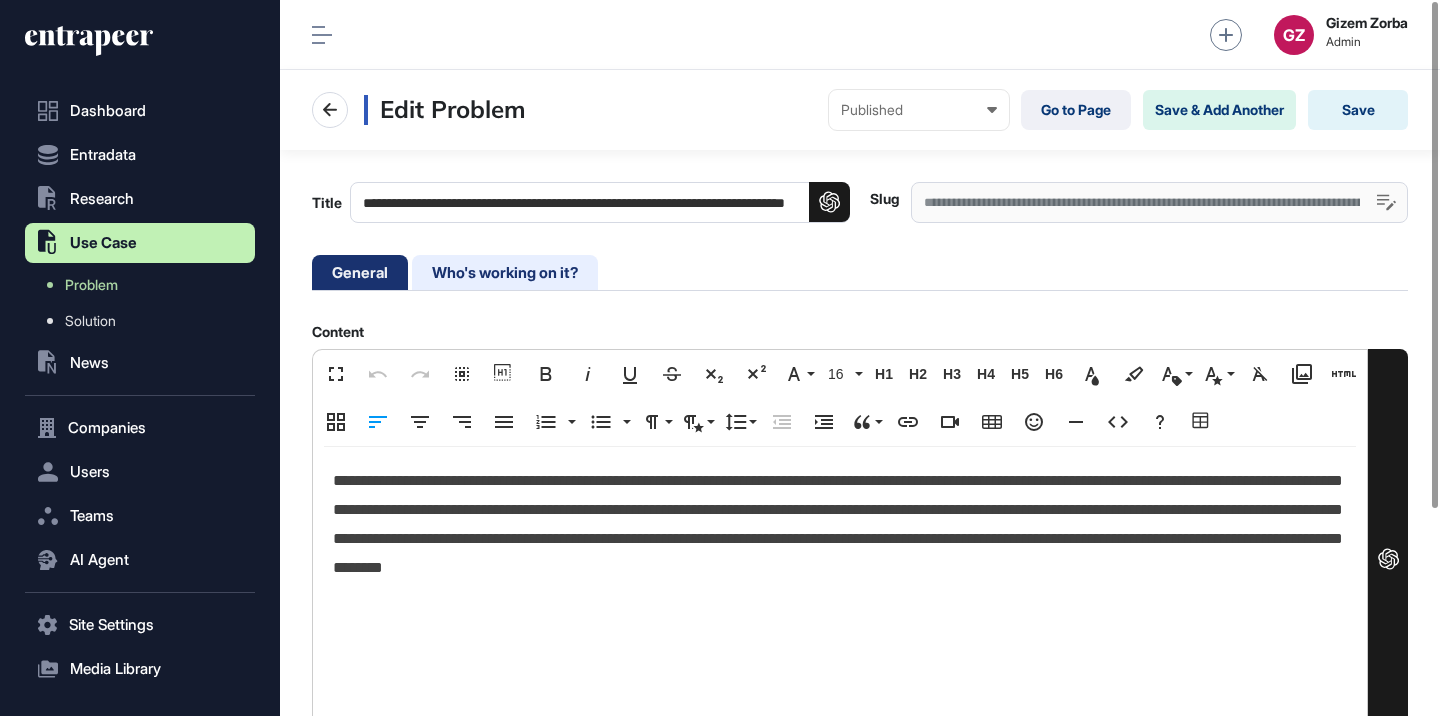 click on "Who's working on it?" 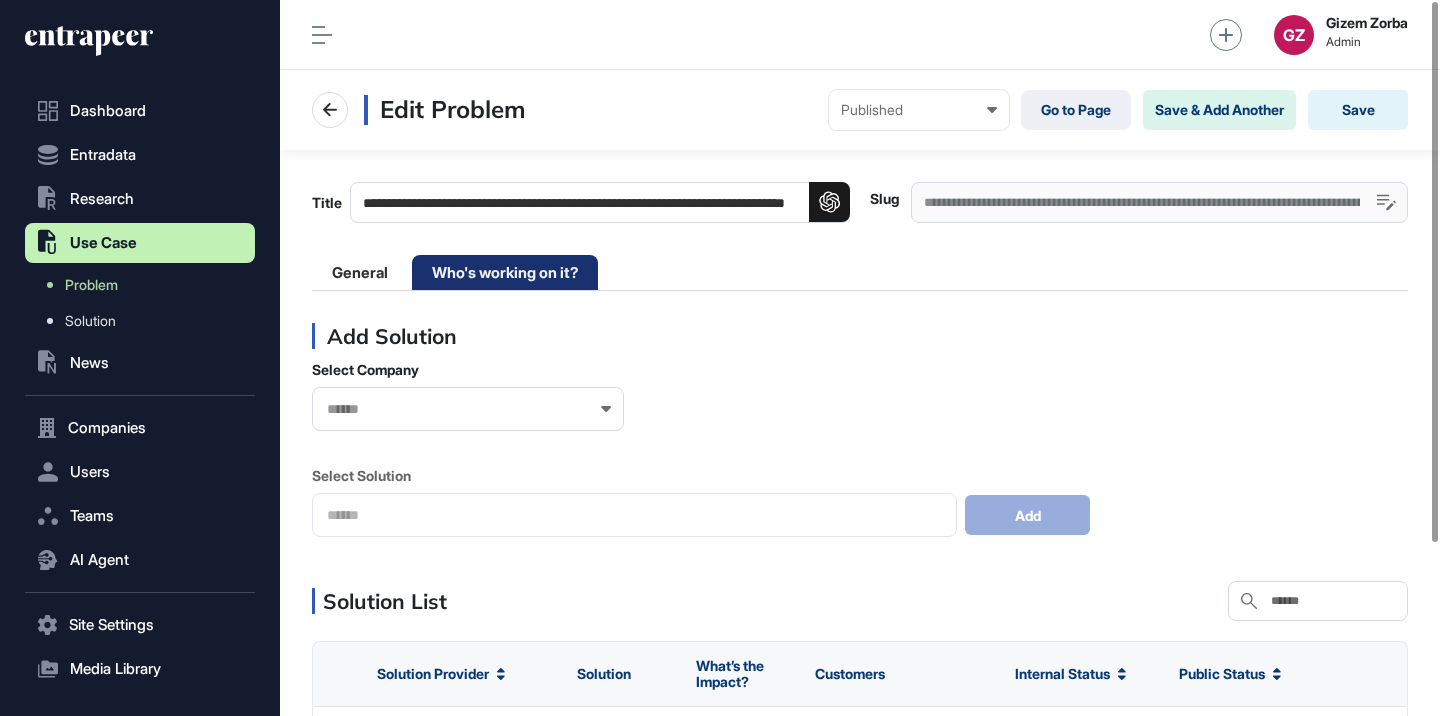 scroll, scrollTop: 228, scrollLeft: 0, axis: vertical 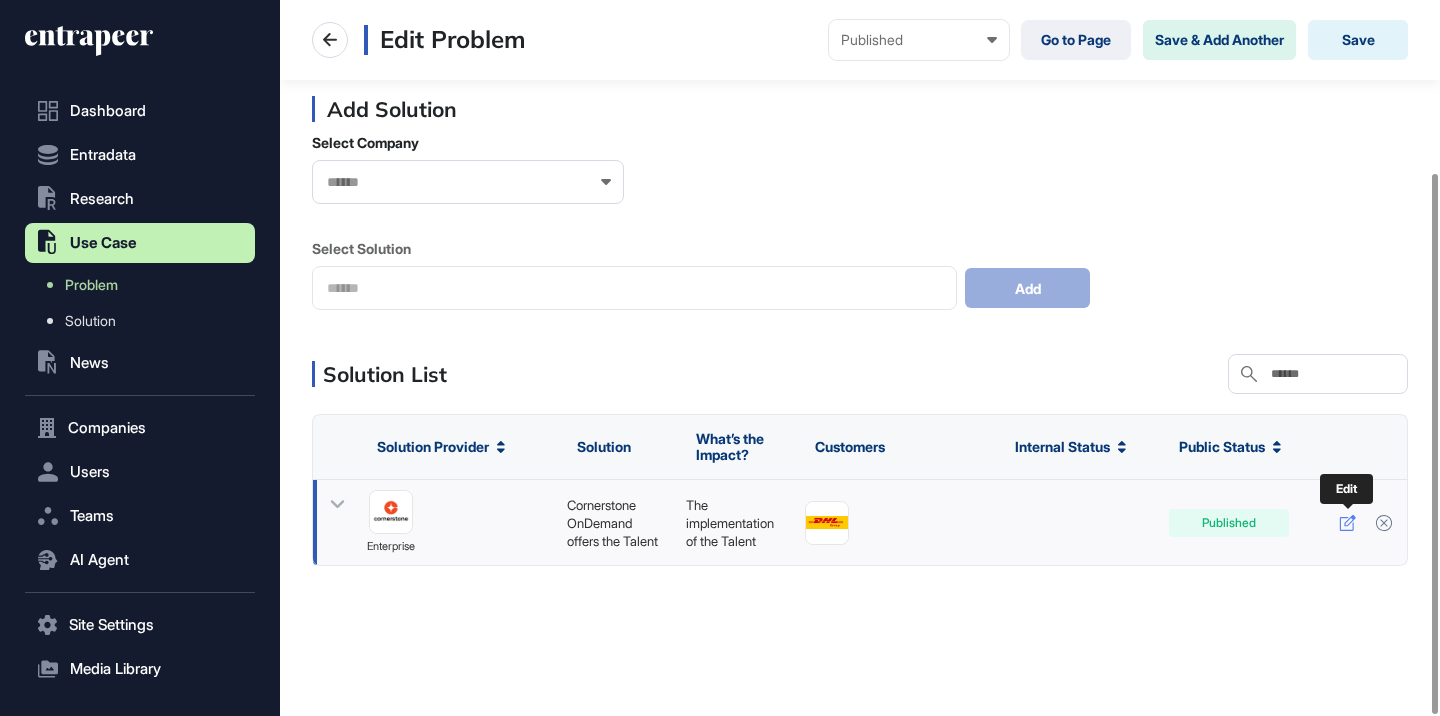 click 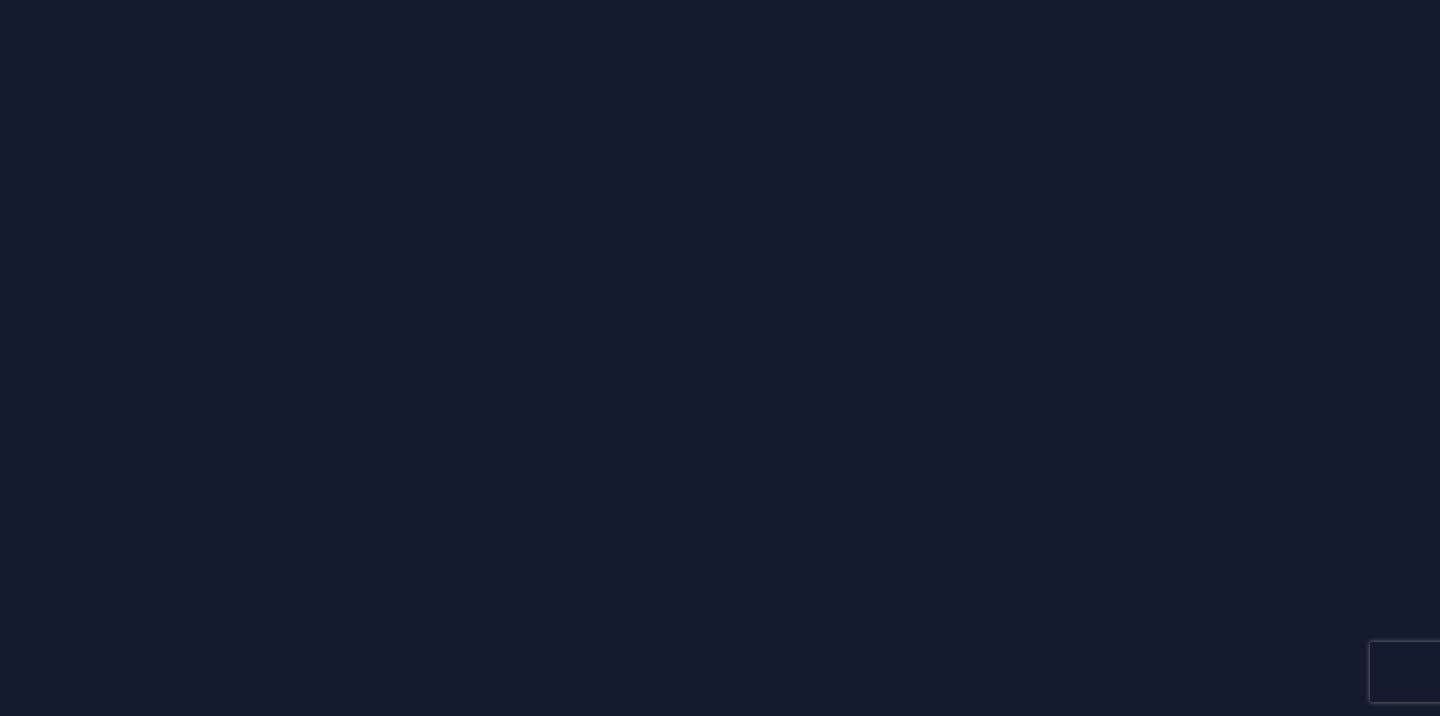 scroll, scrollTop: 0, scrollLeft: 0, axis: both 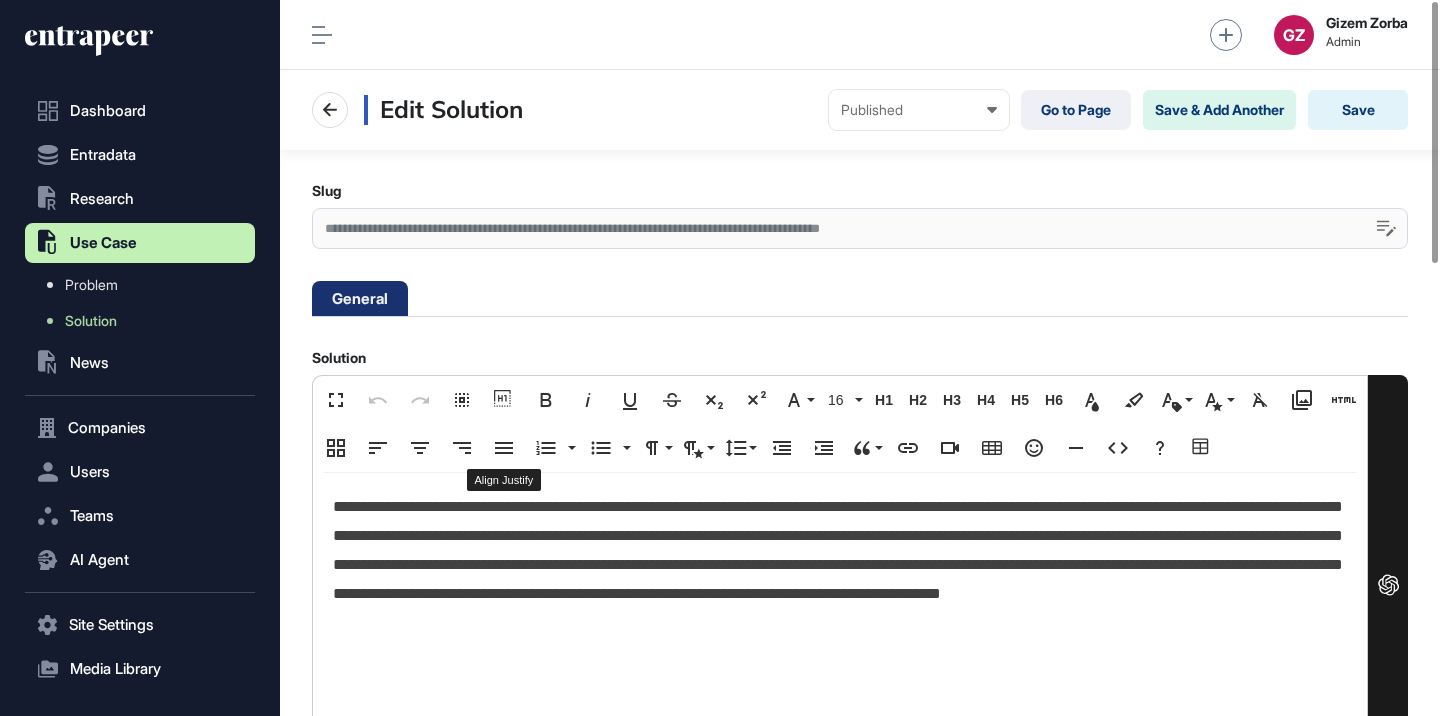 click on "**********" at bounding box center [840, 565] 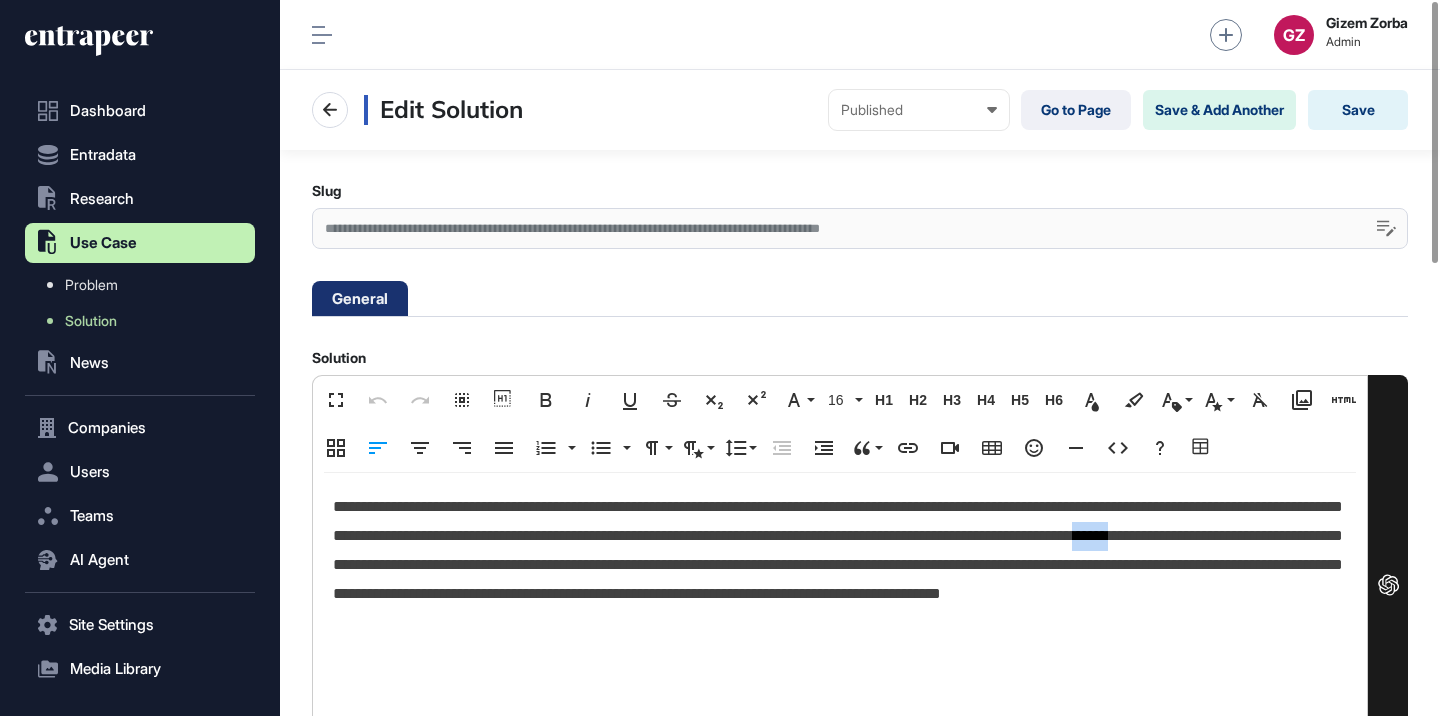 click on "**********" at bounding box center [840, 565] 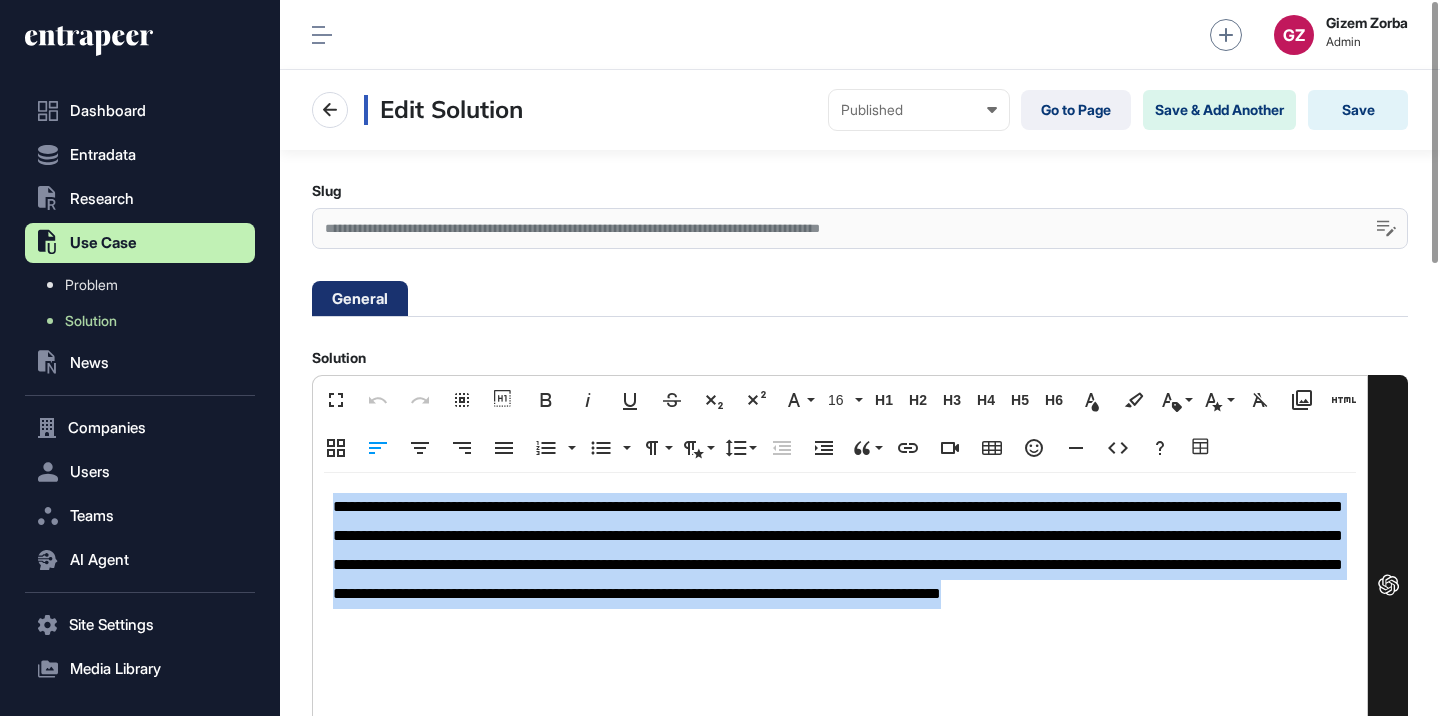 click on "**********" at bounding box center (840, 565) 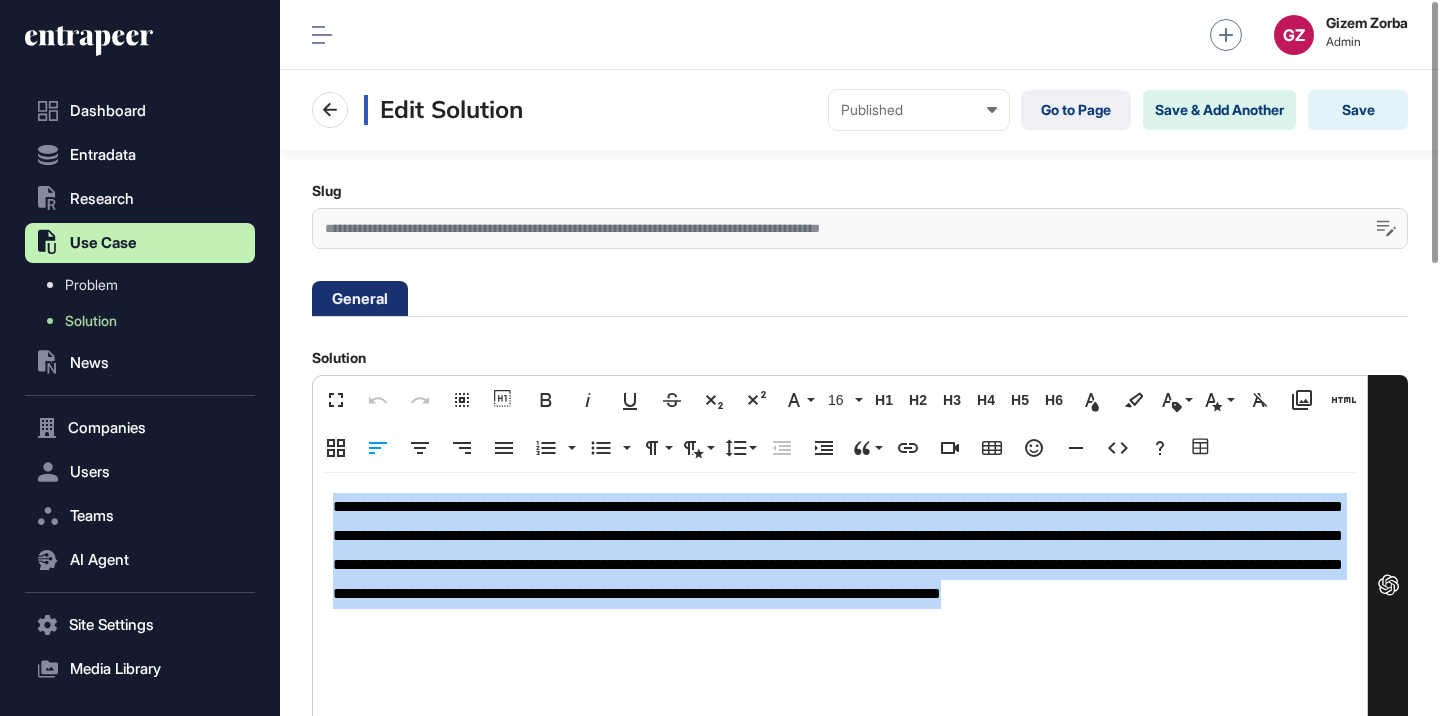 copy on "**********" 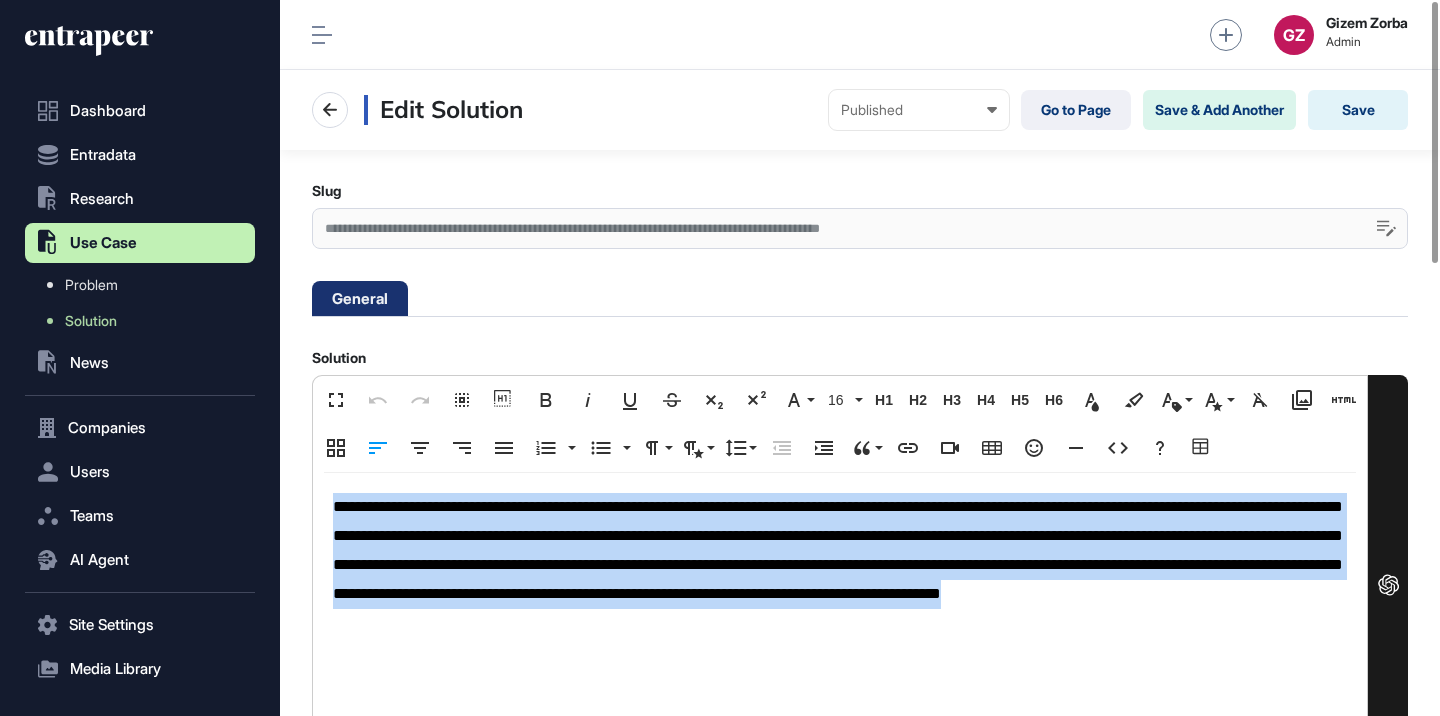 click on "**********" at bounding box center (840, 565) 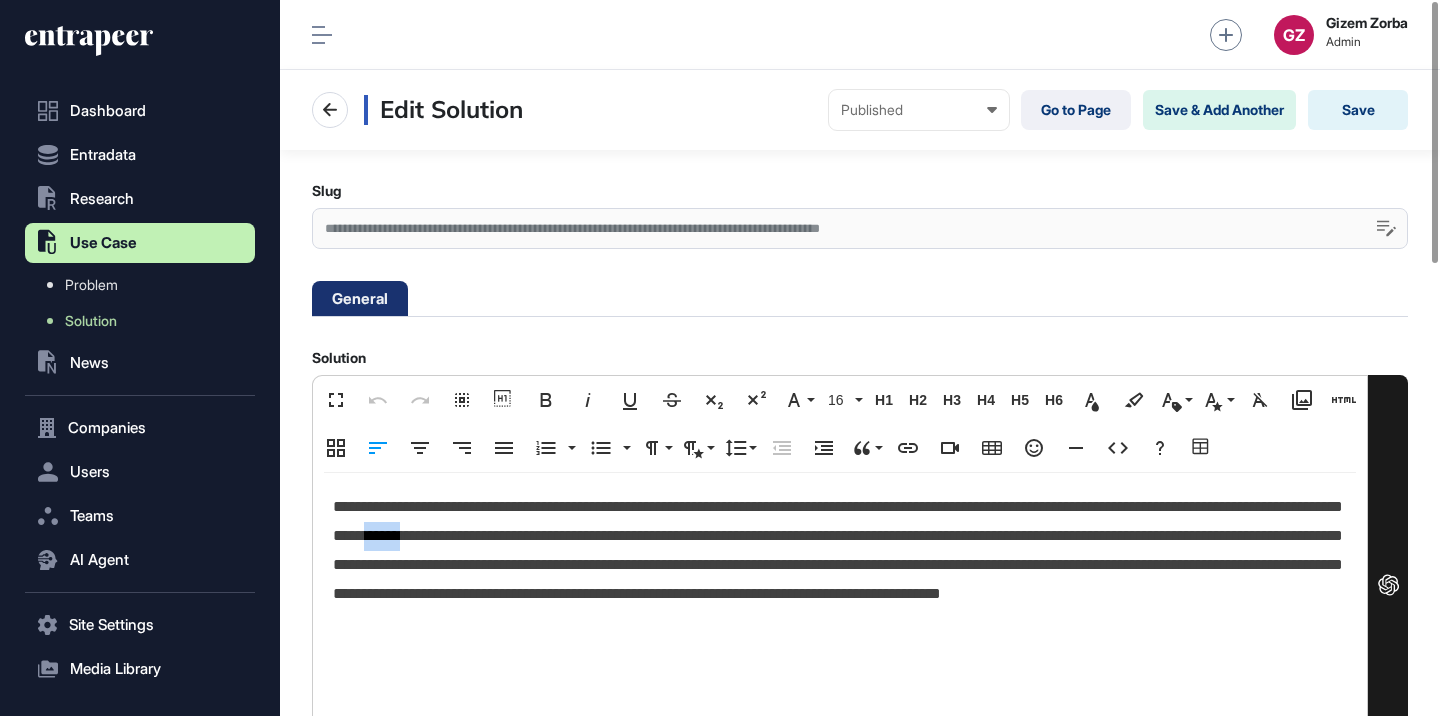 click on "**********" at bounding box center [840, 565] 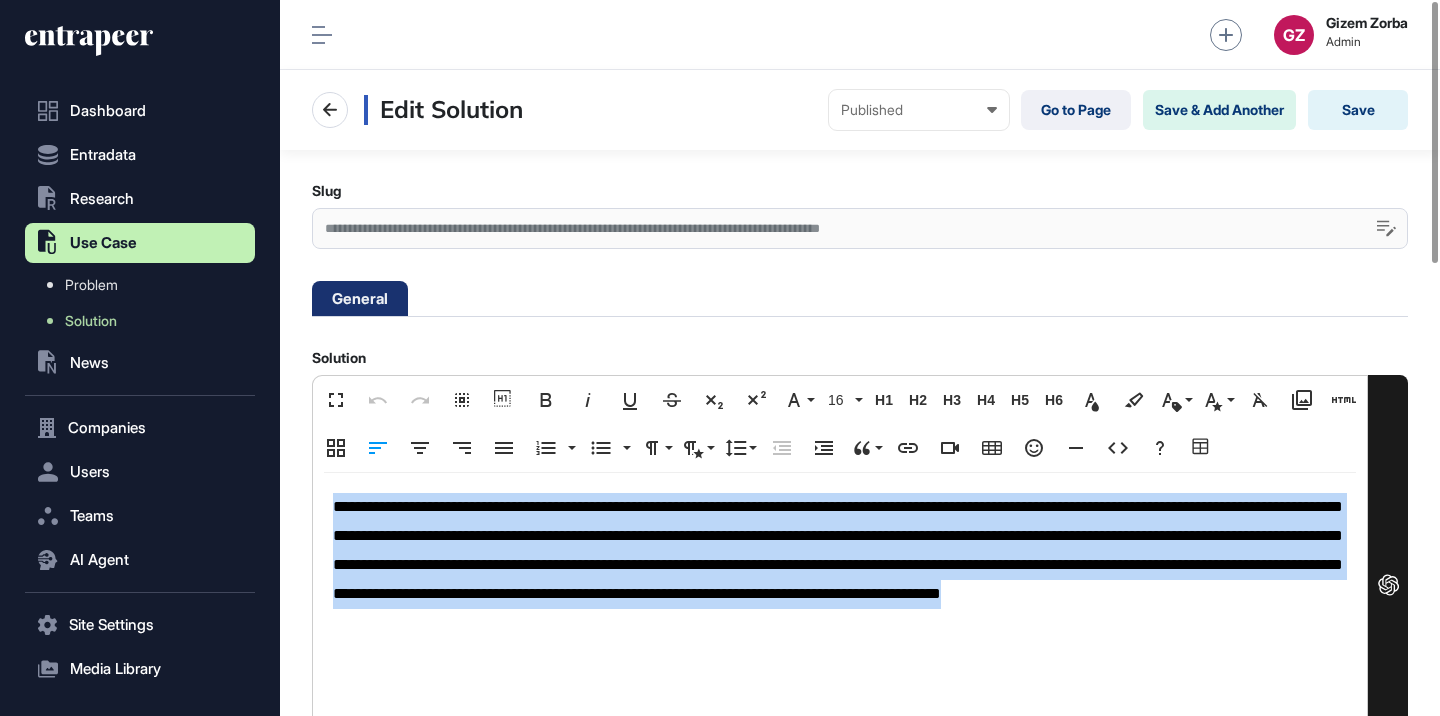 click on "**********" at bounding box center [840, 565] 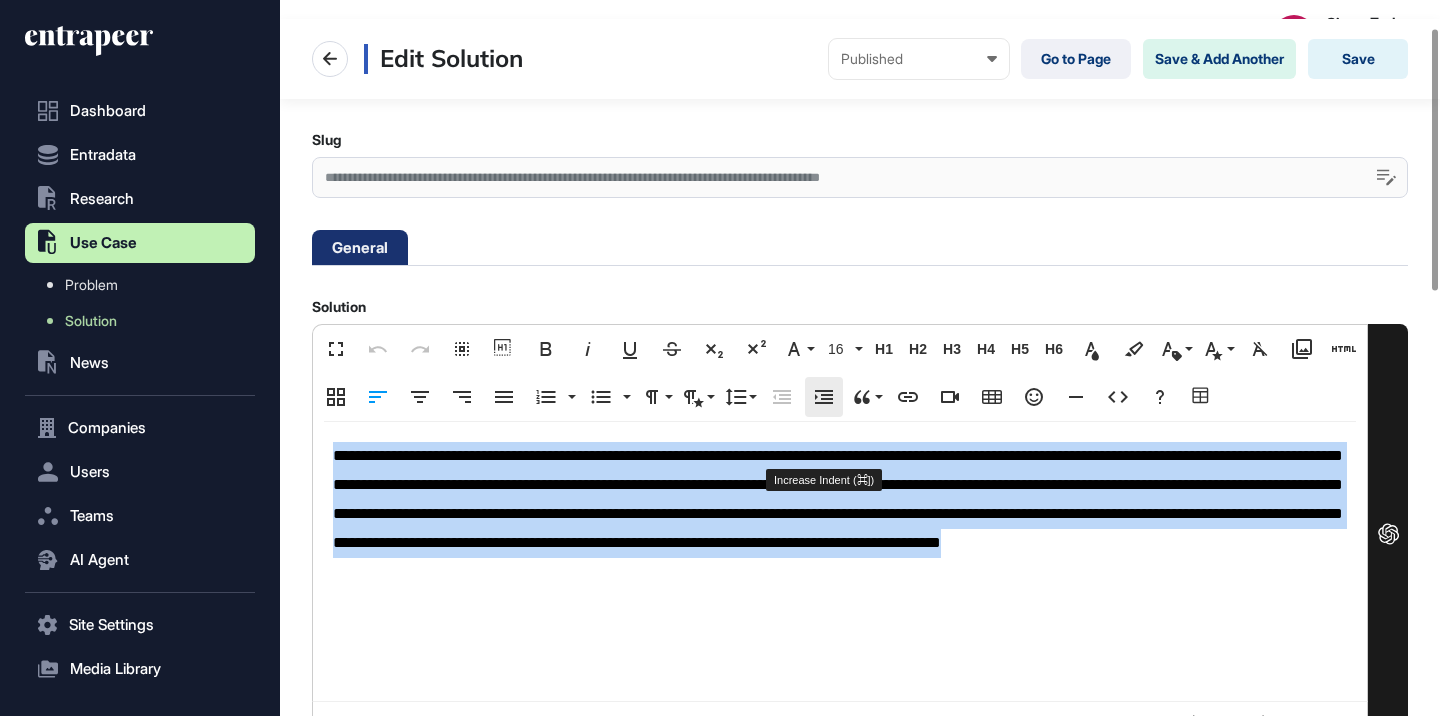 scroll, scrollTop: 79, scrollLeft: 0, axis: vertical 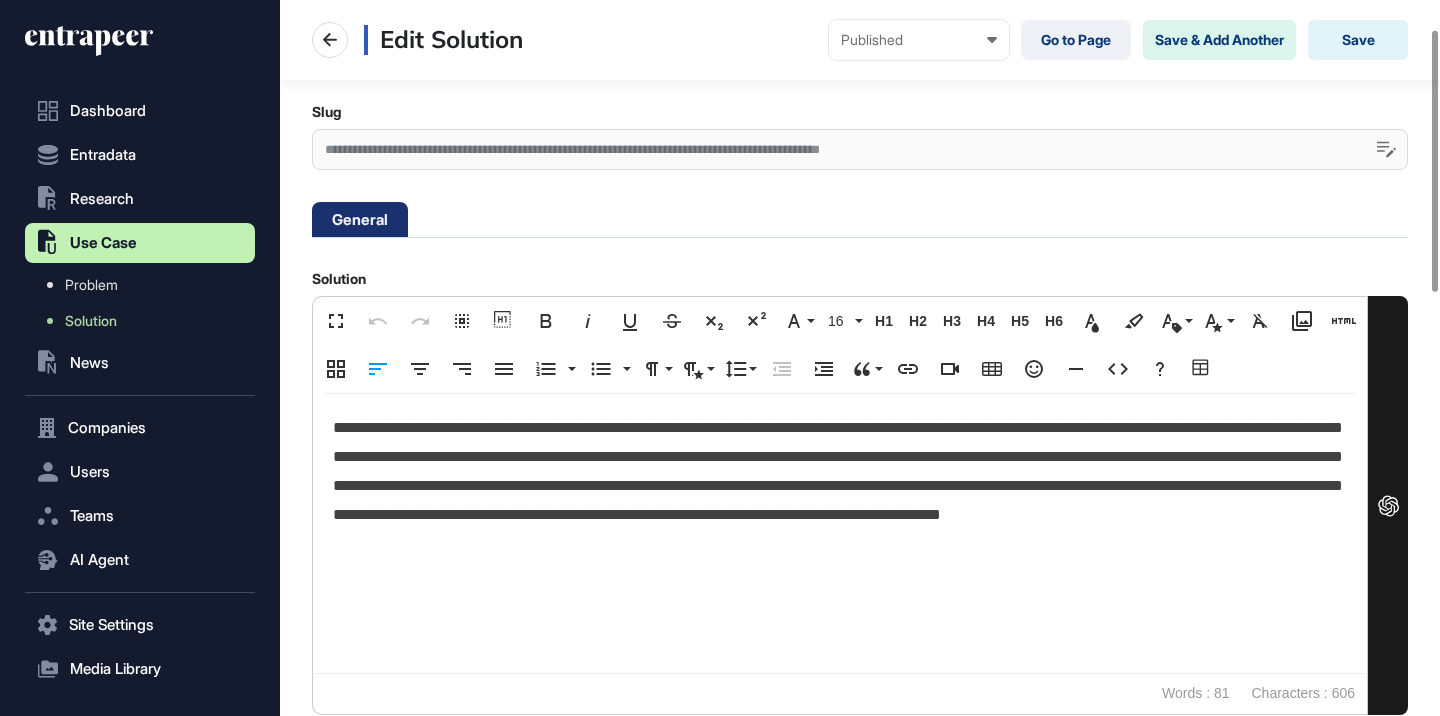 click on "**********" at bounding box center (840, 486) 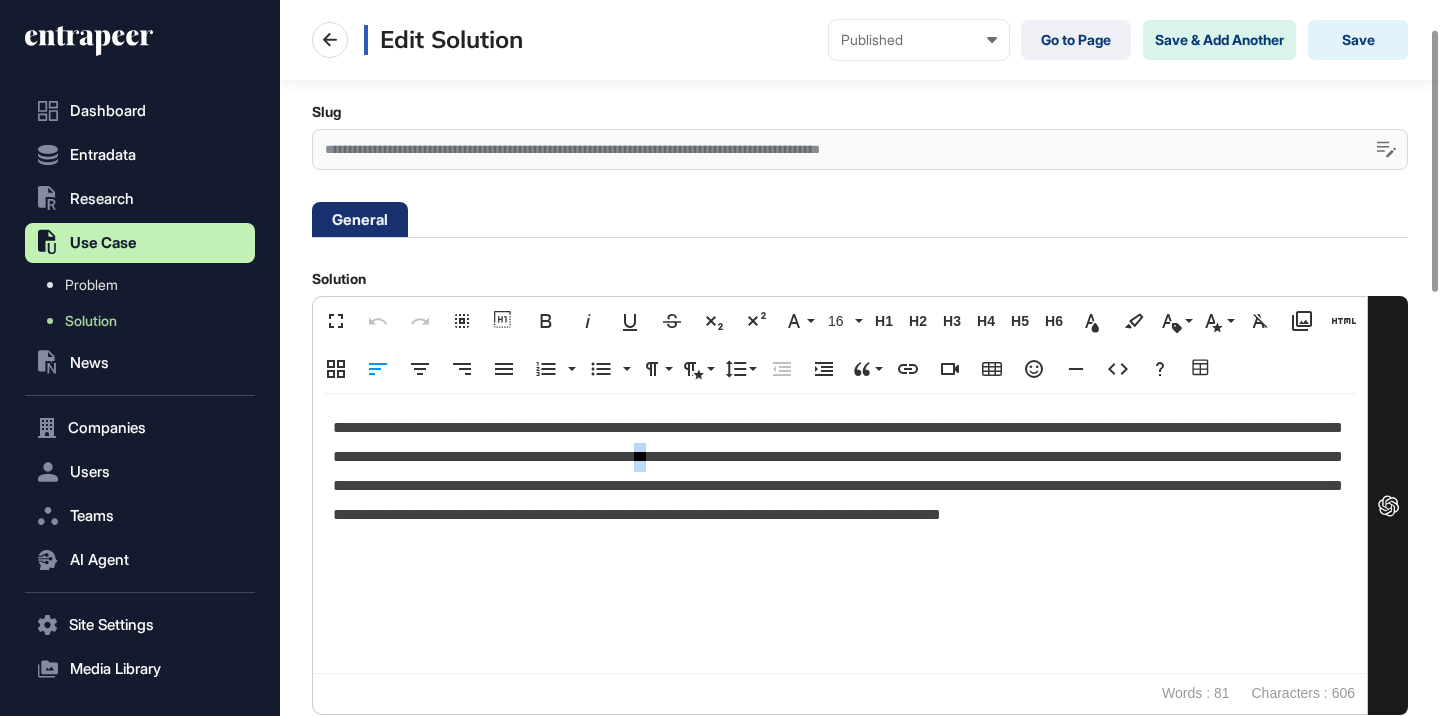 click on "**********" at bounding box center [840, 486] 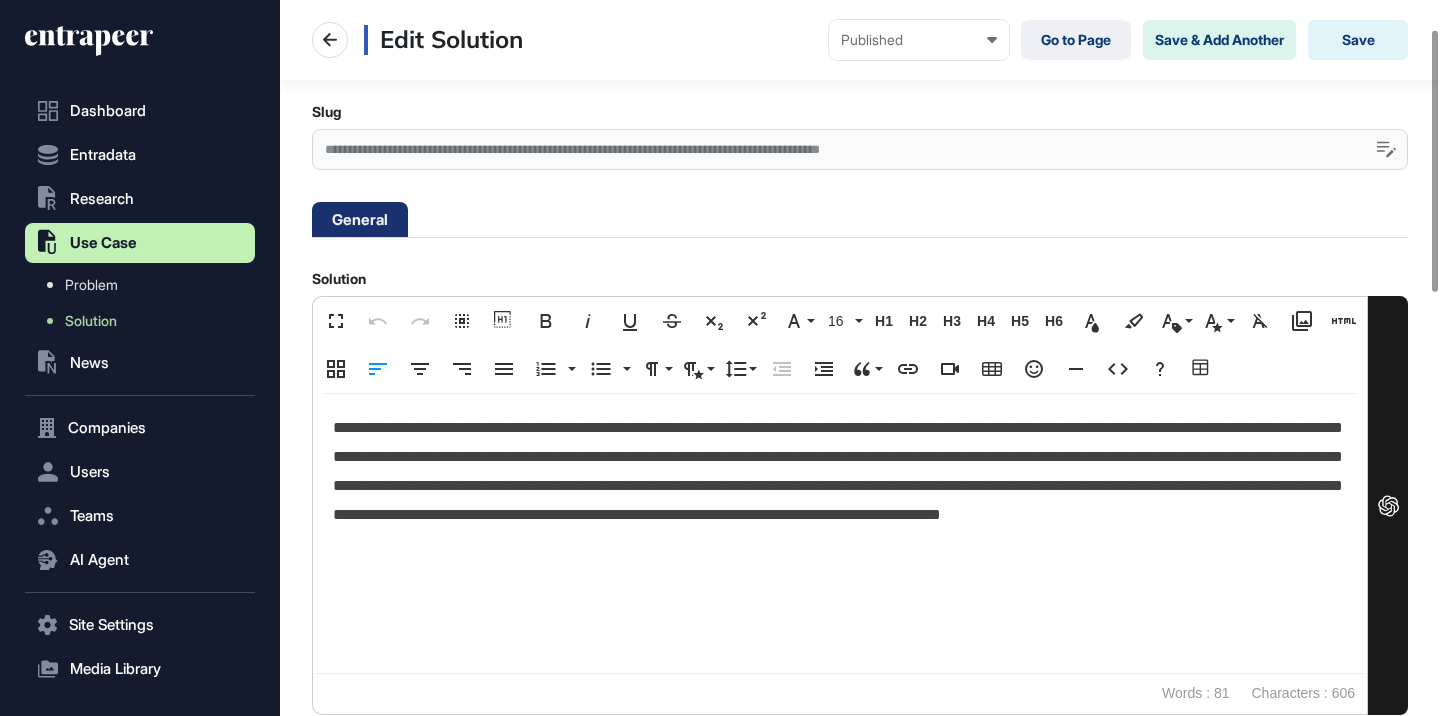 click on "**********" at bounding box center [840, 486] 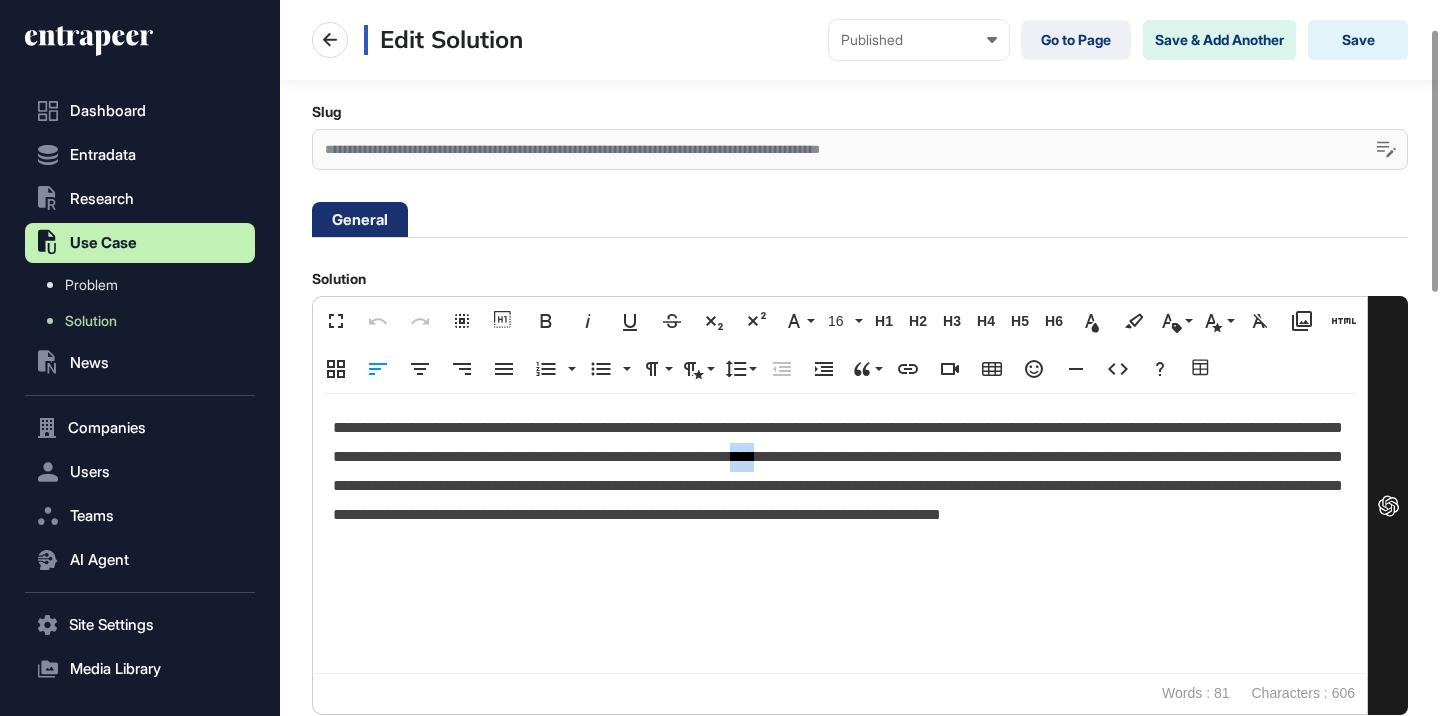 click on "**********" at bounding box center [840, 486] 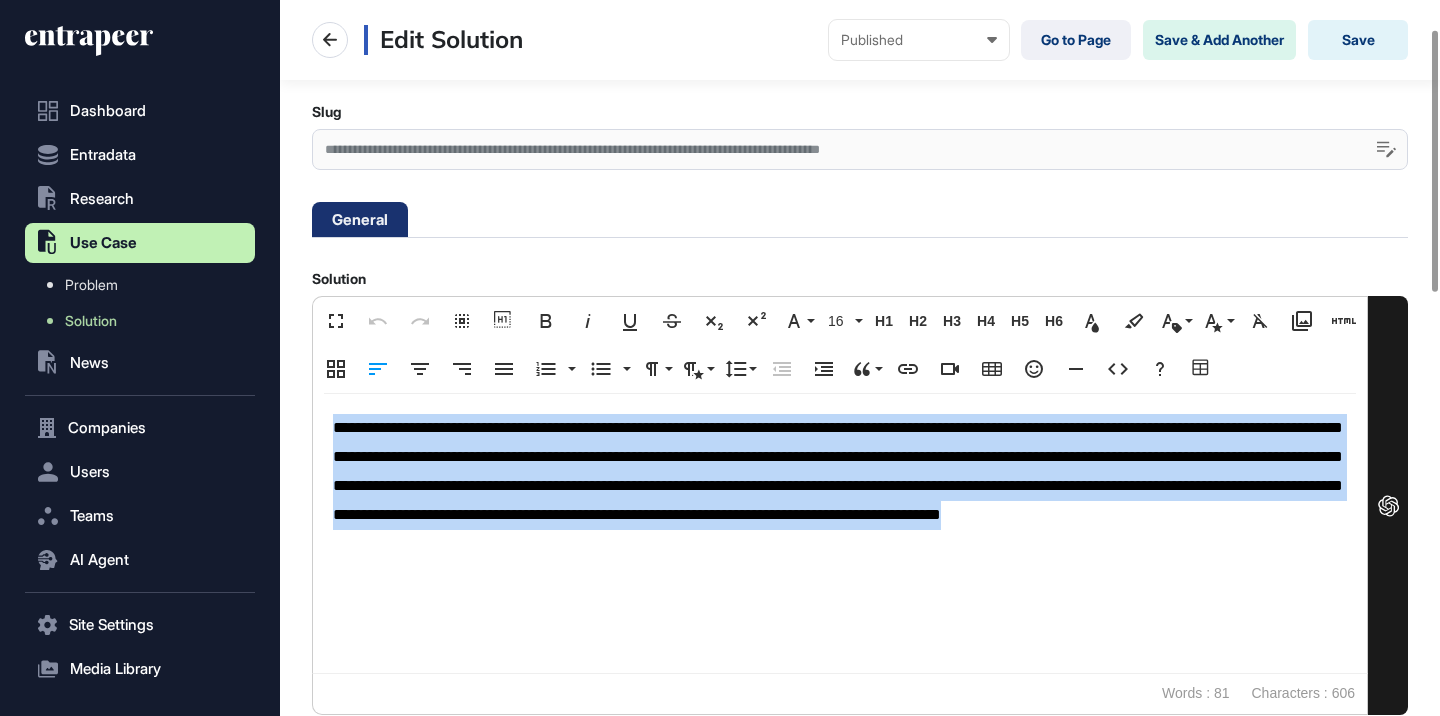 click on "**********" at bounding box center (840, 486) 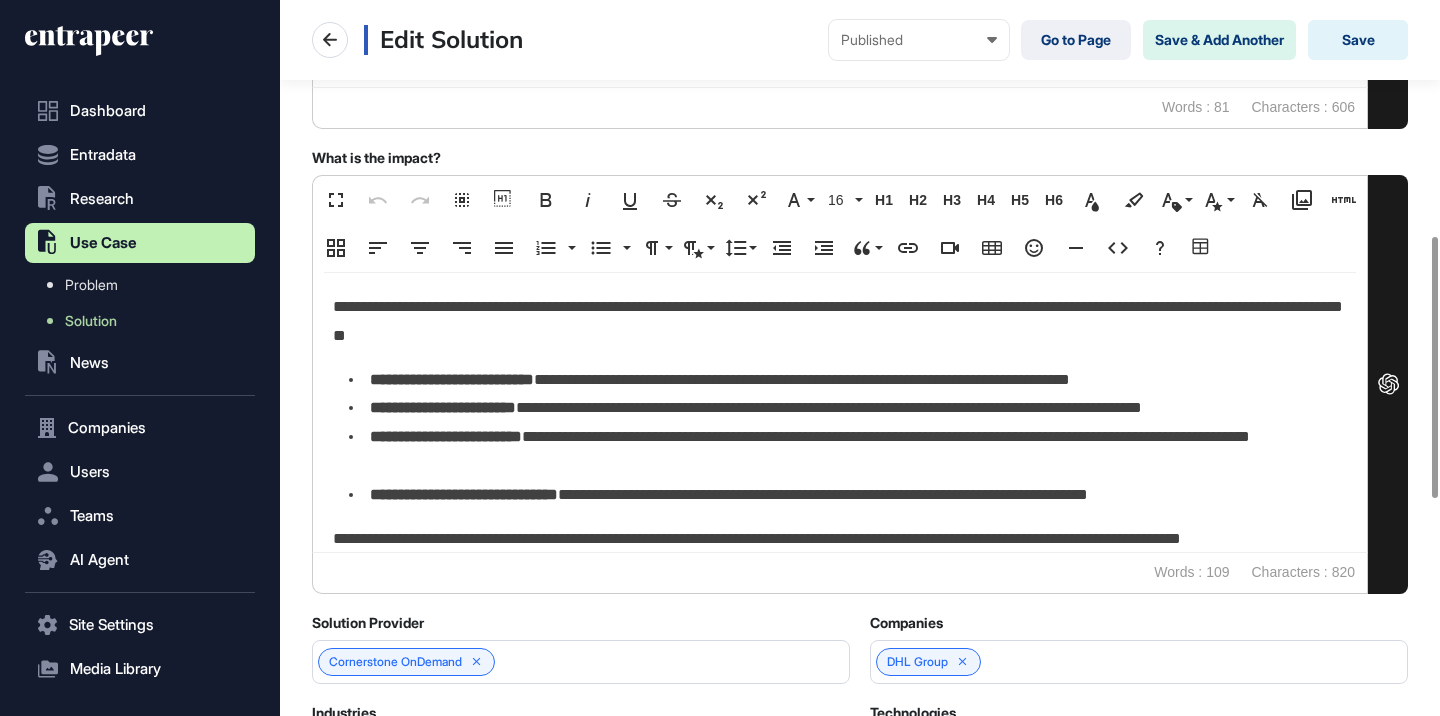 scroll, scrollTop: 704, scrollLeft: 0, axis: vertical 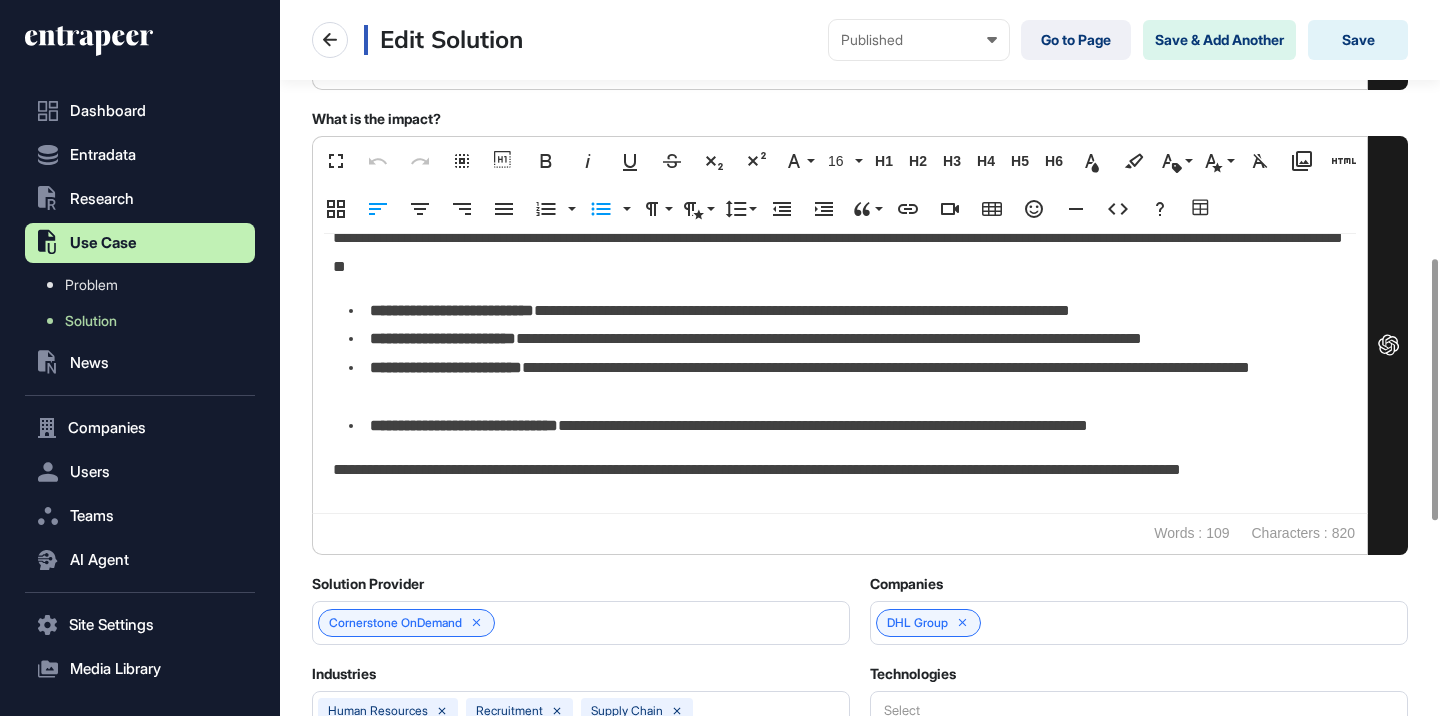 click on "**********" at bounding box center [848, 383] 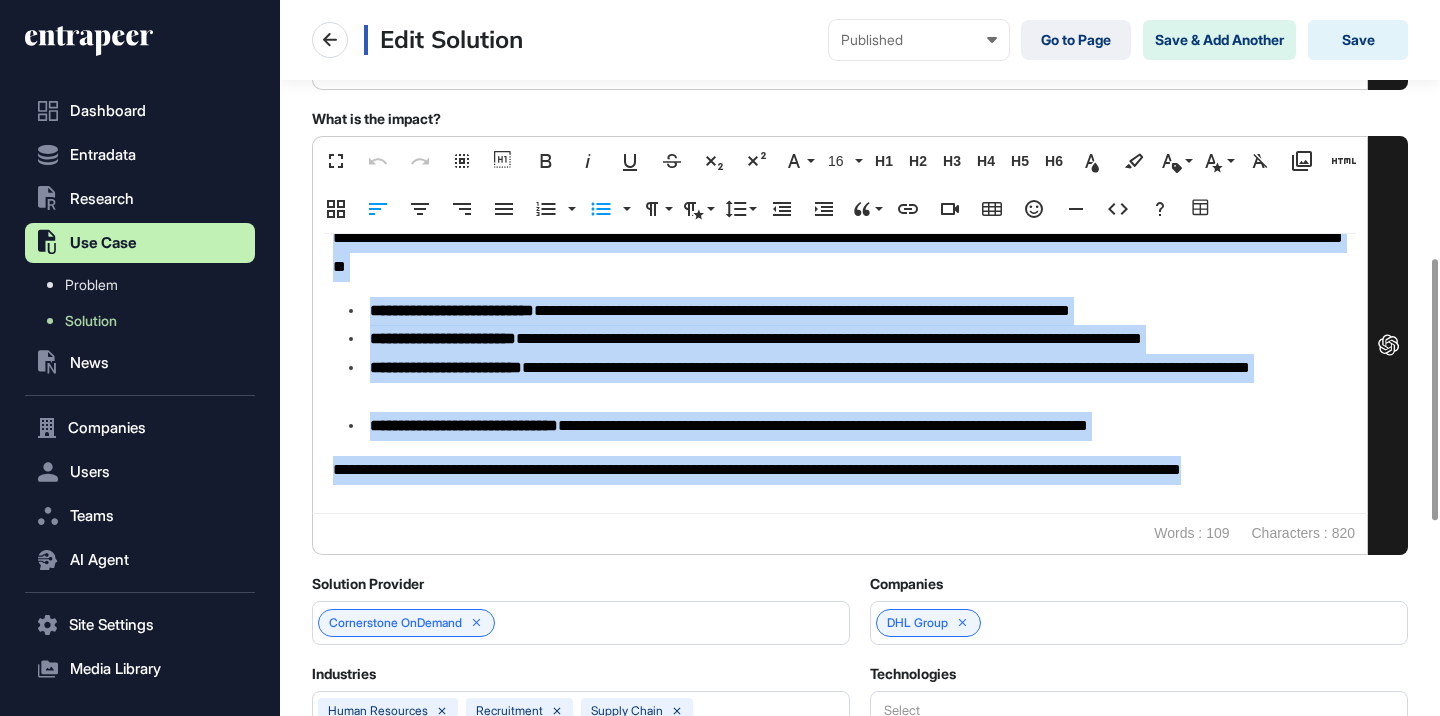 copy on "**********" 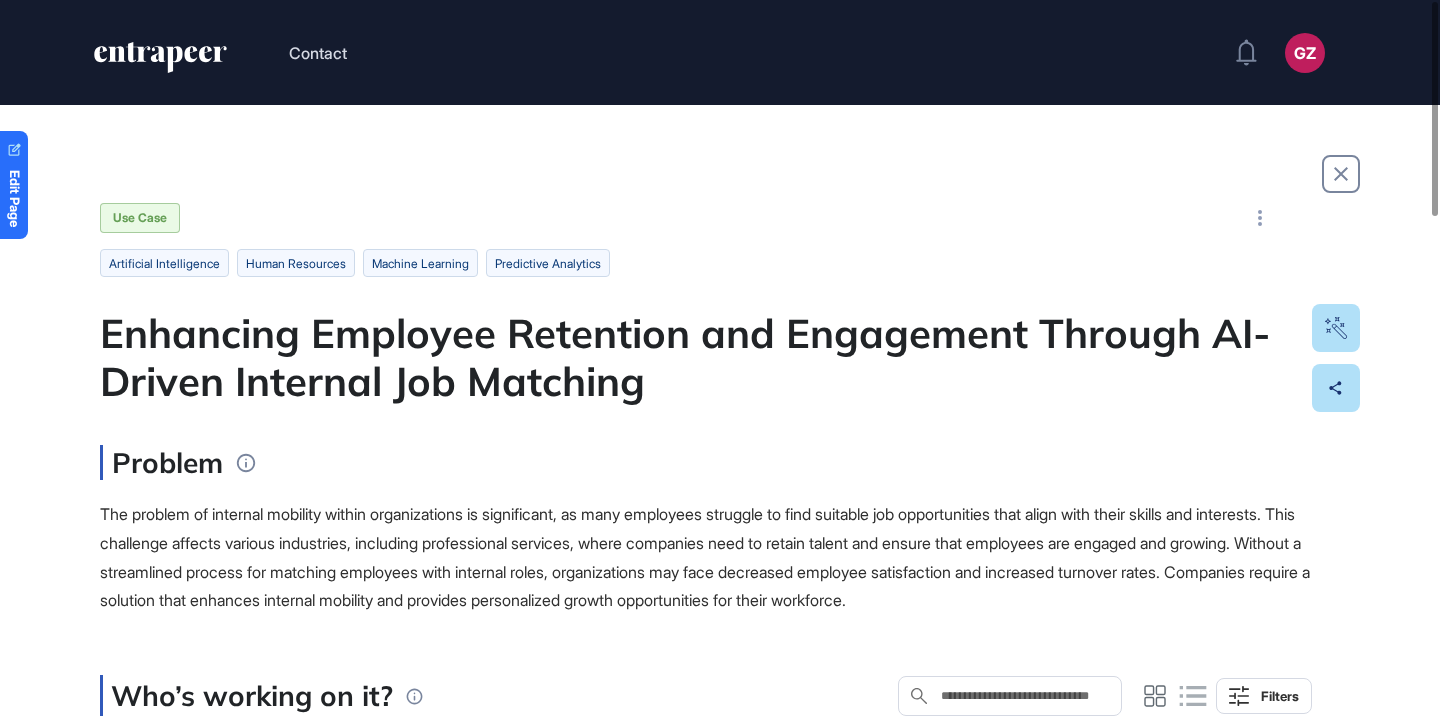 scroll, scrollTop: 0, scrollLeft: 0, axis: both 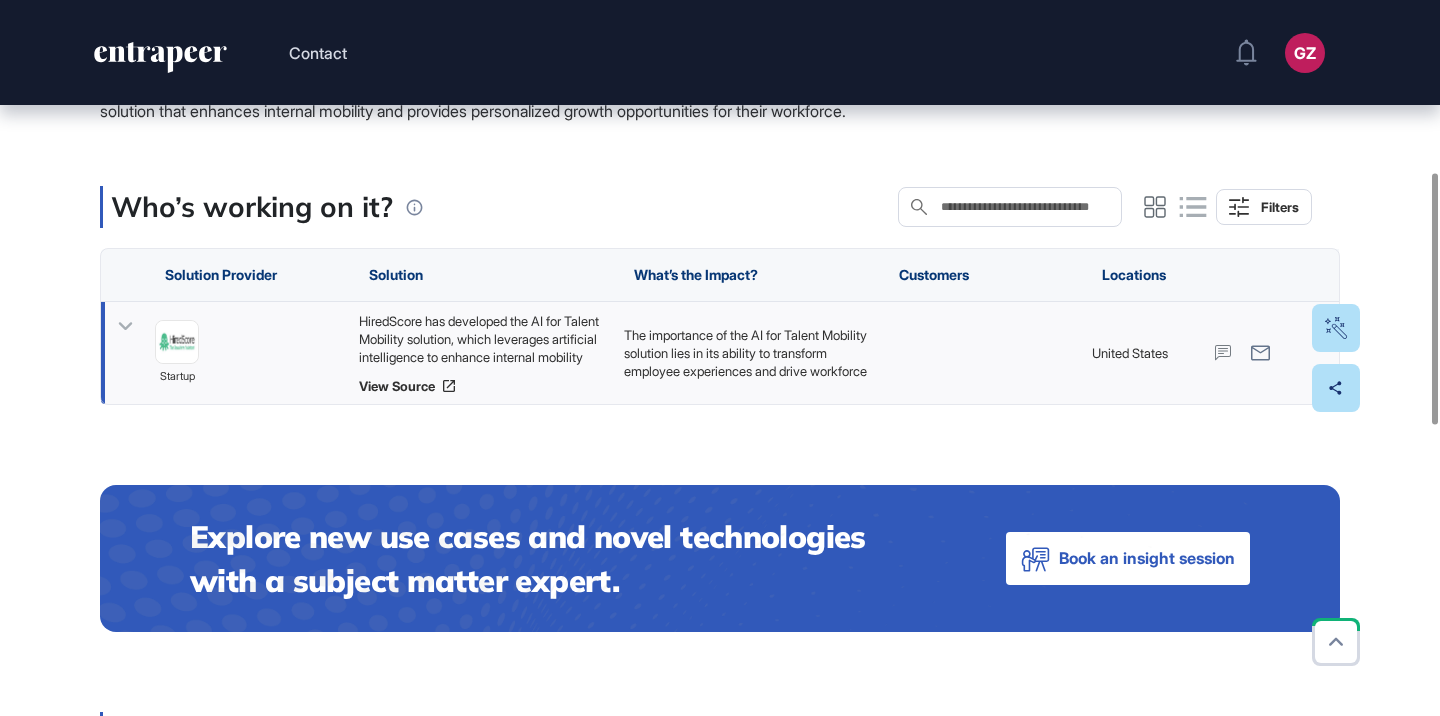 click on "HiredScore has developed the AI for Talent Mobility solution, which leverages artificial intelligence to enhance internal mobility within organizations. This solution offers key capabilities such as AI-powered personalized job matching, career guidance through platforms like Microsoft Teams or email, and a streamlined internal recruiting process. By delivering job opportunities directly to employees based on their skills, experience, and interests, the solution takes the guesswork out of internal mobility and ensures that the right opportunities are presented to the right people at the right time. View Source" 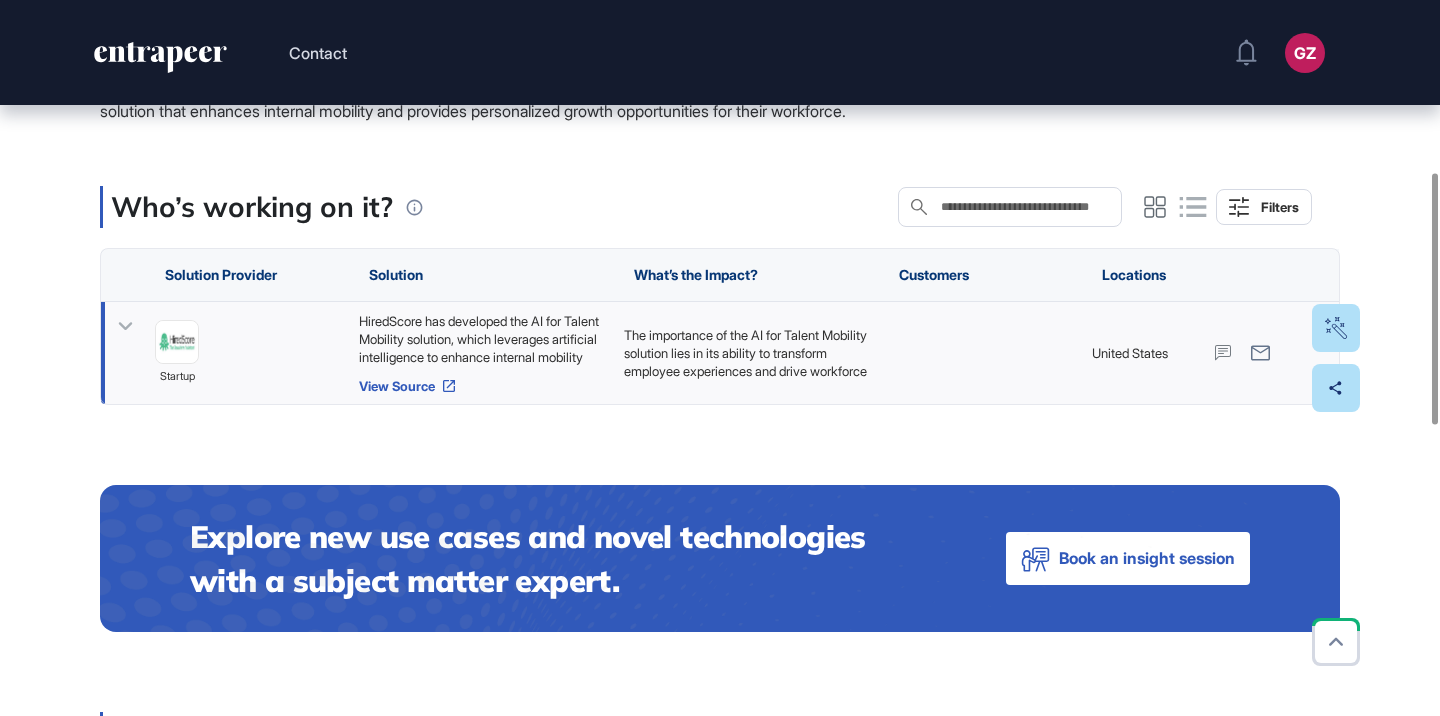 click on "View Source" at bounding box center [481, 386] 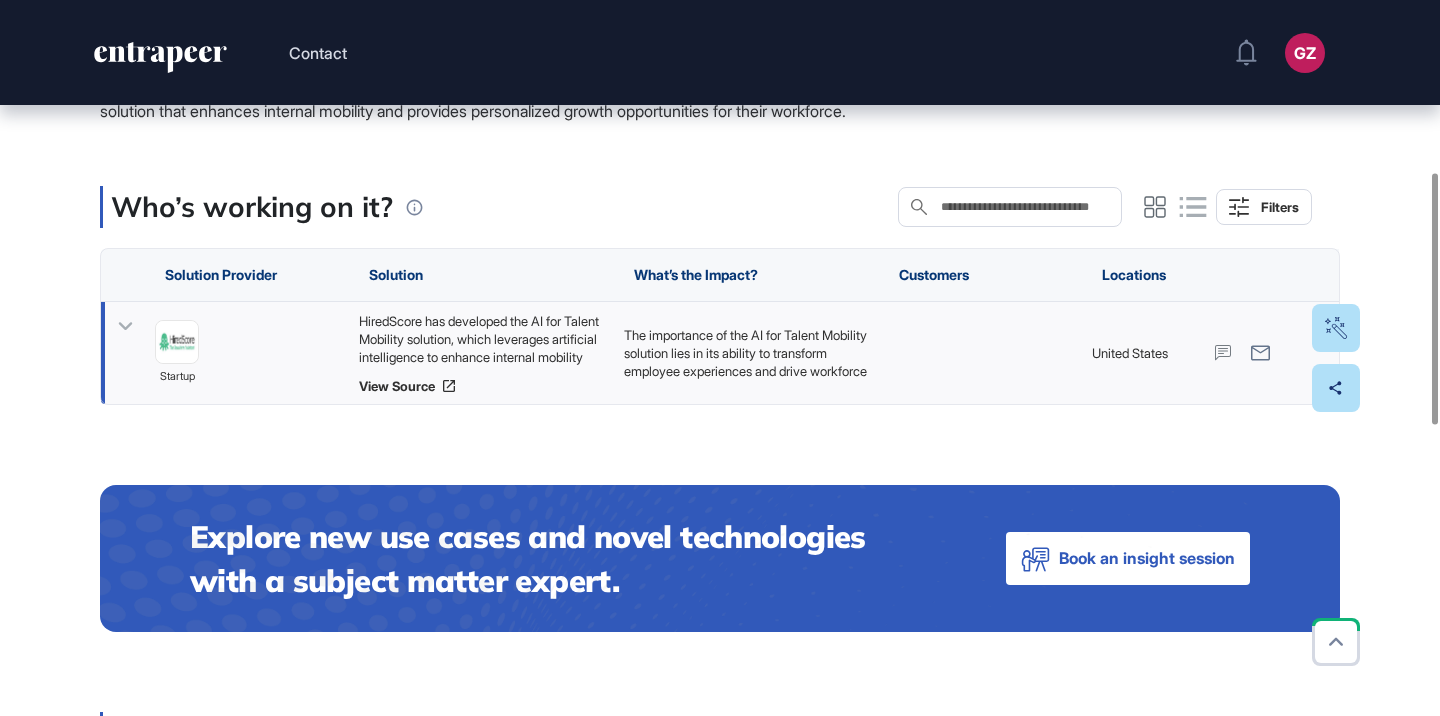 click on "HiredScore has developed the AI for Talent Mobility solution, which leverages artificial intelligence to enhance internal mobility within organizations. This solution offers key capabilities such as AI-powered personalized job matching, career guidance through platforms like Microsoft Teams or email, and a streamlined internal recruiting process. By delivering job opportunities directly to employees based on their skills, experience, and interests, the solution takes the guesswork out of internal mobility and ensures that the right opportunities are presented to the right people at the right time." at bounding box center (481, 339) 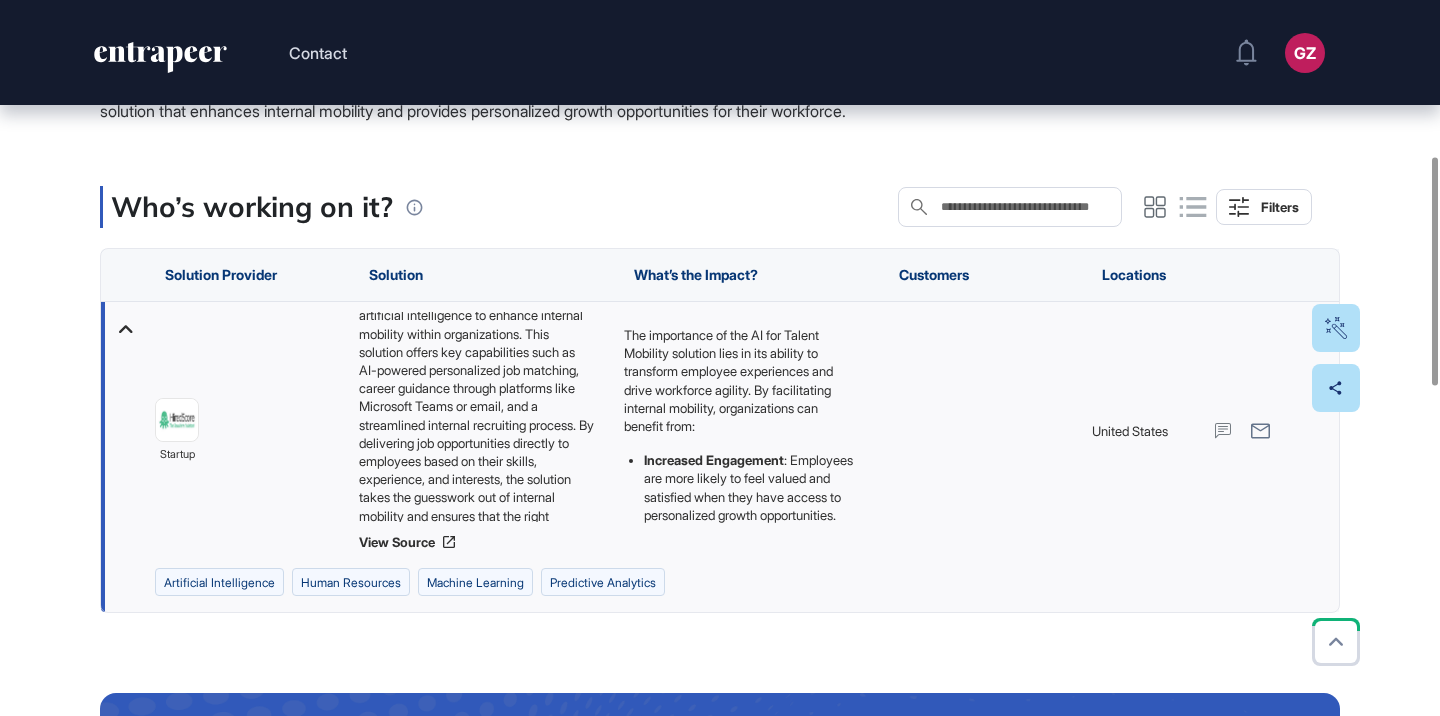 scroll, scrollTop: 117, scrollLeft: 0, axis: vertical 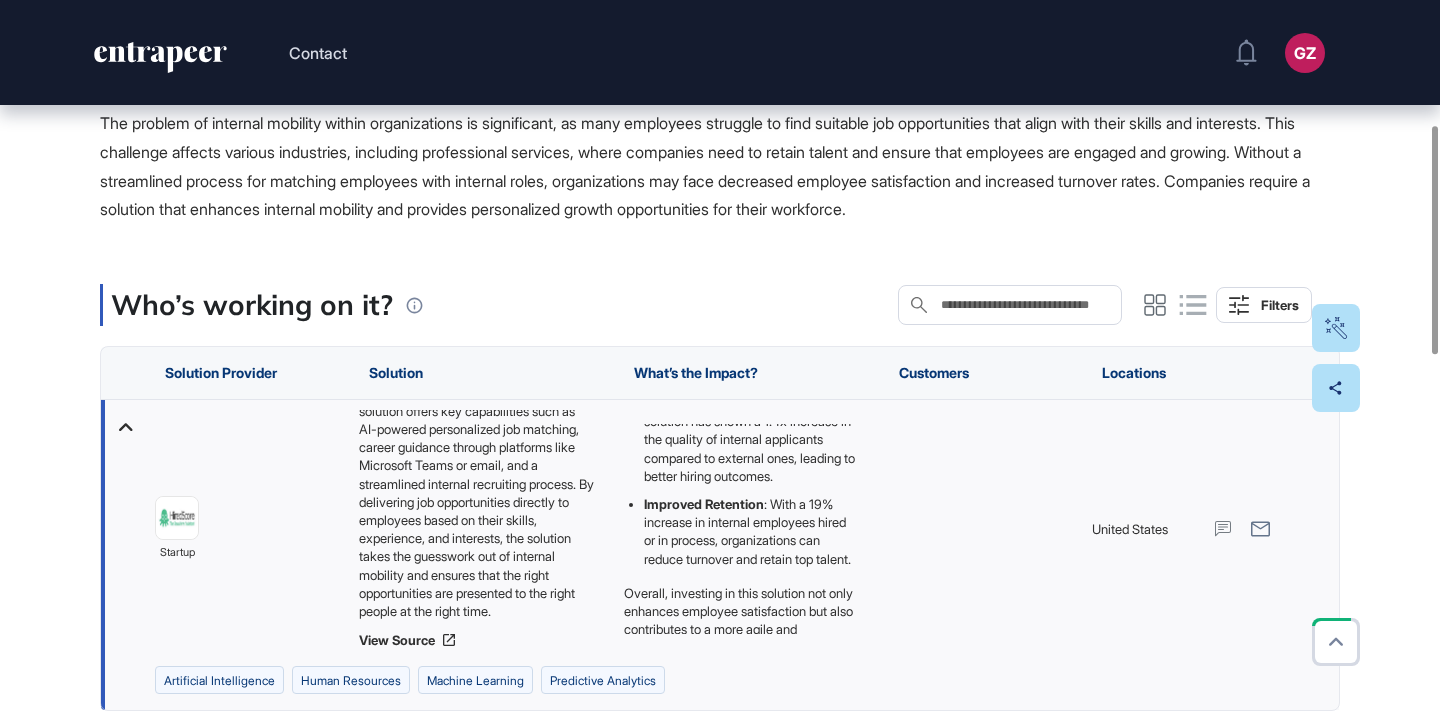 click on "Improved Retention : With a 19% increase in internal employees hired or in process, organizations can reduce turnover and retain top talent." at bounding box center [751, 531] 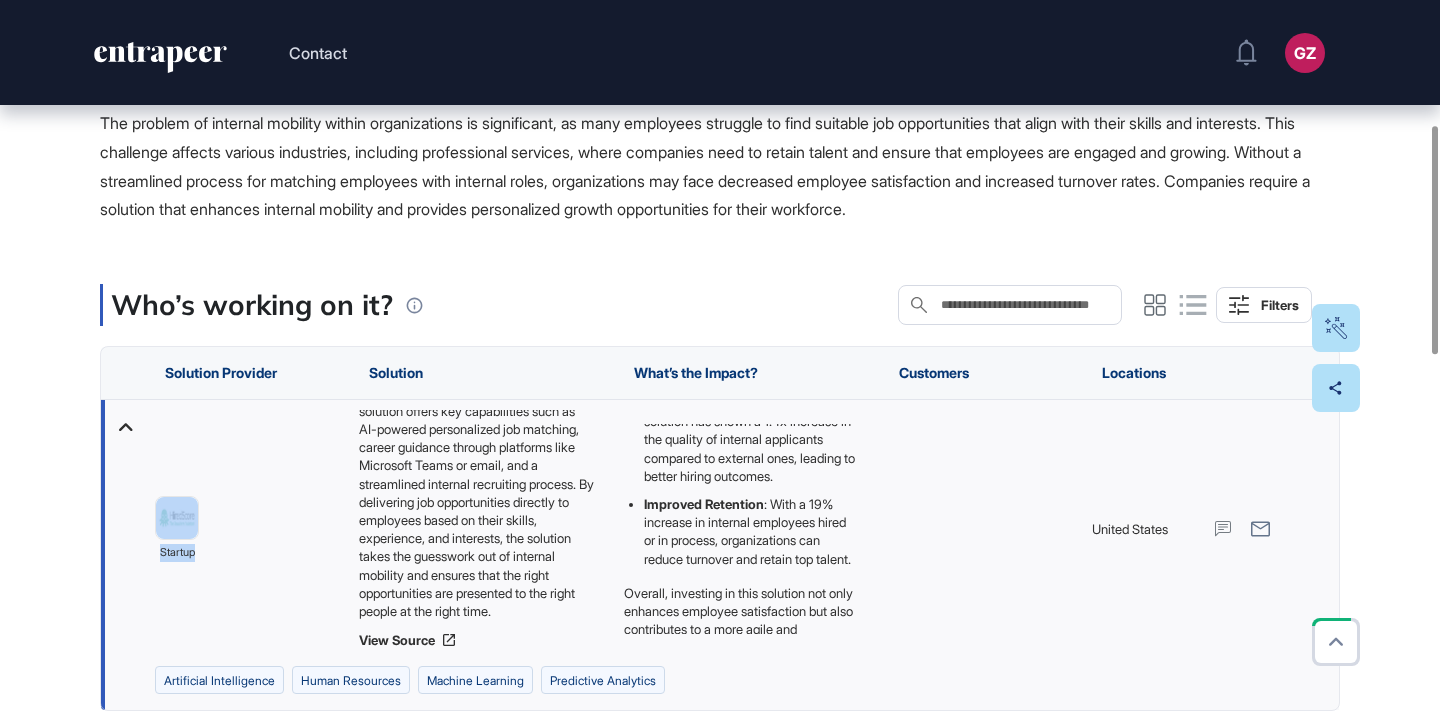 click on "HiredScore has developed the AI for Talent Mobility solution, which leverages artificial intelligence to enhance internal mobility within organizations. This solution offers key capabilities such as AI-powered personalized job matching, career guidance through platforms like Microsoft Teams or email, and a streamlined internal recruiting process. By delivering job opportunities directly to employees based on their skills, experience, and interests, the solution takes the guesswork out of internal mobility and ensures that the right opportunities are presented to the right people at the right time. View Source The importance of the AI for Talent Mobility solution lies in its ability to transform employee experiences and drive workforce agility. By facilitating internal mobility, organizations can benefit from: Increased Engagement Higher Quality Applicants [COUNTRY] 49" at bounding box center [720, 938] 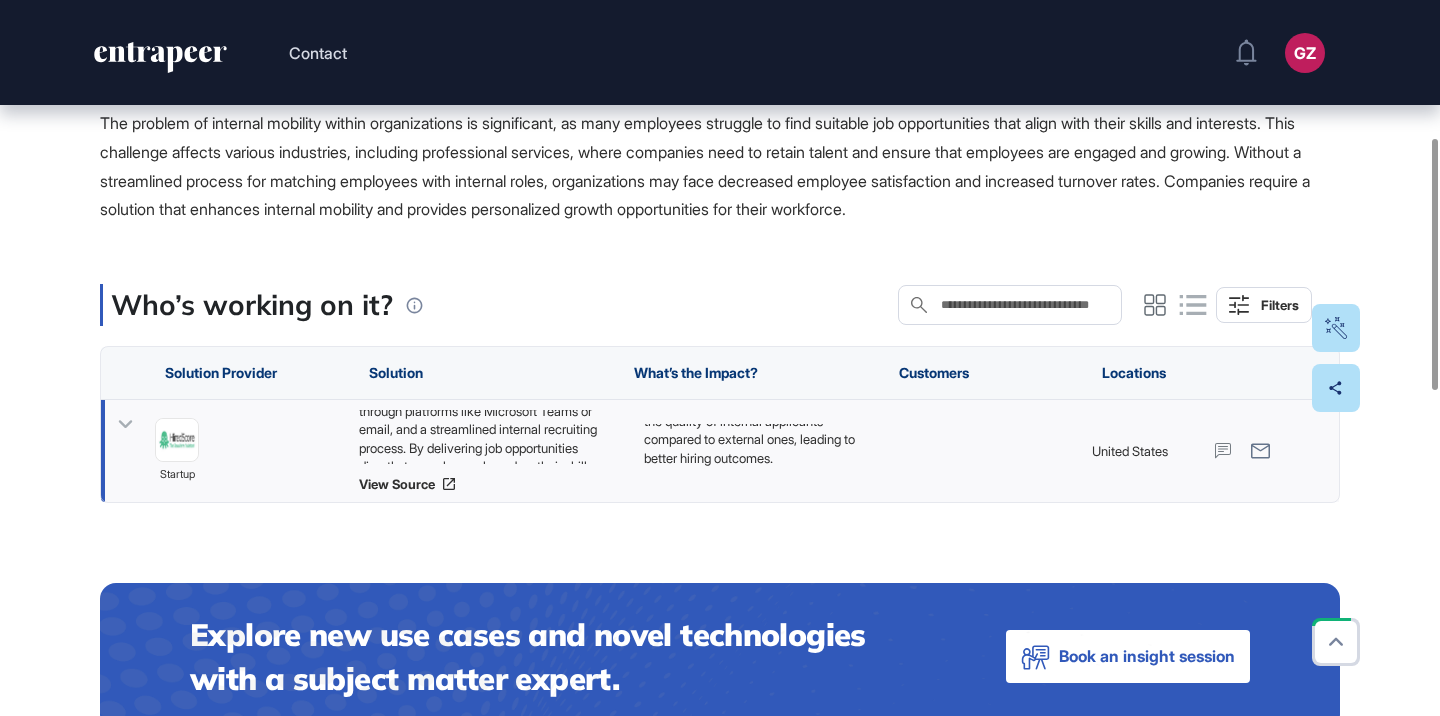 click on "Higher Quality Applicants : The solution has shown a 1.4x increase in the quality of internal applicants compared to external ones, leading to better hiring outcomes." at bounding box center (756, 421) 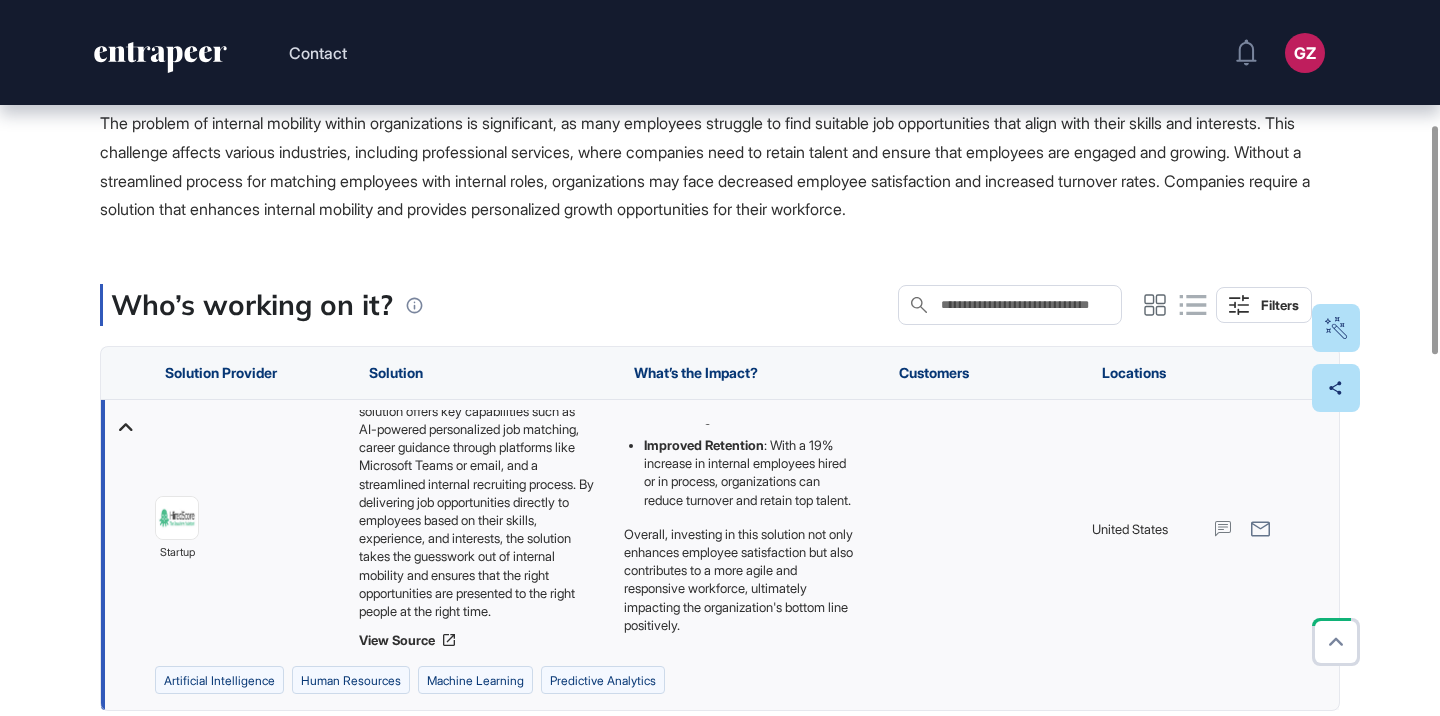 scroll, scrollTop: 333, scrollLeft: 0, axis: vertical 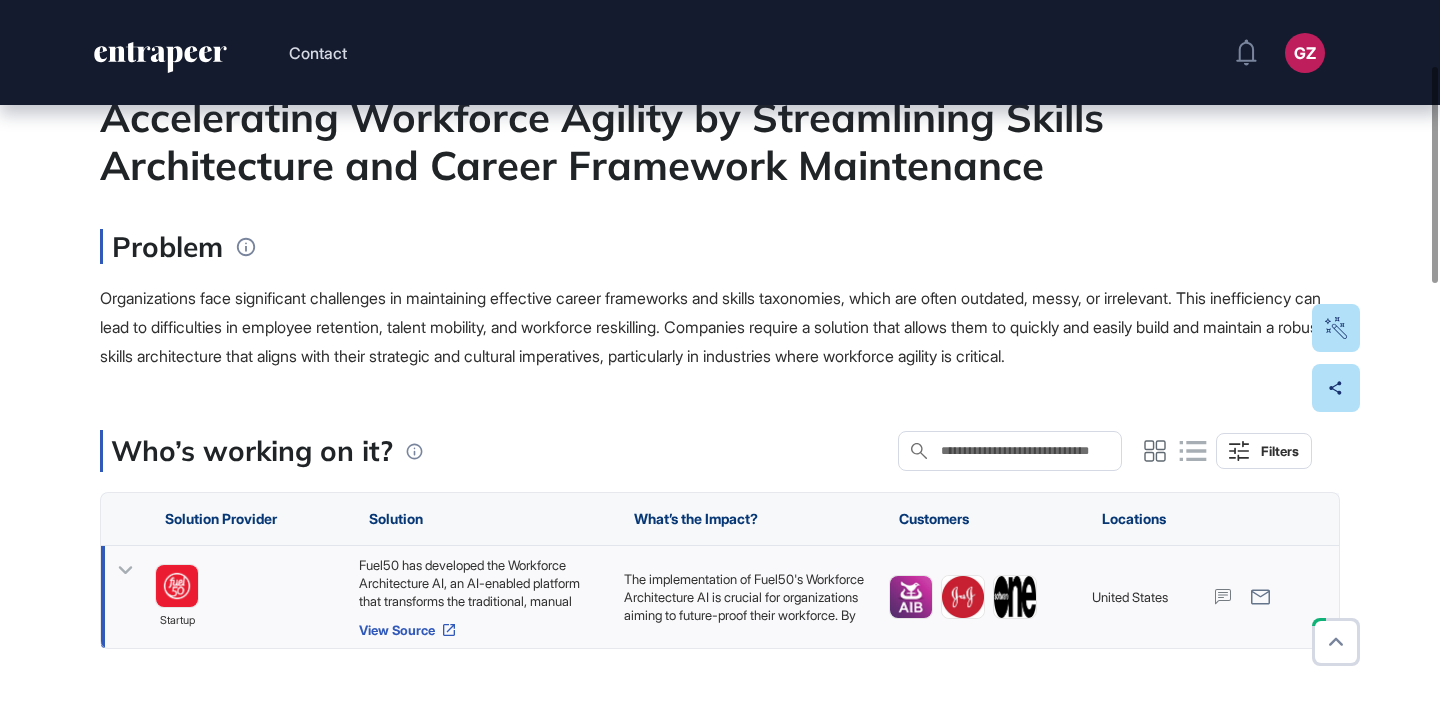 click on "View Source" at bounding box center (481, 630) 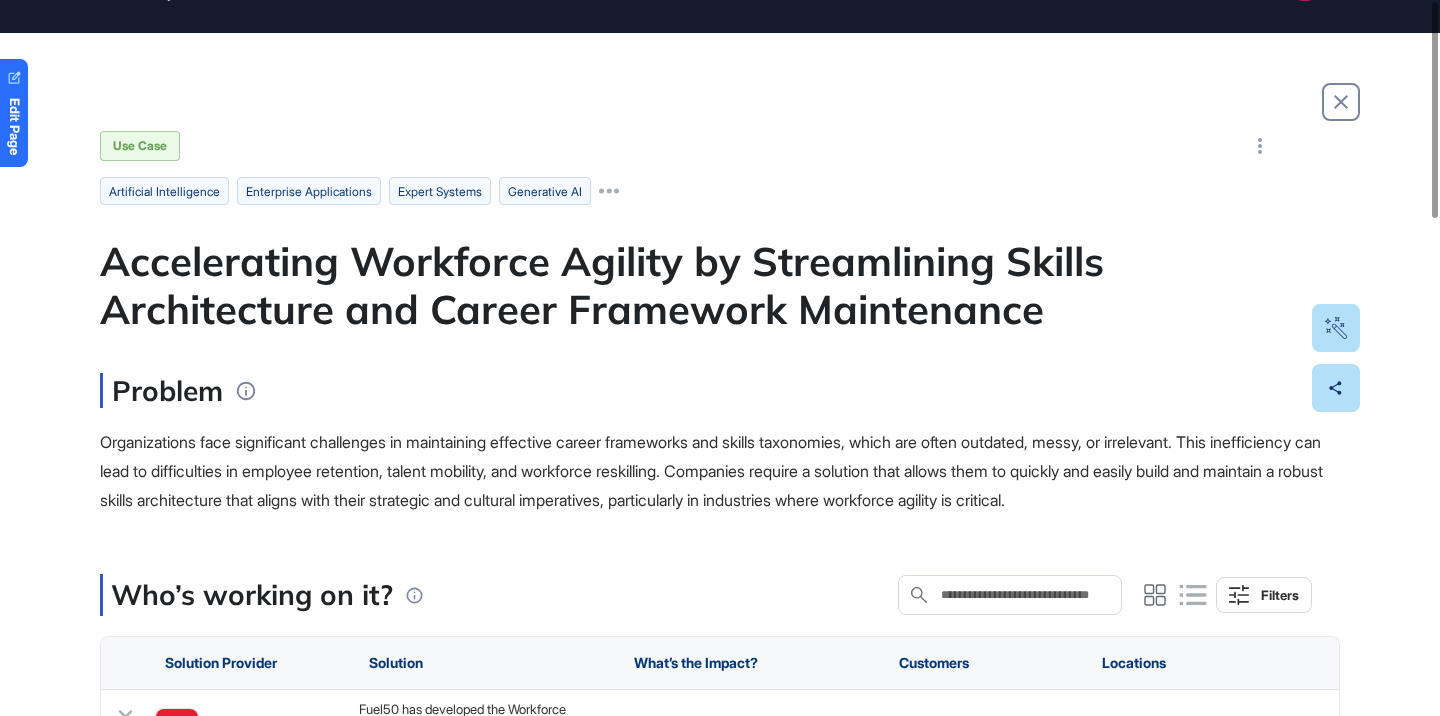 scroll, scrollTop: 0, scrollLeft: 0, axis: both 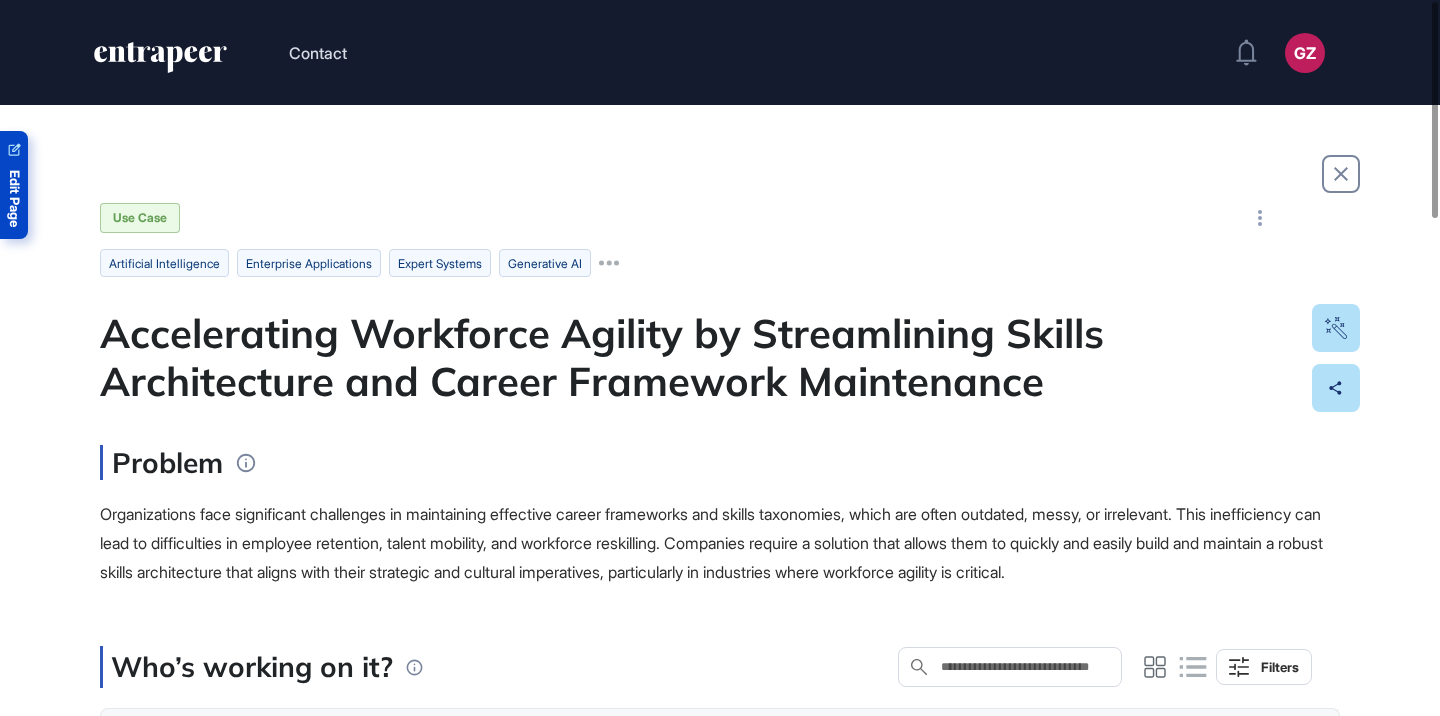 click on "Edit Page" at bounding box center [14, 185] 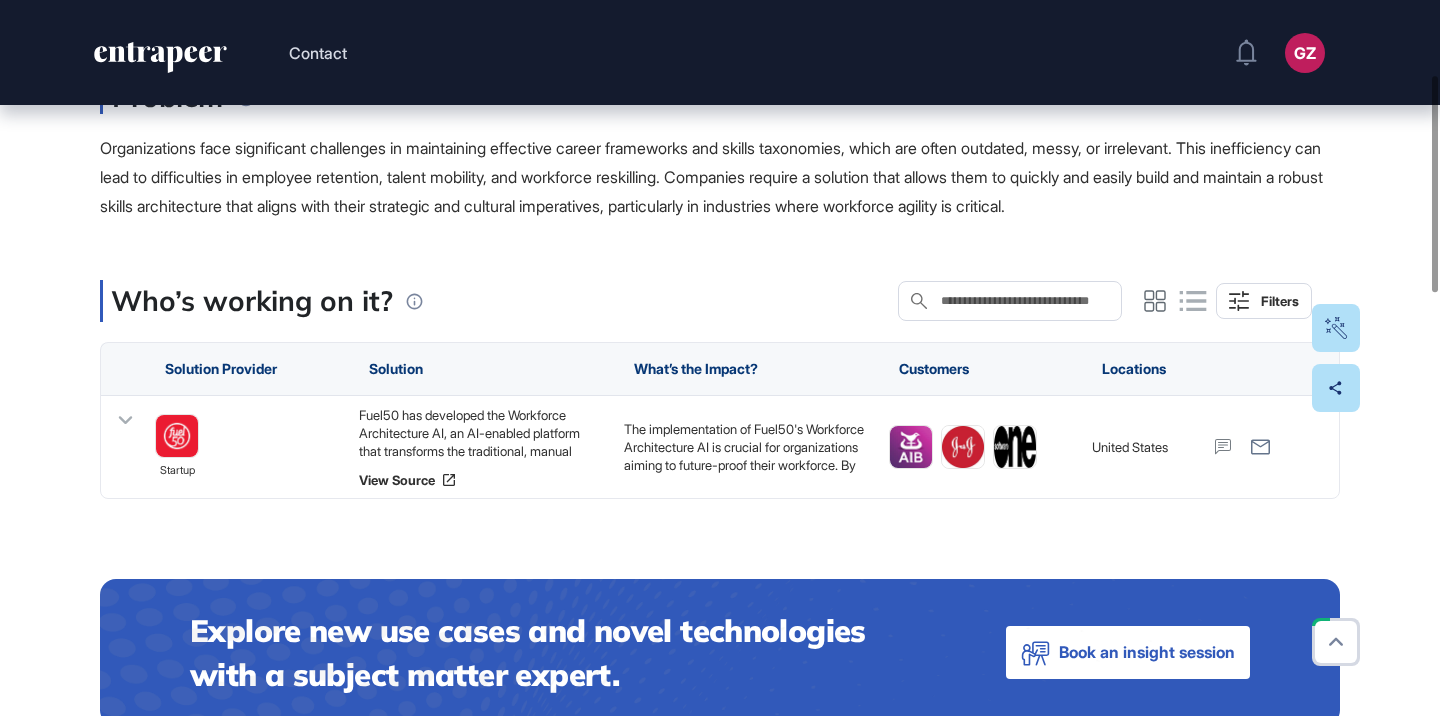 scroll, scrollTop: 443, scrollLeft: 0, axis: vertical 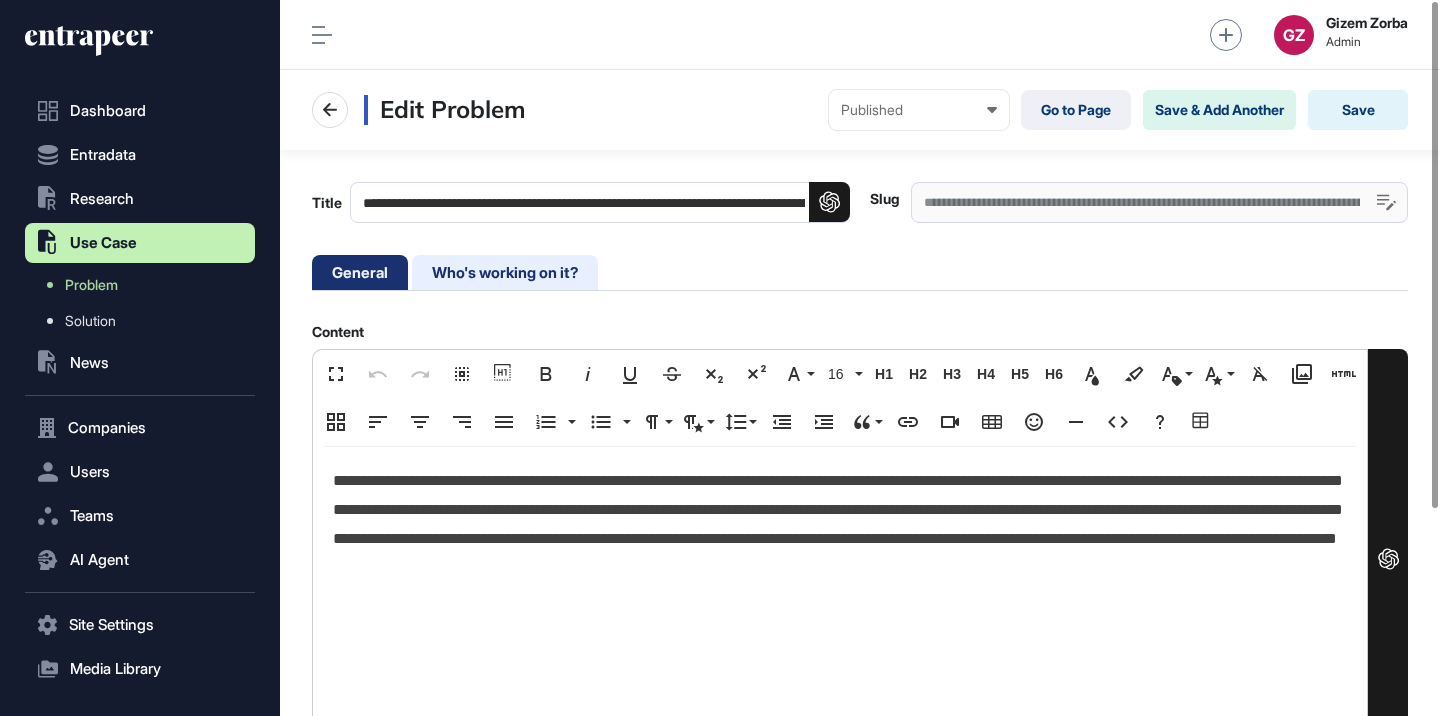 click on "Who's working on it?" 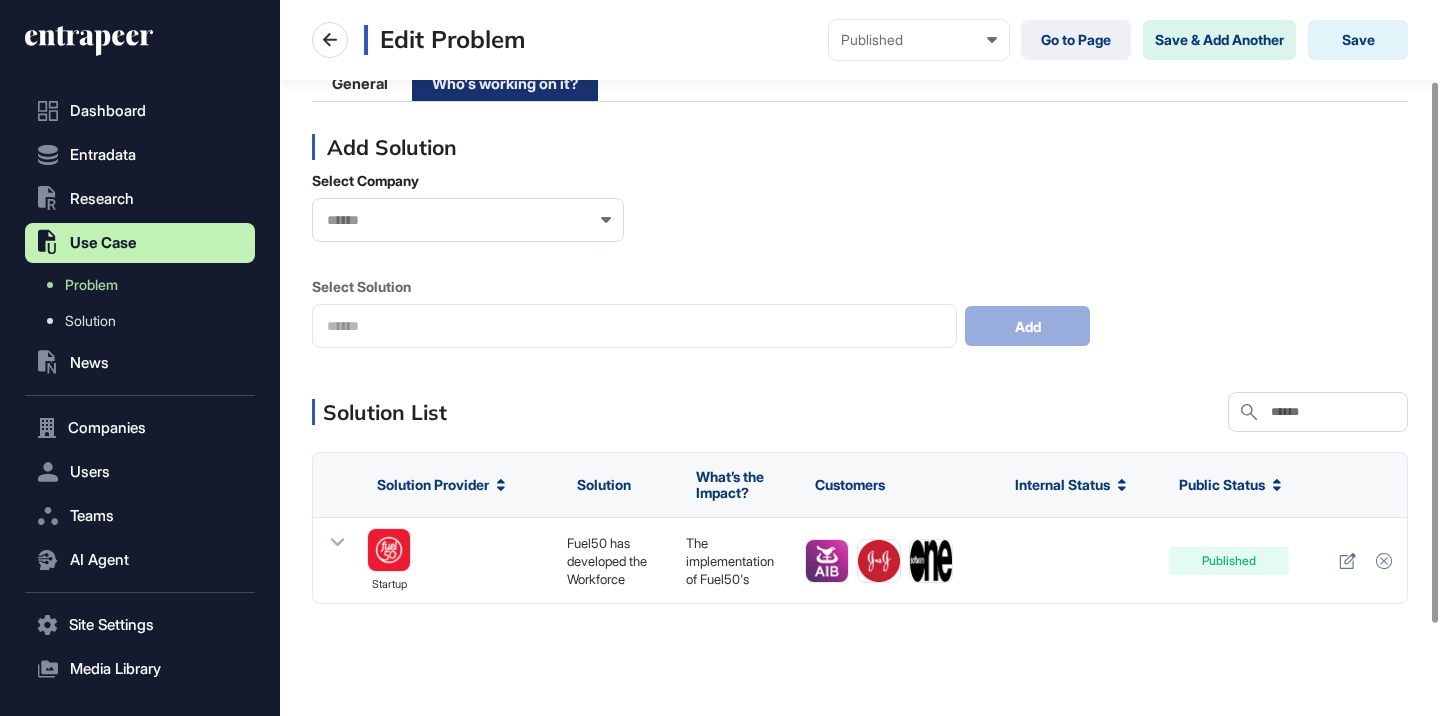 scroll, scrollTop: 228, scrollLeft: 0, axis: vertical 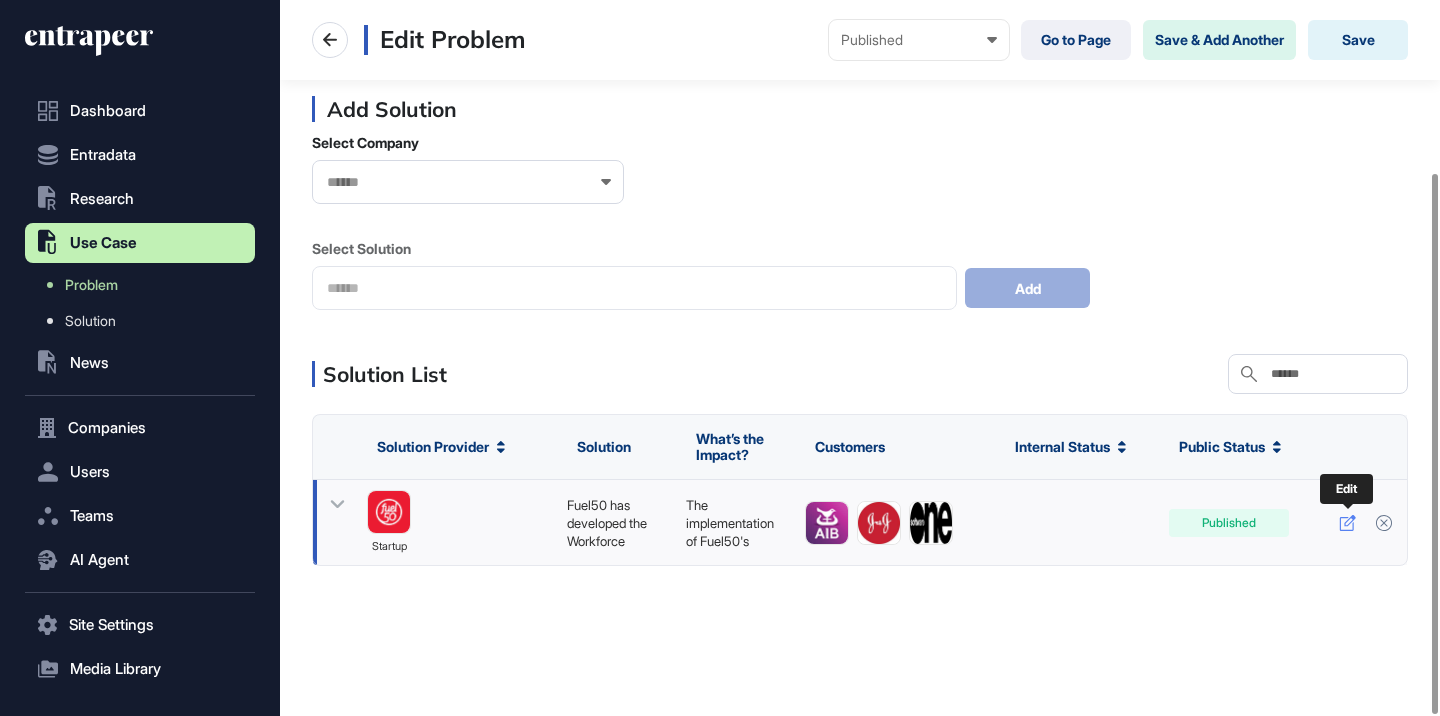 click at bounding box center (1347, 523) 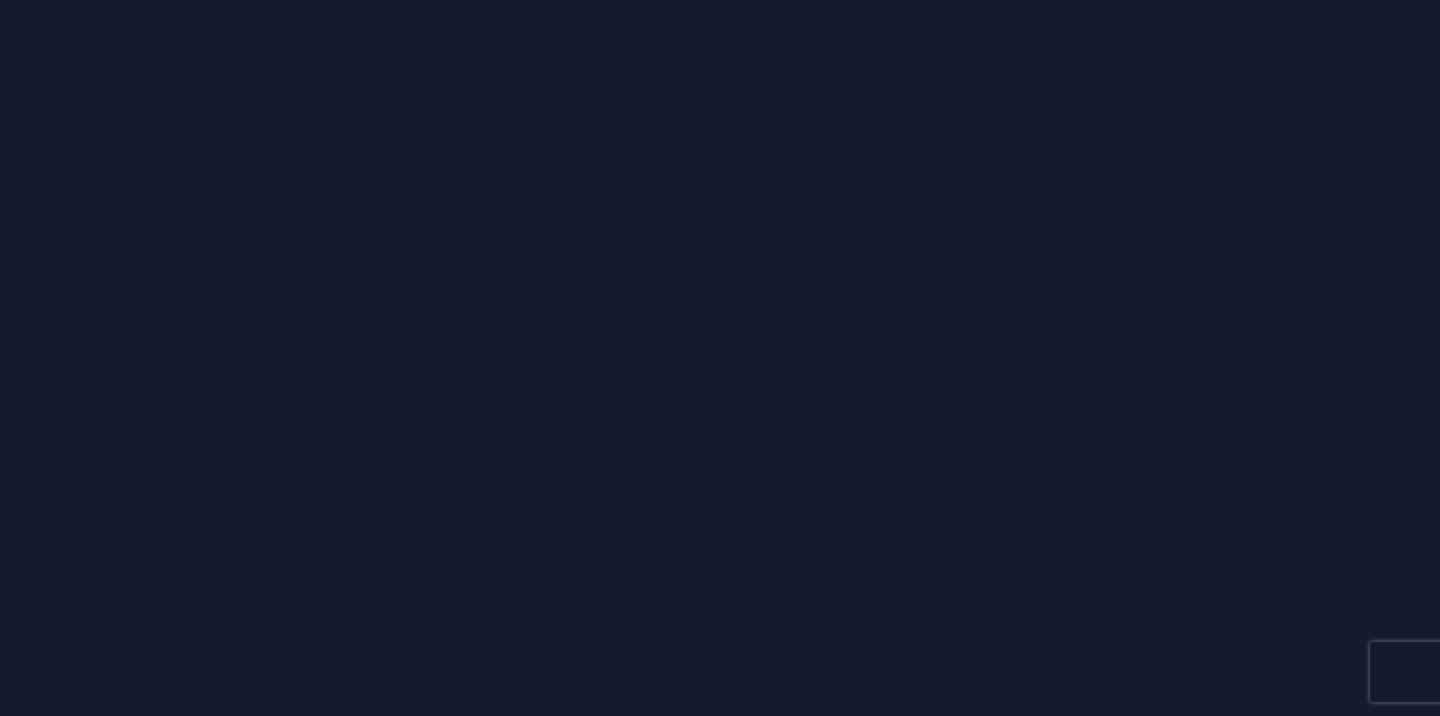 scroll, scrollTop: 0, scrollLeft: 0, axis: both 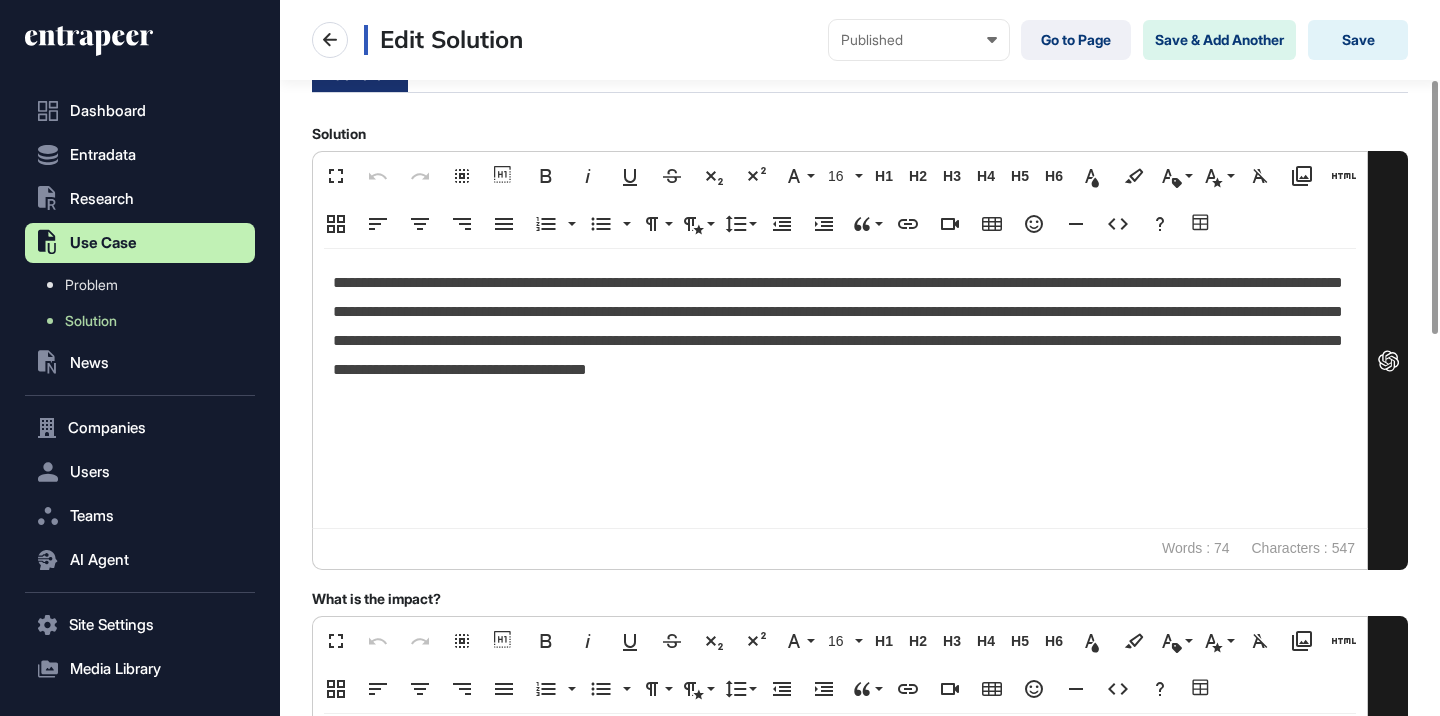 click on "**********" at bounding box center [840, 341] 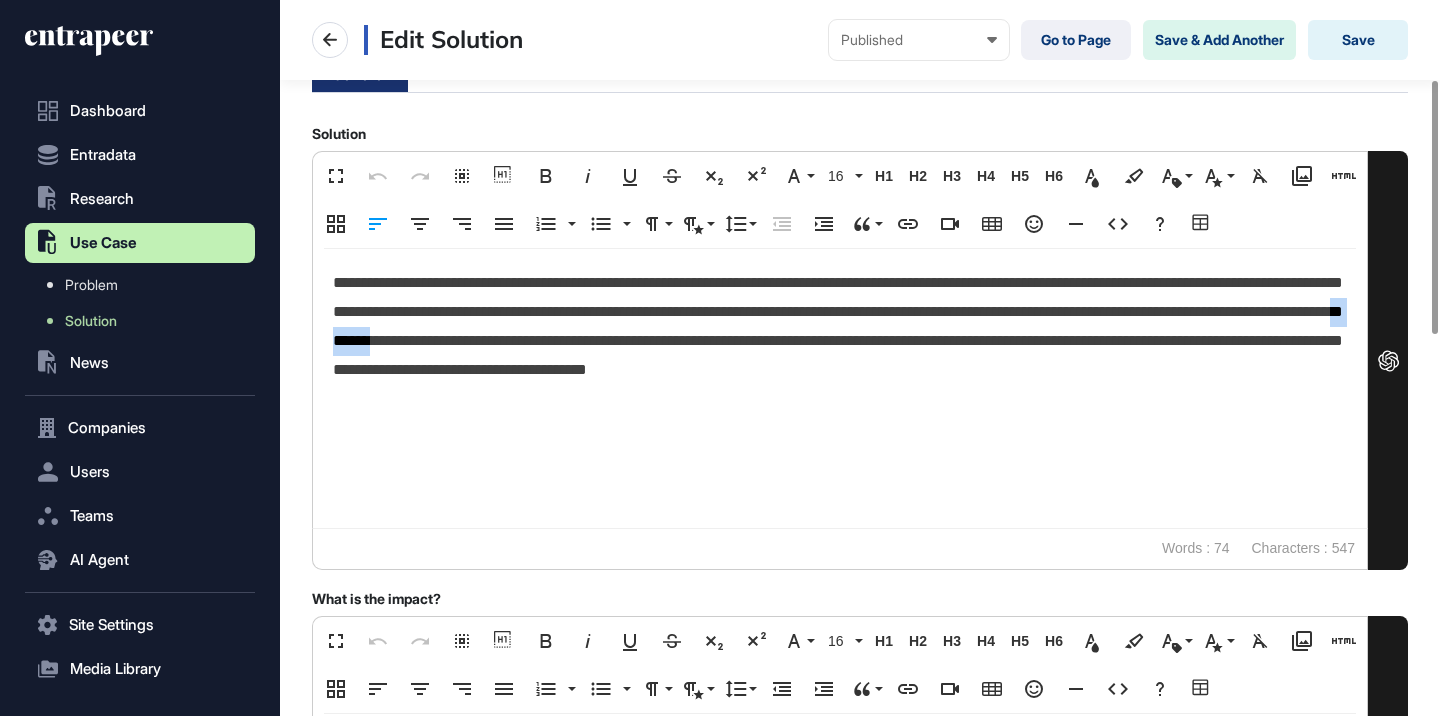 click on "**********" at bounding box center (840, 341) 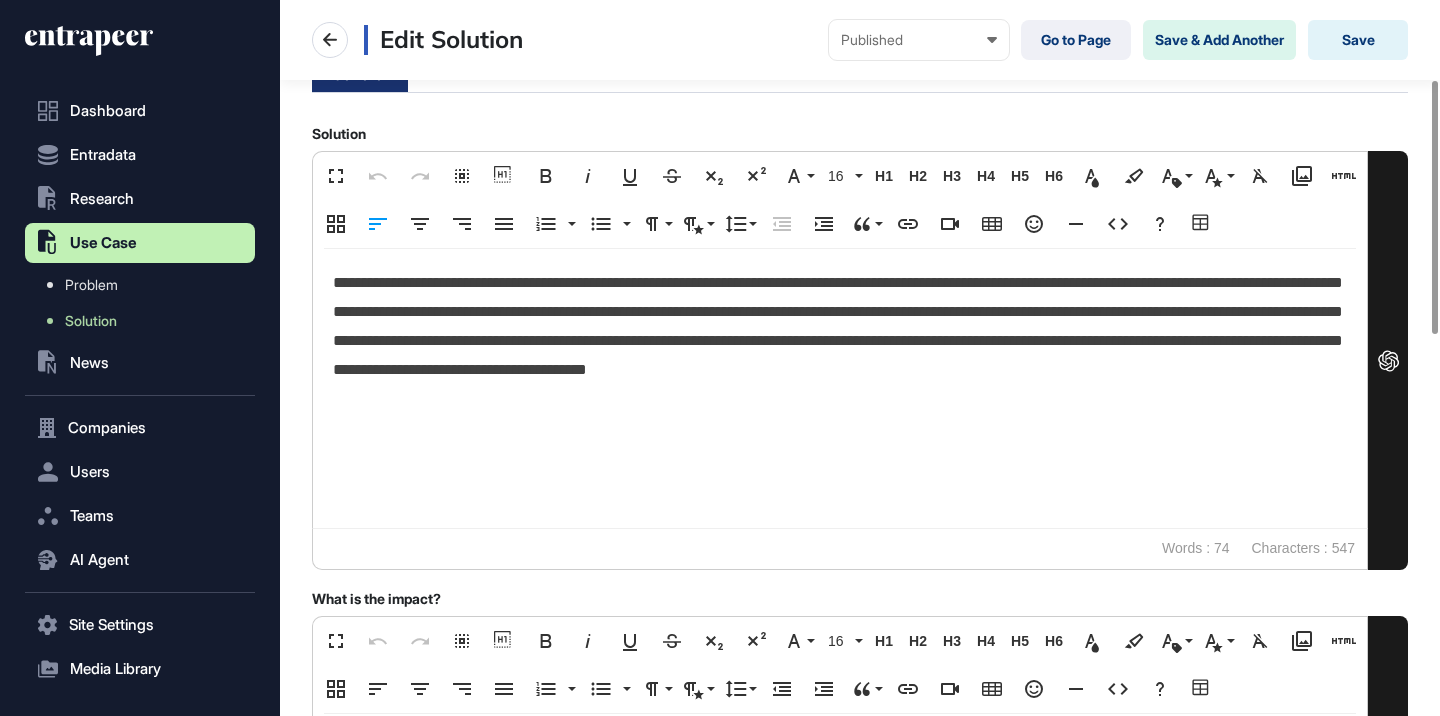 click on "**********" at bounding box center [840, 341] 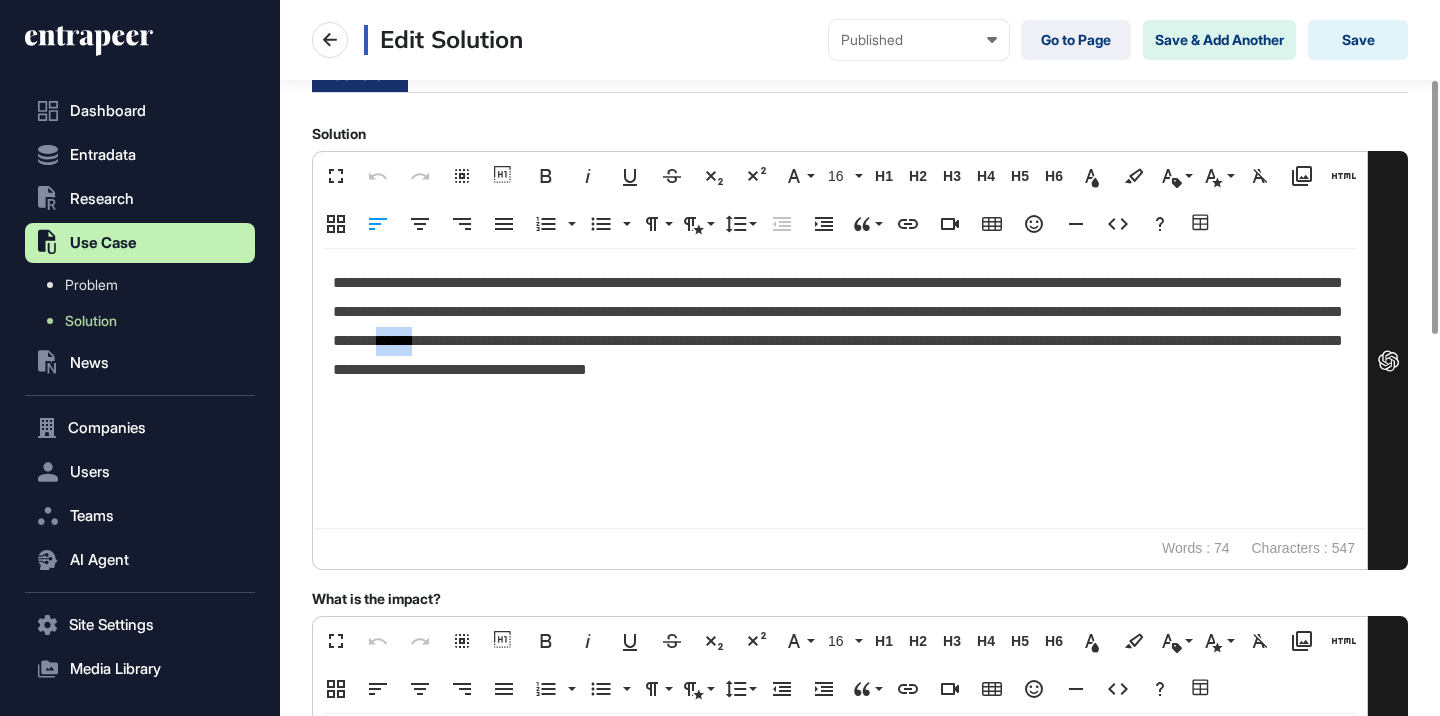 click on "**********" at bounding box center [840, 341] 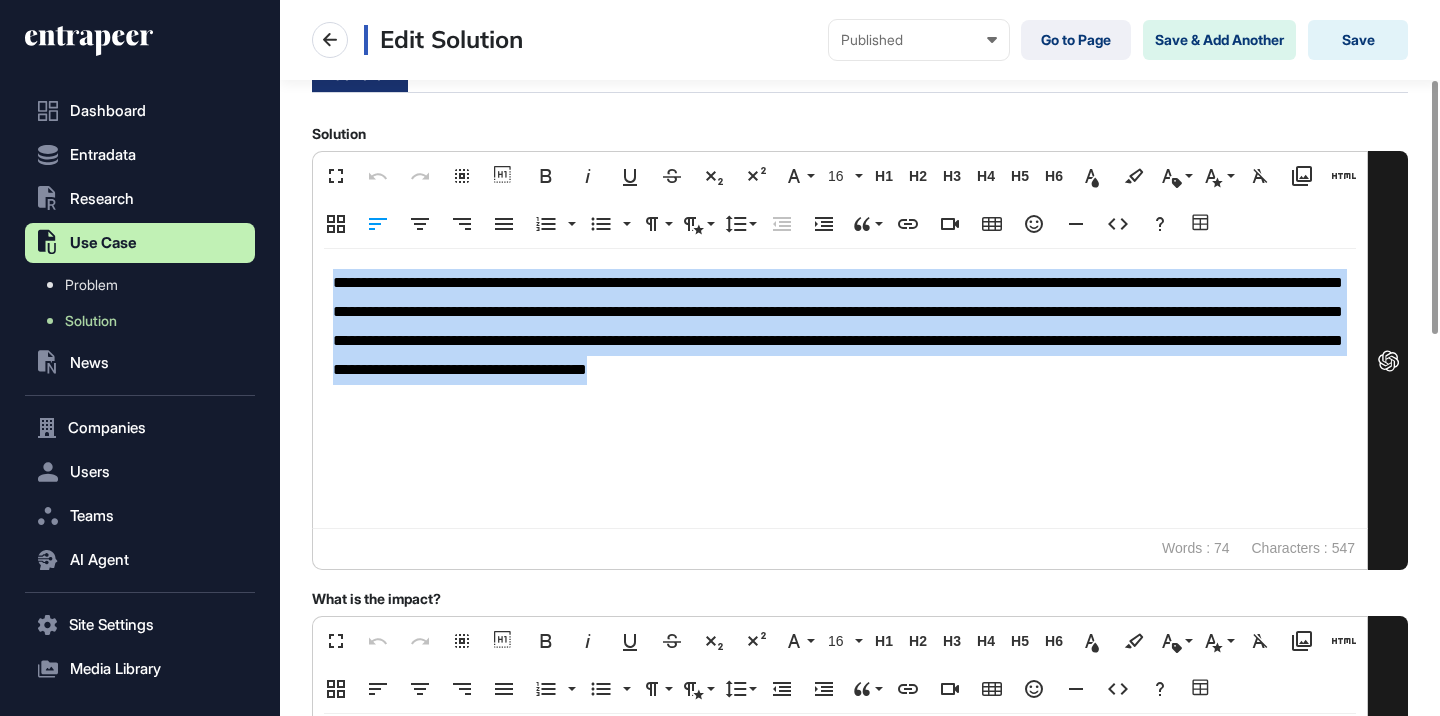 click on "**********" at bounding box center (840, 341) 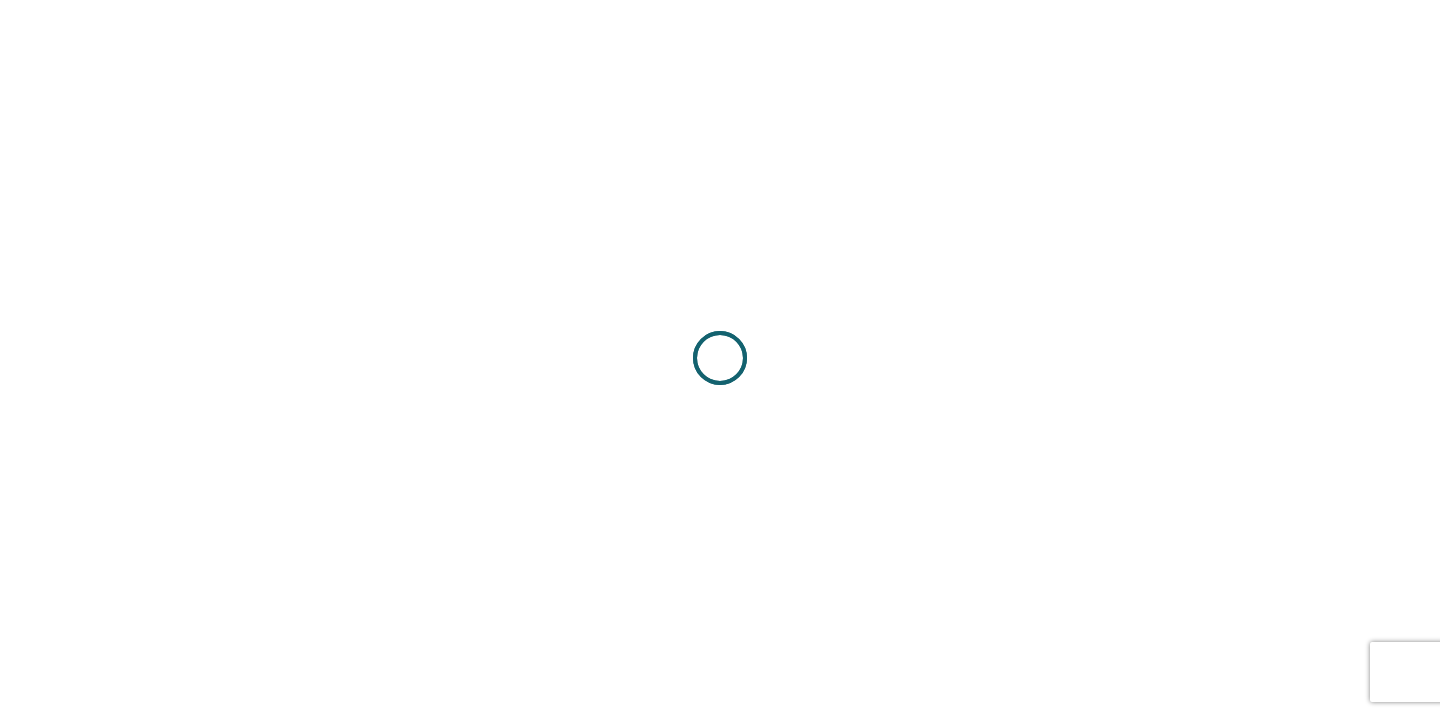 scroll, scrollTop: 0, scrollLeft: 0, axis: both 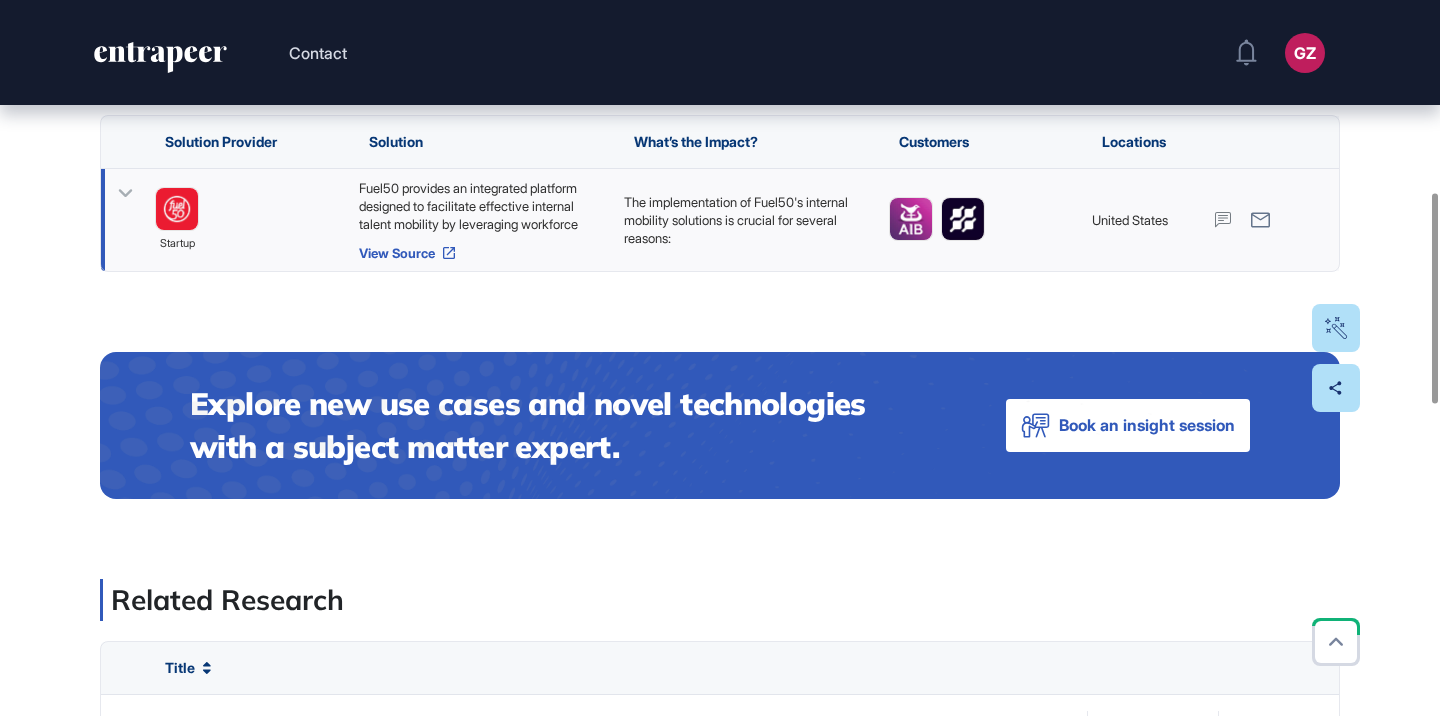 click 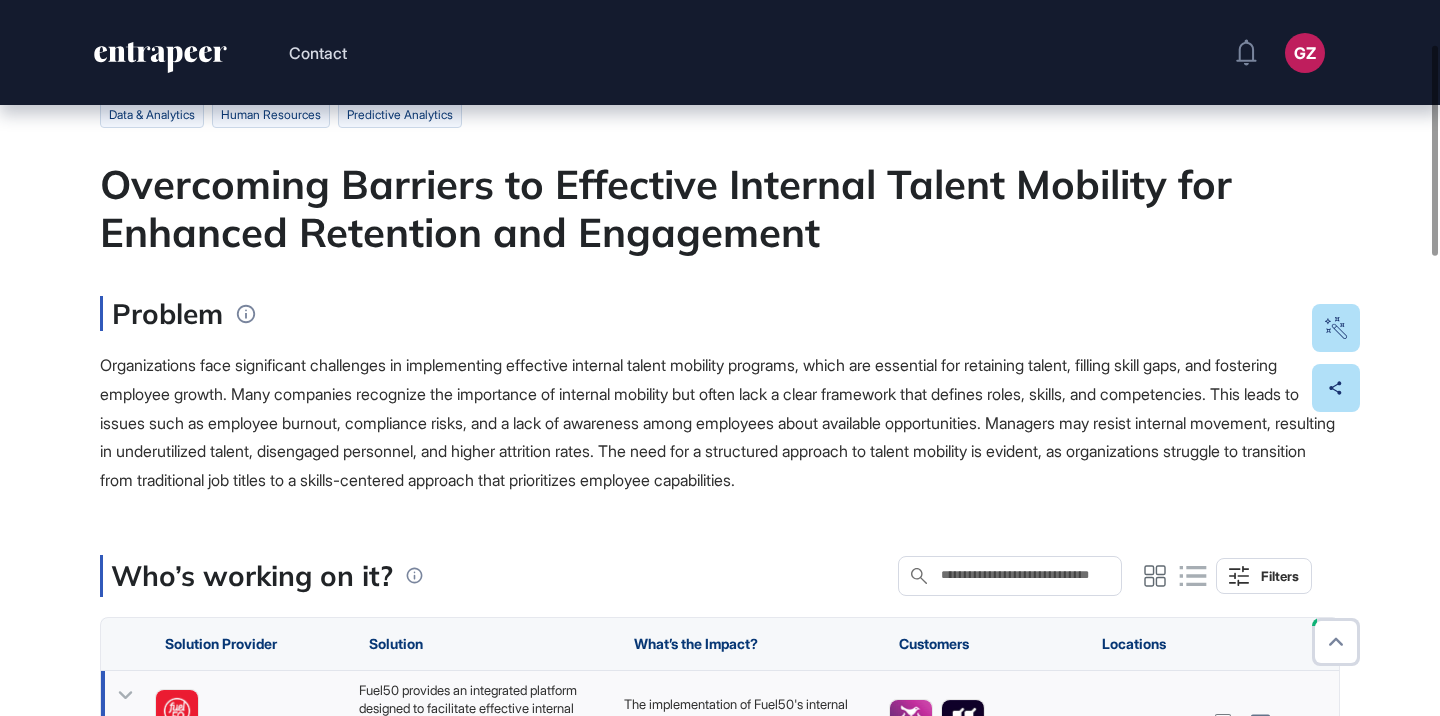 scroll, scrollTop: 0, scrollLeft: 0, axis: both 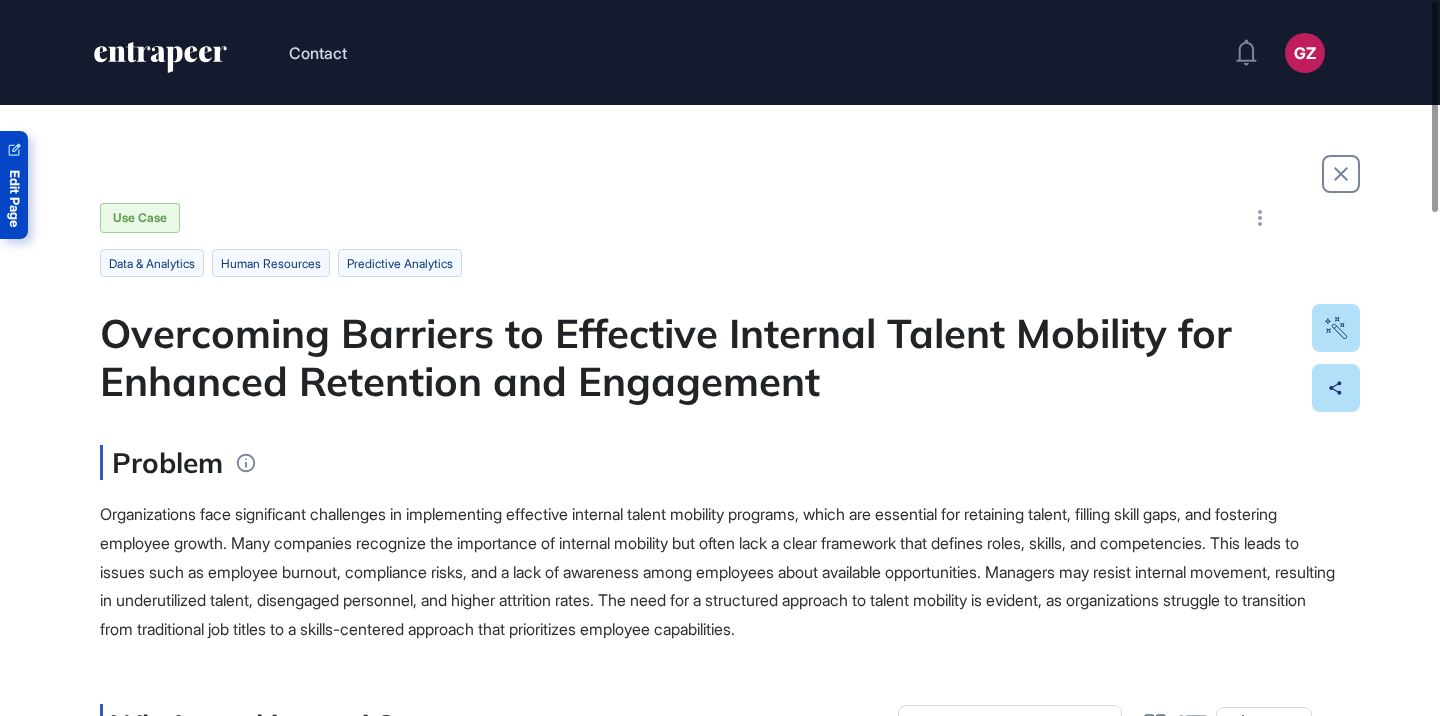 click on "Edit Page" at bounding box center (14, 198) 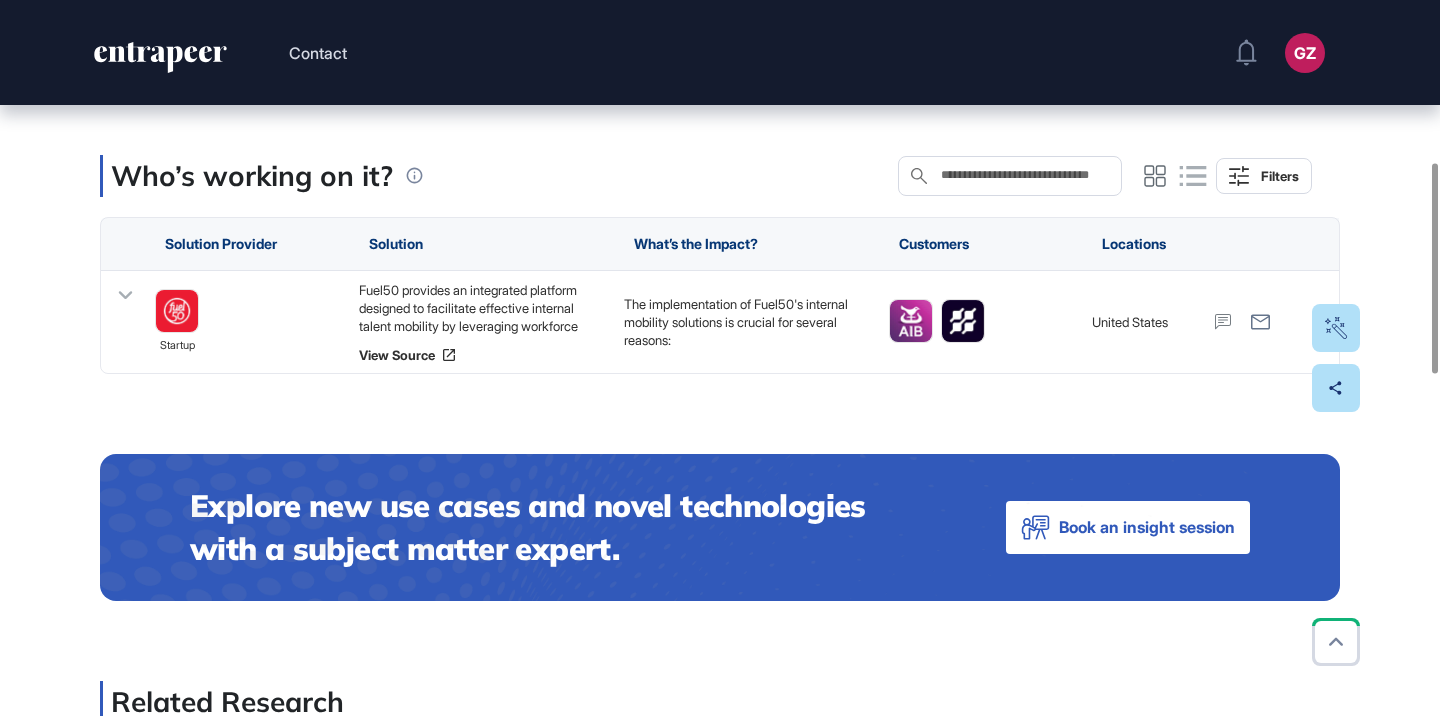 scroll, scrollTop: 0, scrollLeft: 0, axis: both 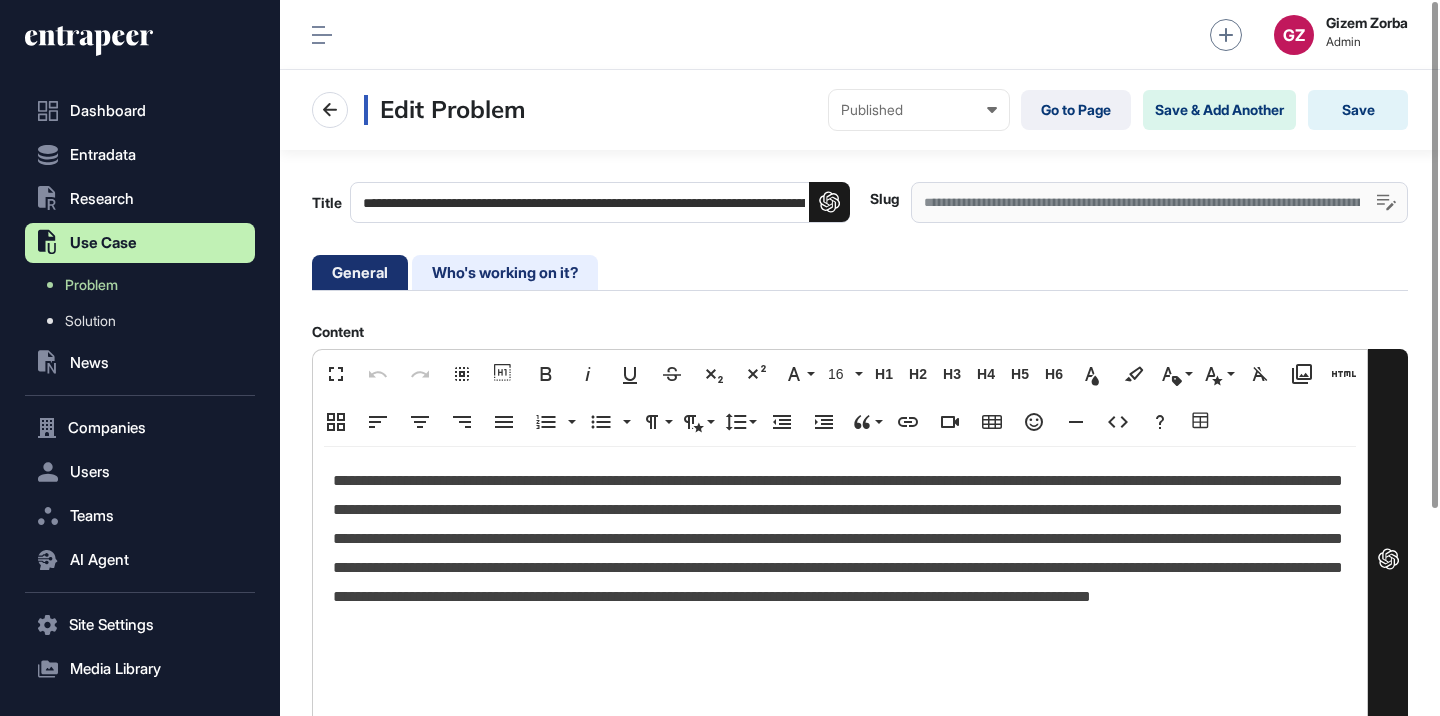 click on "Who's working on it?" 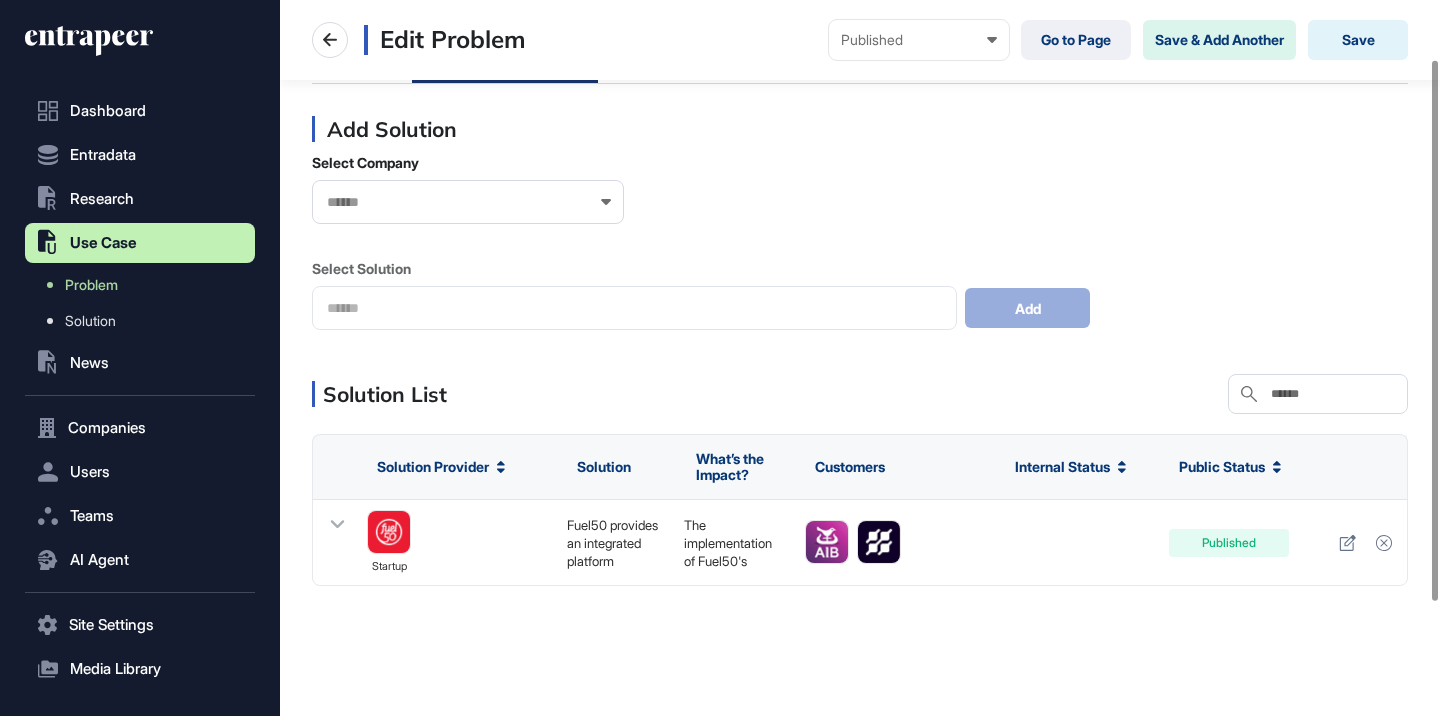 scroll, scrollTop: 228, scrollLeft: 0, axis: vertical 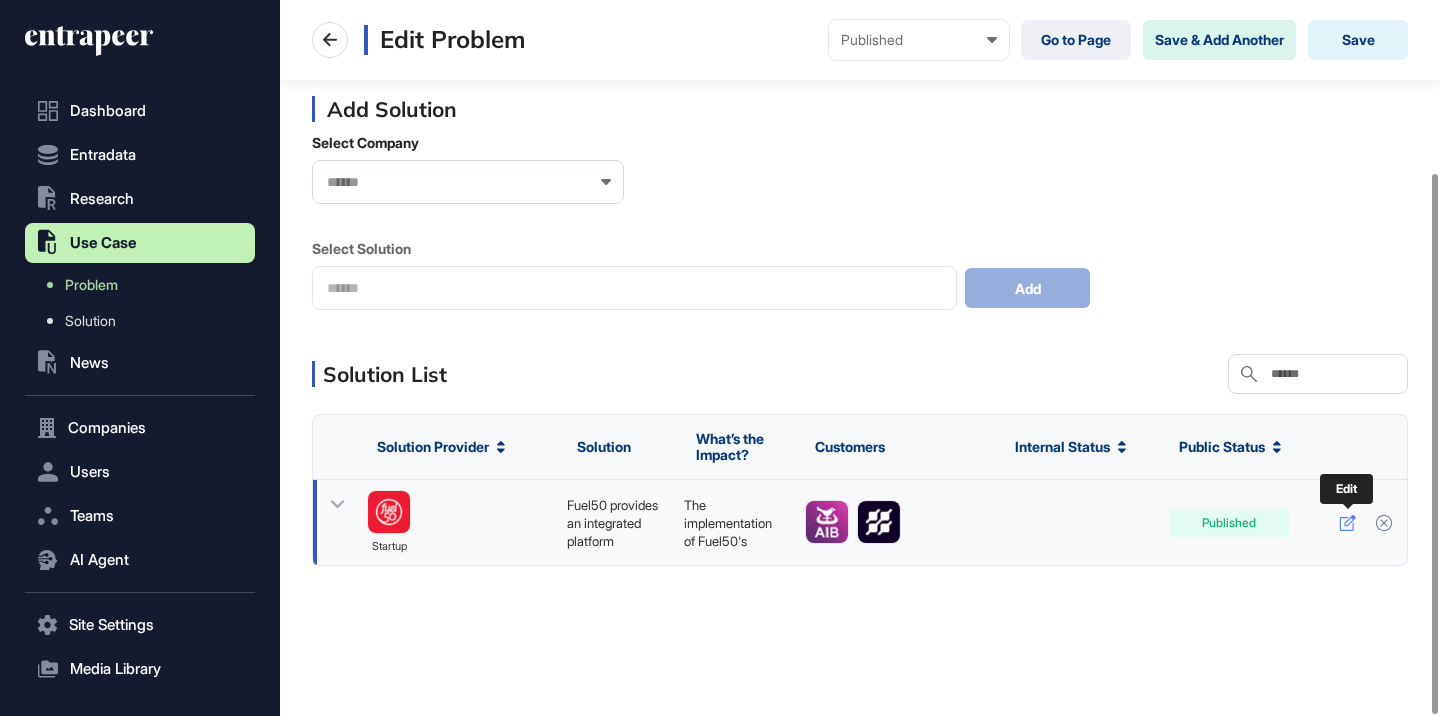 click at bounding box center [1347, 523] 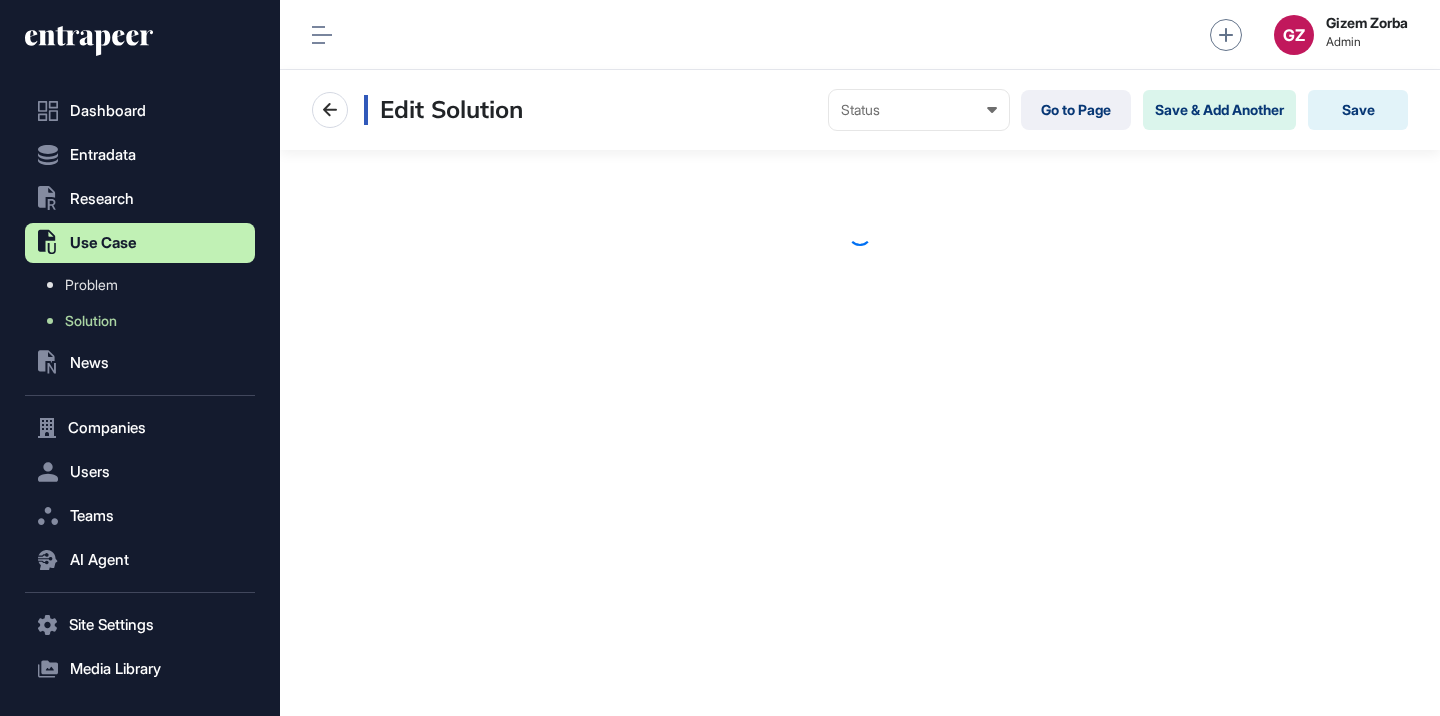 scroll, scrollTop: 0, scrollLeft: 0, axis: both 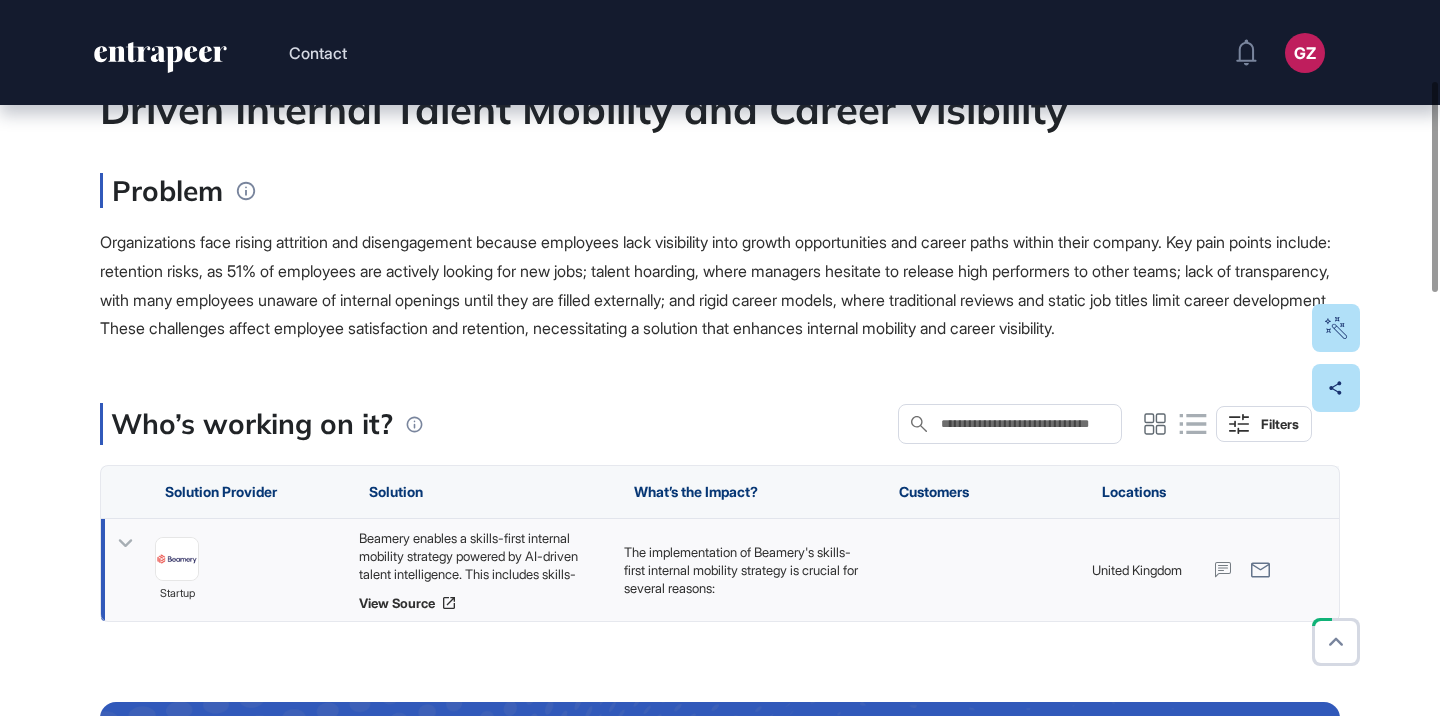 click on "Beamery enables a skills-first internal mobility strategy powered by AI-driven talent intelligence. This includes skills-based matching, which moves beyond job titles by identifying hidden skills and surfacing employees who are a fit for open roles or short-term projects. Additionally, autonomous career pathing provides employees with AI-generated career paths, training suggestions, and mobility options aligned with business needs. Development-oriented reviews shift performance management to career-focused conversations, while the internal candidate experience streamlines applications, ensuring employees can easily discover and apply for opportunities. This approach fosters a culture of talent sharing and strengthens human connections through mentoring and networking." at bounding box center (481, 556) 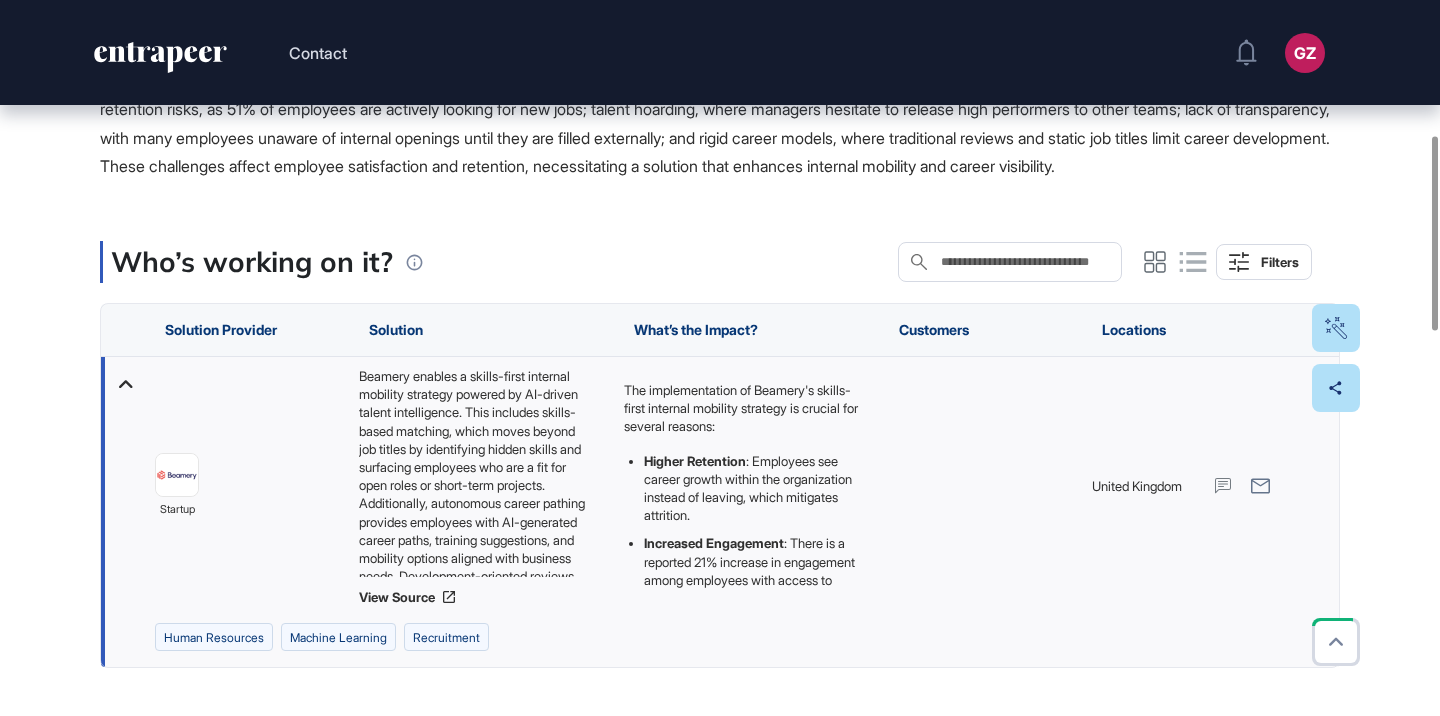scroll, scrollTop: 560, scrollLeft: 0, axis: vertical 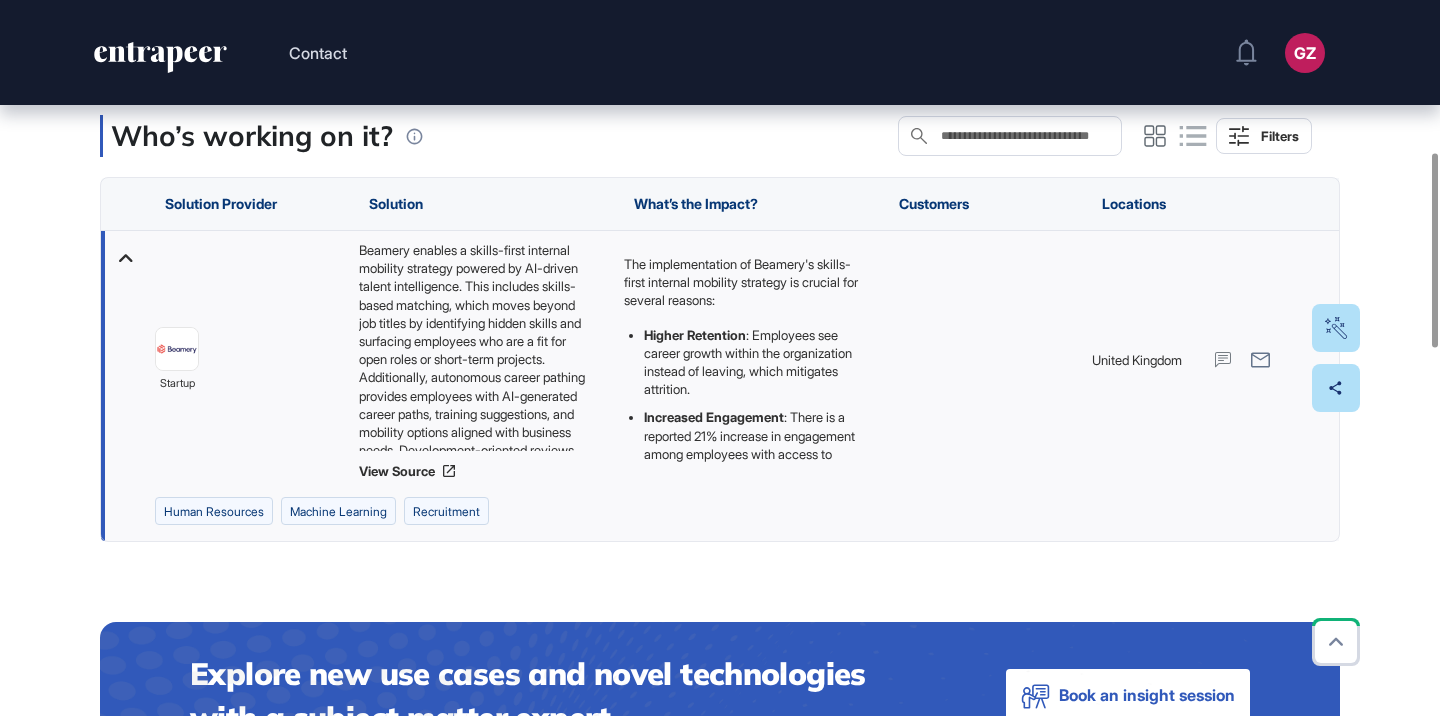 click on "Beamery enables a skills-first internal mobility strategy powered by AI-driven talent intelligence. This includes skills-based matching, which moves beyond job titles by identifying hidden skills and surfacing employees who are a fit for open roles or short-term projects. Additionally, autonomous career pathing provides employees with AI-generated career paths, training suggestions, and mobility options aligned with business needs. Development-oriented reviews shift performance management to career-focused conversations, while the internal candidate experience streamlines applications, ensuring employees can easily discover and apply for opportunities. This approach fosters a culture of talent sharing and strengthens human connections through mentoring and networking. View Source" 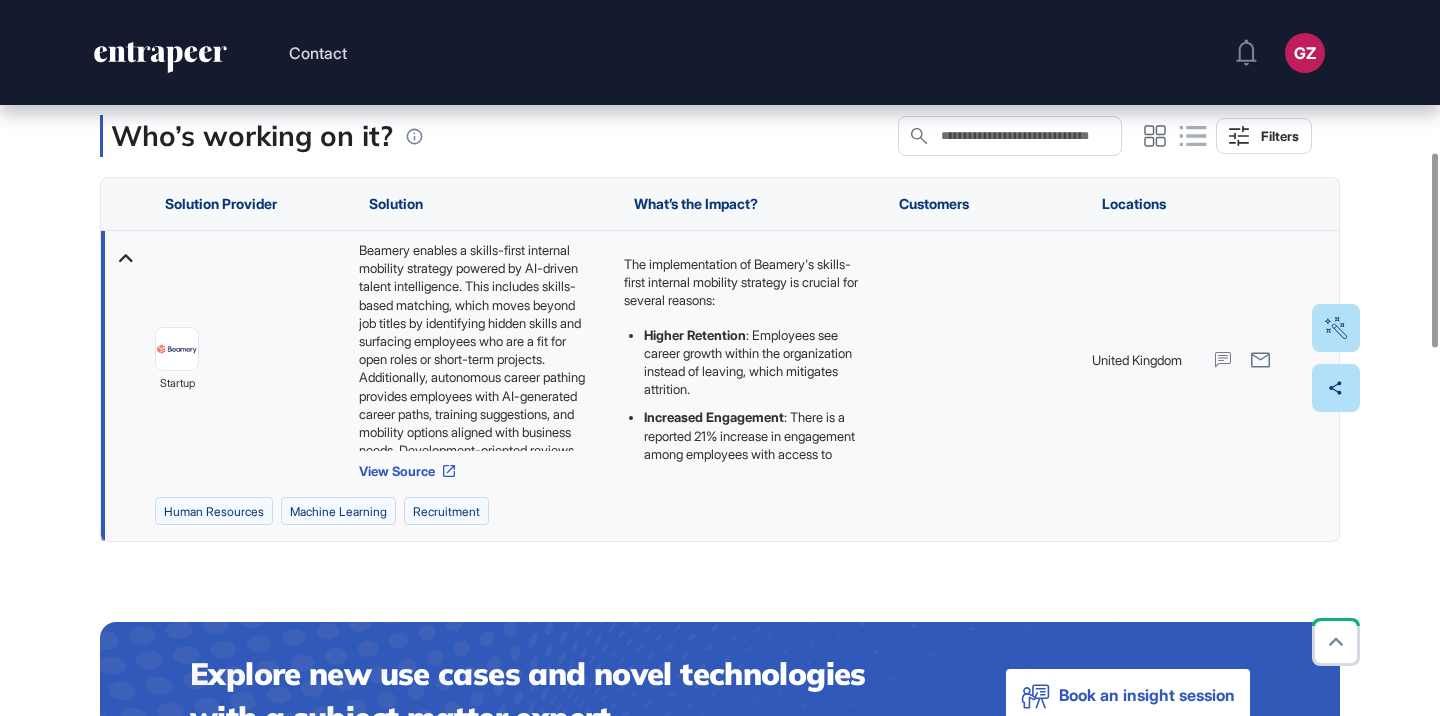 click on "View Source" at bounding box center (481, 471) 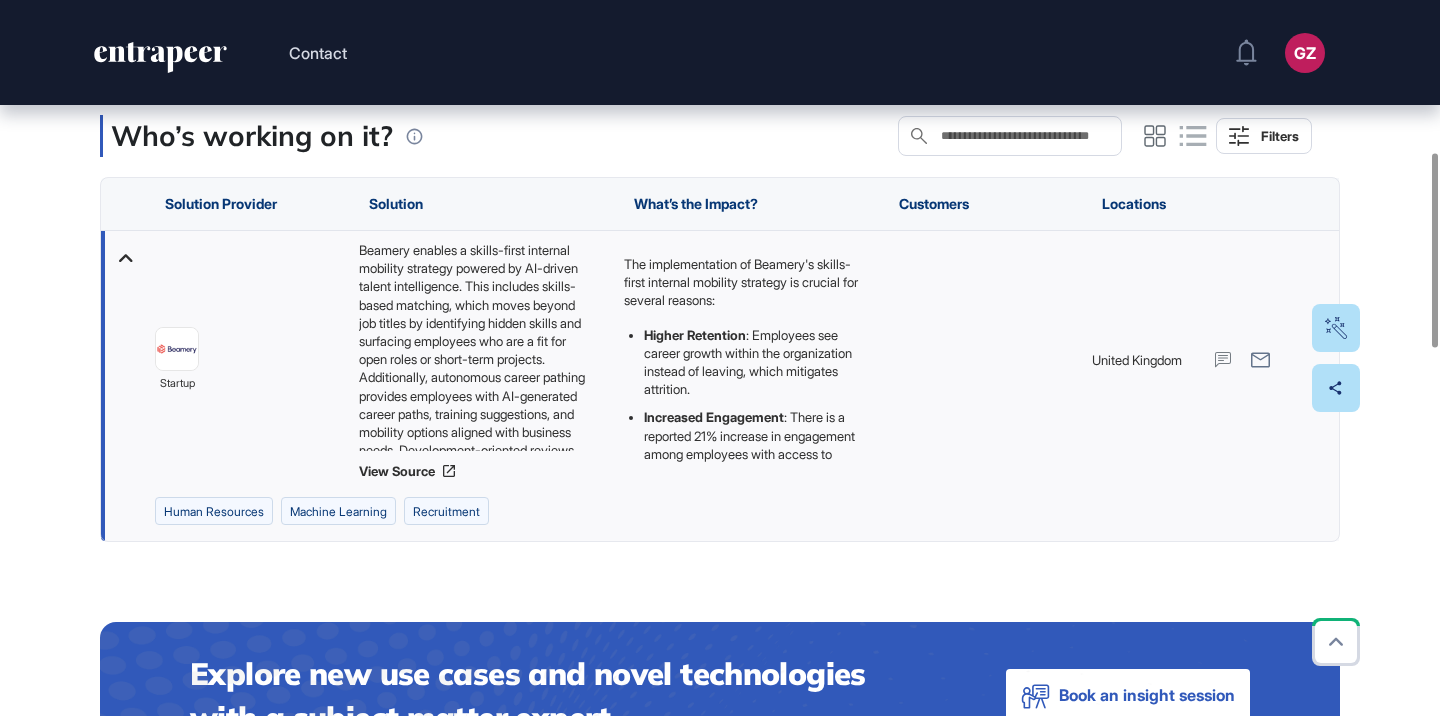 scroll, scrollTop: 190, scrollLeft: 0, axis: vertical 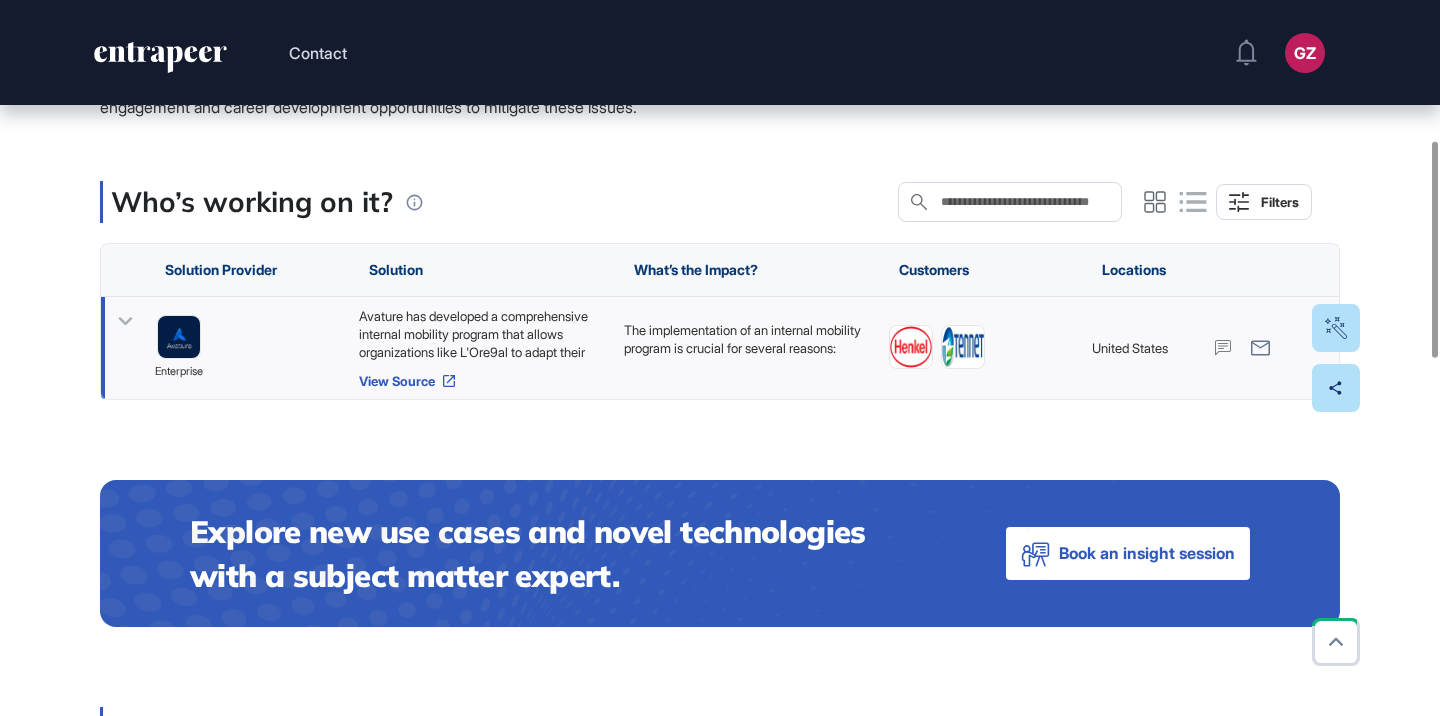 click on "View Source" at bounding box center [481, 381] 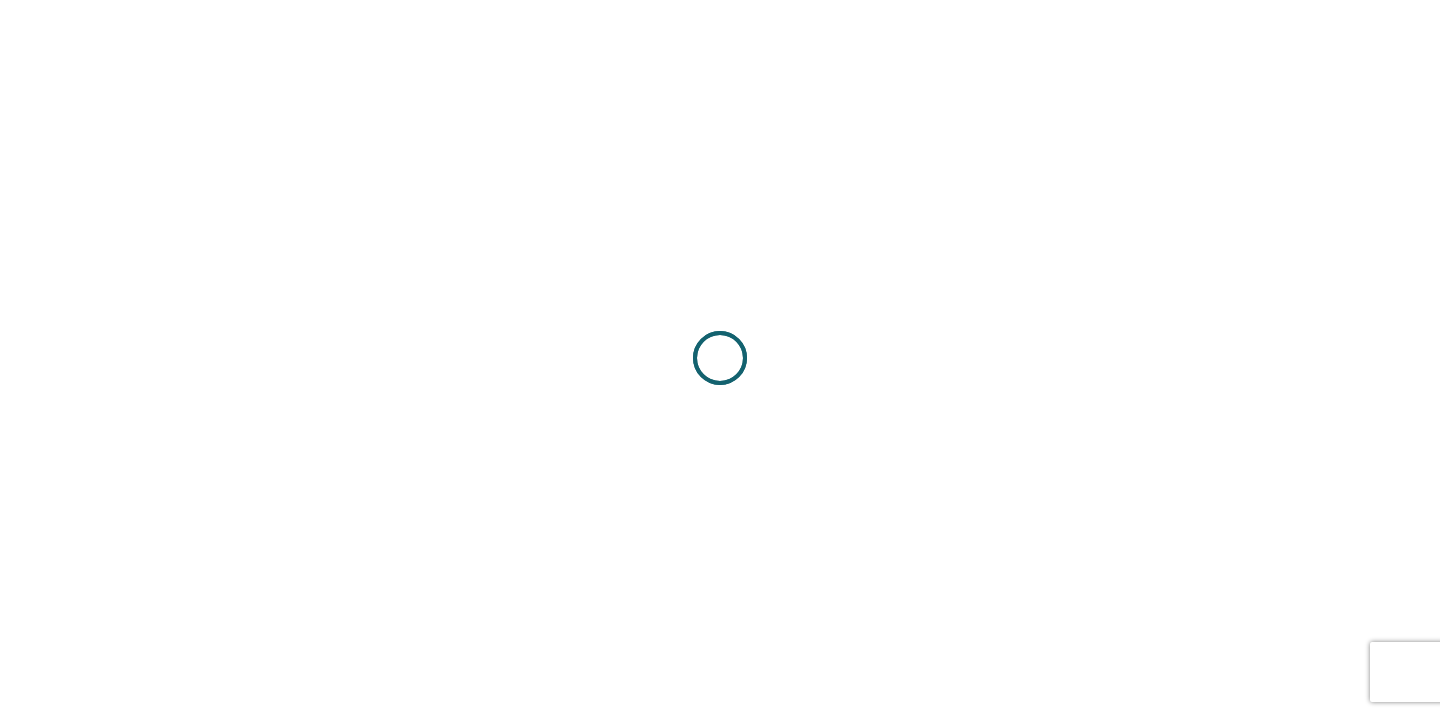 scroll, scrollTop: 0, scrollLeft: 0, axis: both 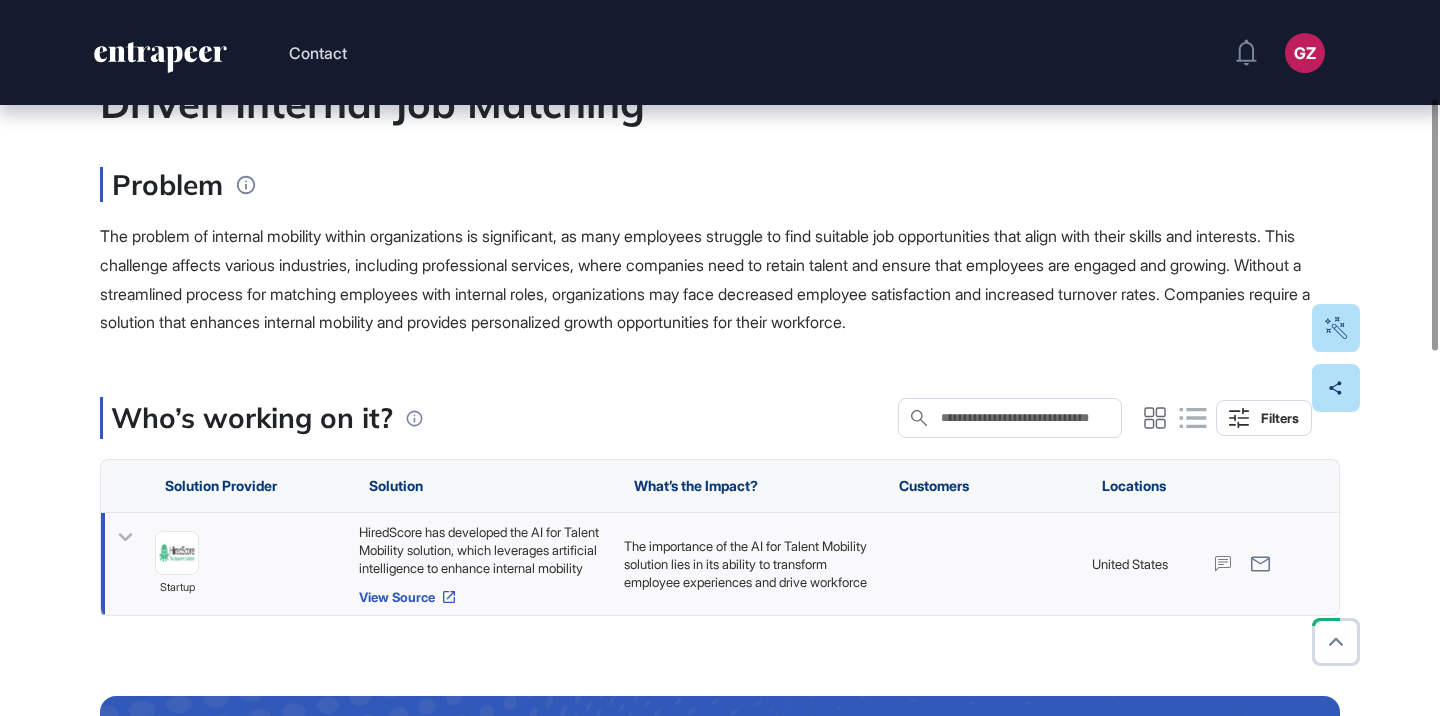 click on "View Source" at bounding box center (481, 597) 